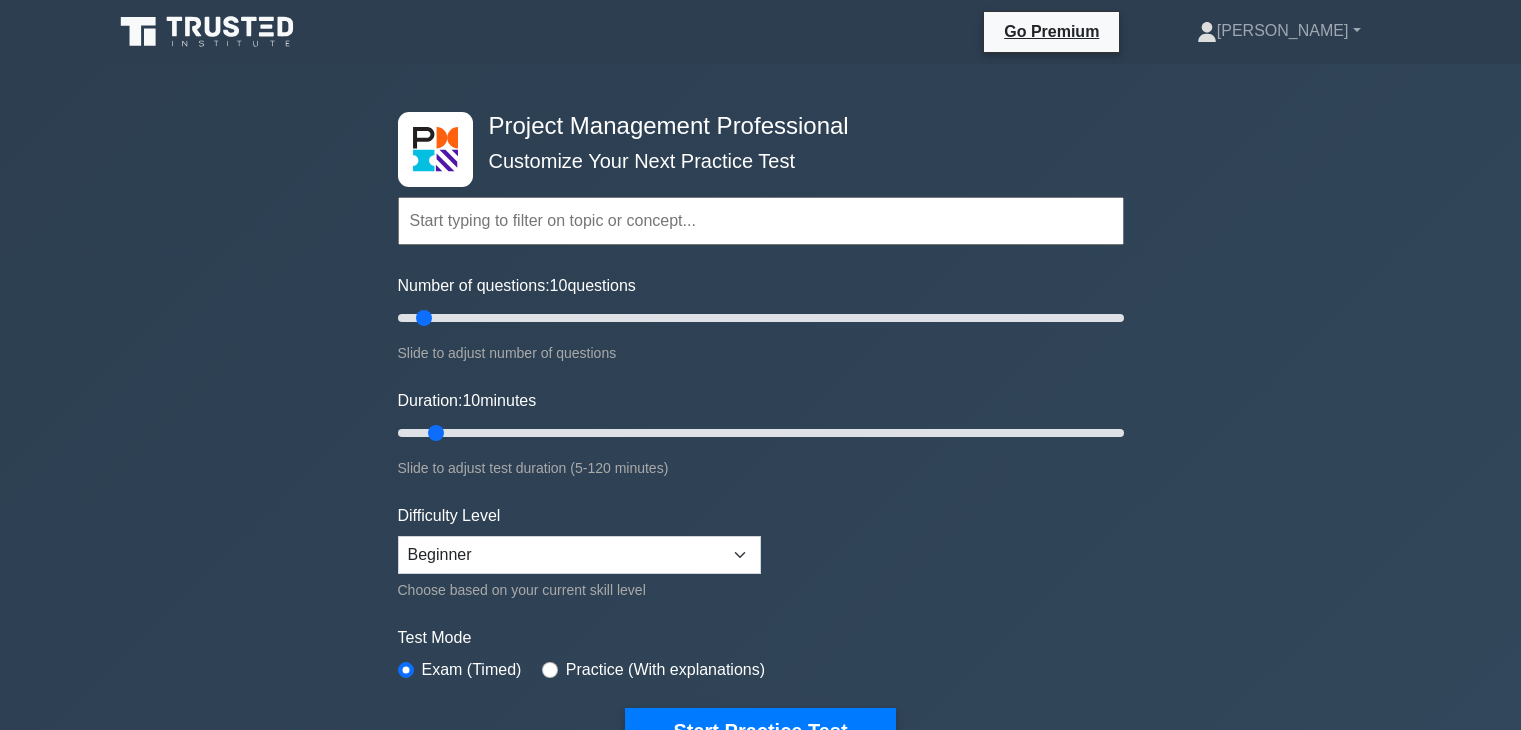 scroll, scrollTop: 0, scrollLeft: 0, axis: both 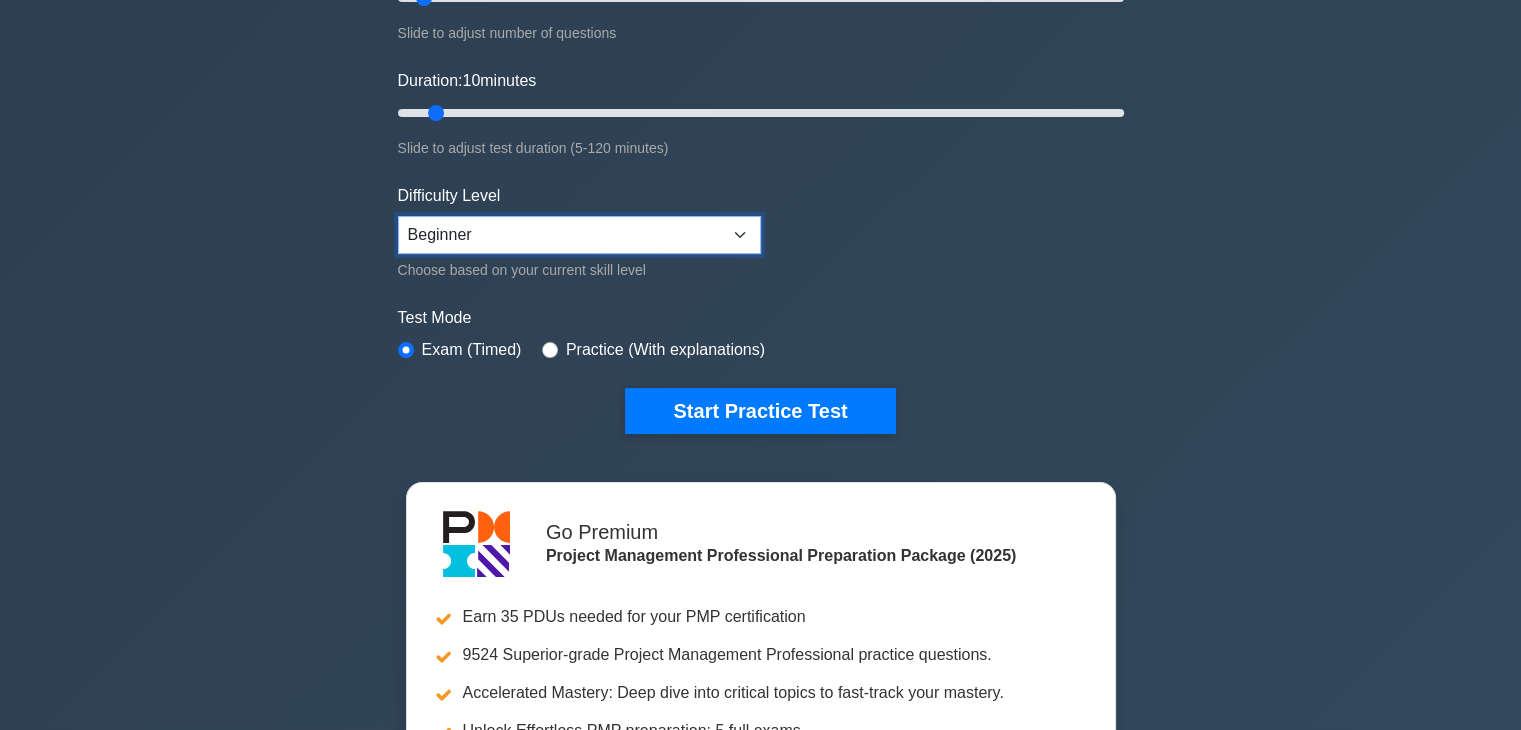click on "Beginner
Intermediate
Expert" at bounding box center [579, 235] 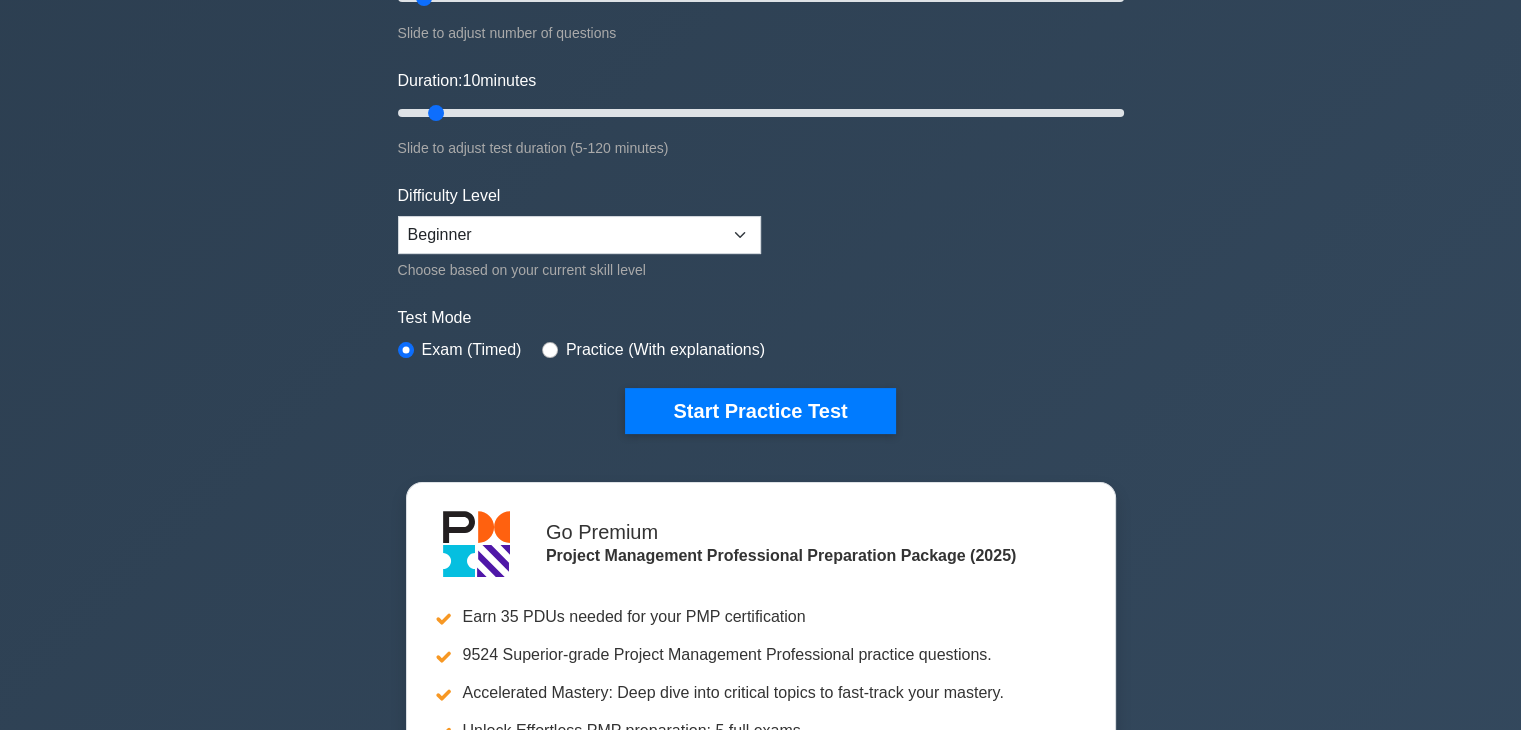 click on "Topics
Scope Management
Time Management
Cost Management
Quality Management
Risk Management
Integration Management
Human Resource Management
Communication Management
Procurement Management" at bounding box center [761, 125] 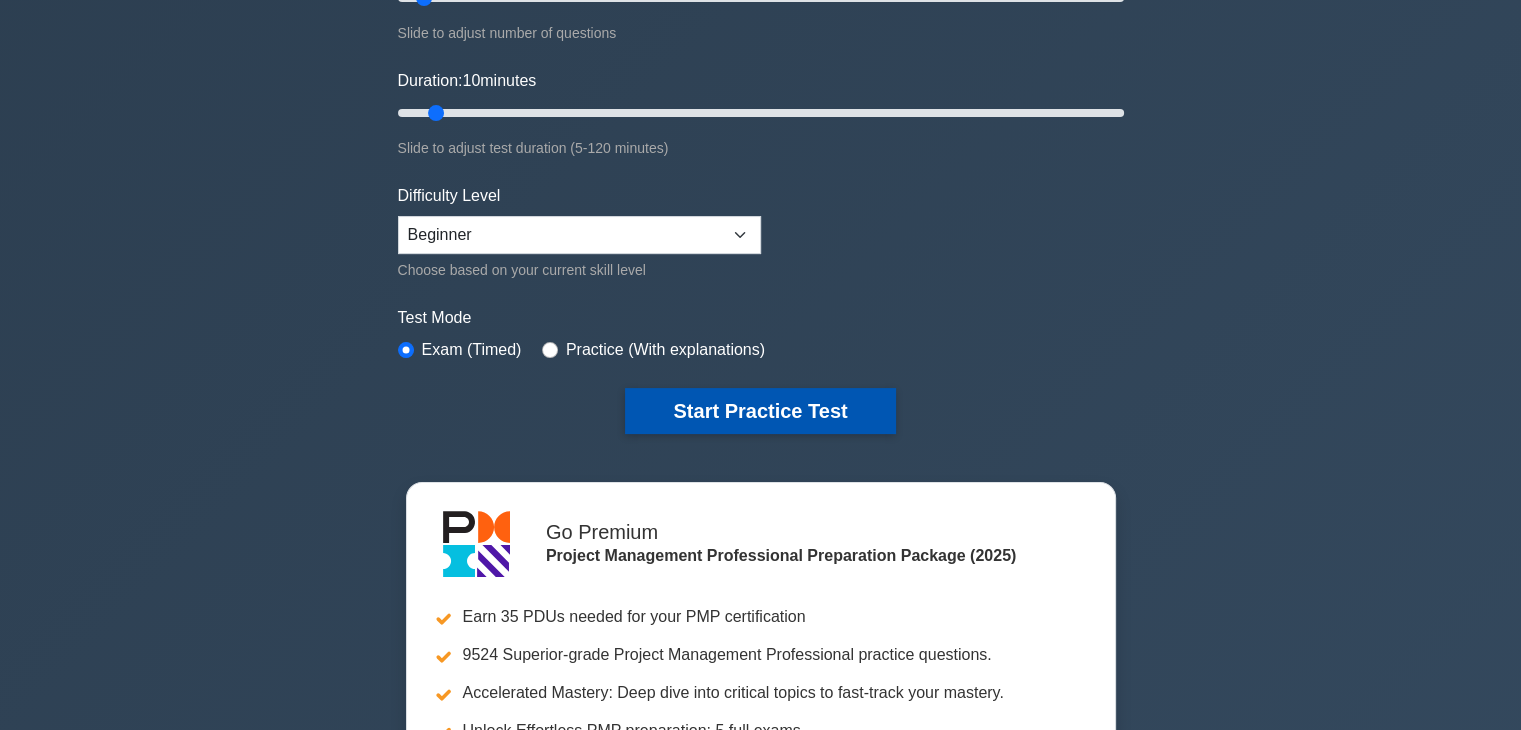 click on "Start Practice Test" at bounding box center (760, 411) 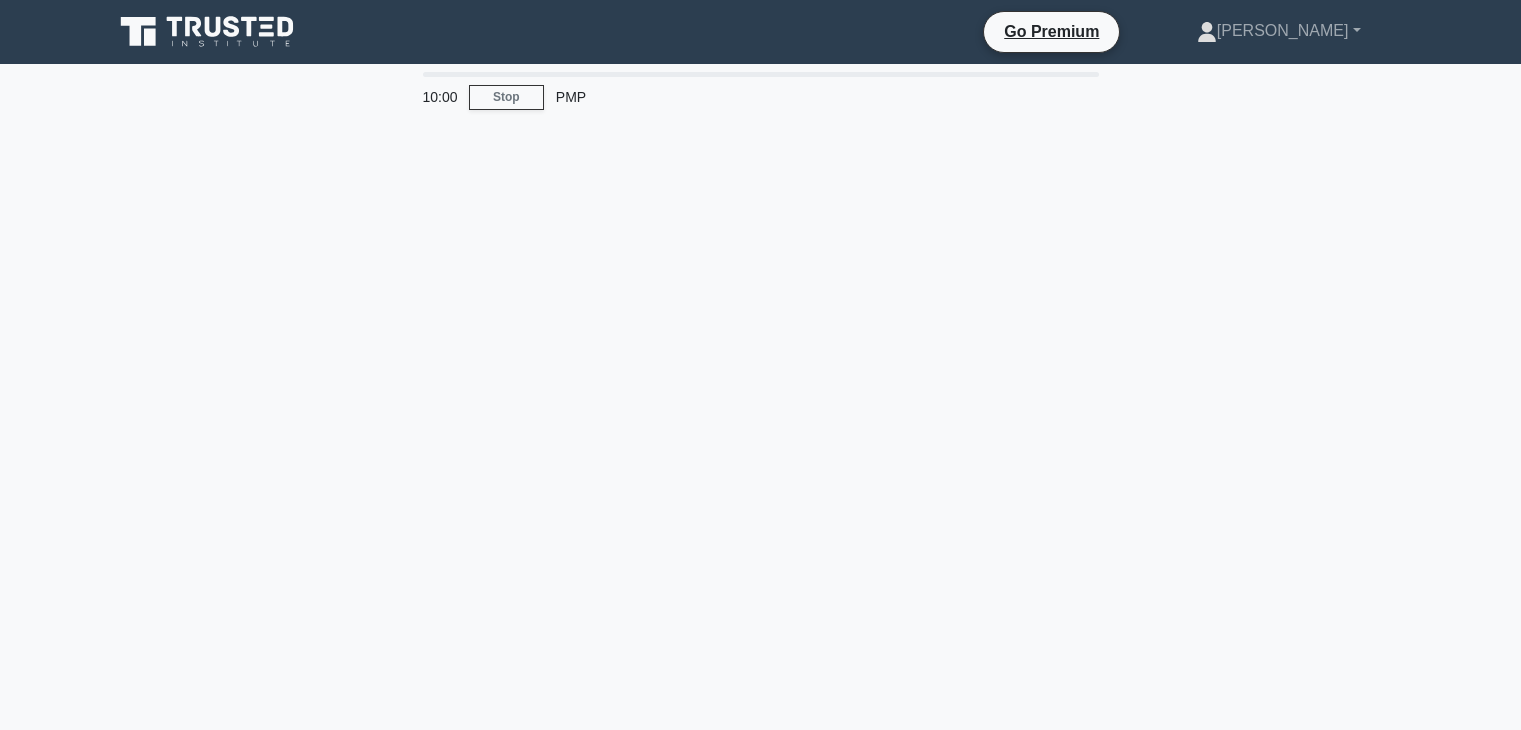 scroll, scrollTop: 0, scrollLeft: 0, axis: both 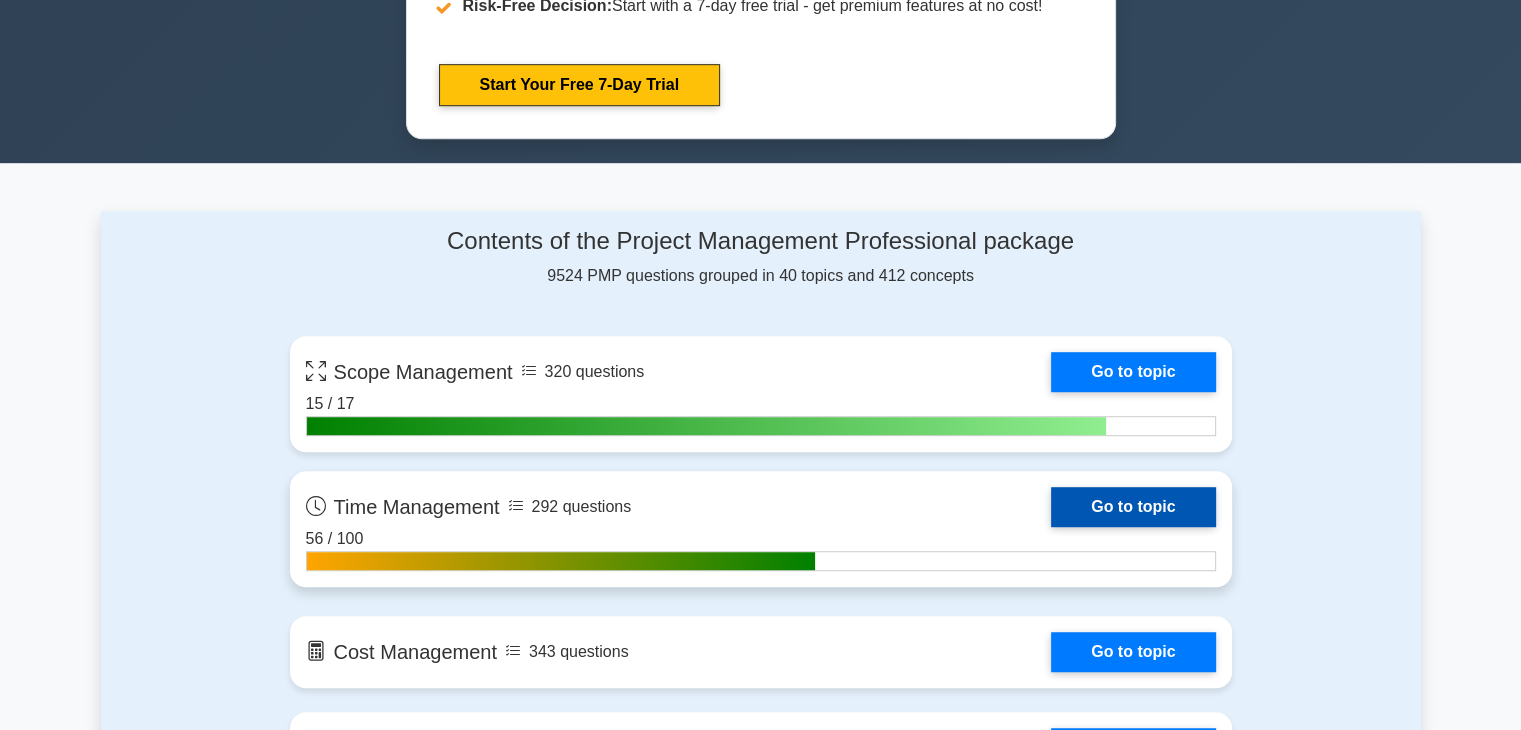 click on "Go to topic" at bounding box center (1133, 507) 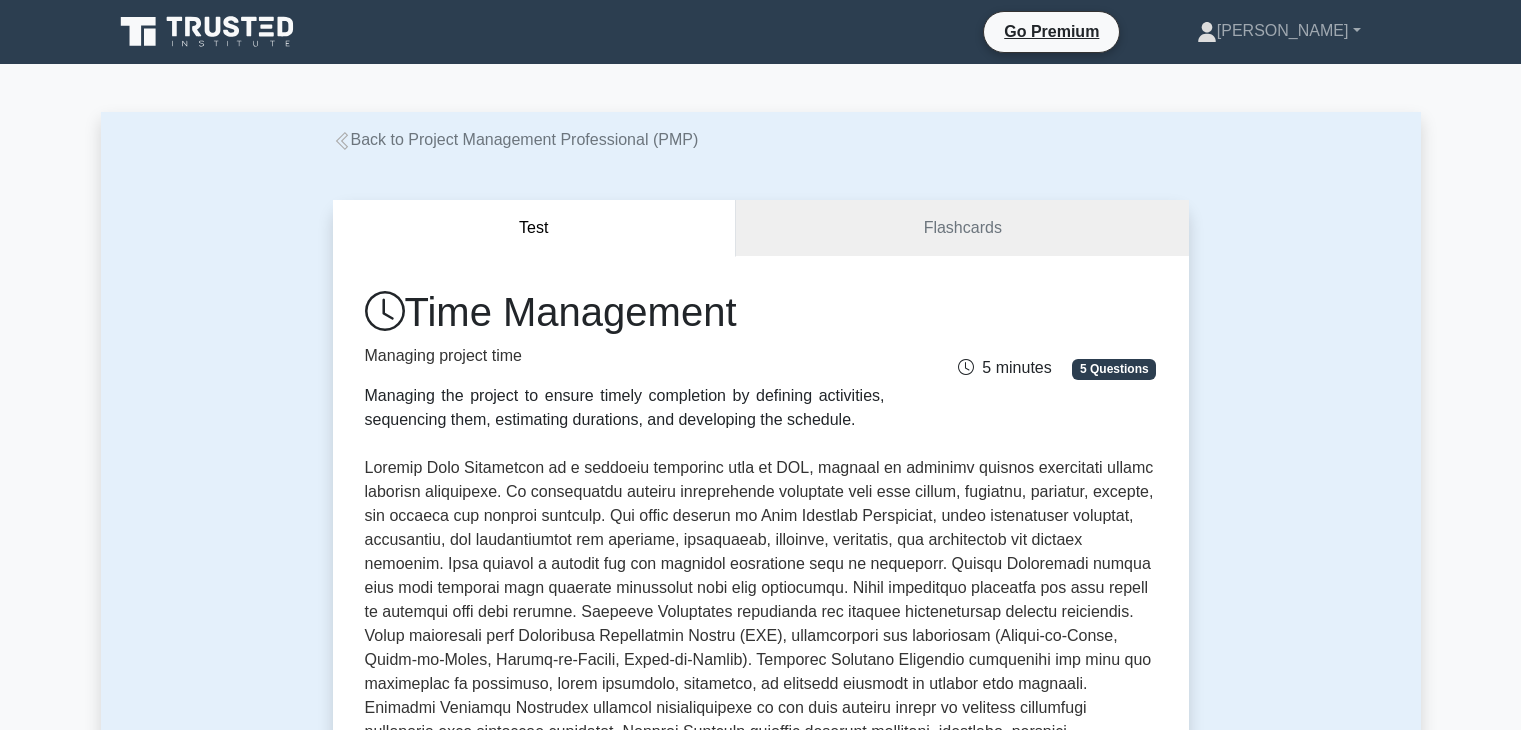 scroll, scrollTop: 0, scrollLeft: 0, axis: both 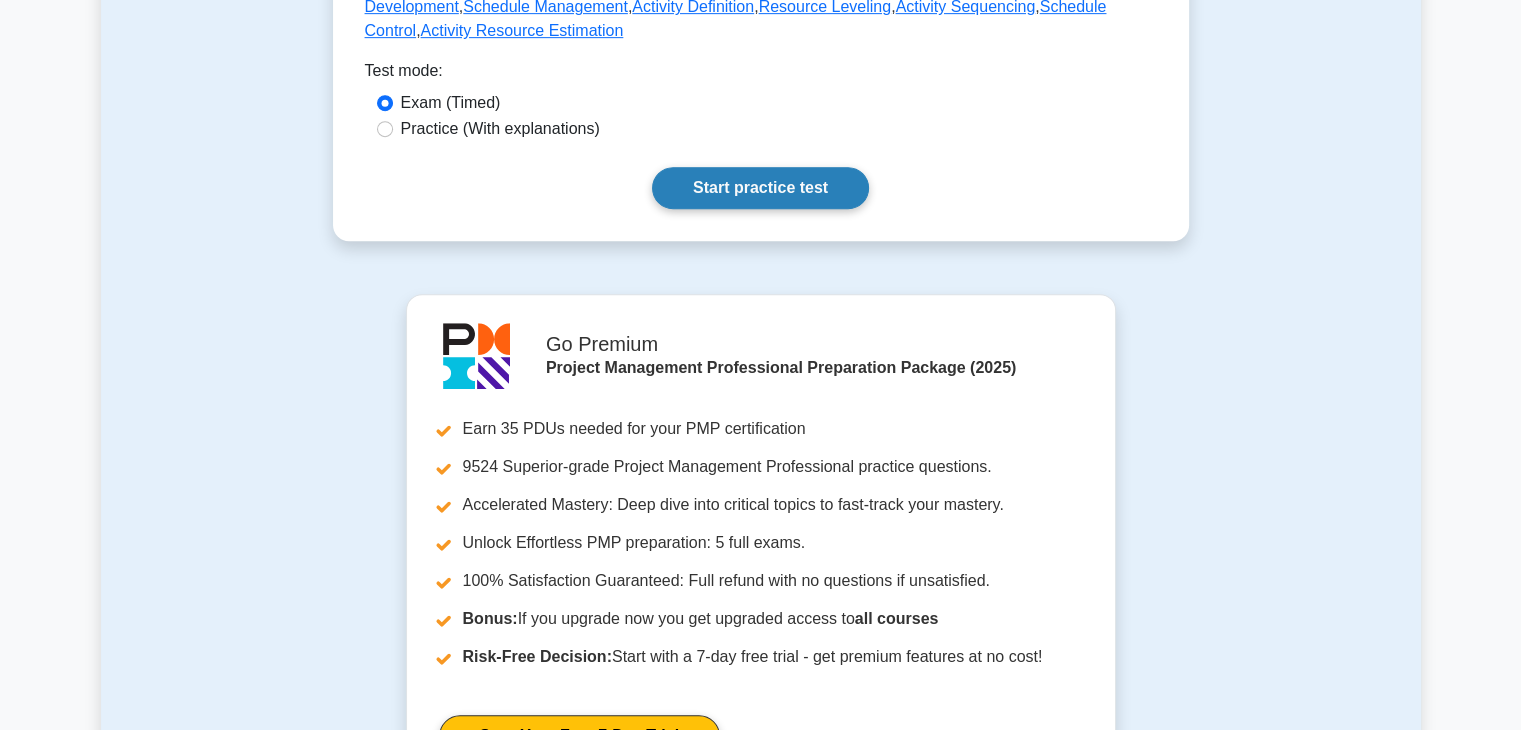 click on "Start practice test" at bounding box center [760, 188] 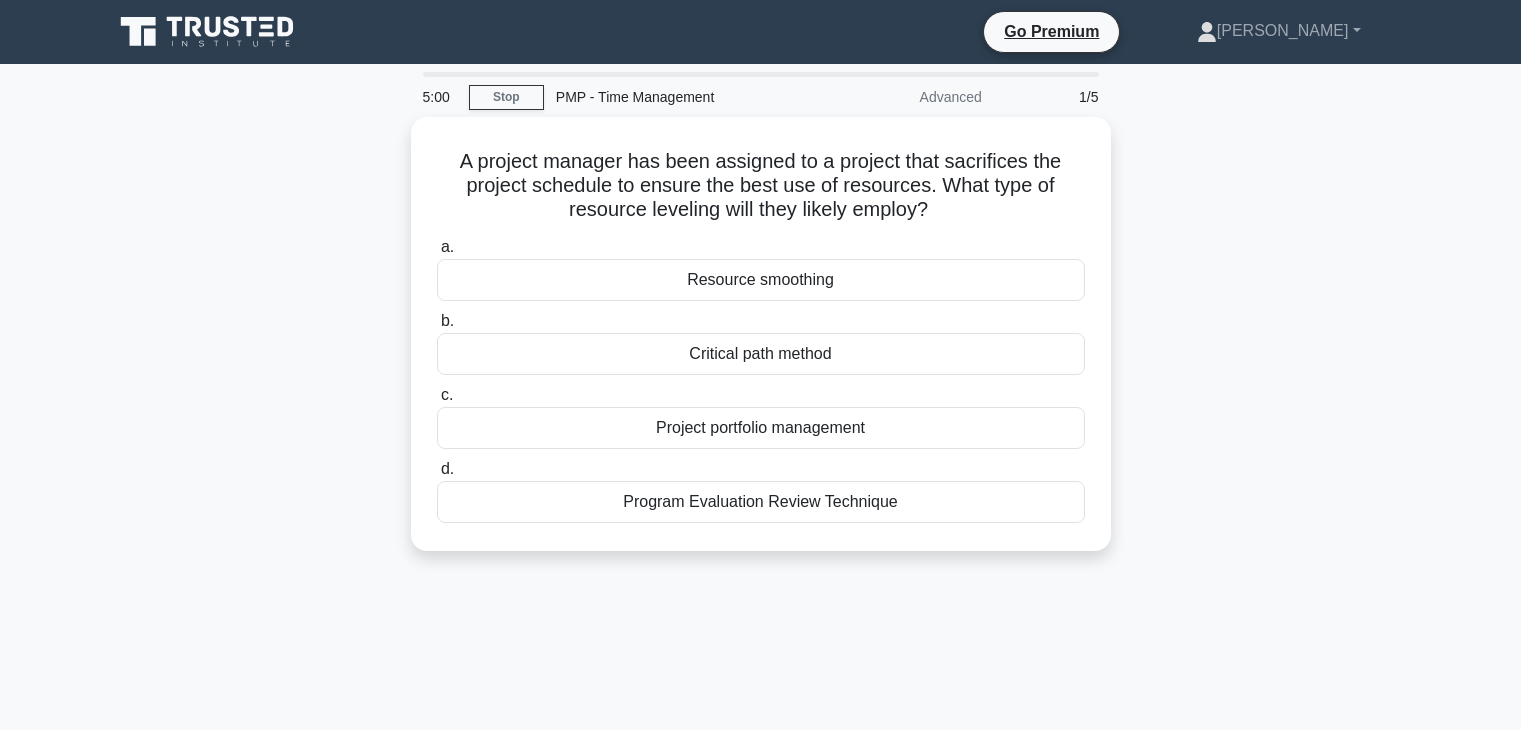 scroll, scrollTop: 0, scrollLeft: 0, axis: both 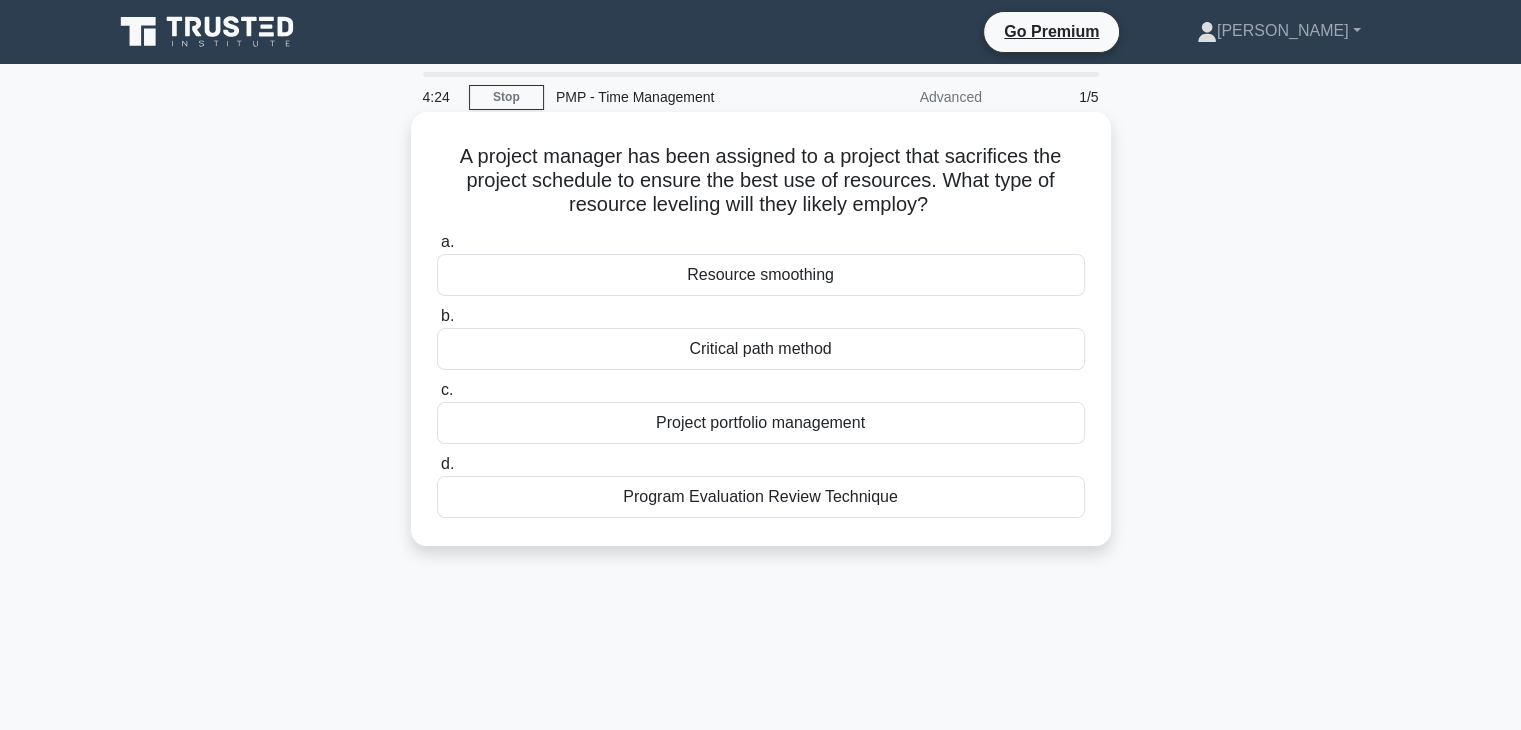 click on "Resource smoothing" at bounding box center (761, 275) 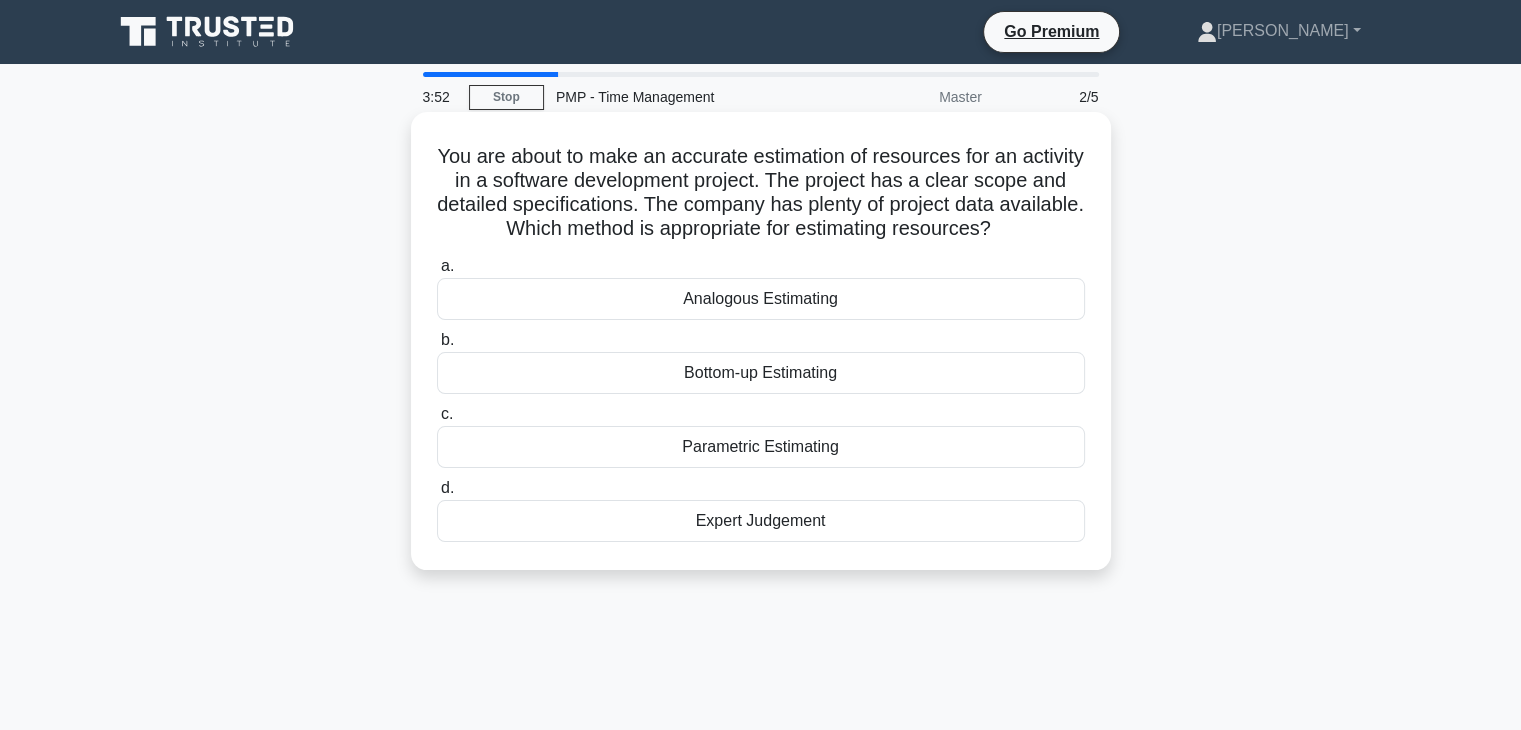 click on "Analogous Estimating" at bounding box center [761, 299] 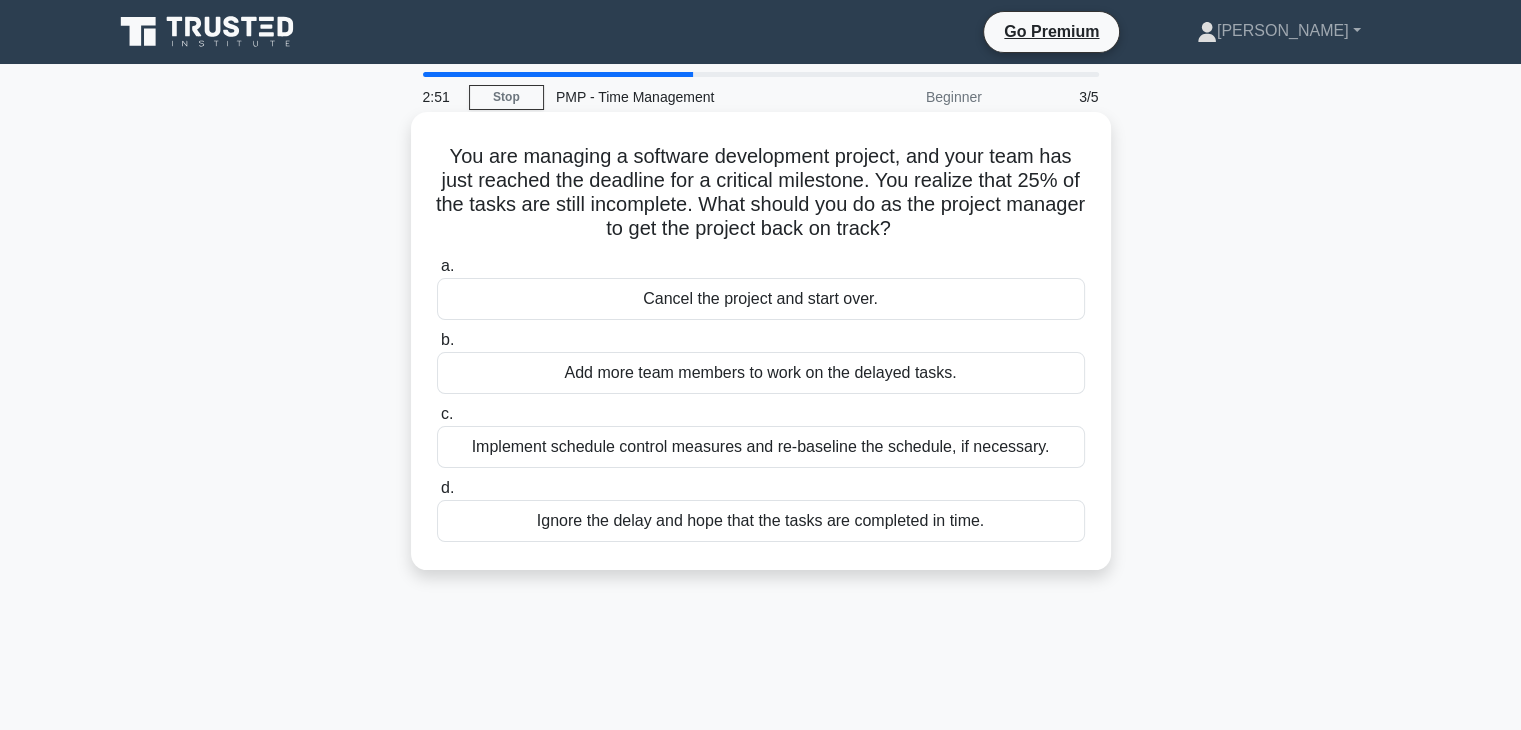 click on "Implement schedule control measures and re-baseline the schedule, if necessary." at bounding box center (761, 447) 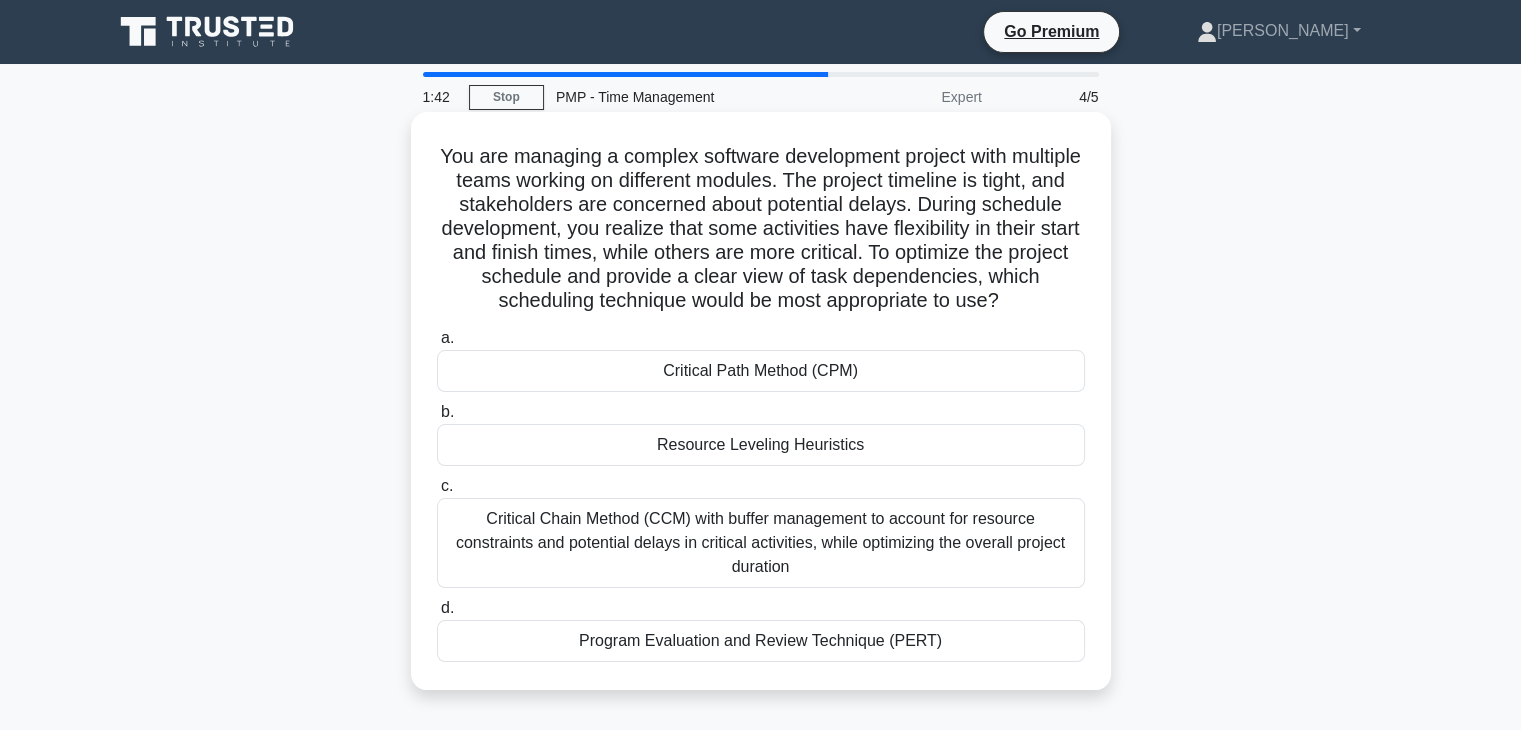 click on "Critical Path Method (CPM)" at bounding box center (761, 371) 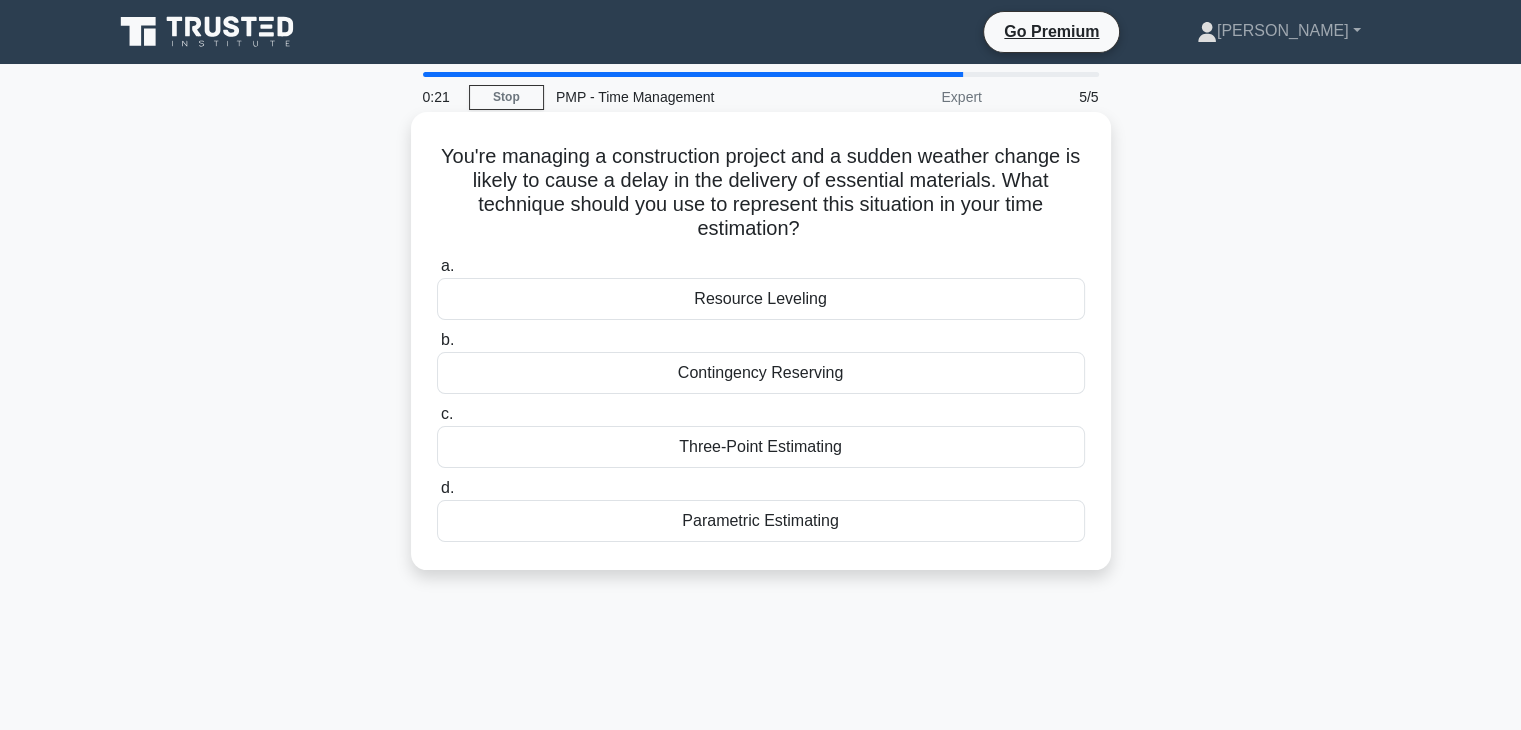 click on "Three-Point Estimating" at bounding box center (761, 447) 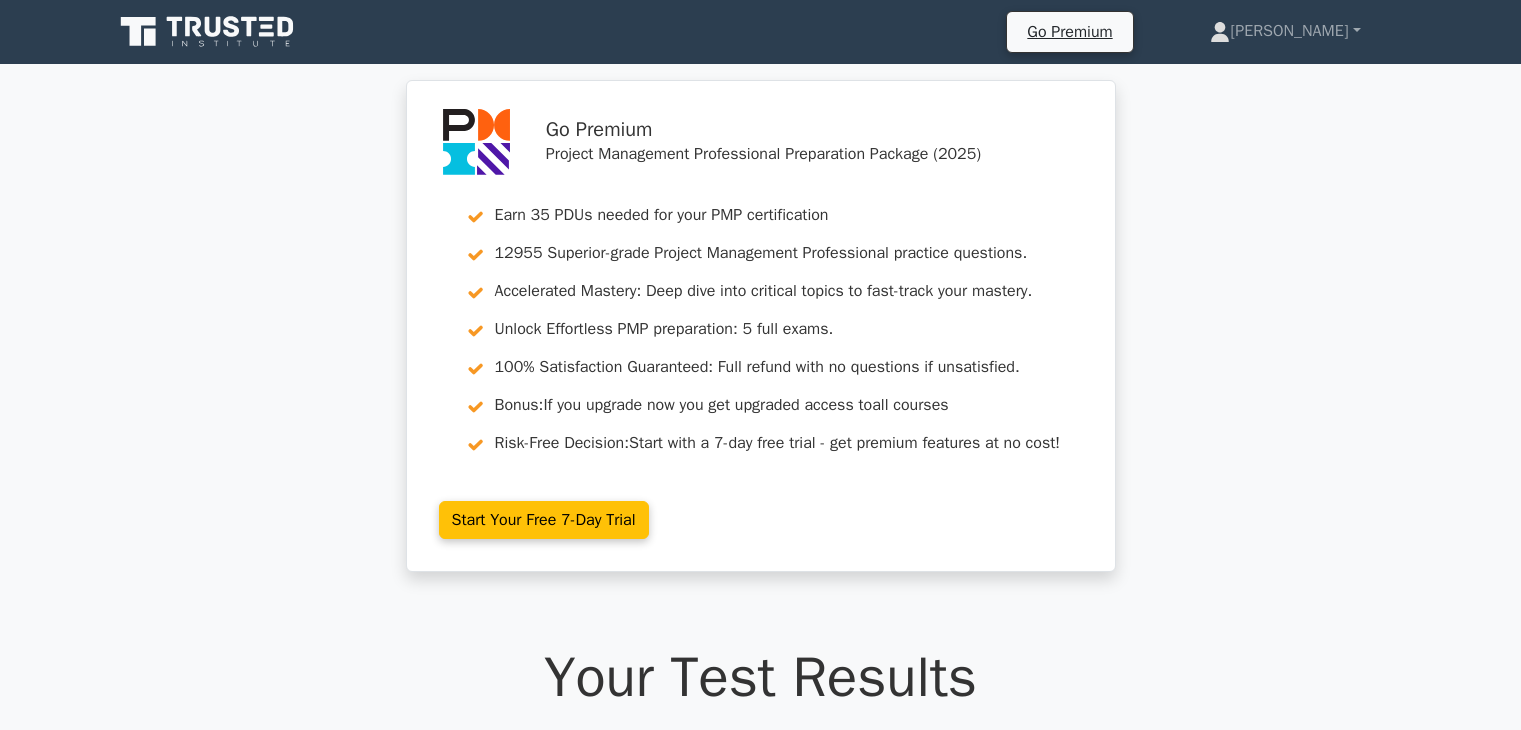 scroll, scrollTop: 0, scrollLeft: 0, axis: both 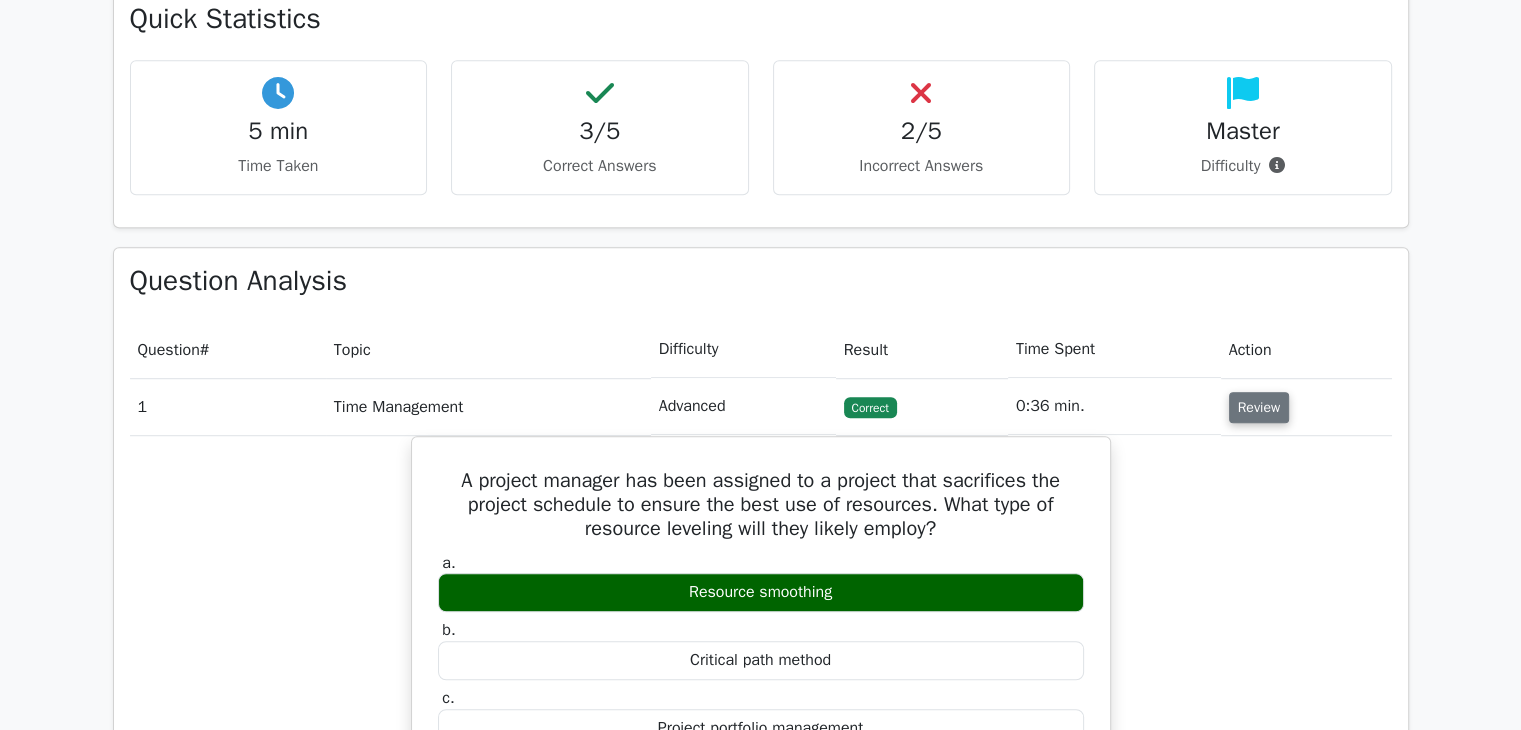 click on "Review" at bounding box center (1259, 407) 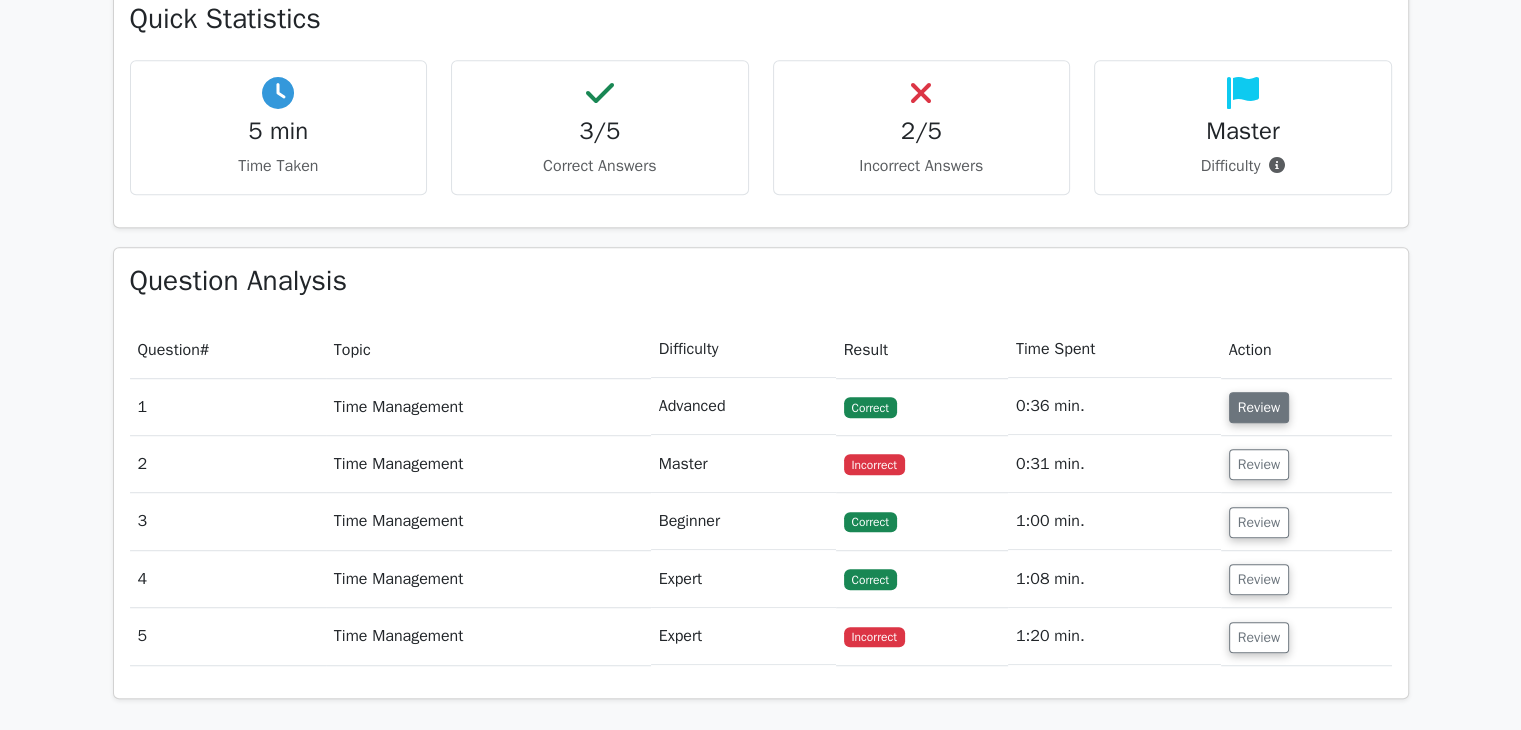 click on "Review" at bounding box center [1259, 407] 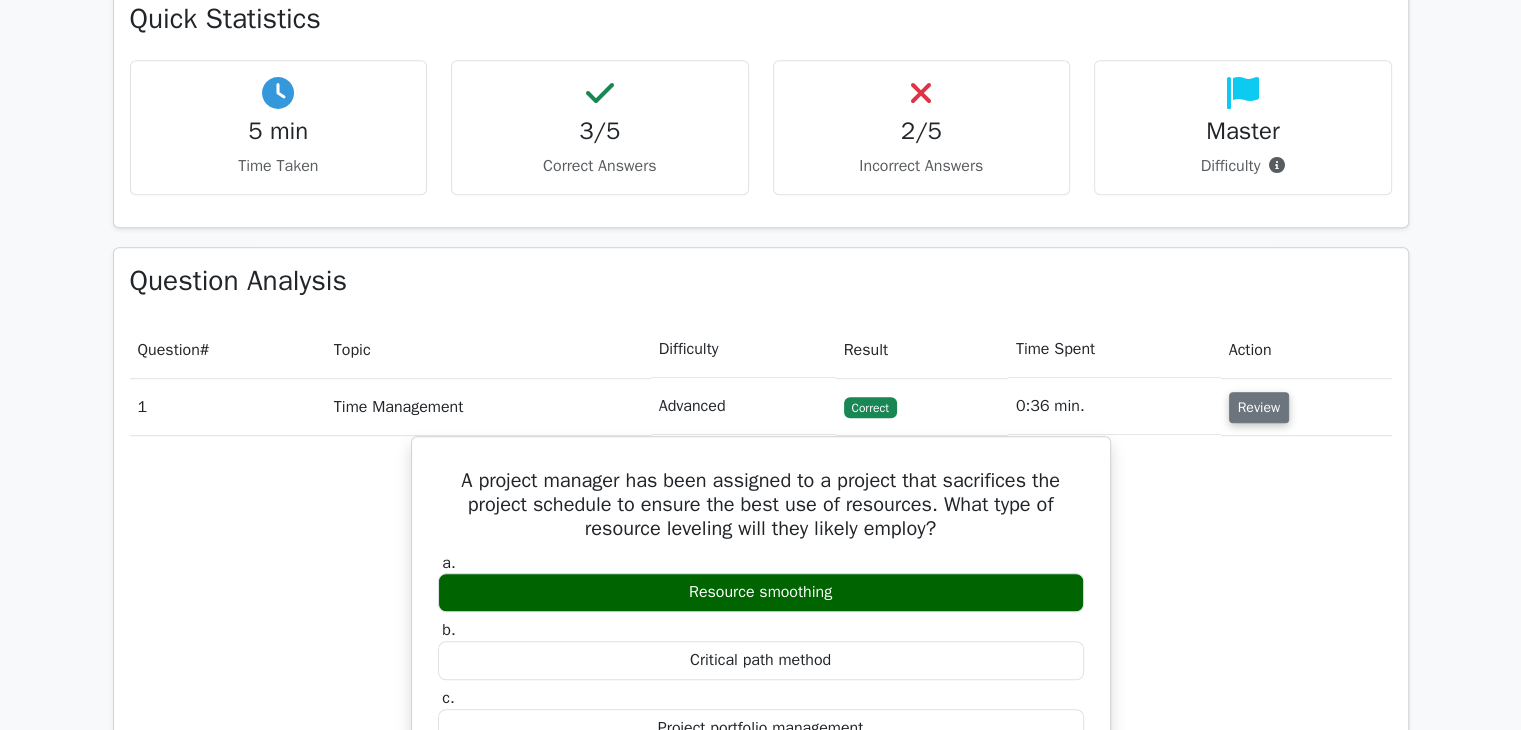 click on "Review" at bounding box center (1259, 407) 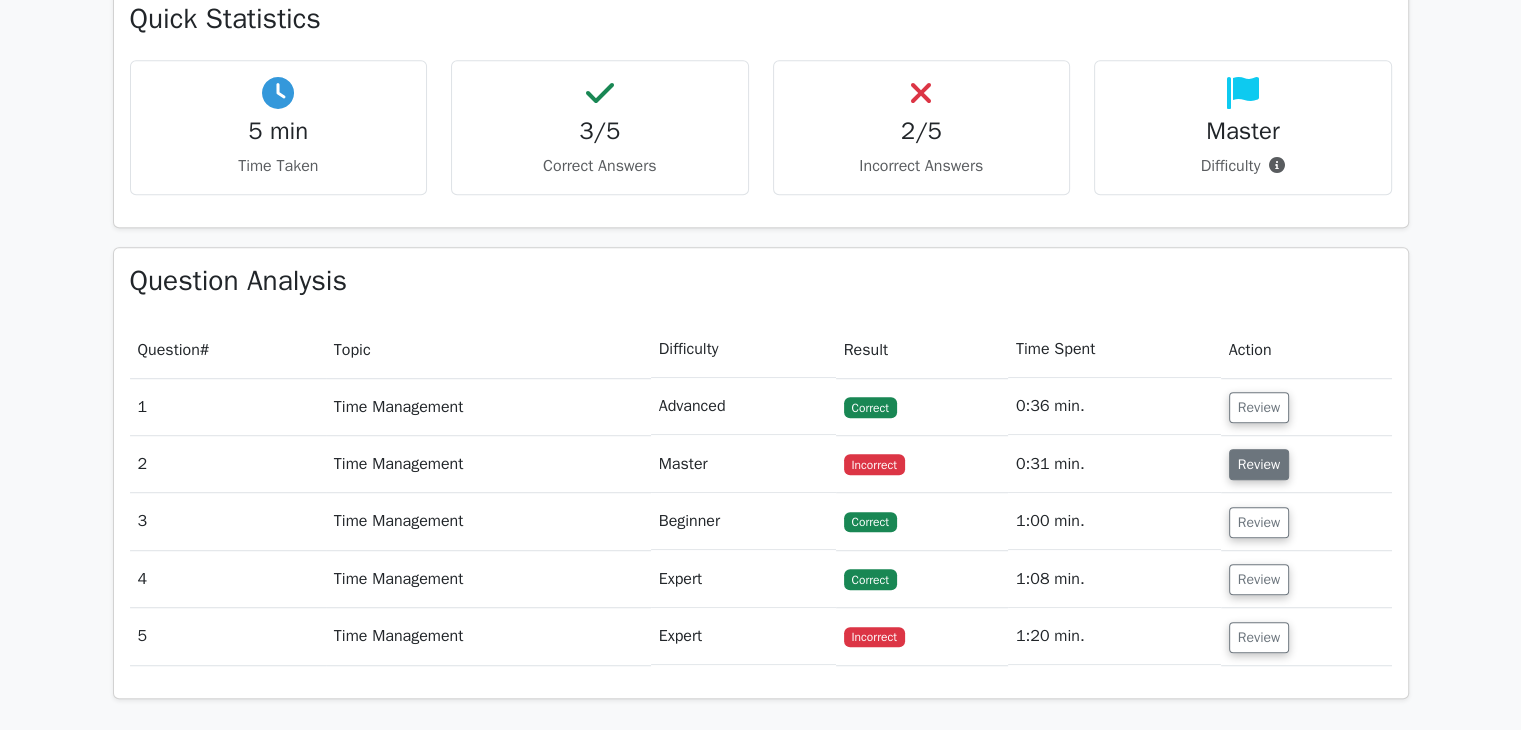 click on "Review" at bounding box center (1259, 464) 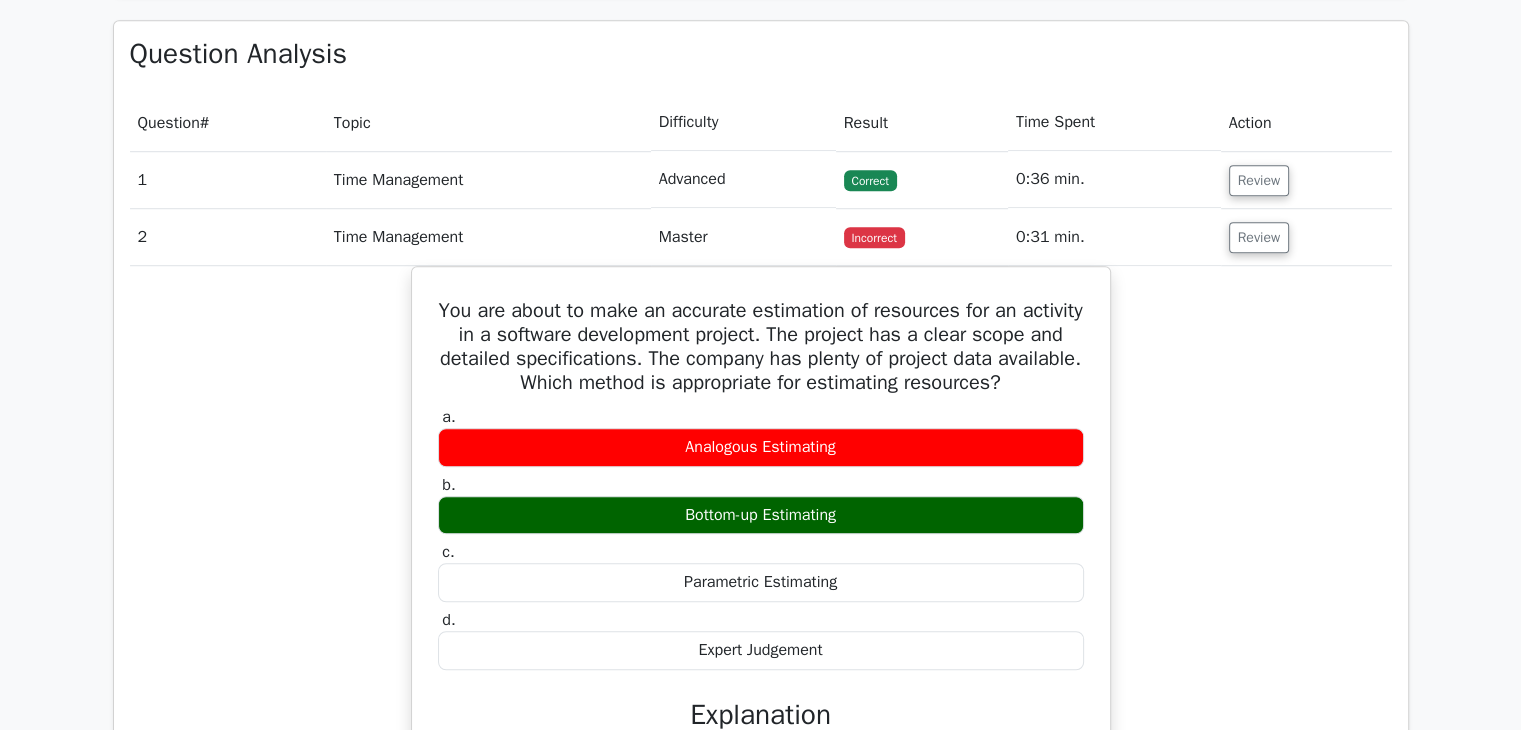 scroll, scrollTop: 1400, scrollLeft: 0, axis: vertical 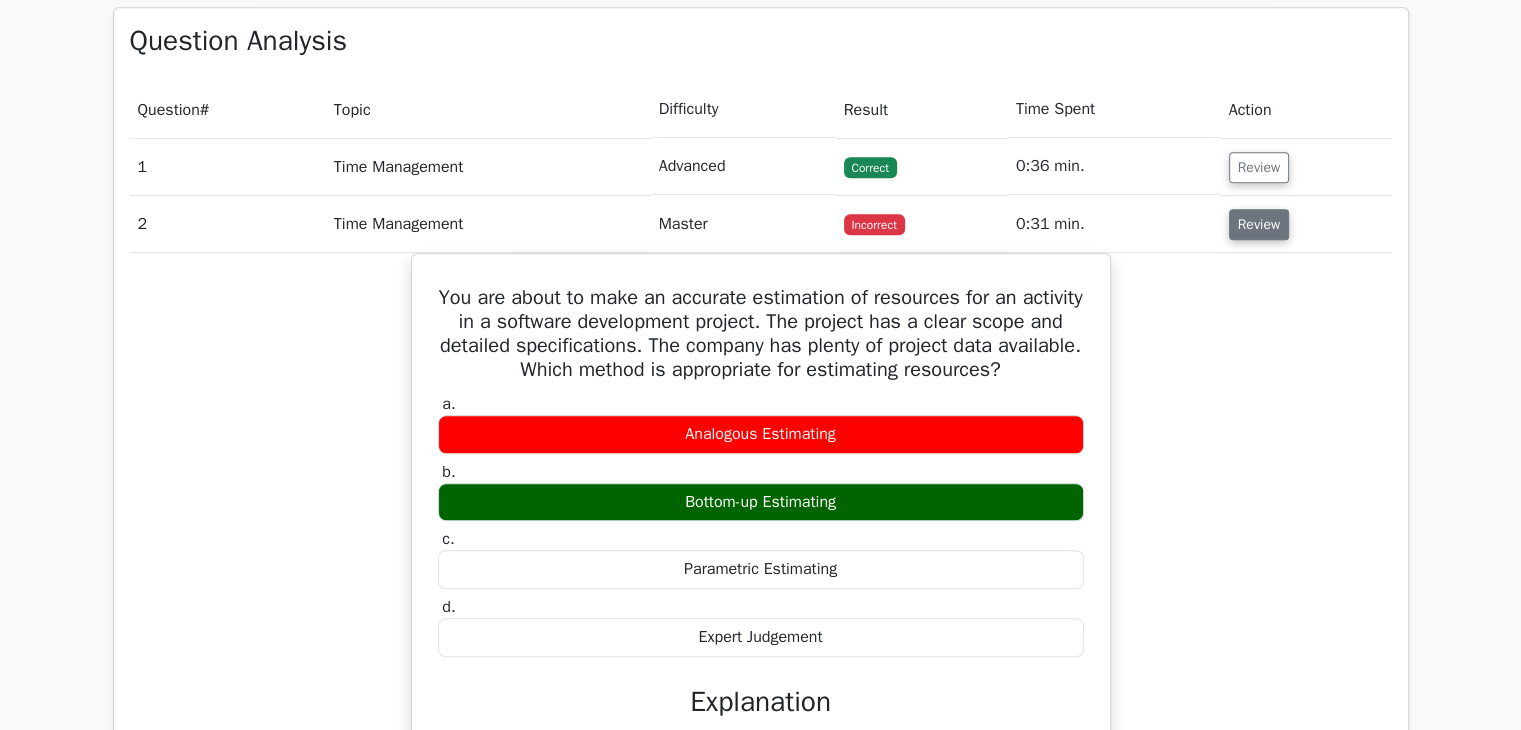 click on "Review" at bounding box center (1259, 224) 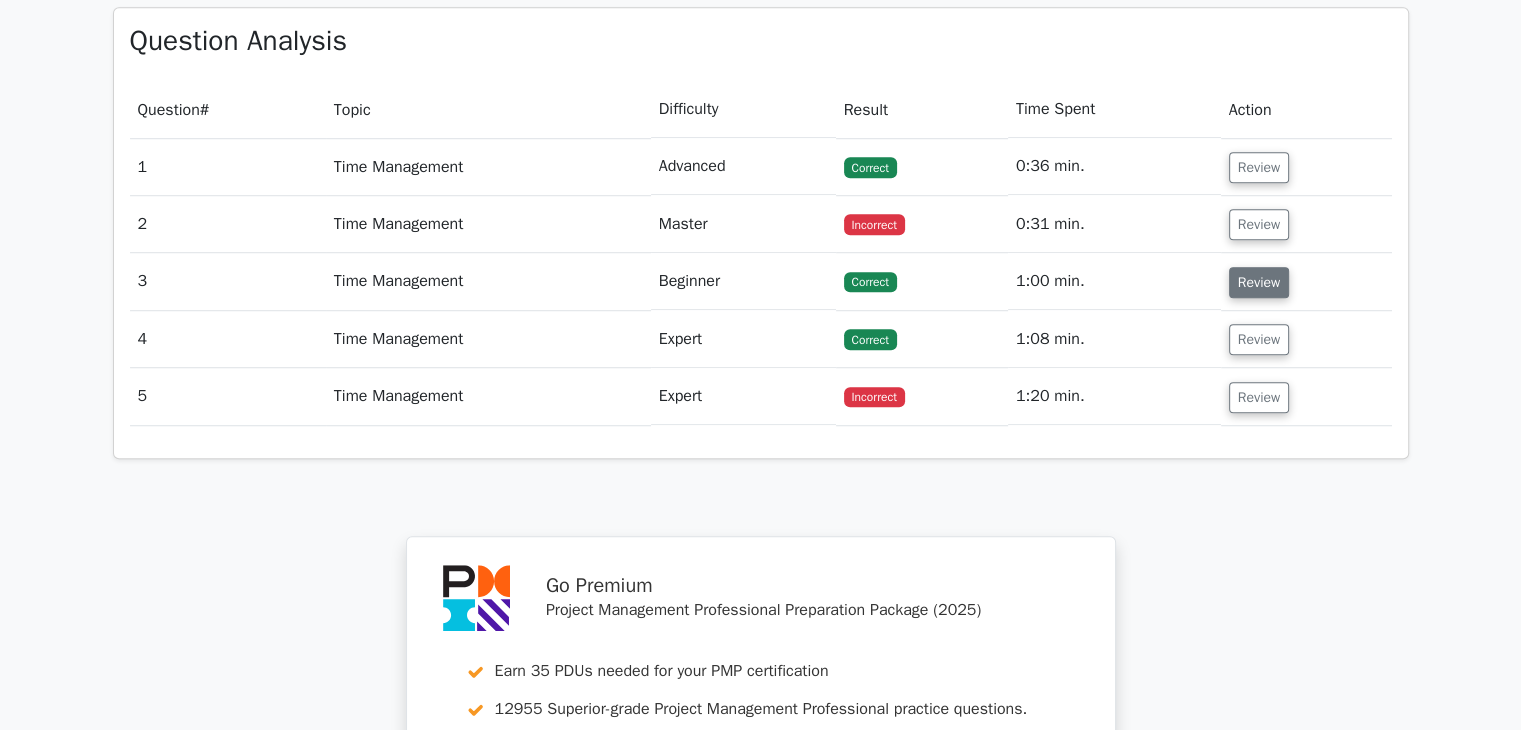 click on "Review" at bounding box center (1259, 282) 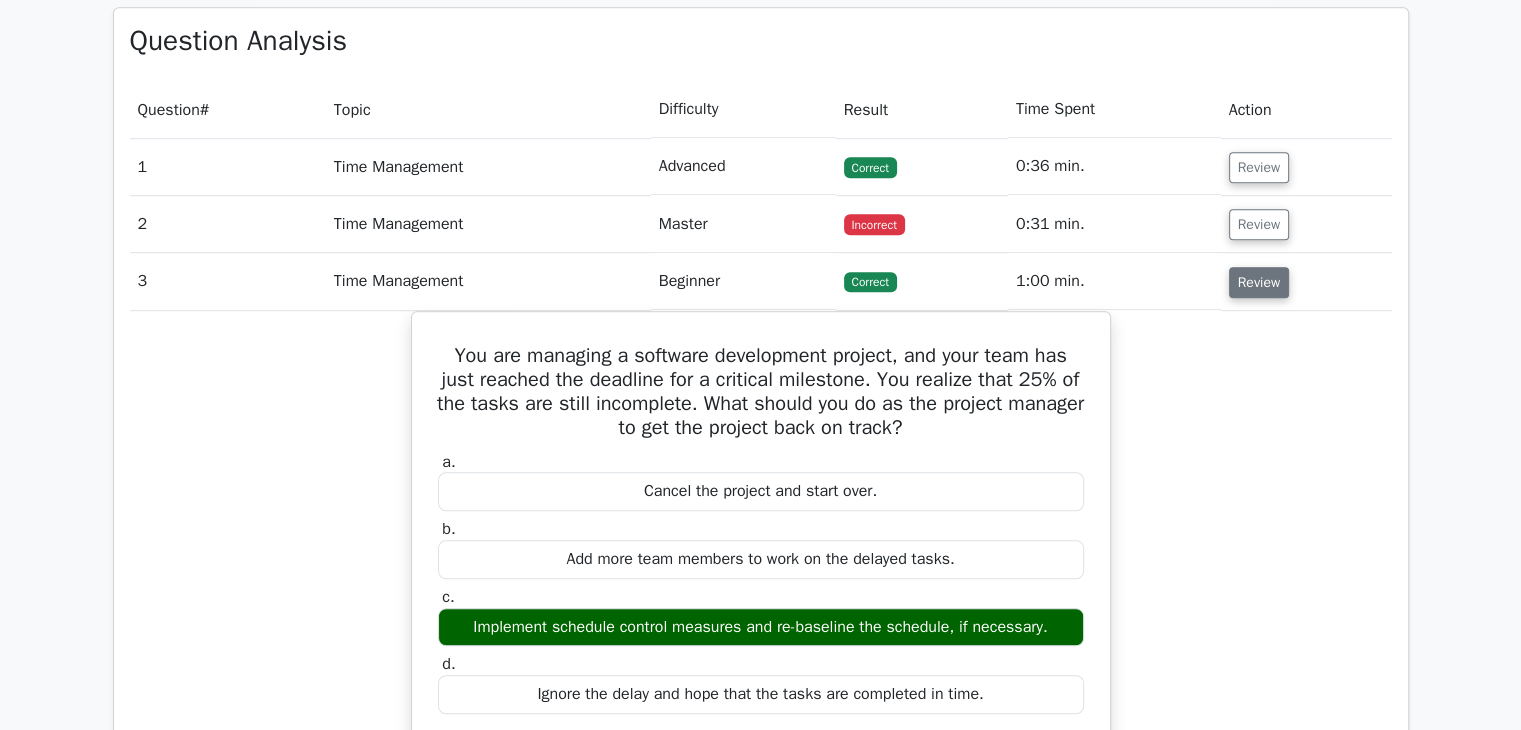 click on "Review" at bounding box center (1259, 282) 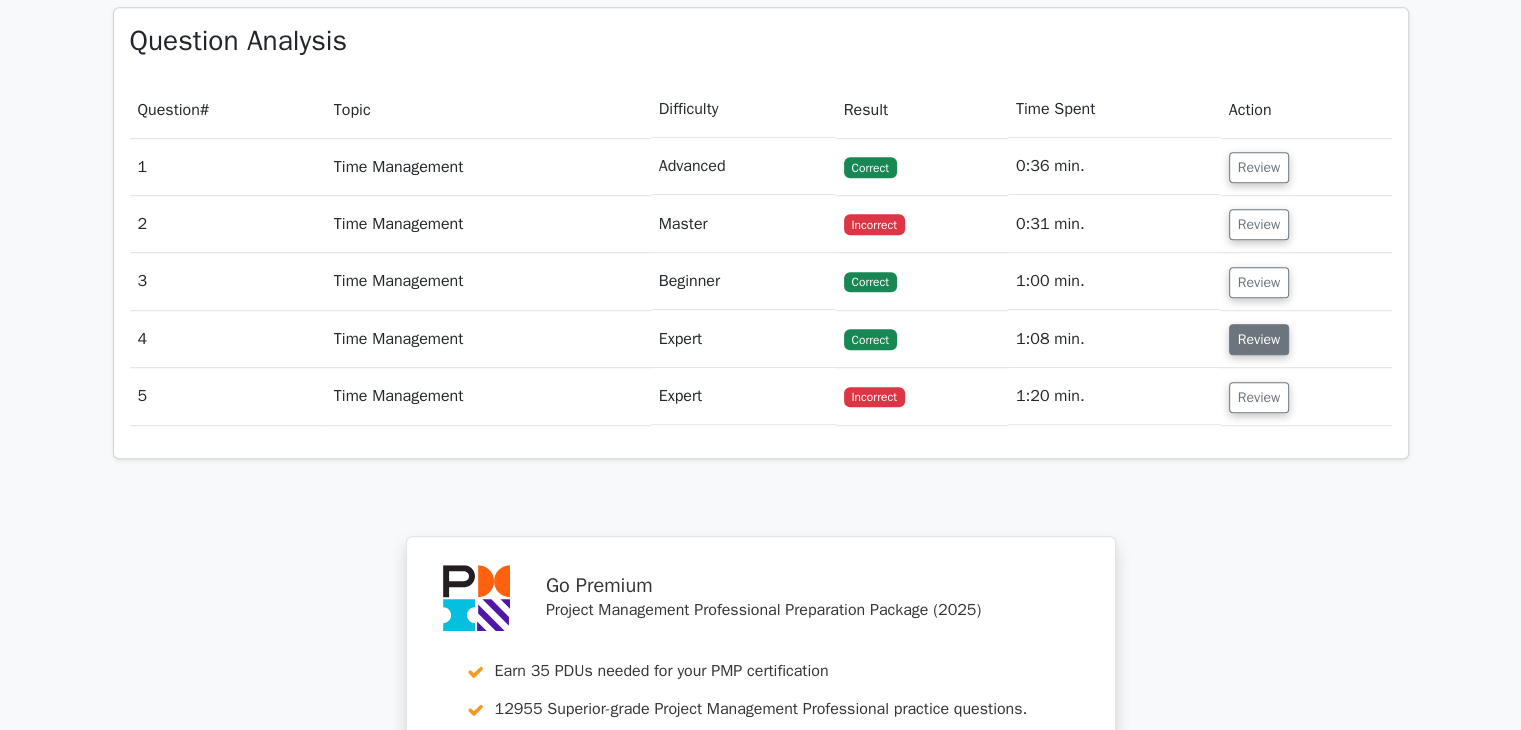 click on "Review" at bounding box center (1259, 339) 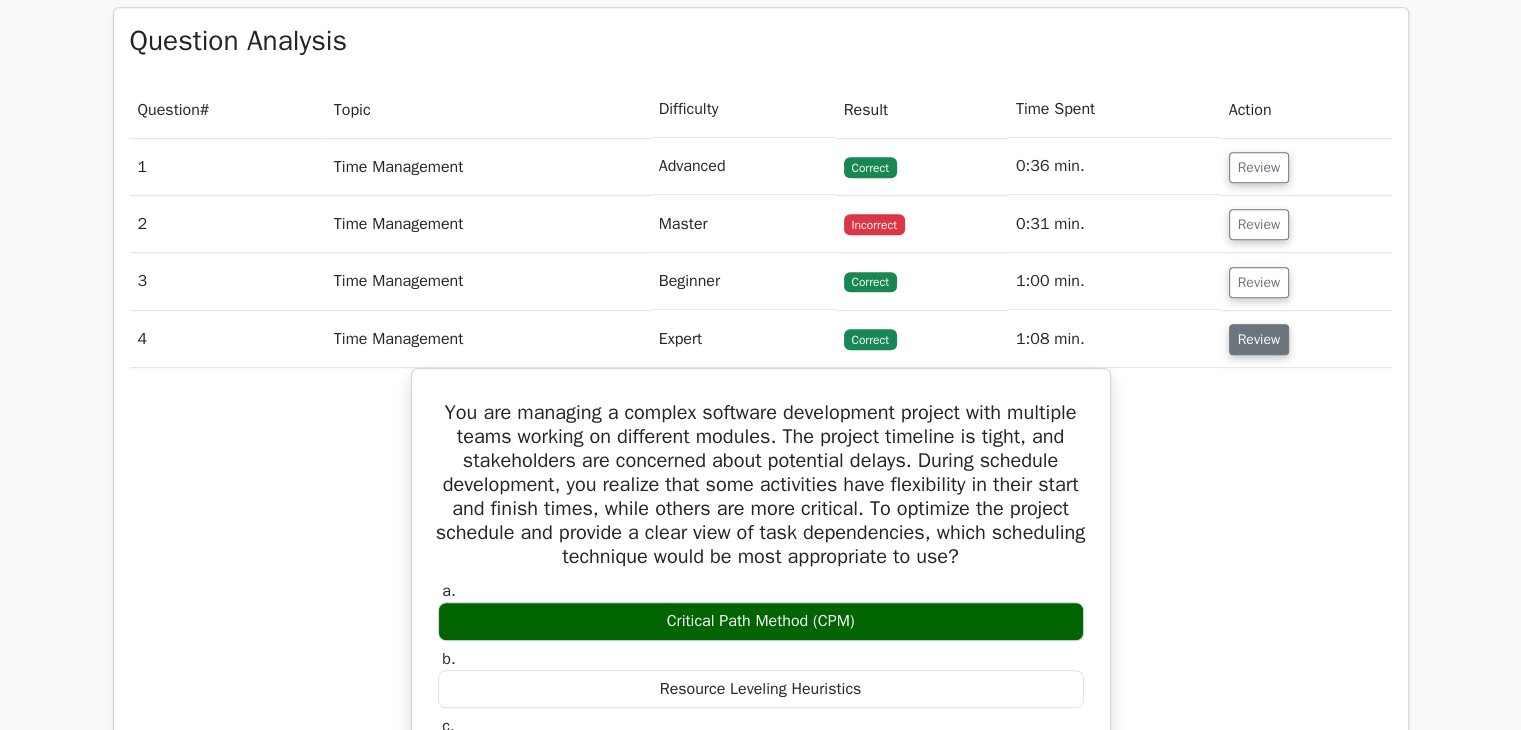 click on "Review" at bounding box center (1259, 339) 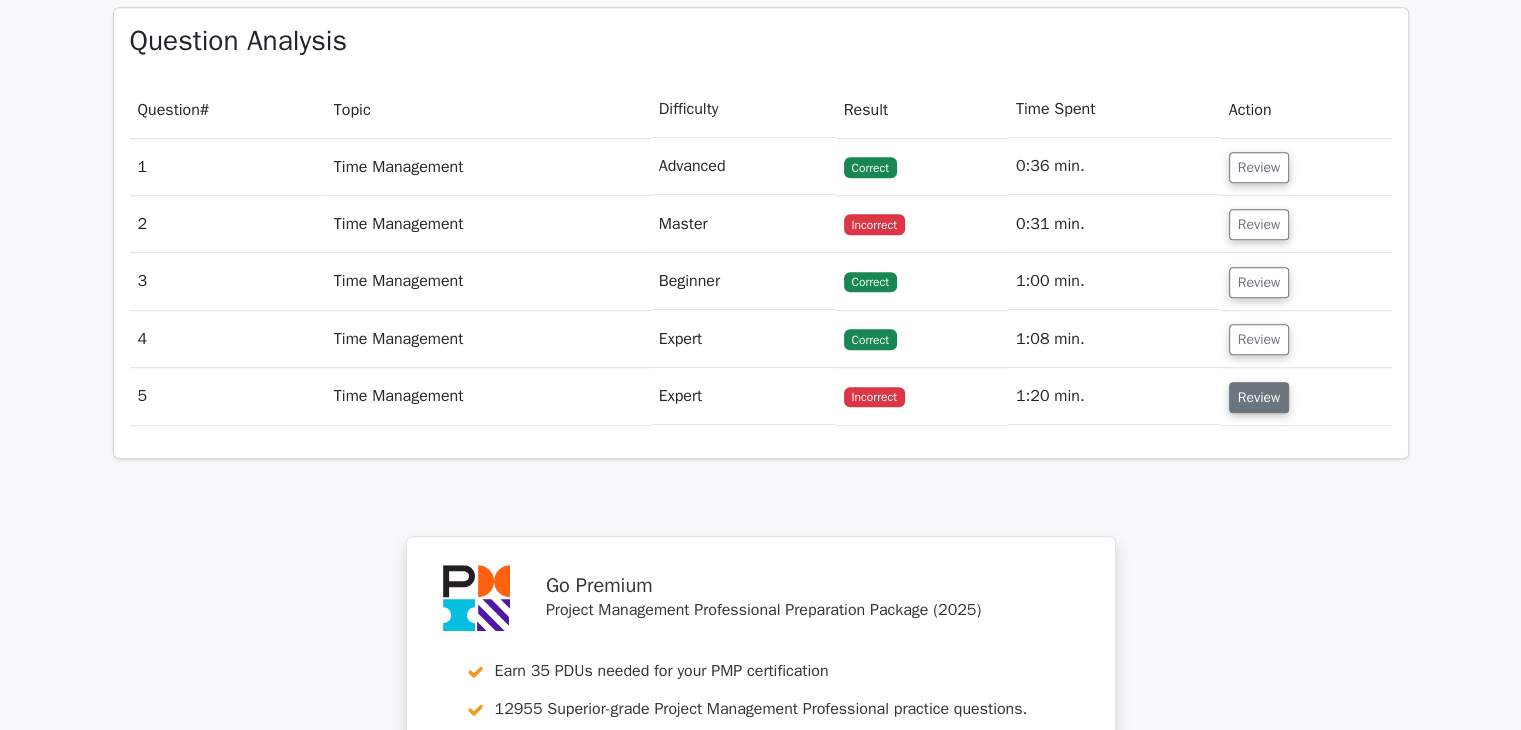 click on "Review" at bounding box center (1259, 397) 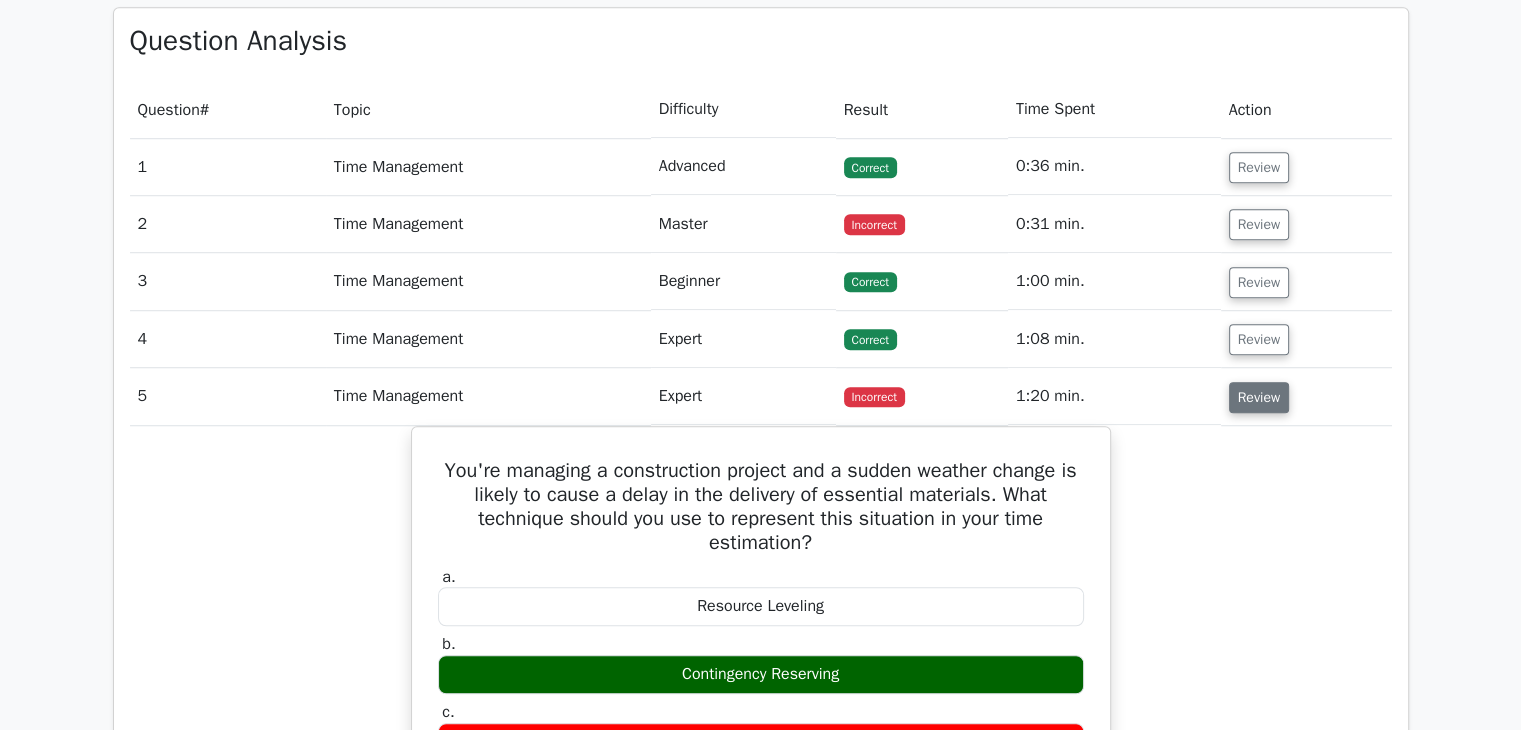 type 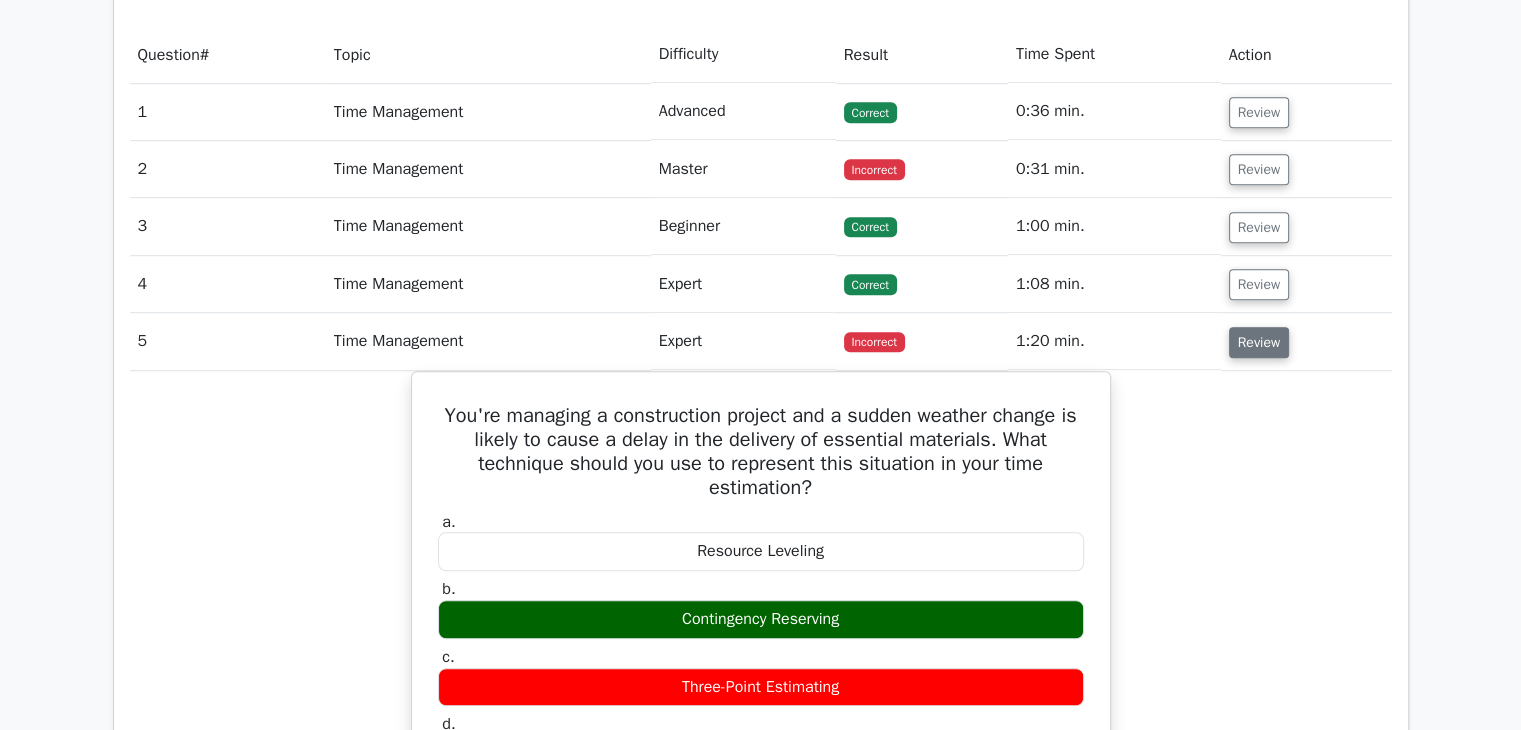 scroll, scrollTop: 1480, scrollLeft: 0, axis: vertical 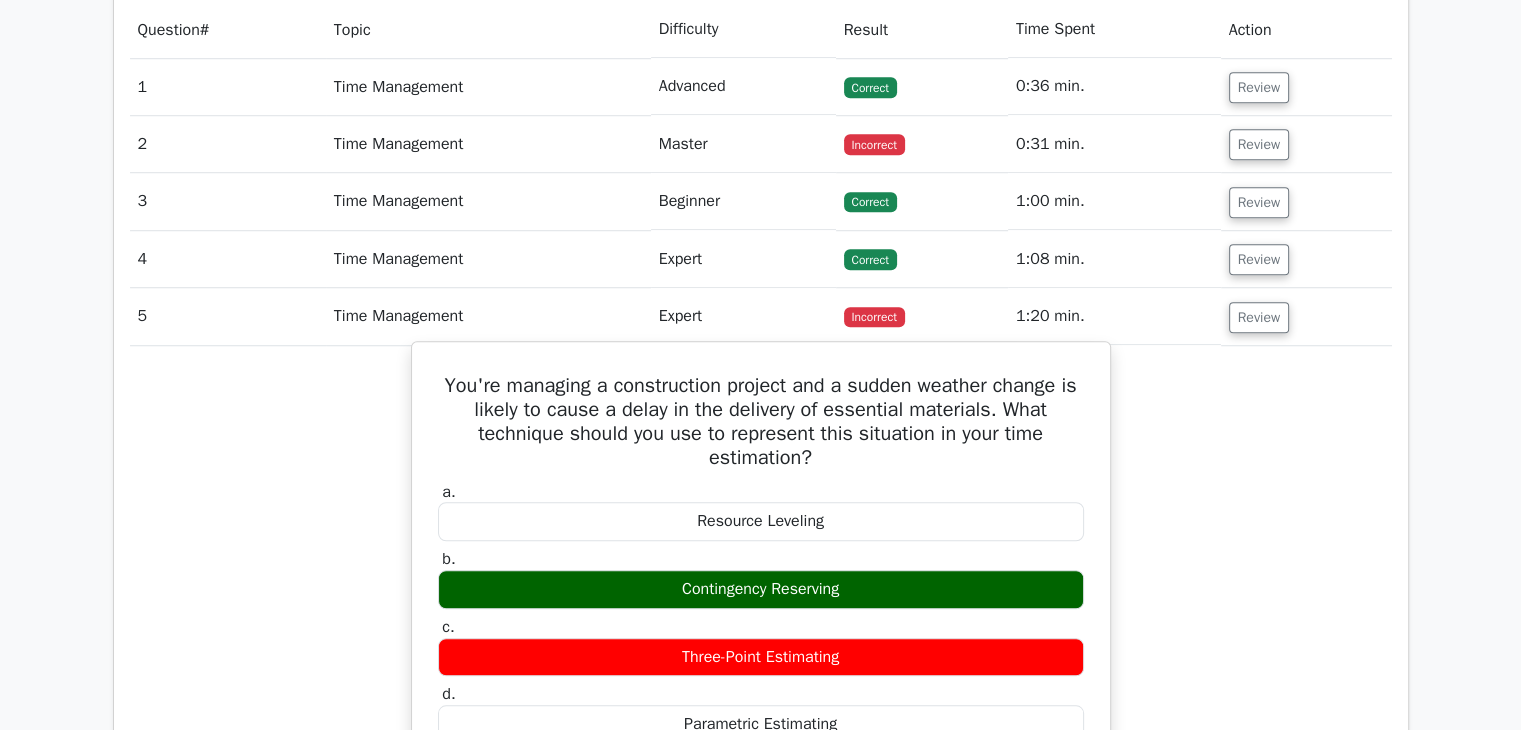 click on "Resource Leveling" at bounding box center (761, 521) 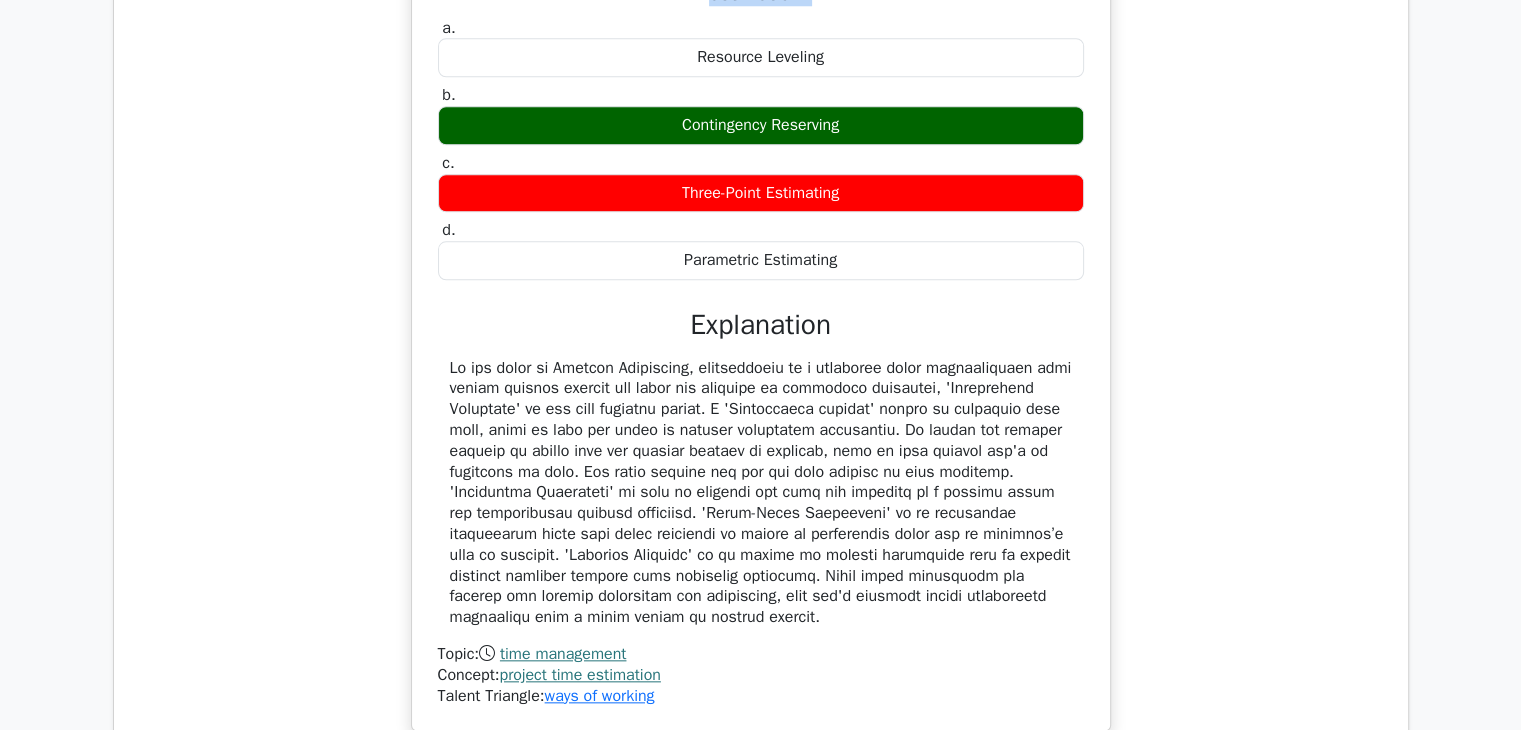 scroll, scrollTop: 1934, scrollLeft: 0, axis: vertical 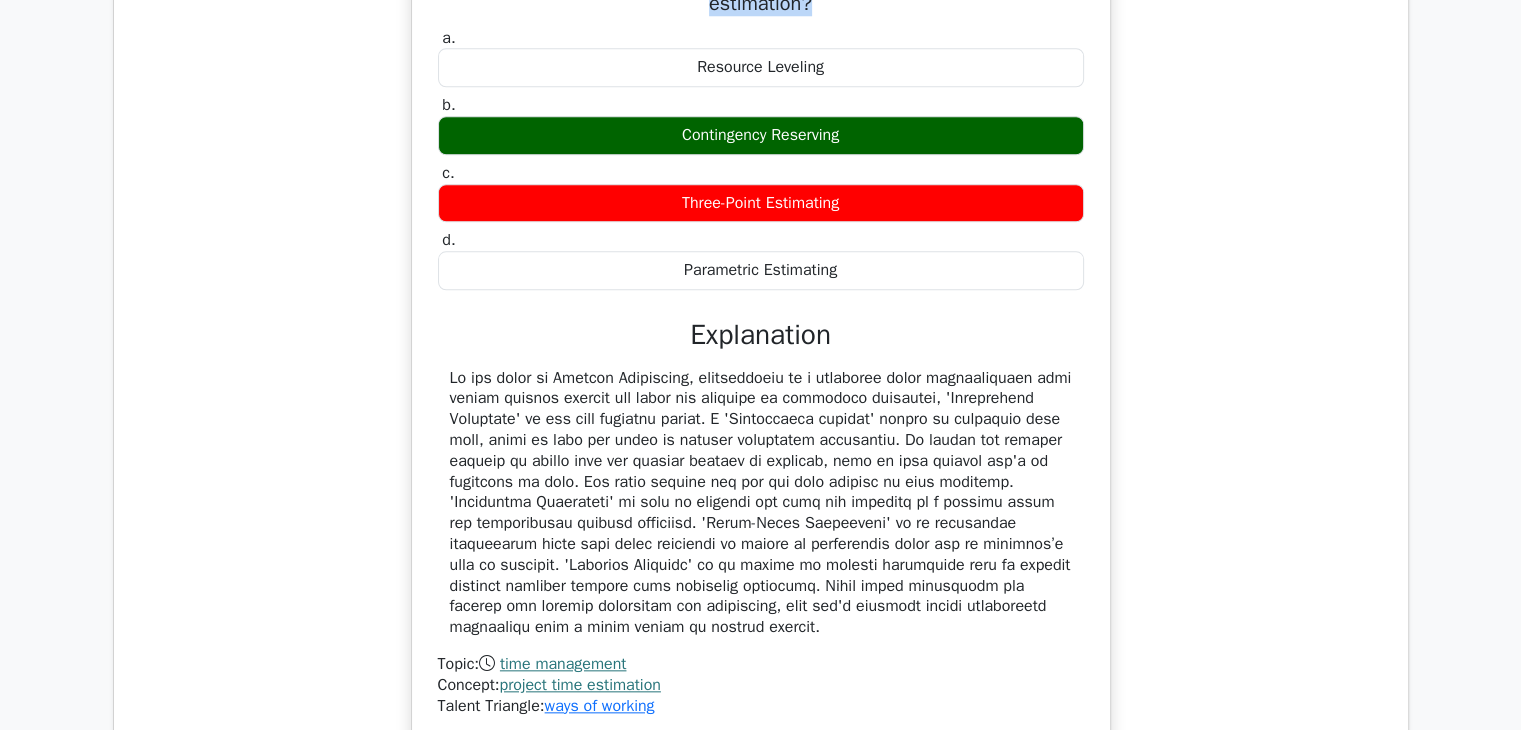 drag, startPoint x: 448, startPoint y: 383, endPoint x: 954, endPoint y: 205, distance: 536.3954 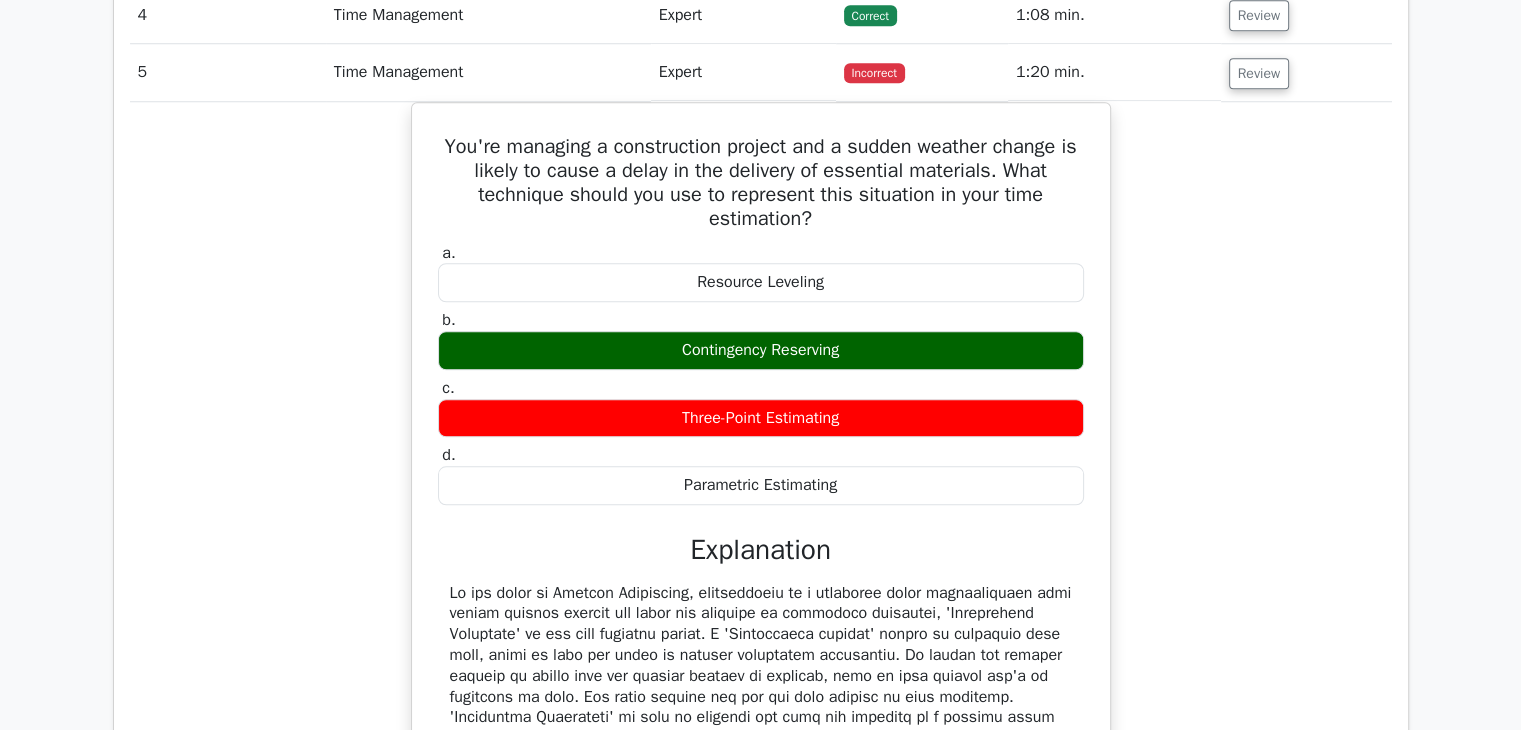 scroll, scrollTop: 1716, scrollLeft: 0, axis: vertical 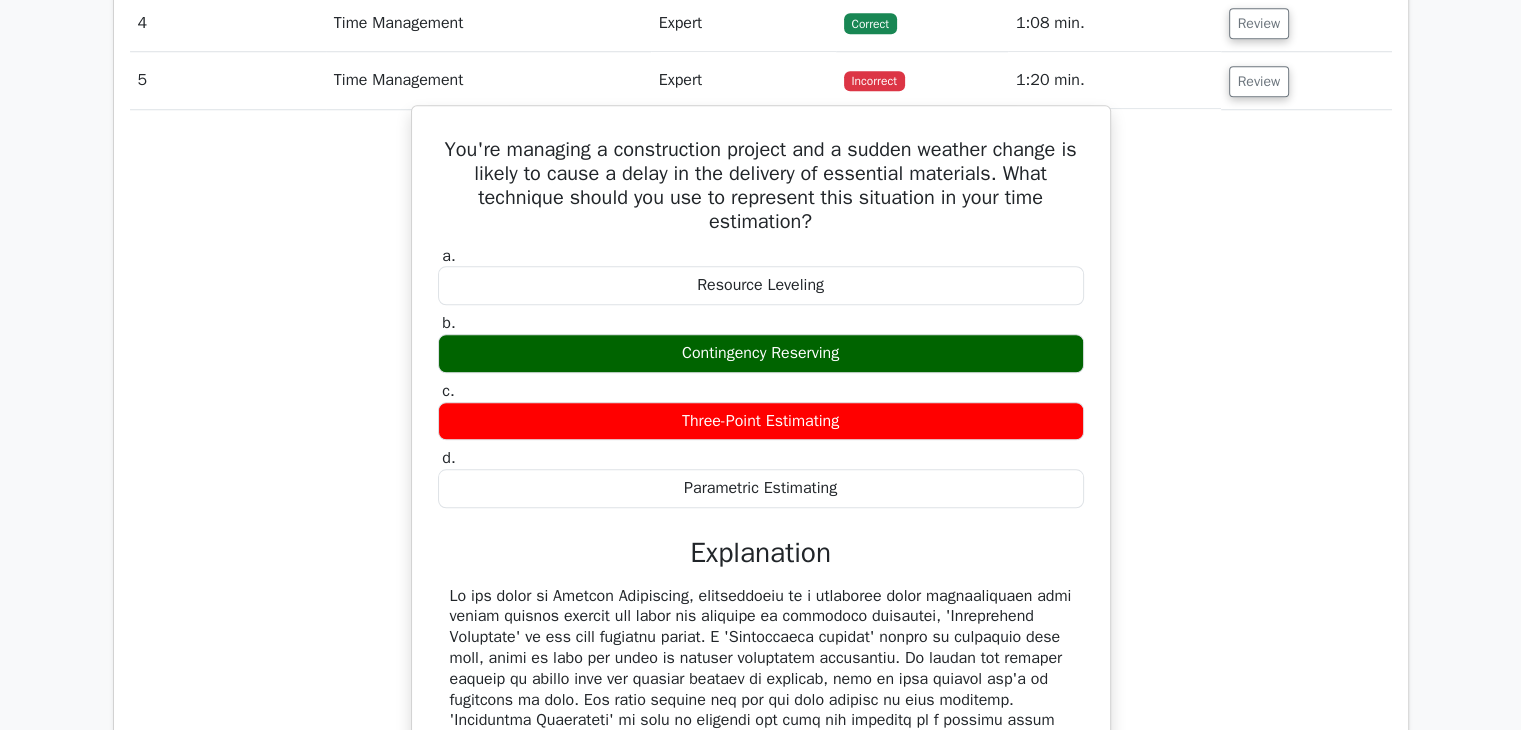 drag, startPoint x: 446, startPoint y: 145, endPoint x: 873, endPoint y: 494, distance: 551.4798 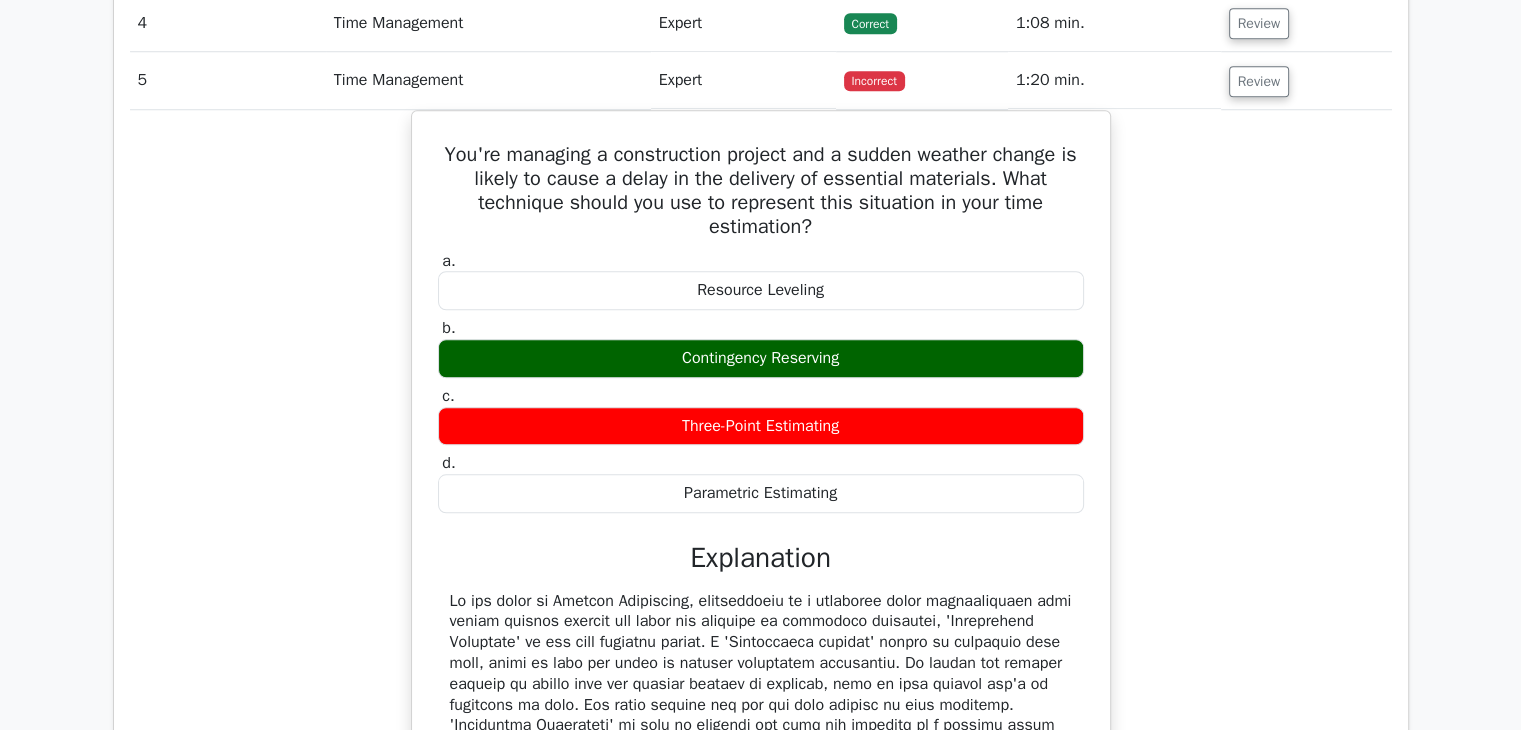 click on "You're managing a construction project and a sudden weather change is likely to cause a delay in the delivery of essential materials. What technique should you use to represent this situation in your time estimation?
a.
Resource Leveling
b.
c. d." at bounding box center [761, 549] 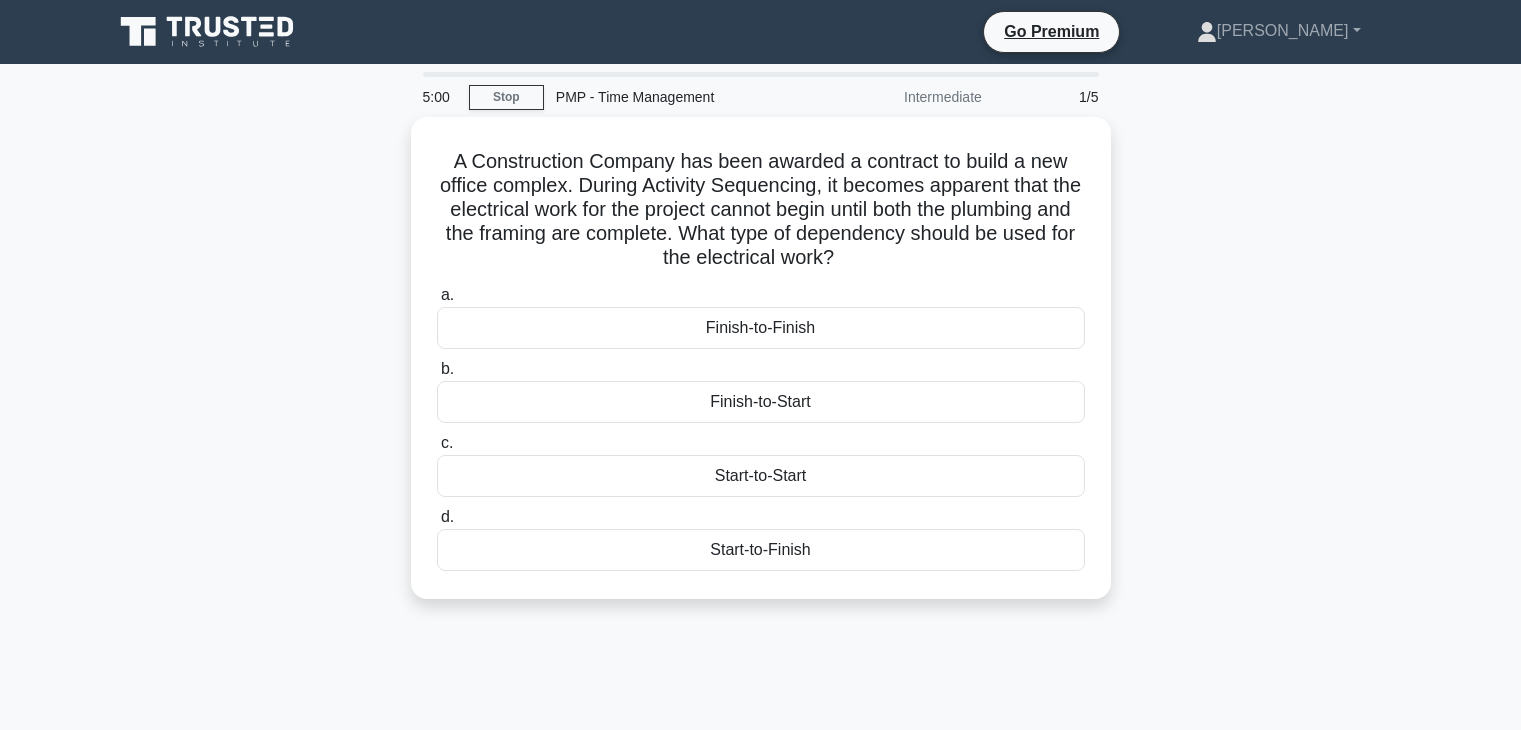 scroll, scrollTop: 0, scrollLeft: 0, axis: both 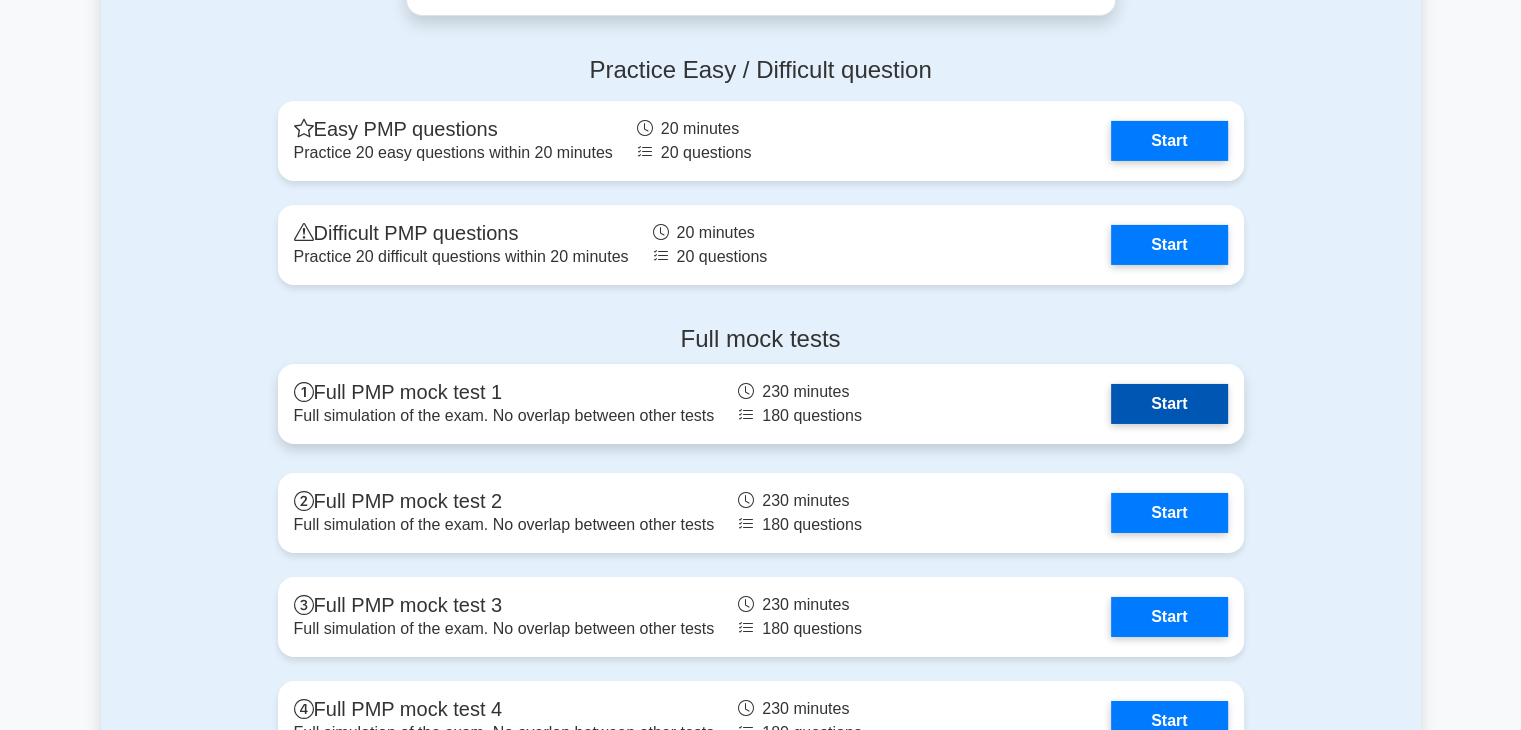 click on "Start" at bounding box center (1169, 404) 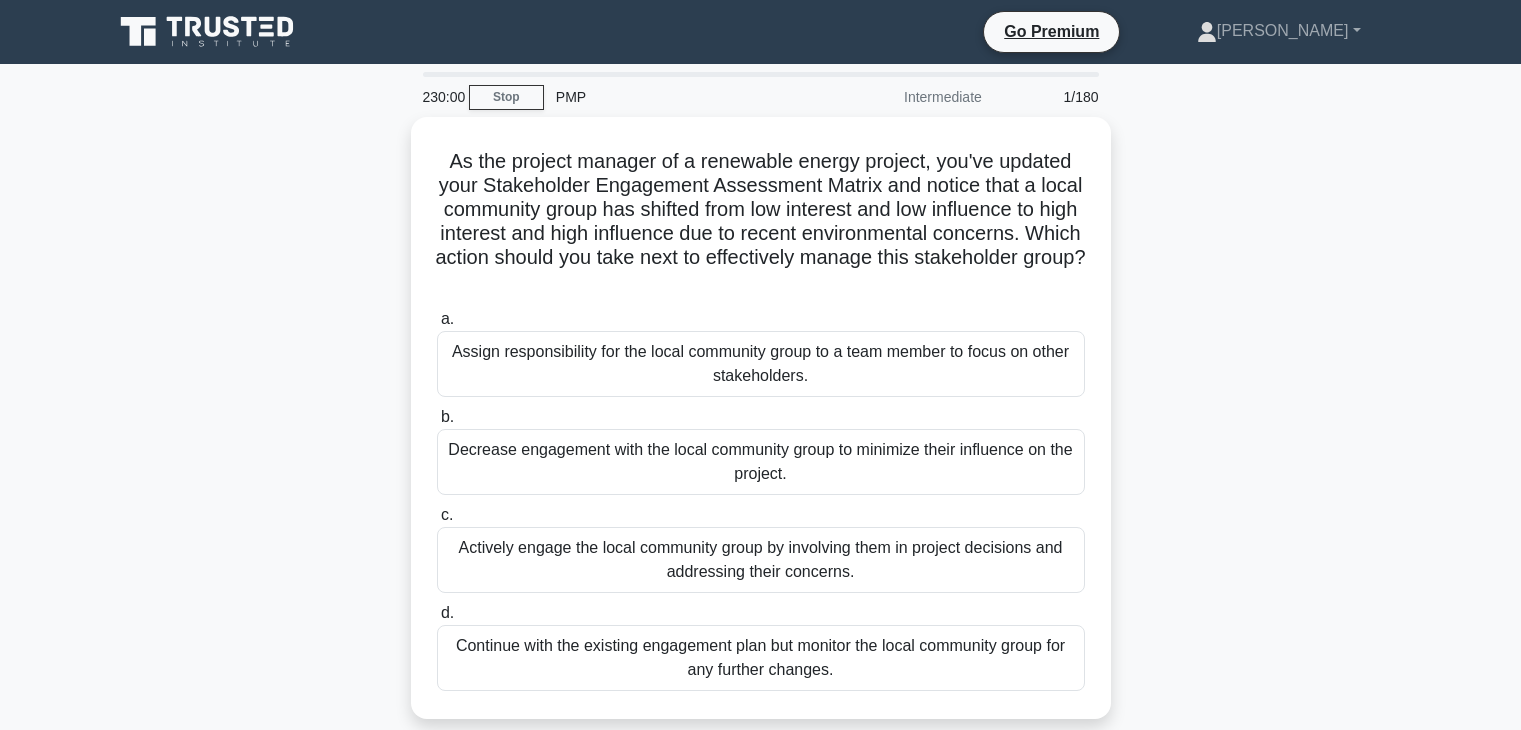 scroll, scrollTop: 0, scrollLeft: 0, axis: both 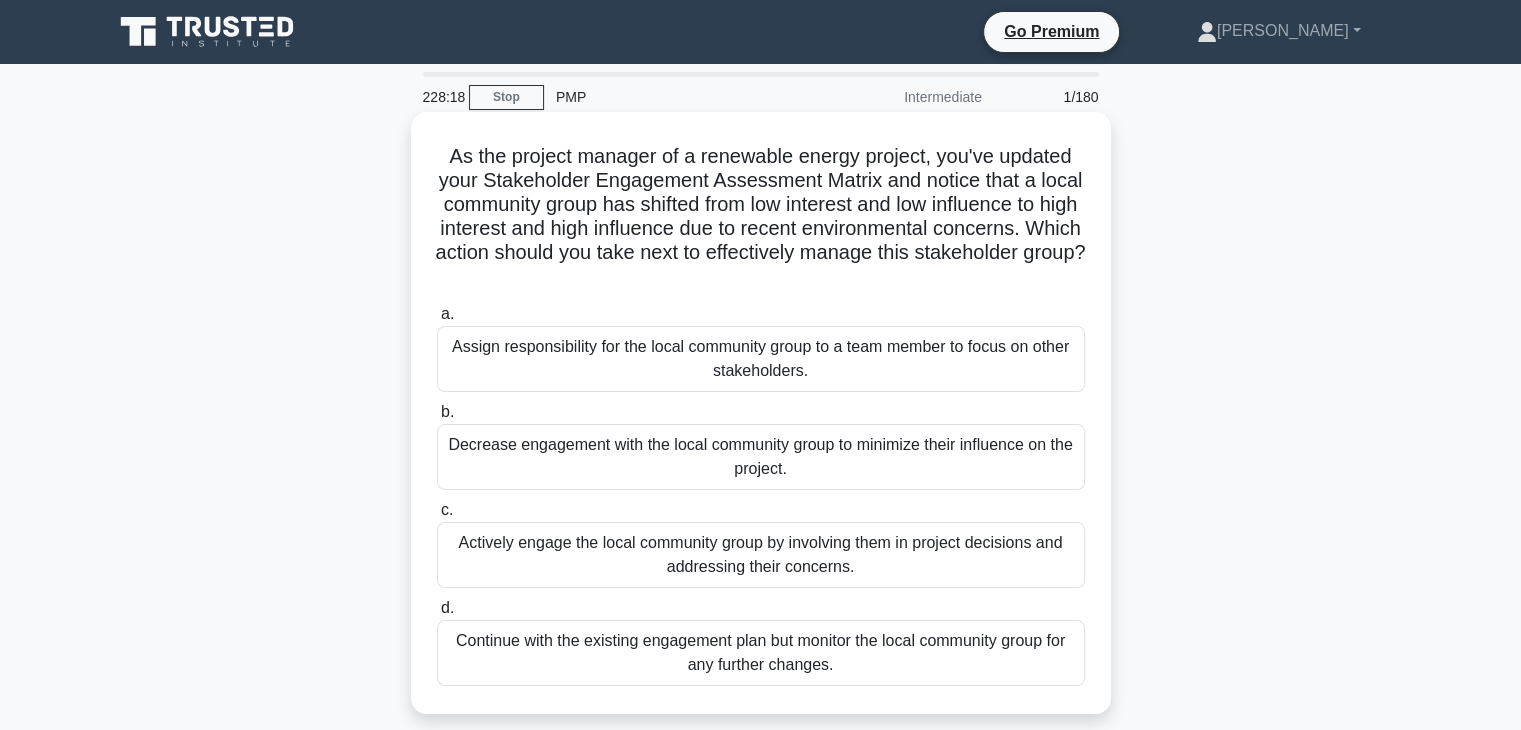 click on "Actively engage the local community group by involving them in project decisions and addressing their concerns." at bounding box center (761, 555) 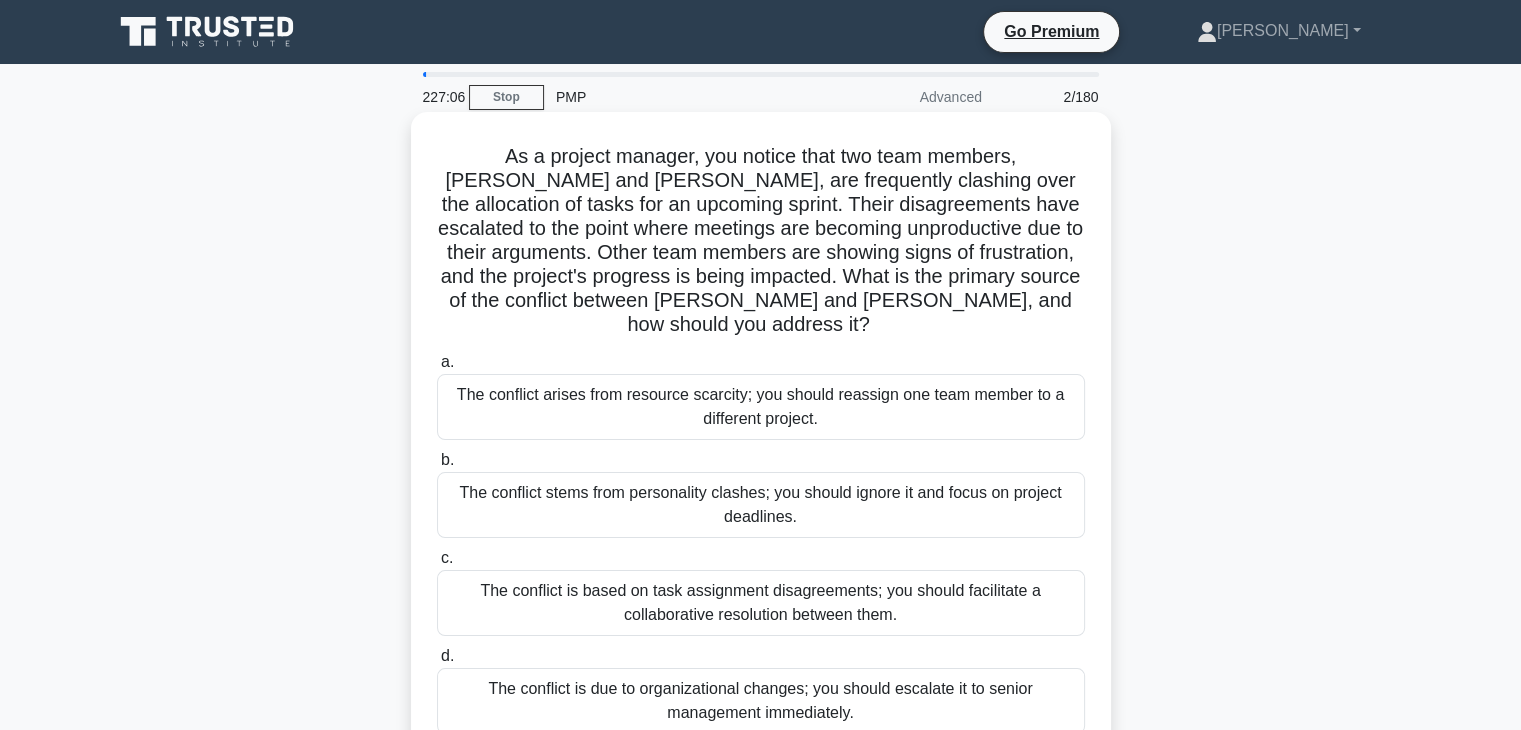 click on "The conflict is based on task assignment disagreements; you should facilitate a collaborative resolution between them." at bounding box center [761, 603] 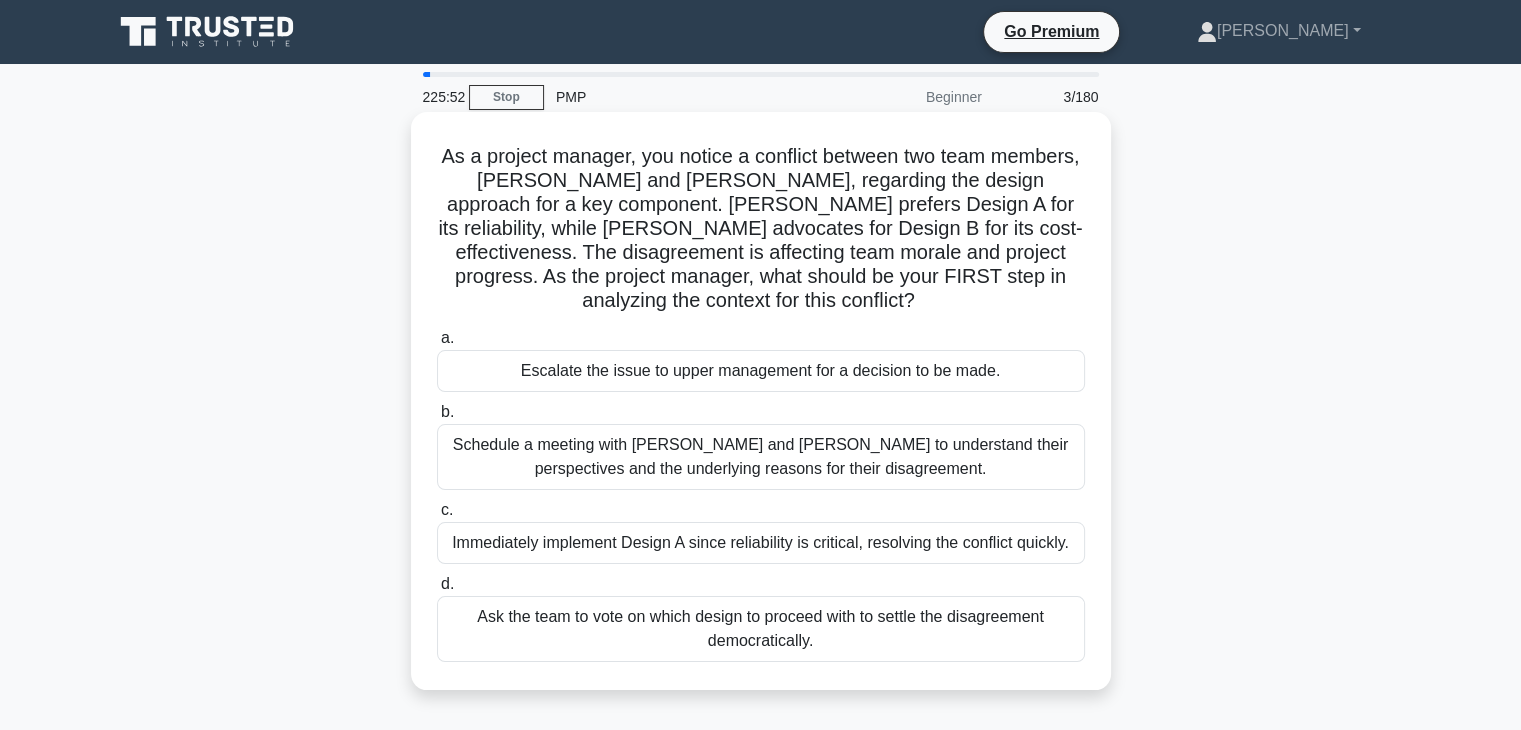 click on "Schedule a meeting with Sarah and John to understand their perspectives and the underlying reasons for their disagreement." at bounding box center [761, 457] 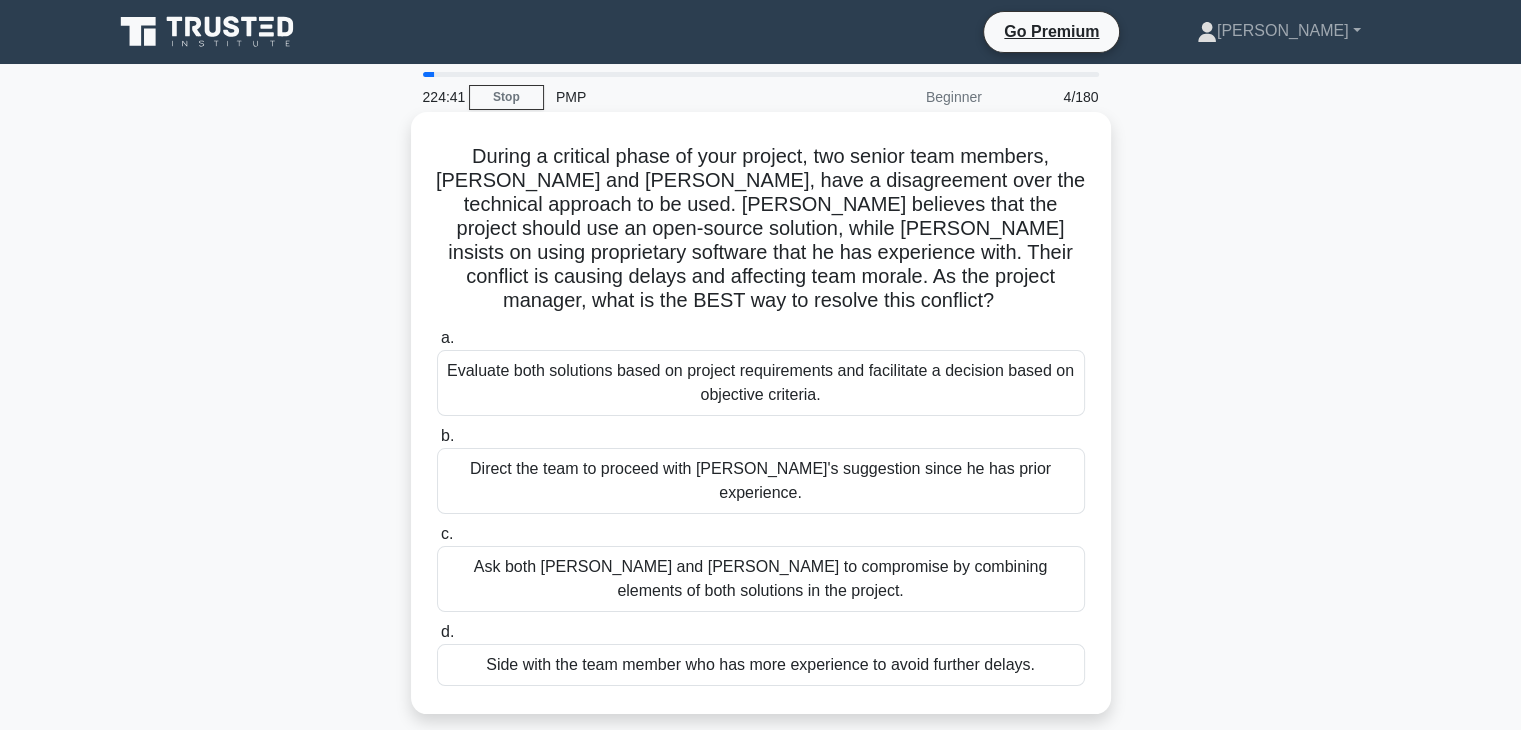 click on "Evaluate both solutions based on project requirements and facilitate a decision based on objective criteria." at bounding box center [761, 383] 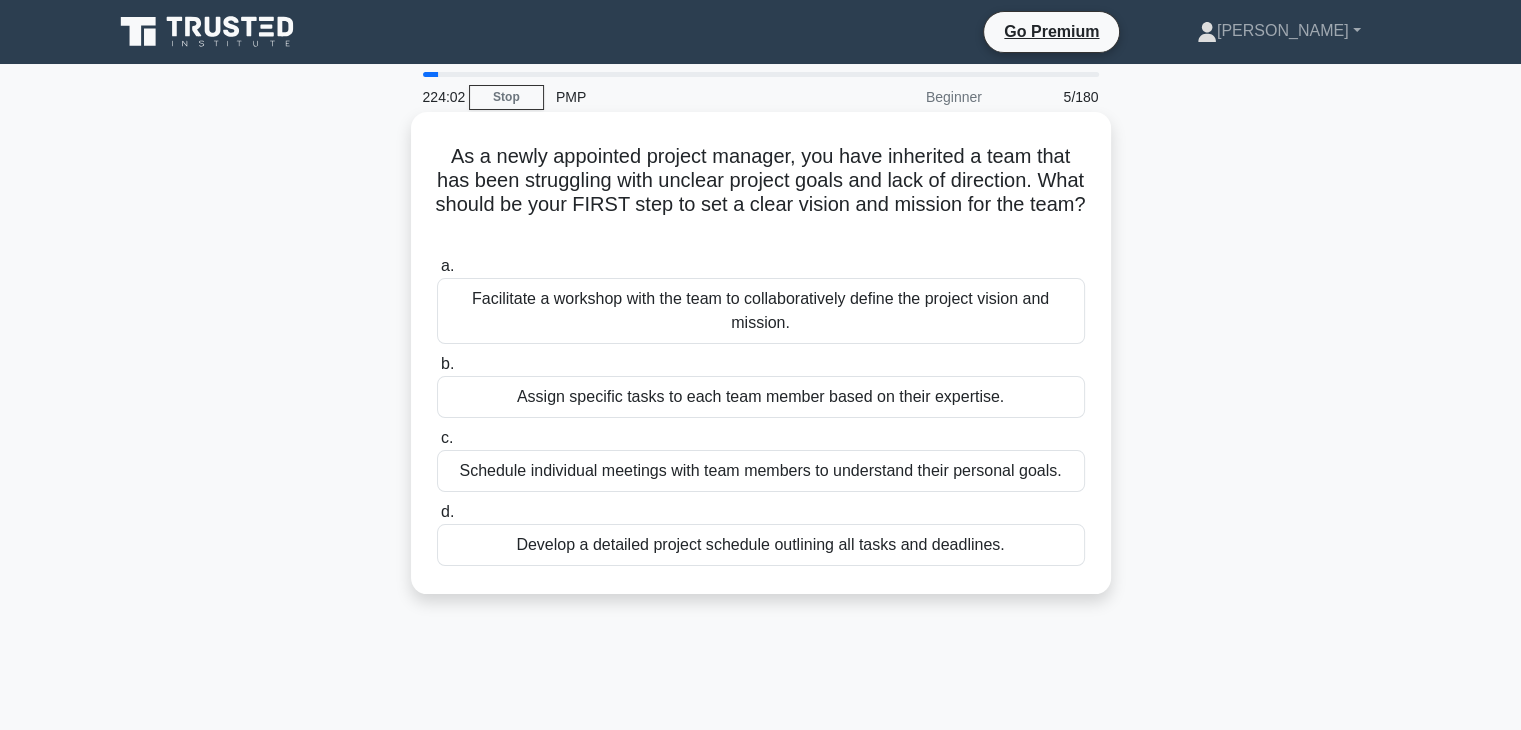 click on "Facilitate a workshop with the team to collaboratively define the project vision and mission." at bounding box center [761, 311] 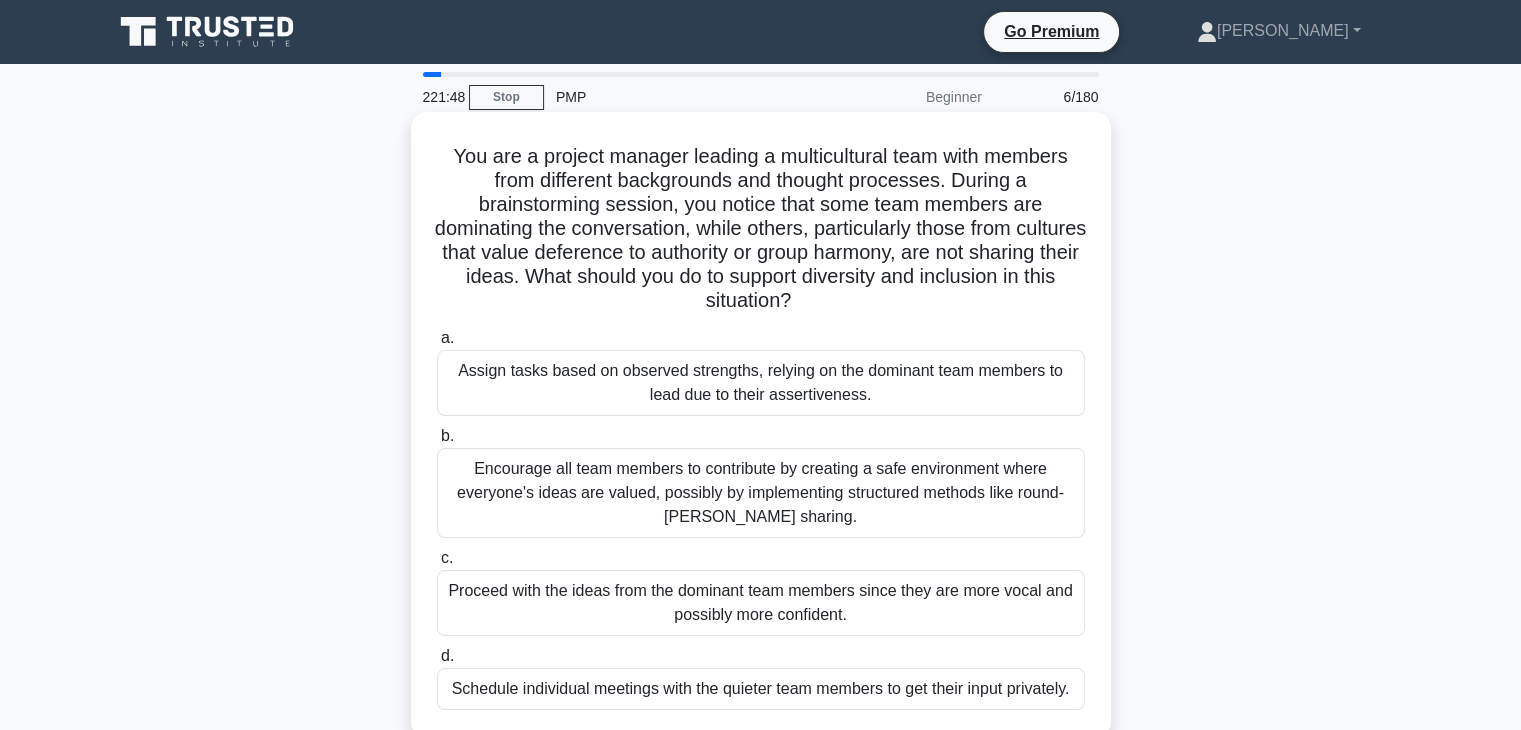 click on "Encourage all team members to contribute by creating a safe environment where everyone's ideas are valued, possibly by implementing structured methods like round-robin sharing." at bounding box center [761, 493] 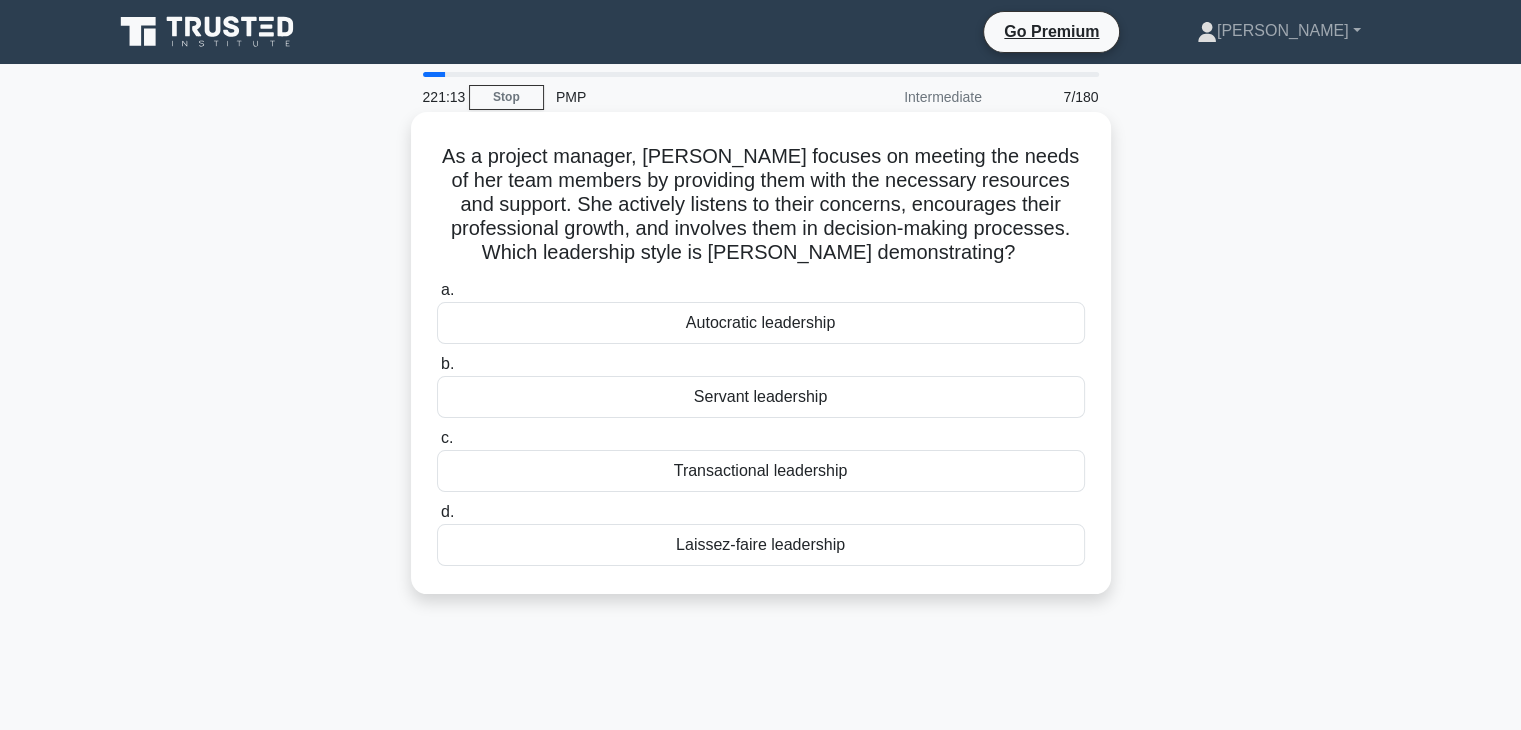 click on "Servant leadership" at bounding box center (761, 397) 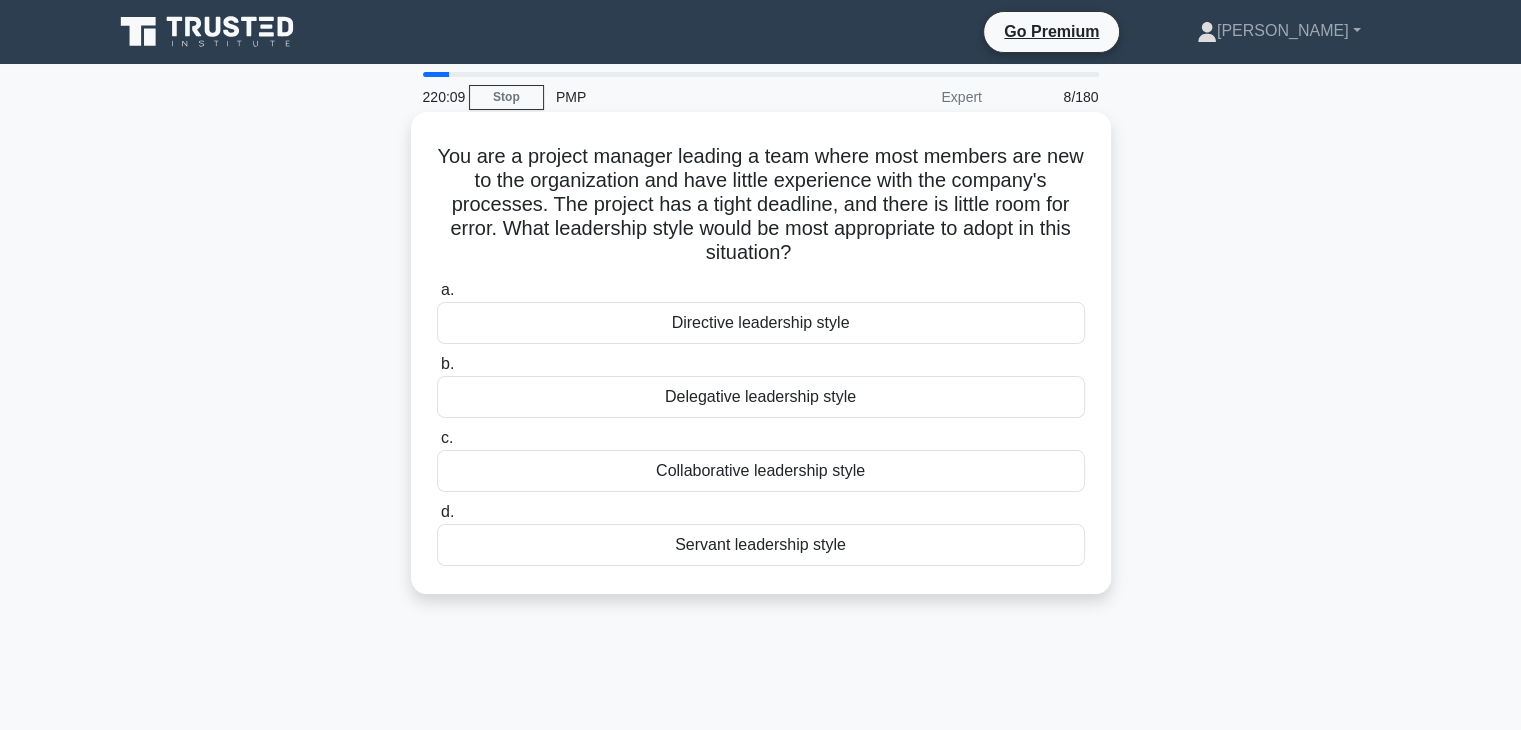 click on "Collaborative leadership style" at bounding box center (761, 471) 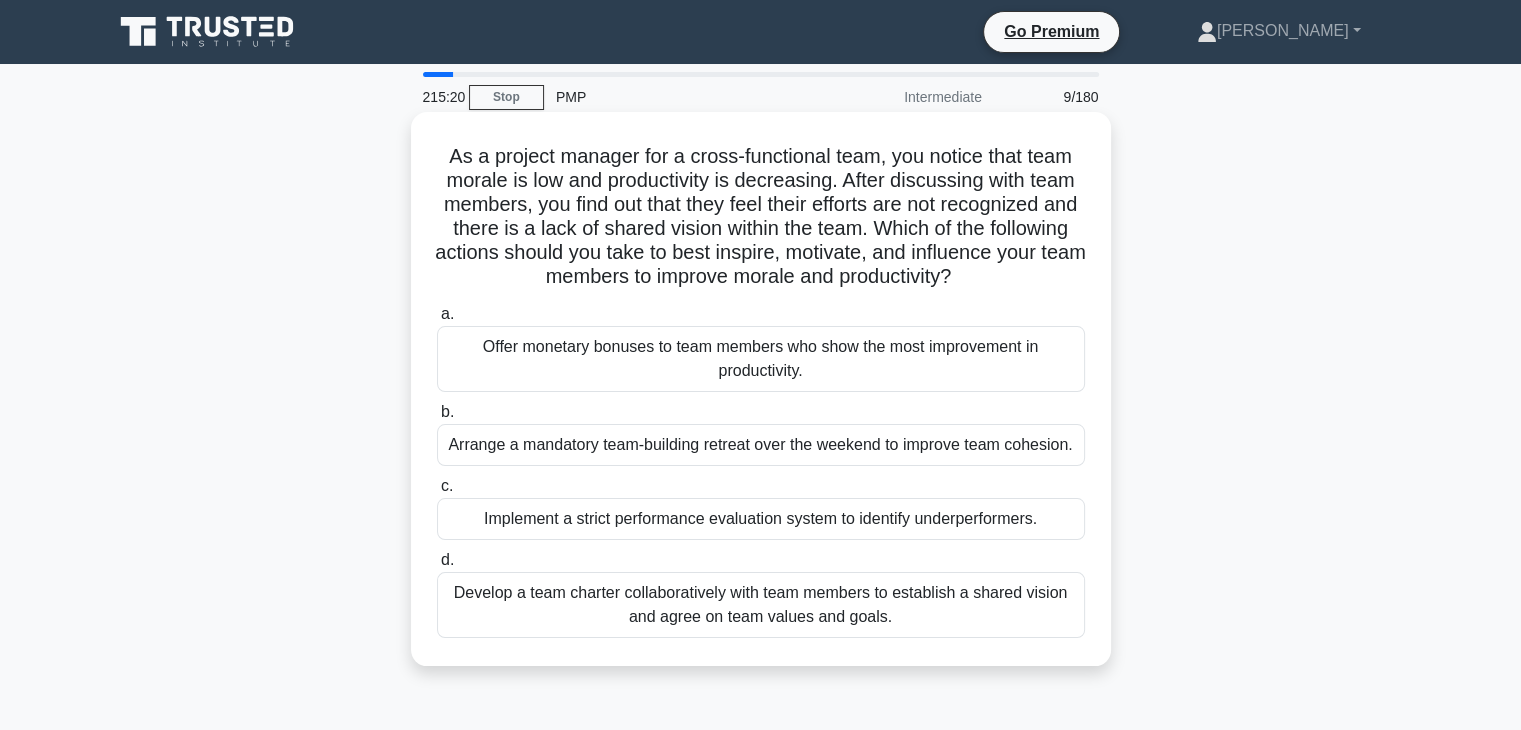 click on "Develop a team charter collaboratively with team members to establish a shared vision and agree on team values and goals." at bounding box center (761, 605) 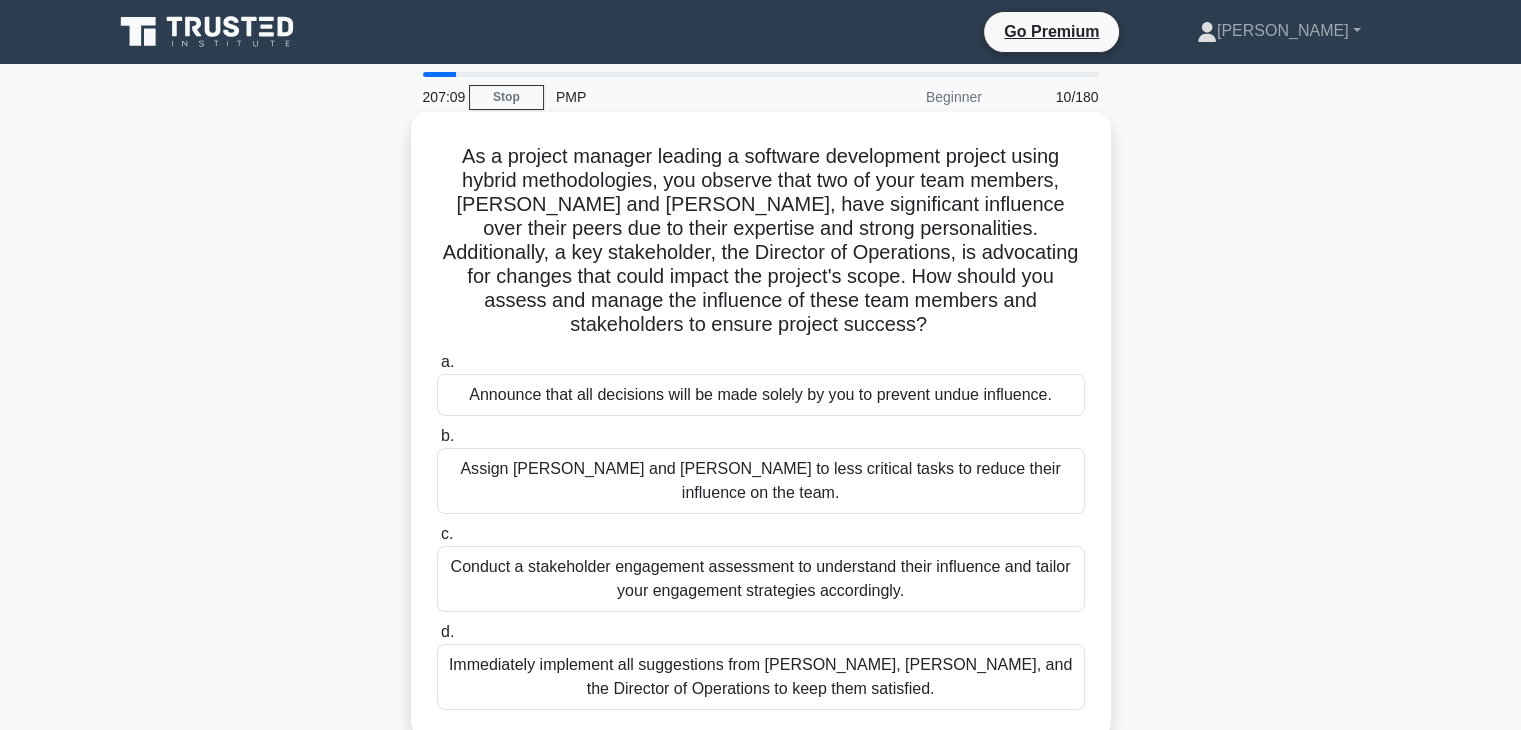 click on "Conduct a stakeholder engagement assessment to understand their influence and tailor your engagement strategies accordingly." at bounding box center (761, 579) 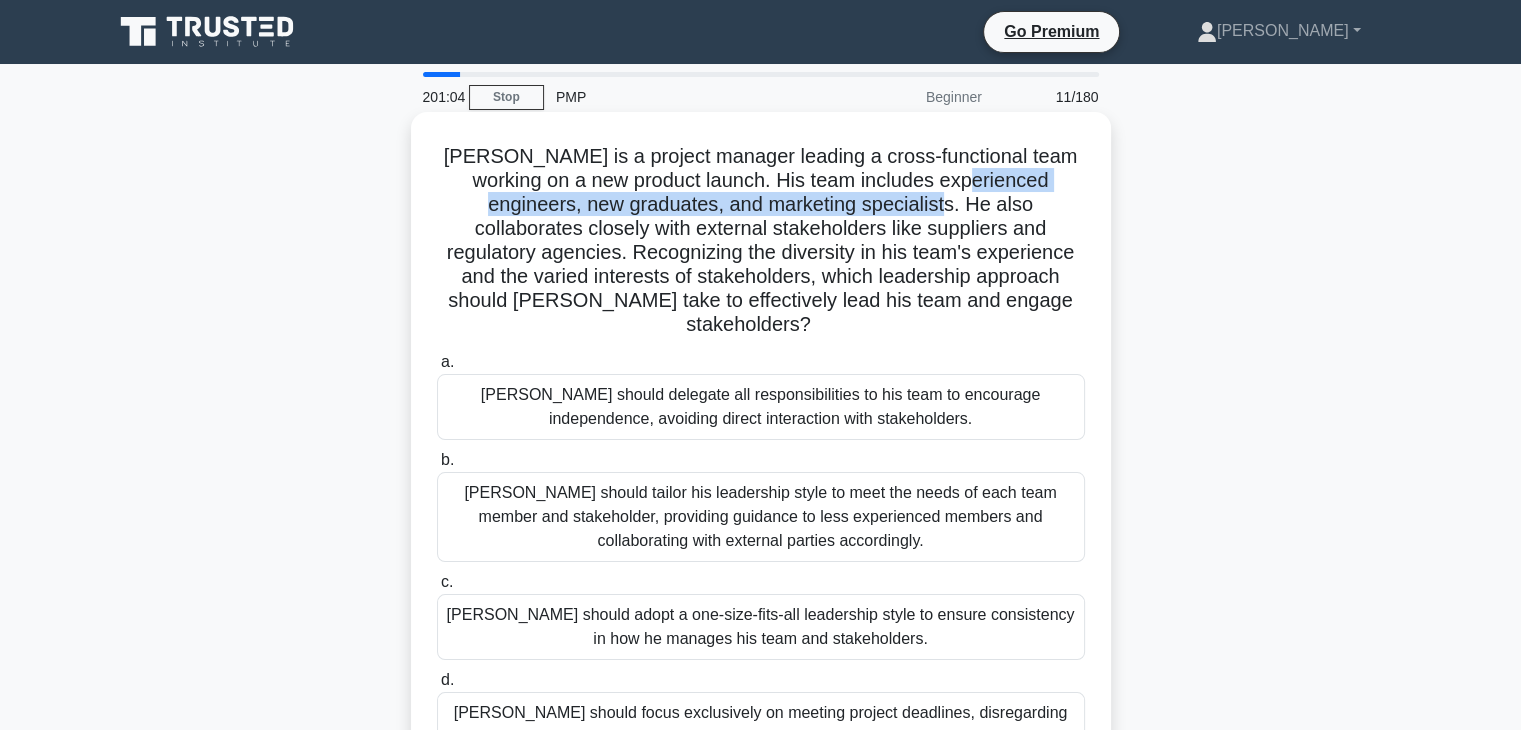 drag, startPoint x: 928, startPoint y: 181, endPoint x: 832, endPoint y: 195, distance: 97.015465 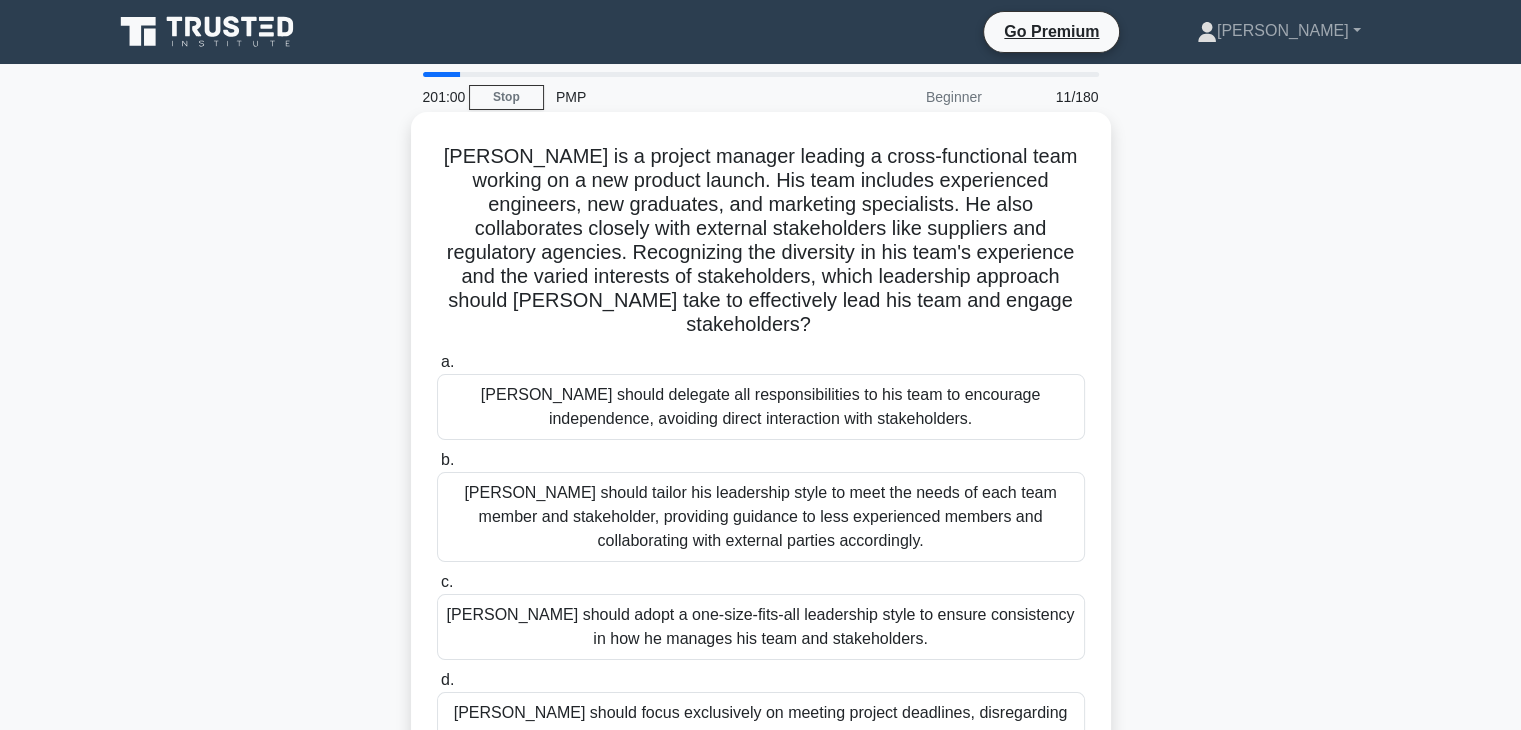 click on "John is a project manager leading a cross-functional team working on a new product launch. His team includes experienced engineers, new graduates, and marketing specialists. He also collaborates closely with external stakeholders like suppliers and regulatory agencies. Recognizing the diversity in his team's experience and the varied interests of stakeholders, which leadership approach should John take to effectively lead his team and engage stakeholders?
.spinner_0XTQ{transform-origin:center;animation:spinner_y6GP .75s linear infinite}@keyframes spinner_y6GP{100%{transform:rotate(360deg)}}" at bounding box center [761, 241] 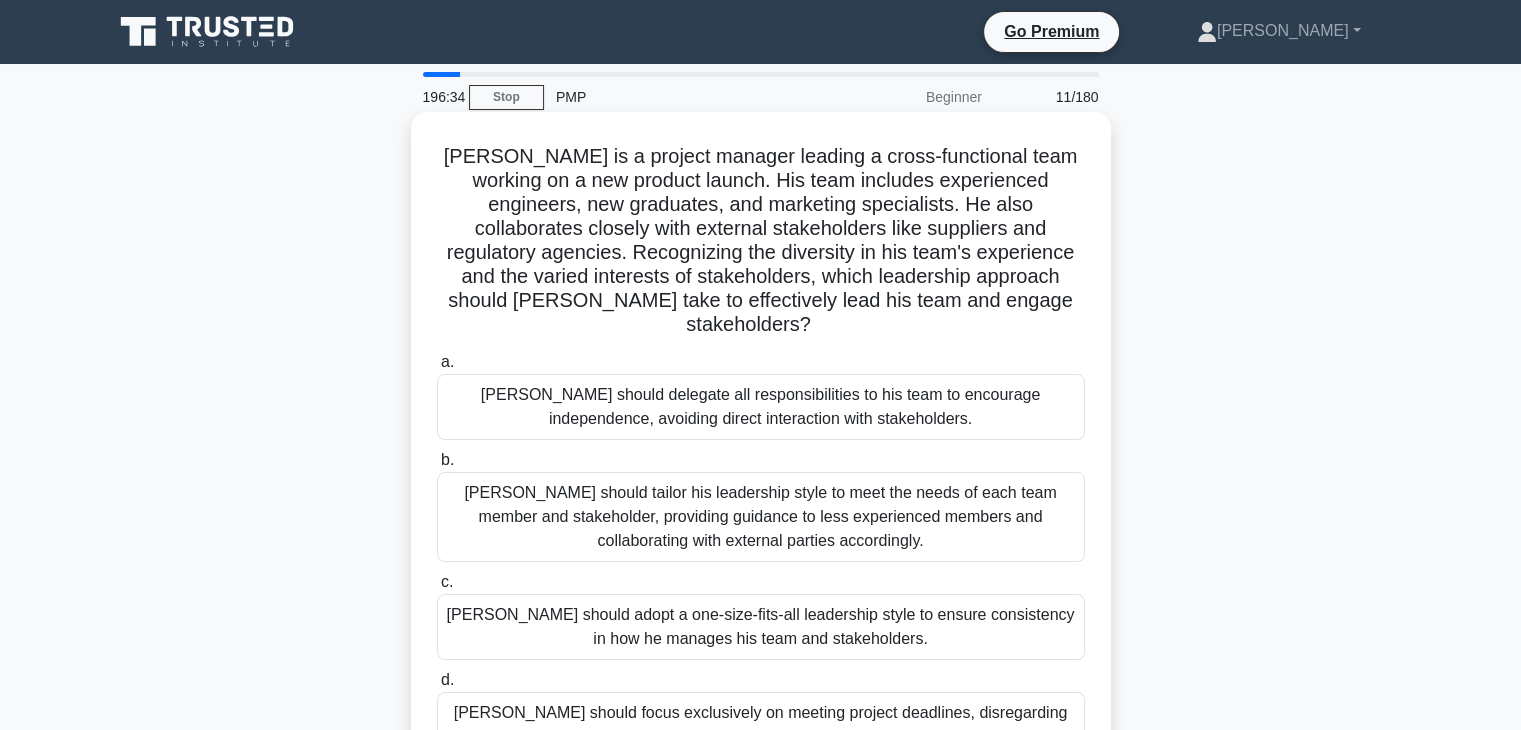 click on "John should tailor his leadership style to meet the needs of each team member and stakeholder, providing guidance to less experienced members and collaborating with external parties accordingly." at bounding box center [761, 517] 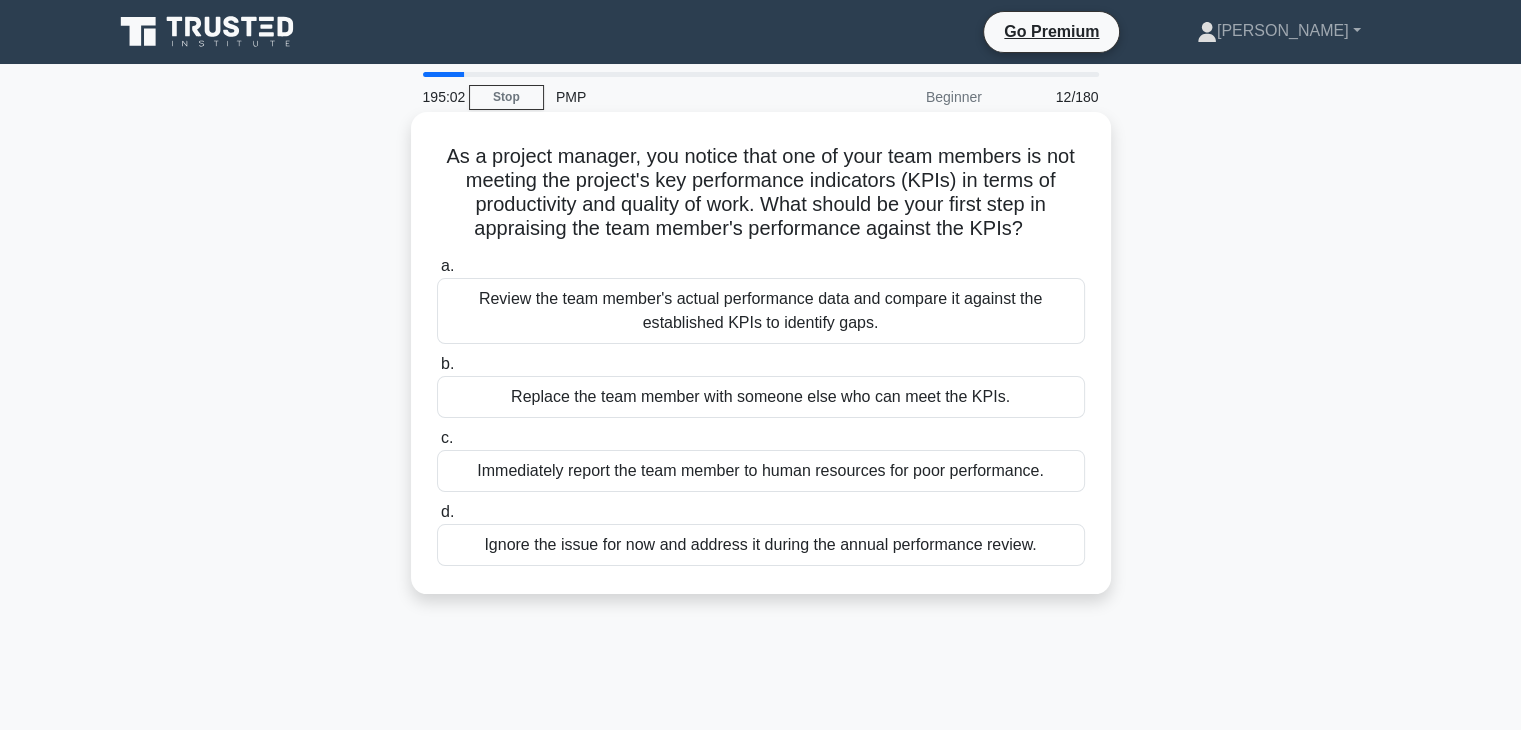 click on "Review the team member's actual performance data and compare it against the established KPIs to identify gaps." at bounding box center (761, 311) 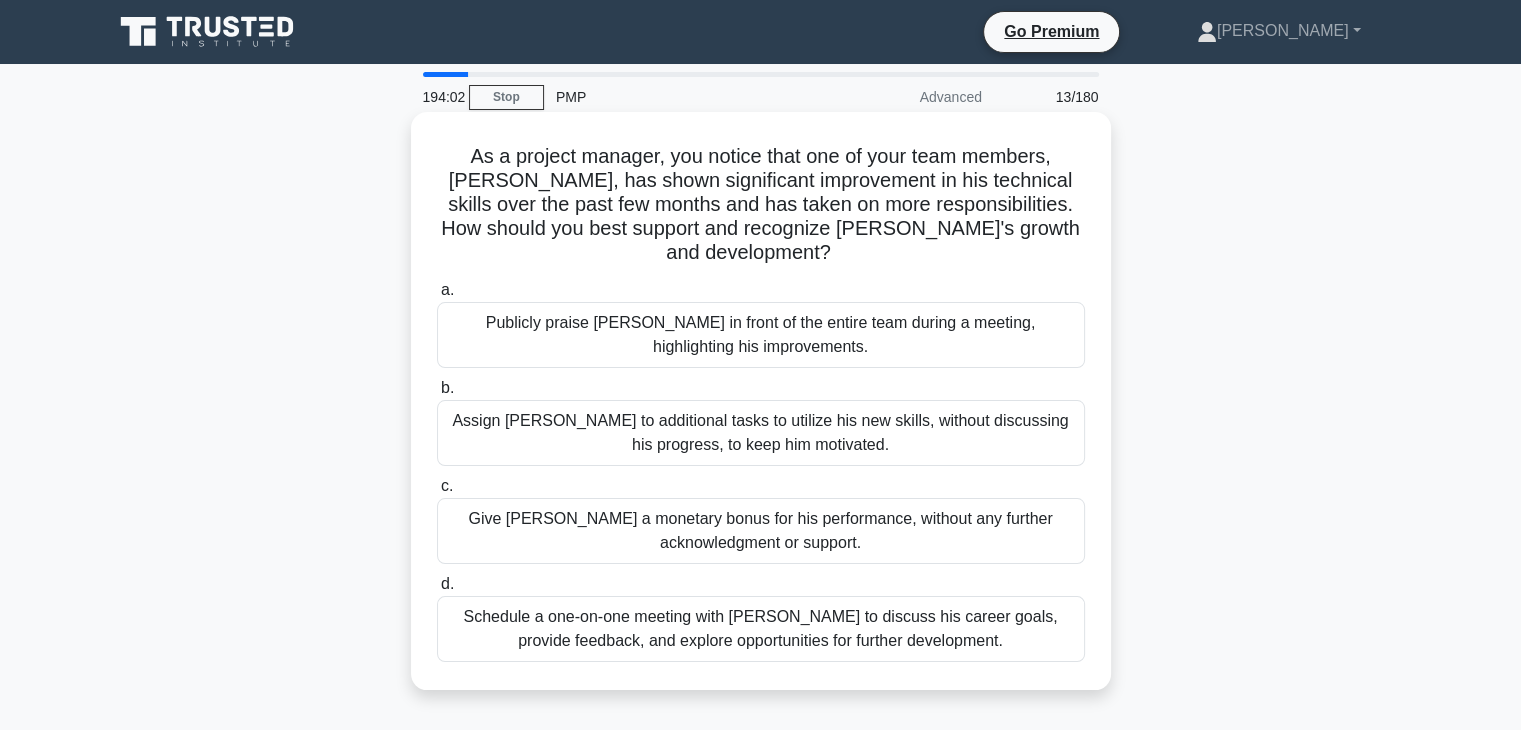 click on "As a project manager, you notice that one of your team members, Alex, has shown significant improvement in his technical skills over the past few months and has taken on more responsibilities. How should you best support and recognize Alex's growth and development?
.spinner_0XTQ{transform-origin:center;animation:spinner_y6GP .75s linear infinite}@keyframes spinner_y6GP{100%{transform:rotate(360deg)}}" at bounding box center (761, 205) 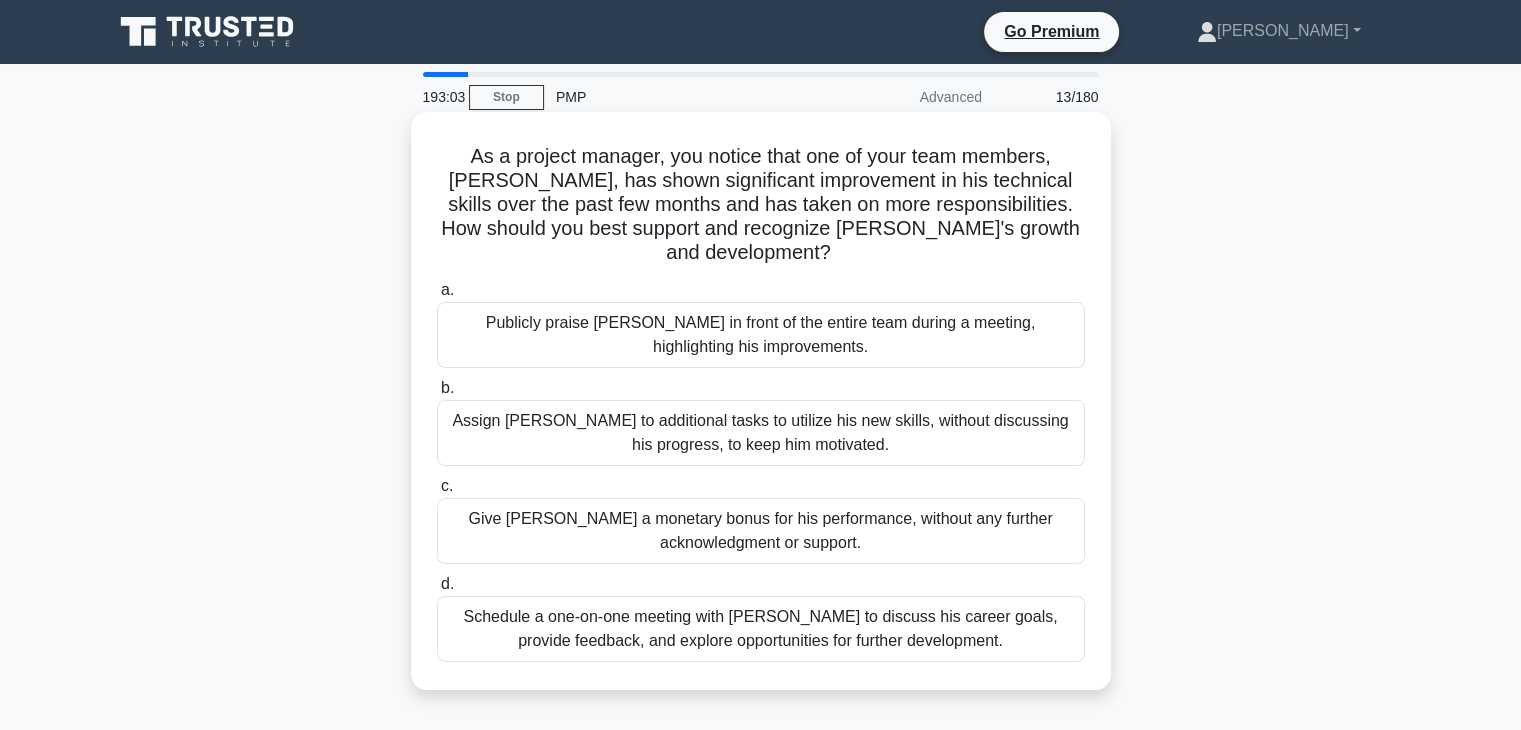 click on "Schedule a one-on-one meeting with Alex to discuss his career goals, provide feedback, and explore opportunities for further development." at bounding box center [761, 629] 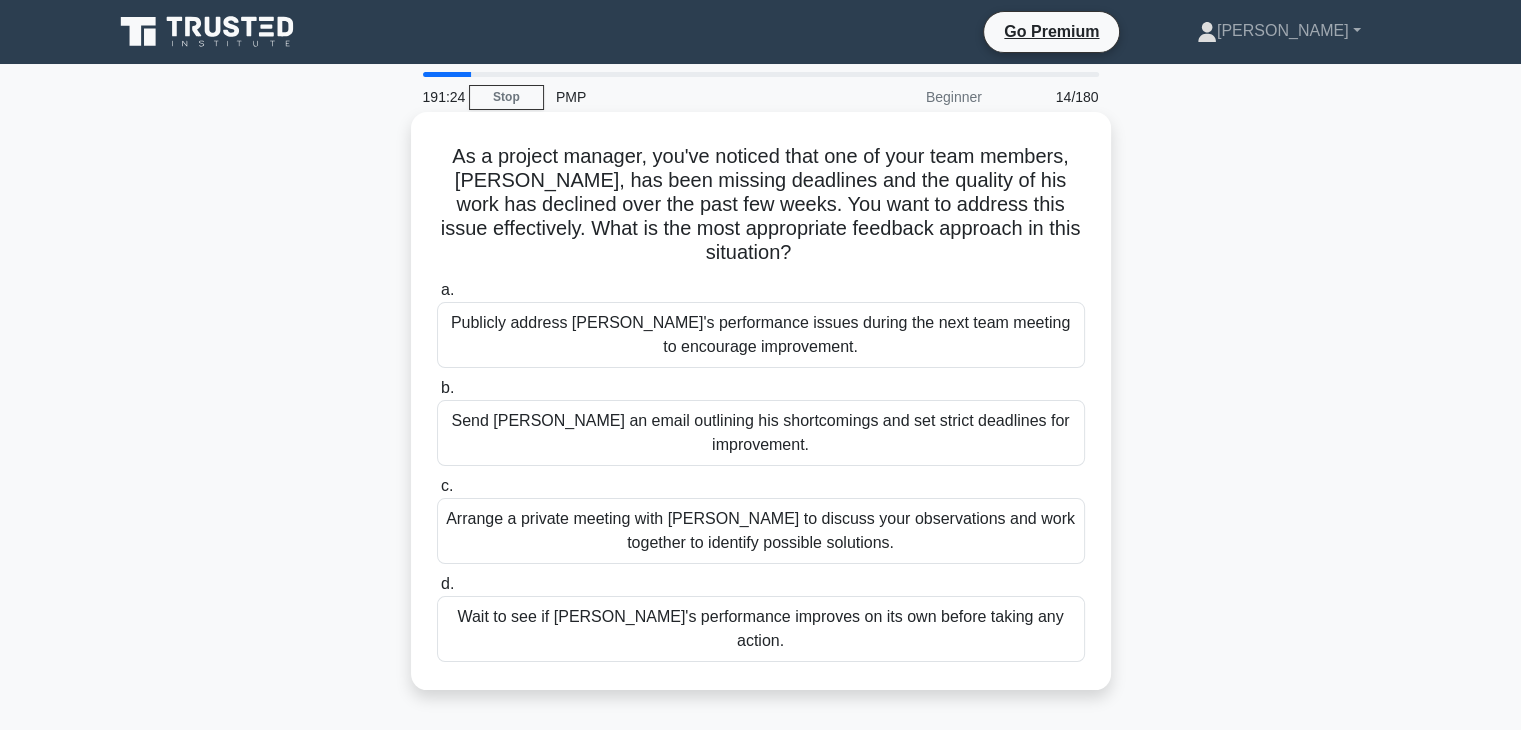 click on "Arrange a private meeting with Alex to discuss your observations and work together to identify possible solutions." at bounding box center (761, 531) 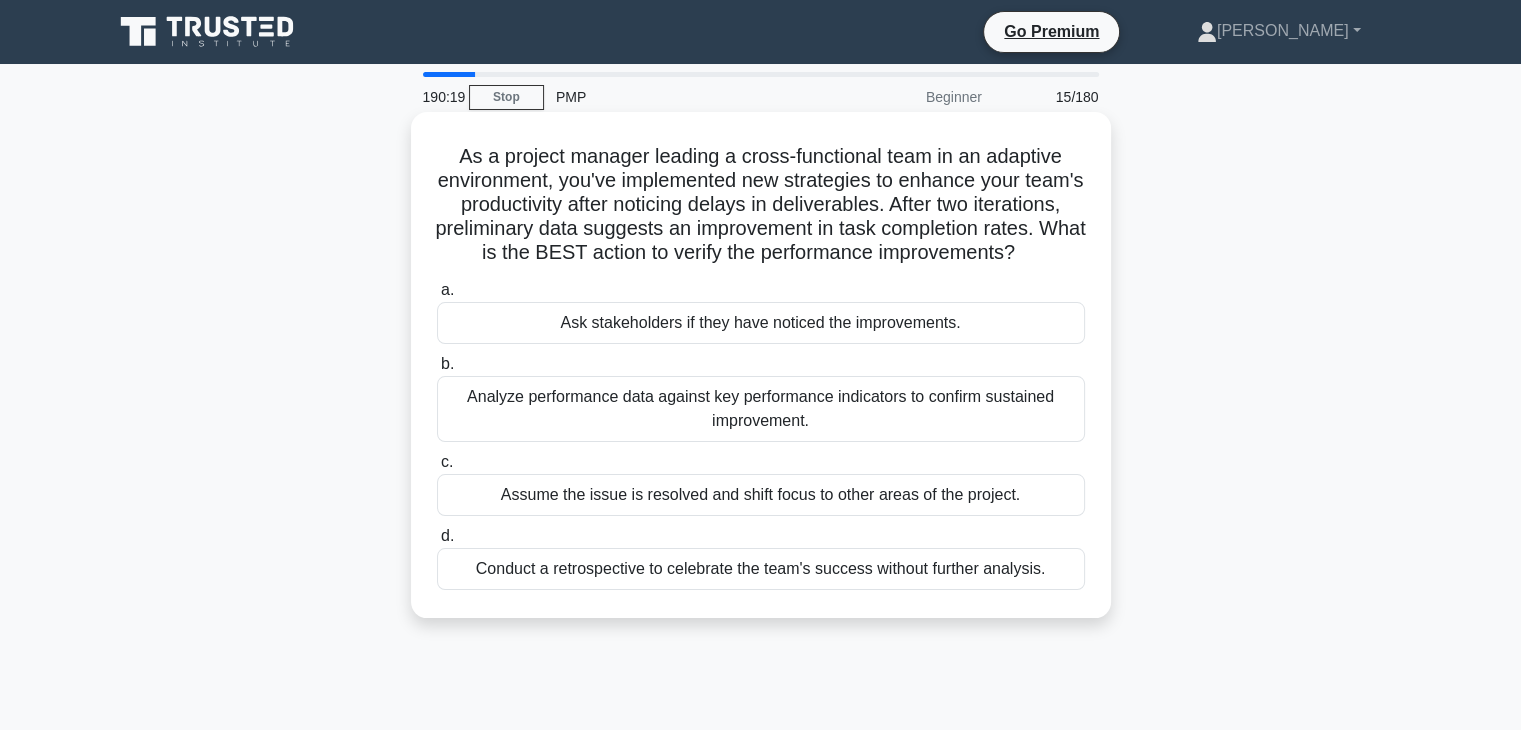 click on "Analyze performance data against key performance indicators to confirm sustained improvement." at bounding box center [761, 409] 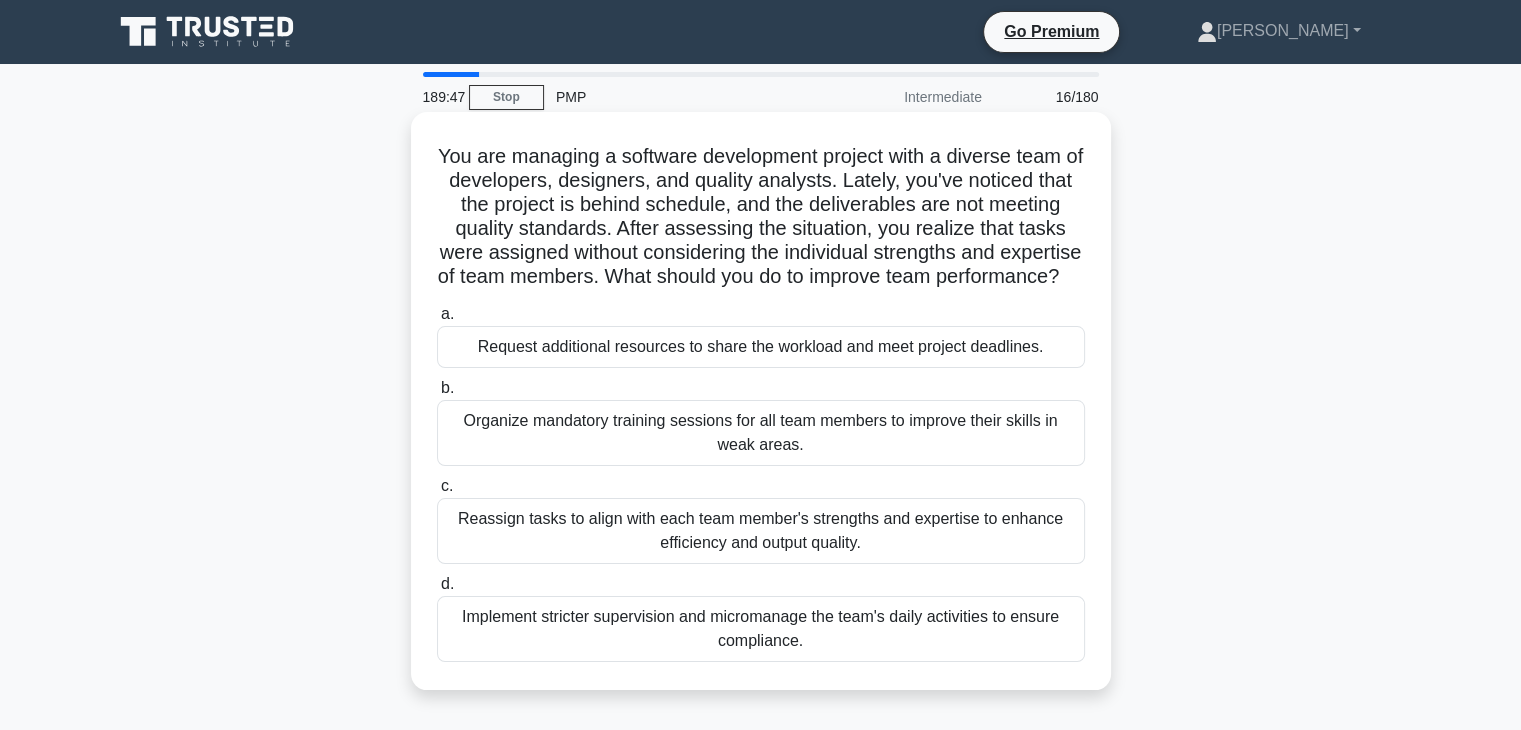 click on "Request additional resources to share the workload and meet project deadlines." at bounding box center [761, 347] 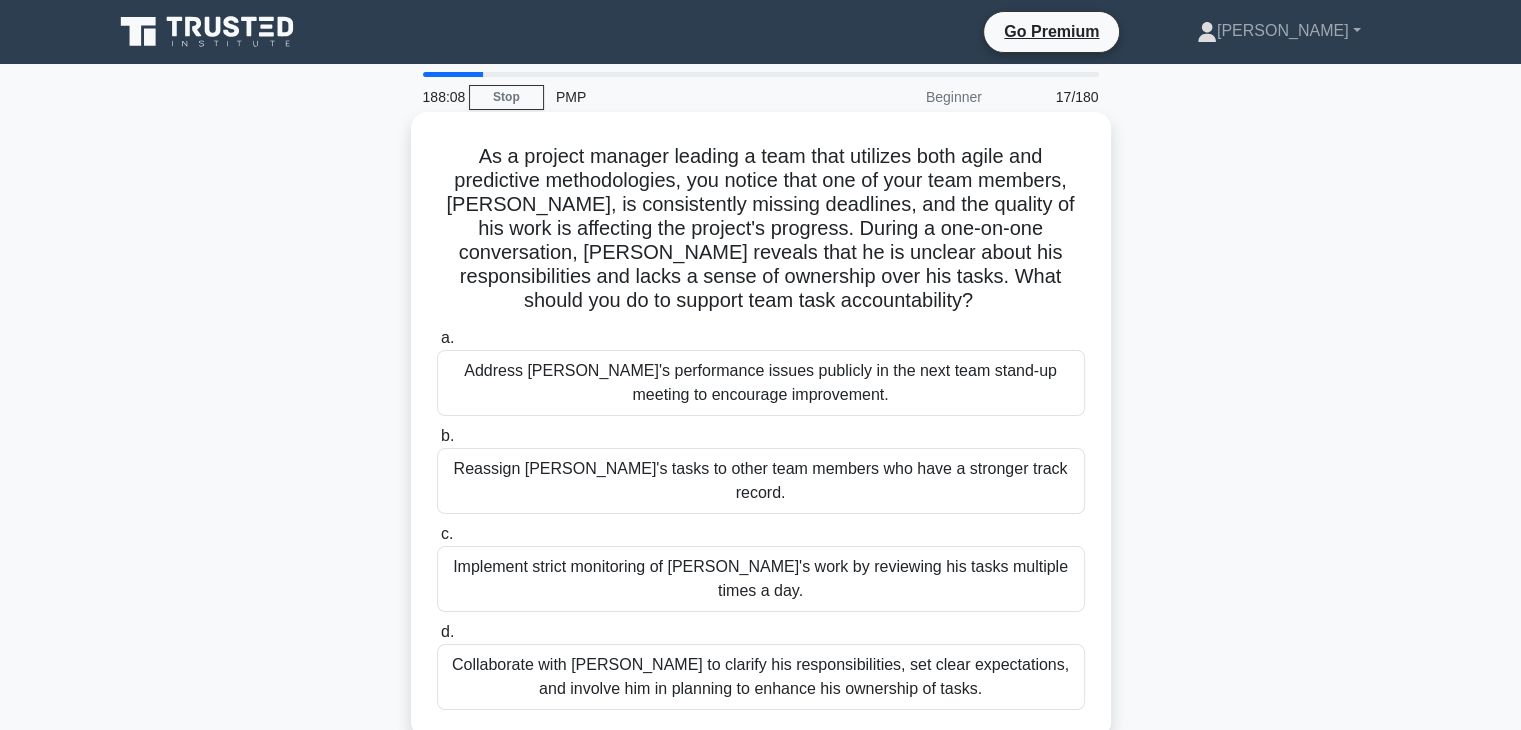 click on "Collaborate with Alex to clarify his responsibilities, set clear expectations, and involve him in planning to enhance his ownership of tasks." at bounding box center (761, 677) 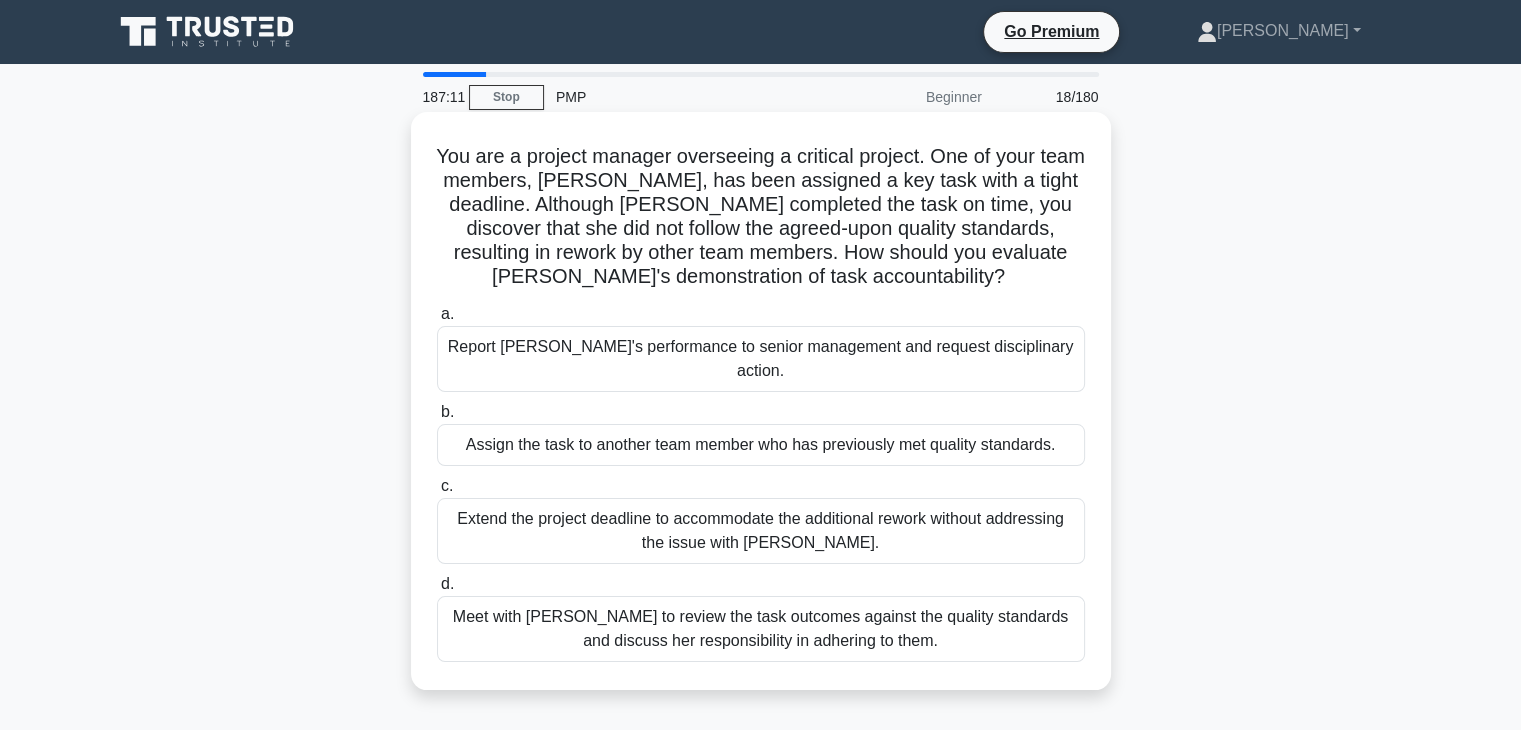 click on "Meet with Priya to review the task outcomes against the quality standards and discuss her responsibility in adhering to them." at bounding box center [761, 629] 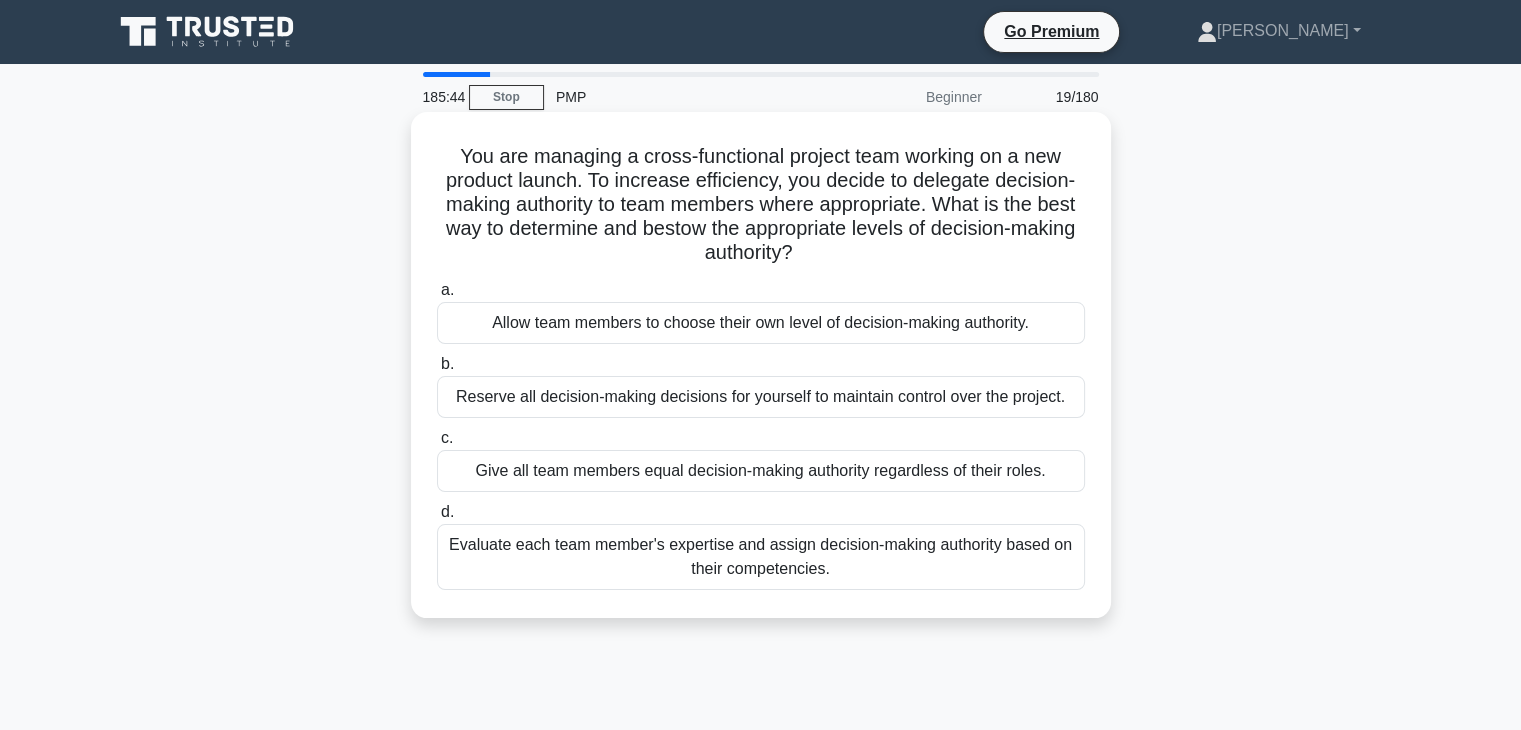 click on "Evaluate each team member's expertise and assign decision-making authority based on their competencies." at bounding box center [761, 557] 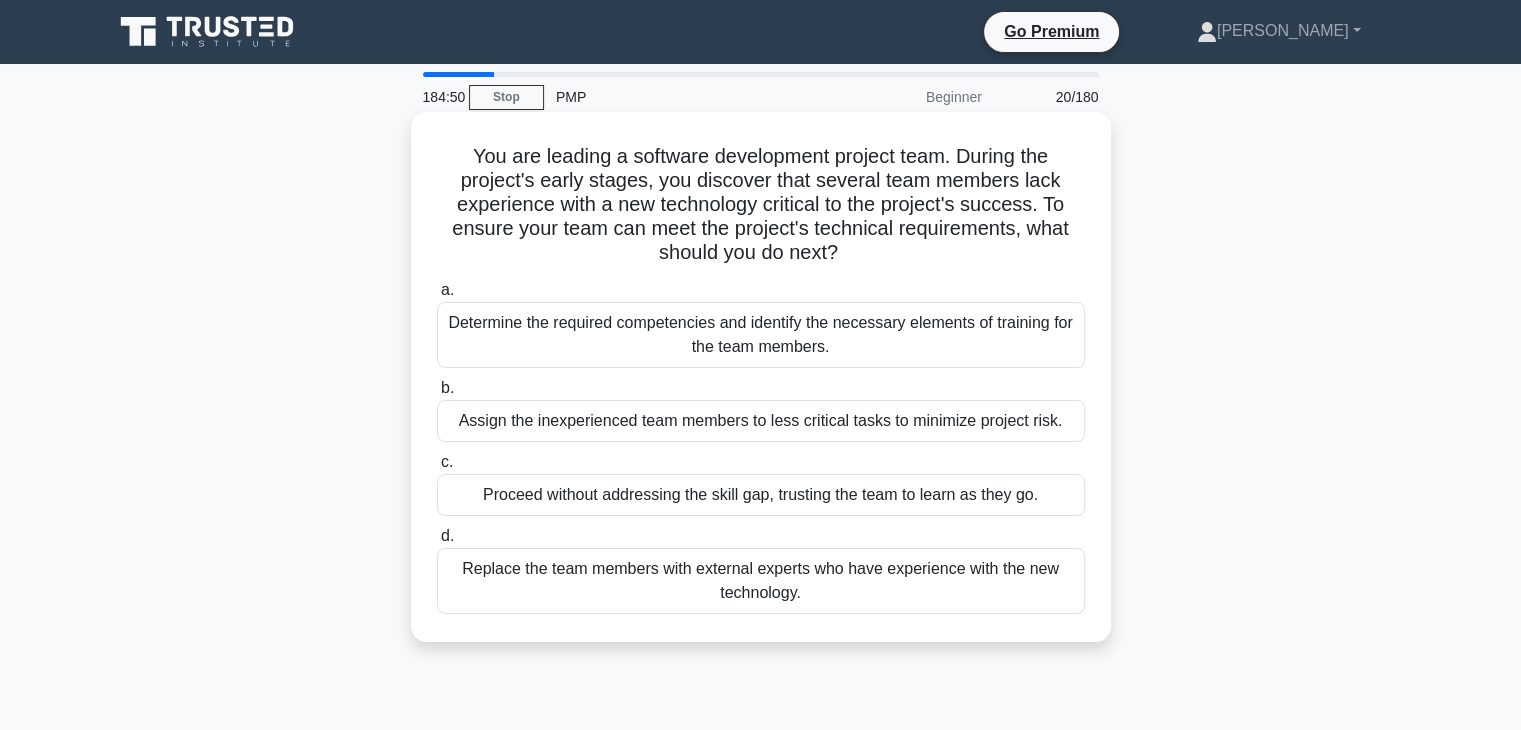 click on "Determine the required competencies and identify the necessary elements of training for the team members." at bounding box center (761, 335) 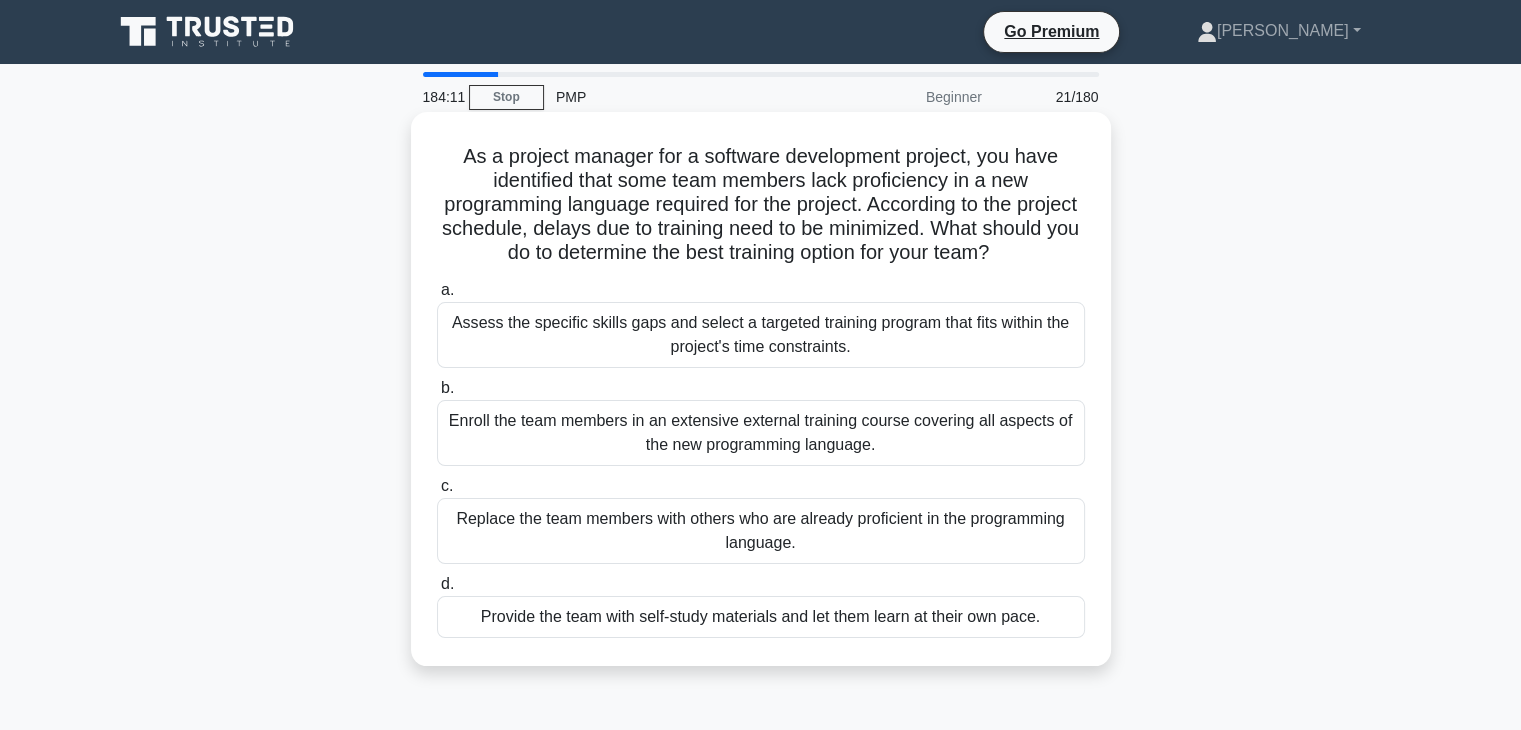click on "Assess the specific skills gaps and select a targeted training program that fits within the project's time constraints." at bounding box center [761, 335] 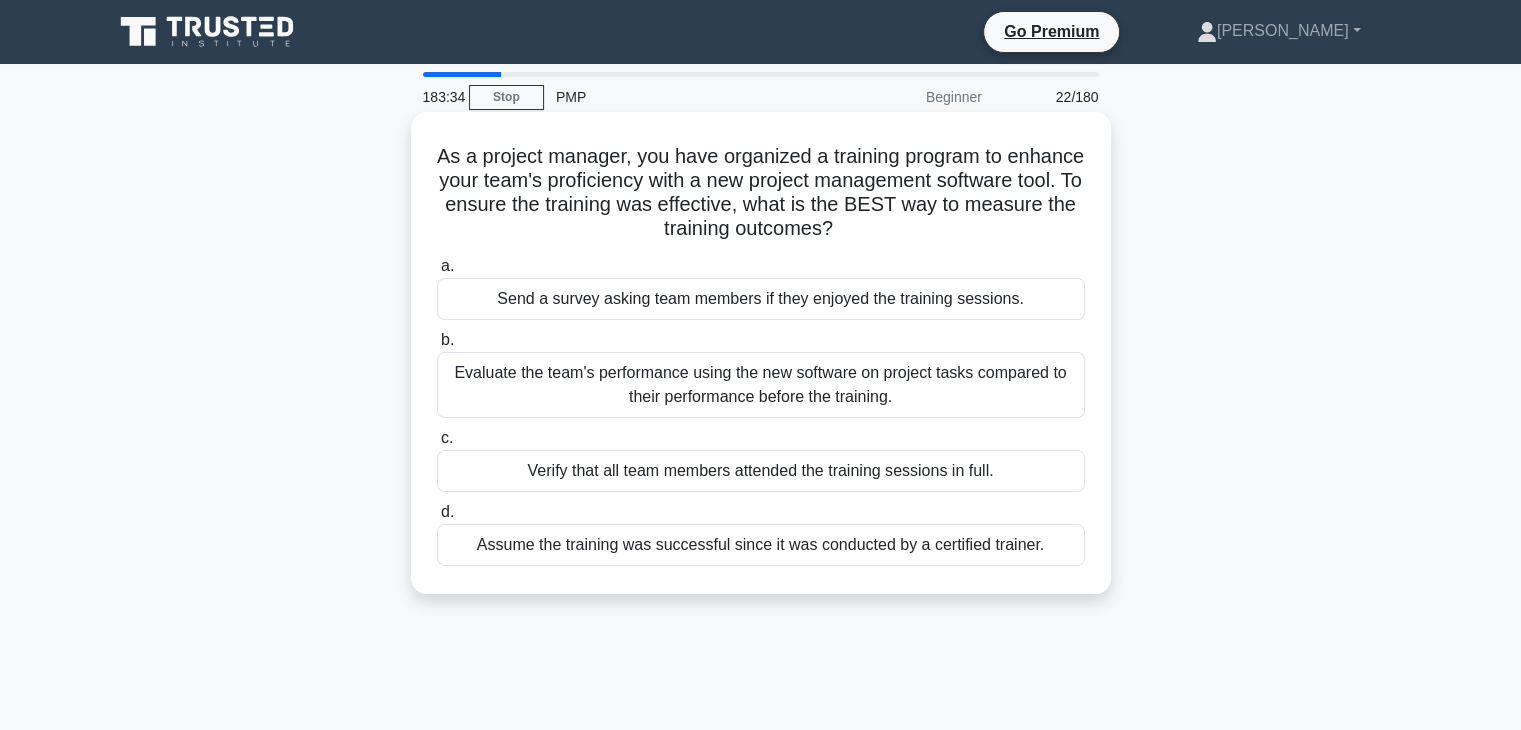 click on "Evaluate the team's performance using the new software on project tasks compared to their performance before the training." at bounding box center (761, 385) 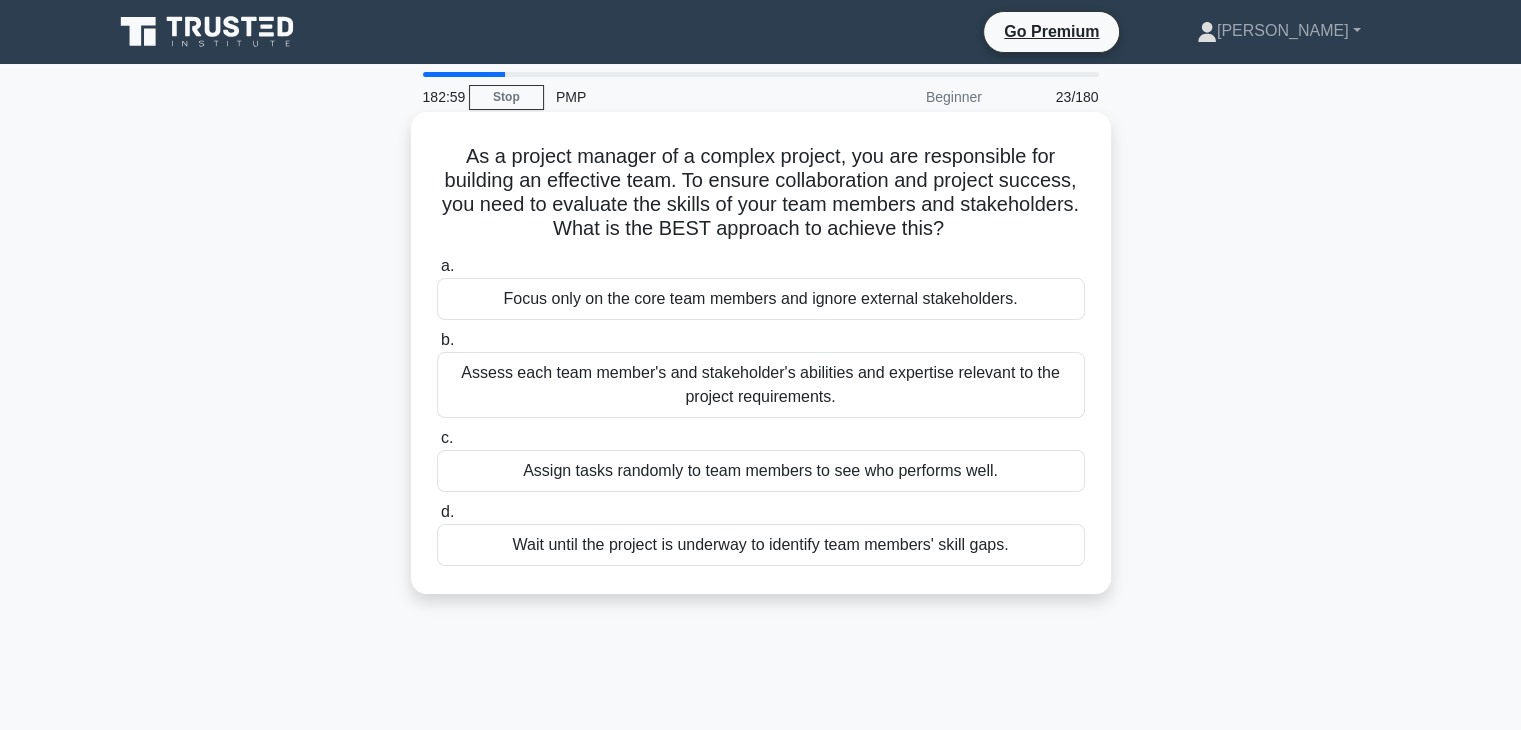 drag, startPoint x: 641, startPoint y: 394, endPoint x: 657, endPoint y: 378, distance: 22.627417 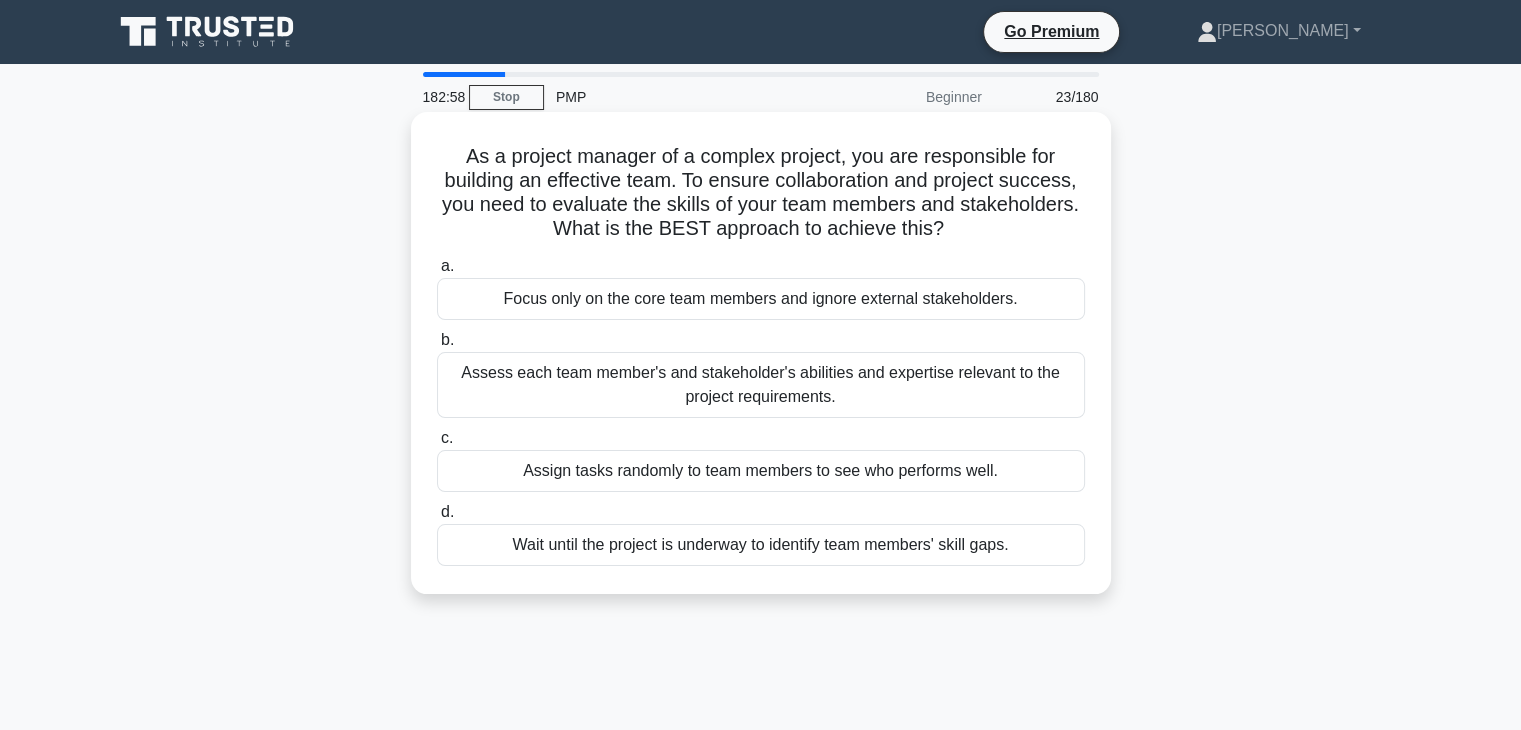 click on "Assess each team member's and stakeholder's abilities and expertise relevant to the project requirements." at bounding box center (761, 385) 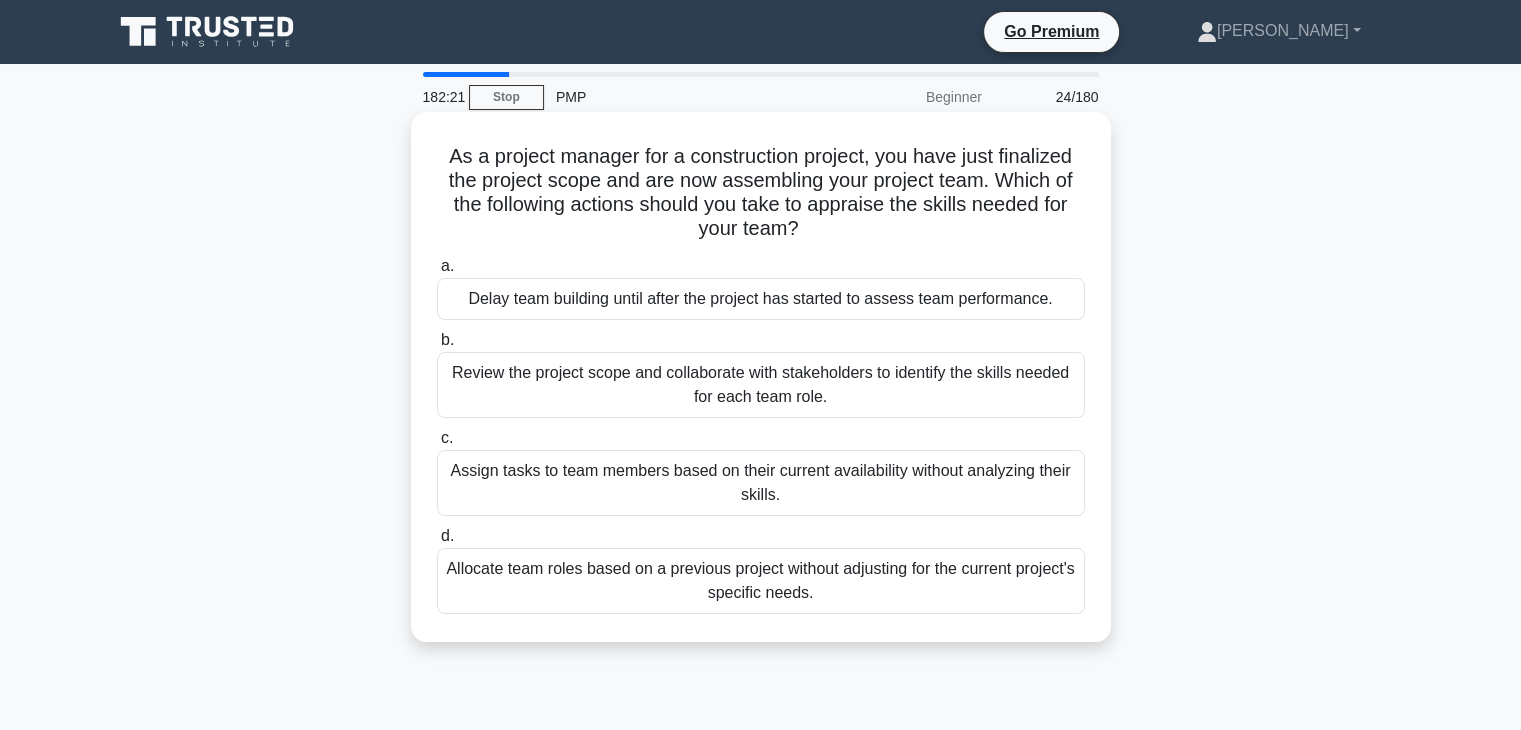 click on "Review the project scope and collaborate with stakeholders to identify the skills needed for each team role." at bounding box center [761, 385] 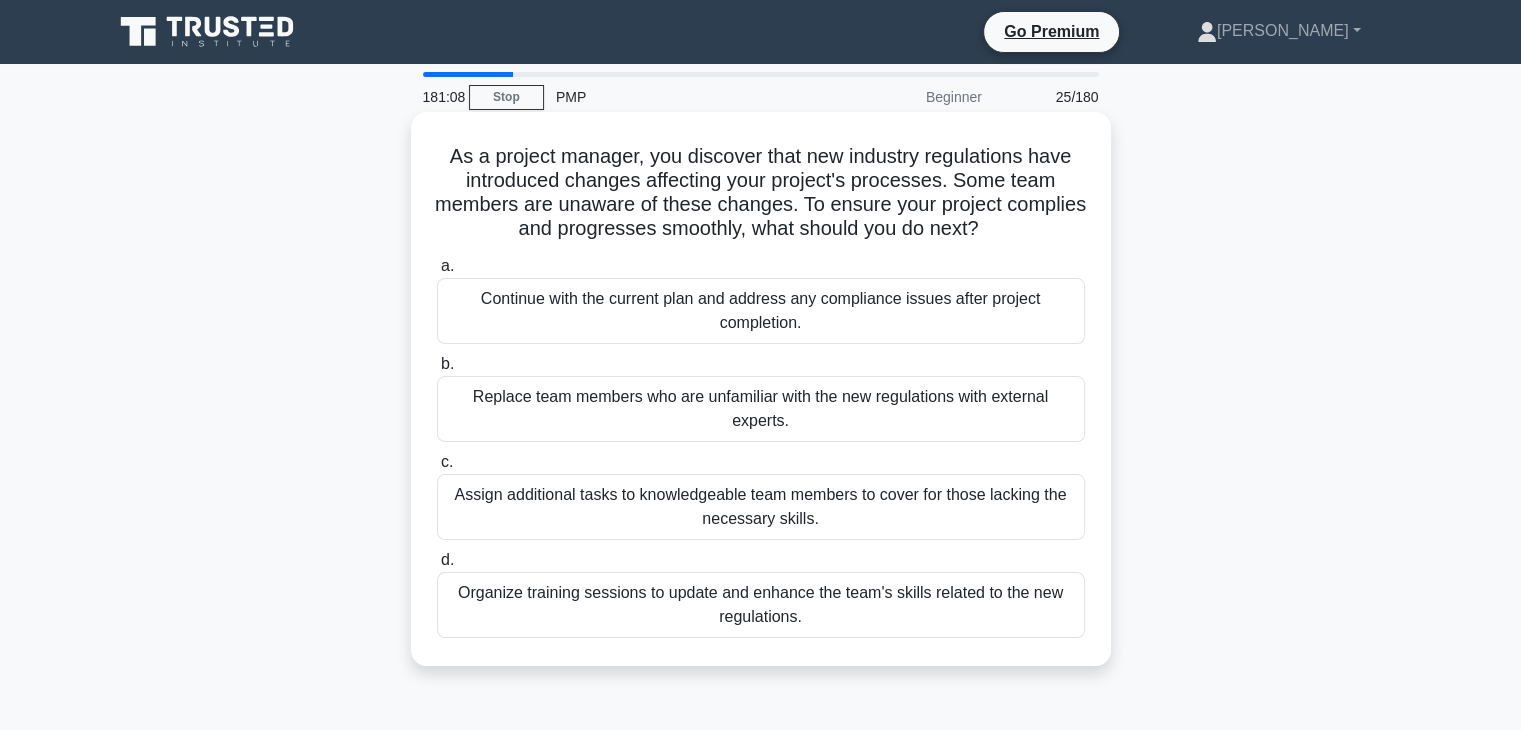 click on "Organize training sessions to update and enhance the team's skills related to the new regulations." at bounding box center (761, 605) 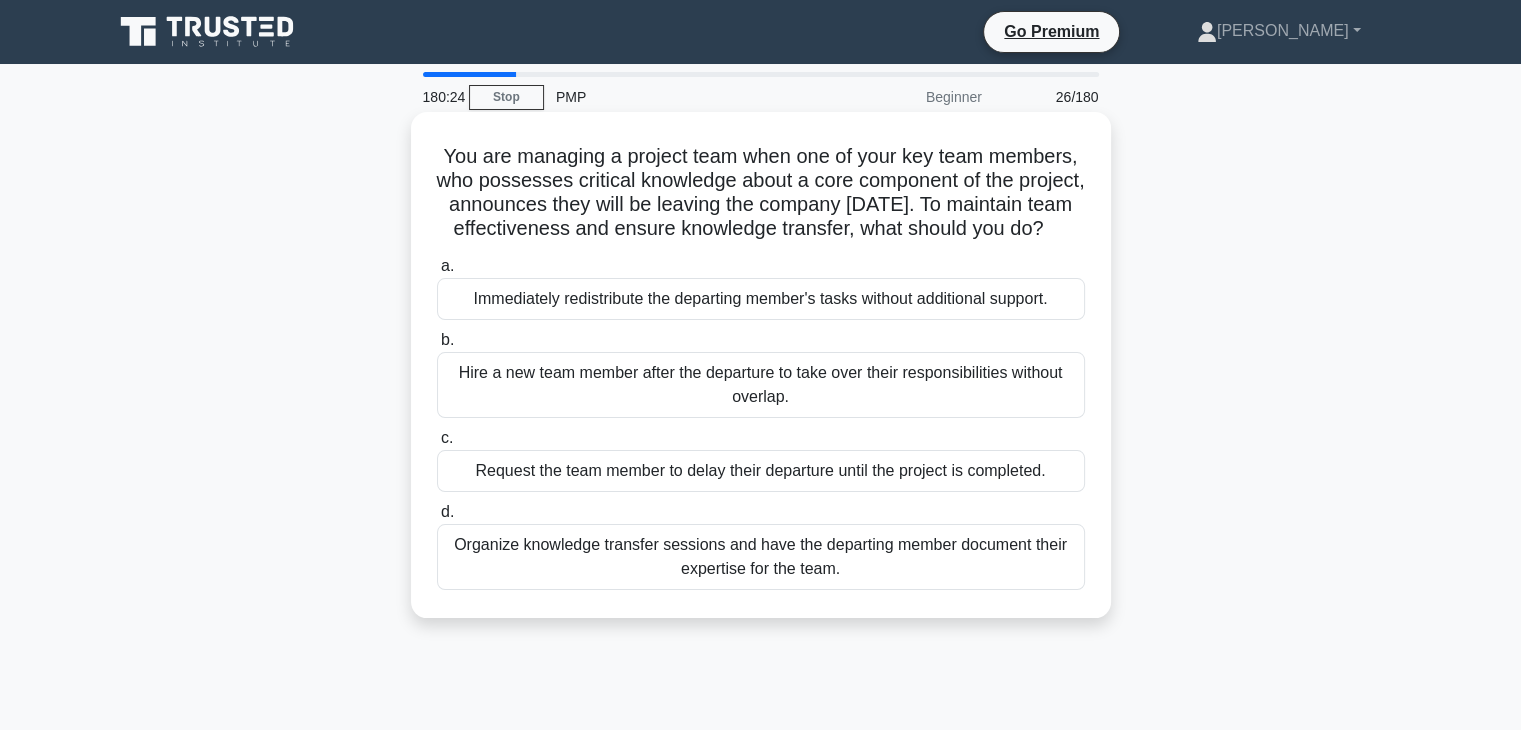 click on "Organize knowledge transfer sessions and have the departing member document their expertise for the team." at bounding box center (761, 557) 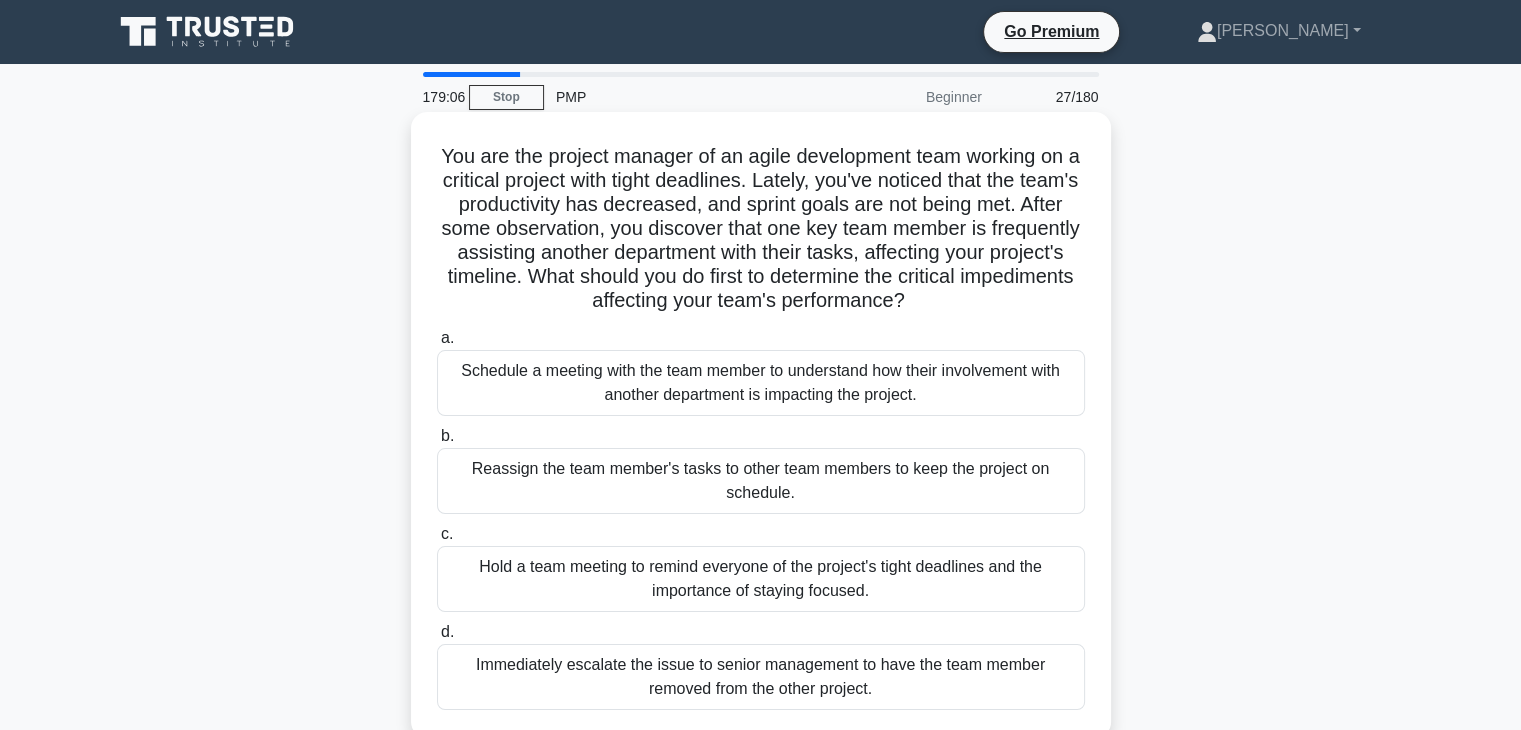 click on "Schedule a meeting with the team member to understand how their involvement with another department is impacting the project." at bounding box center (761, 383) 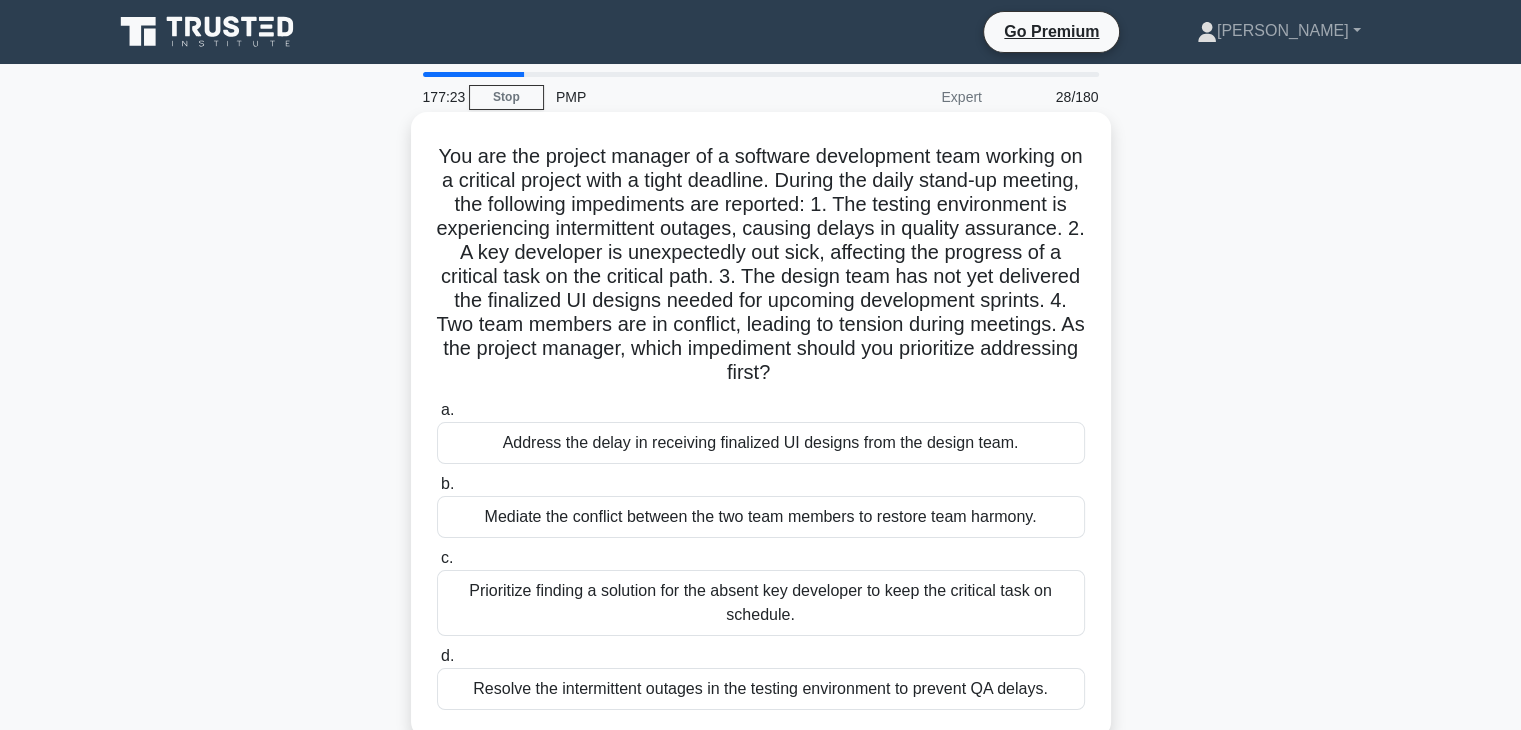 click on "Mediate the conflict between the two team members to restore team harmony." at bounding box center [761, 517] 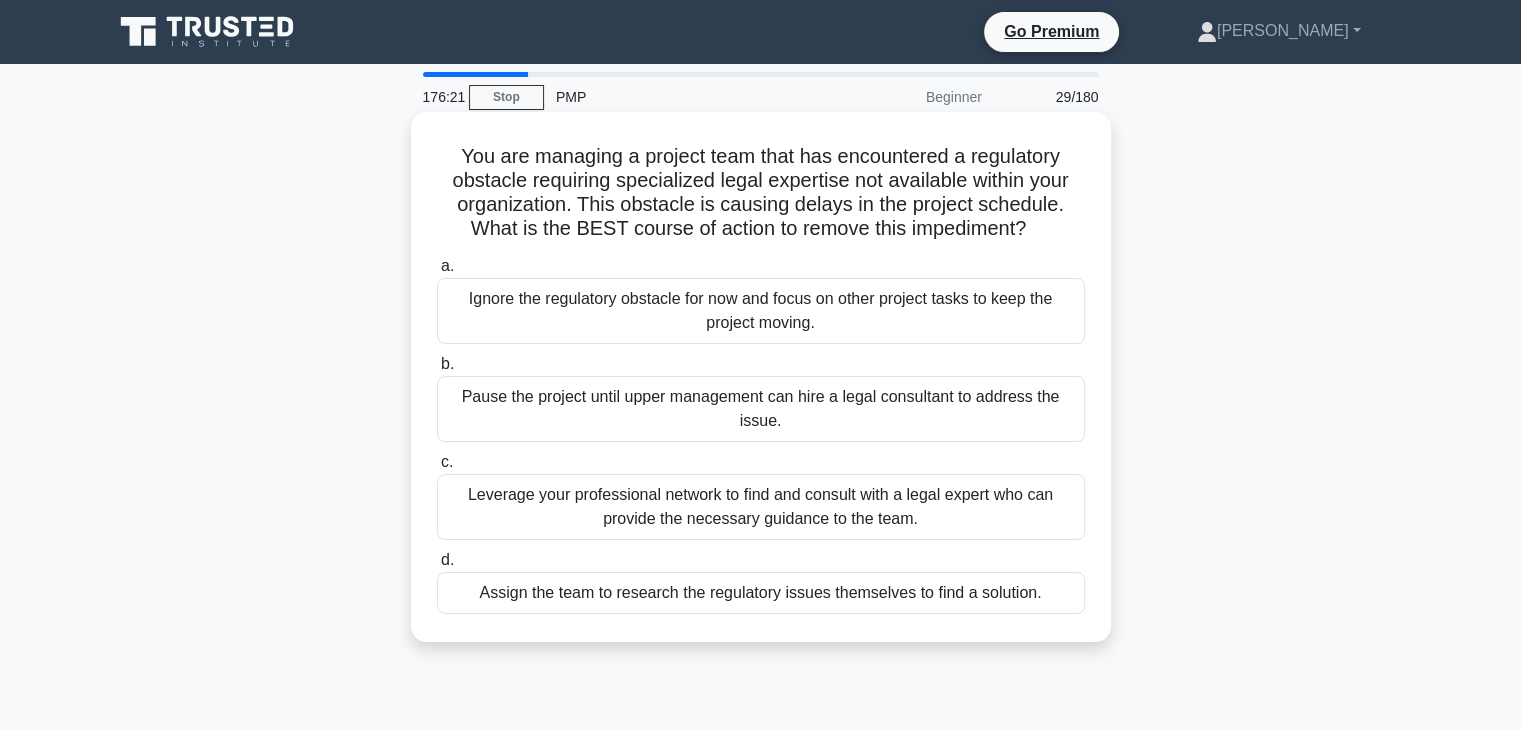 click on "Leverage your professional network to find and consult with a legal expert who can provide the necessary guidance to the team." at bounding box center (761, 507) 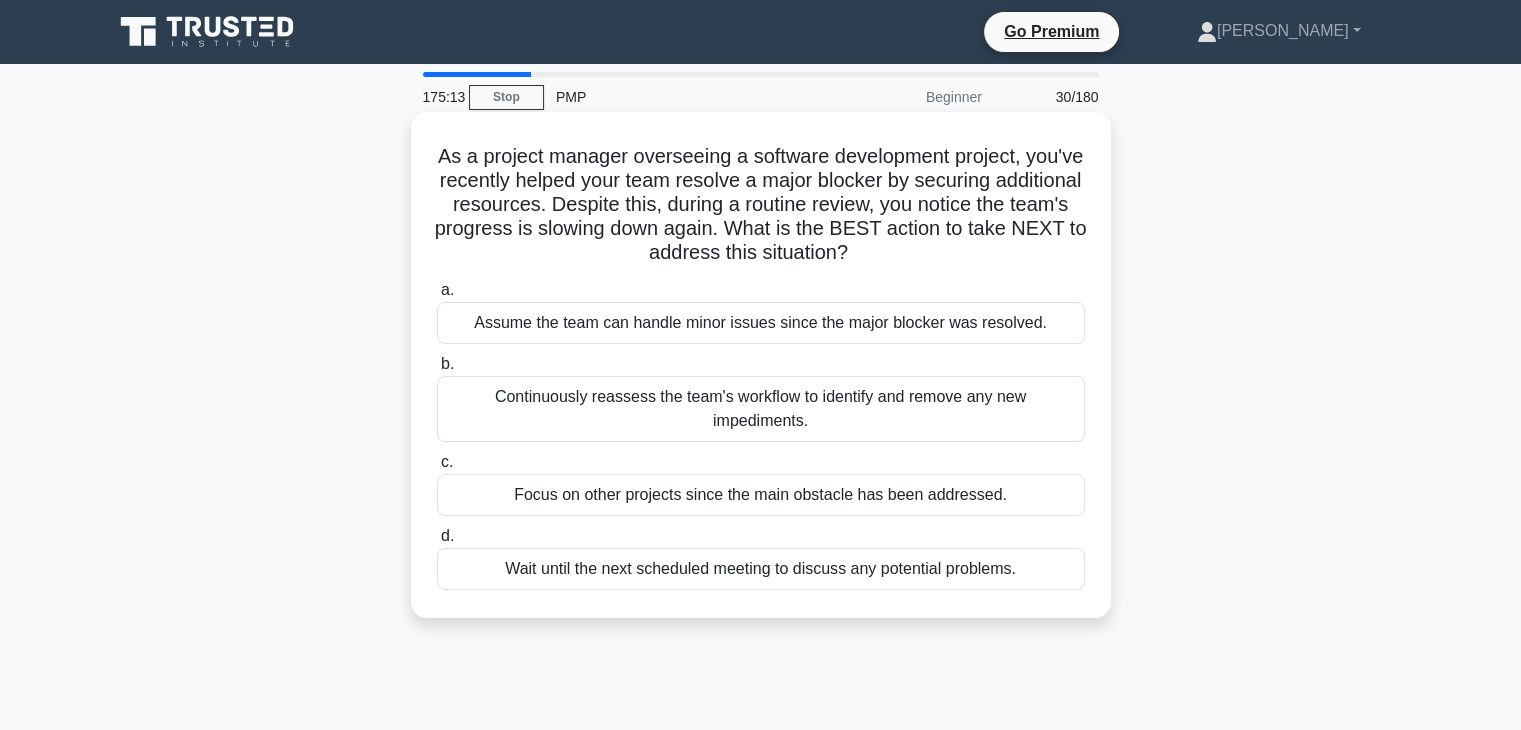 click on "Continuously reassess the team's workflow to identify and remove any new impediments." at bounding box center [761, 409] 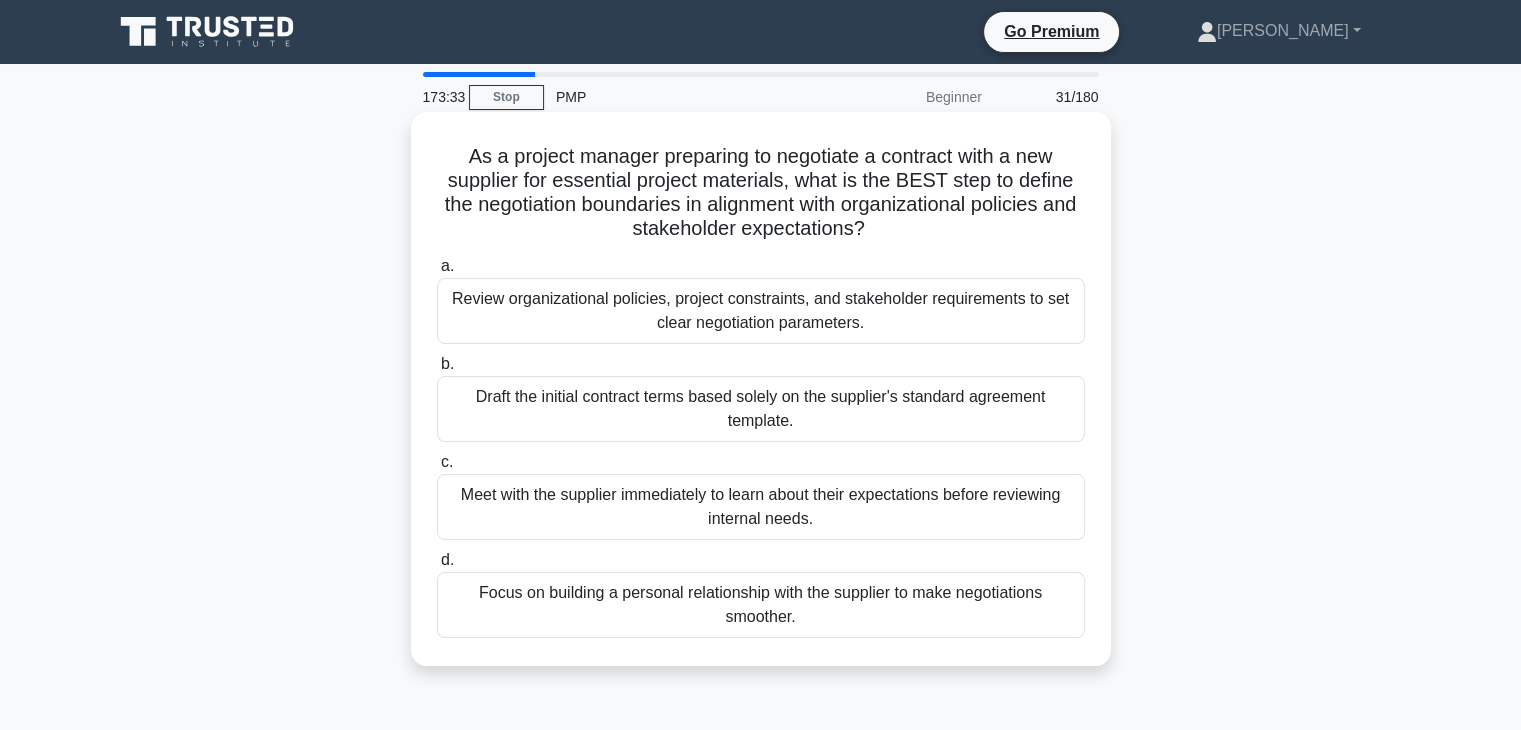 click on "Focus on building a personal relationship with the supplier to make negotiations smoother." at bounding box center [761, 605] 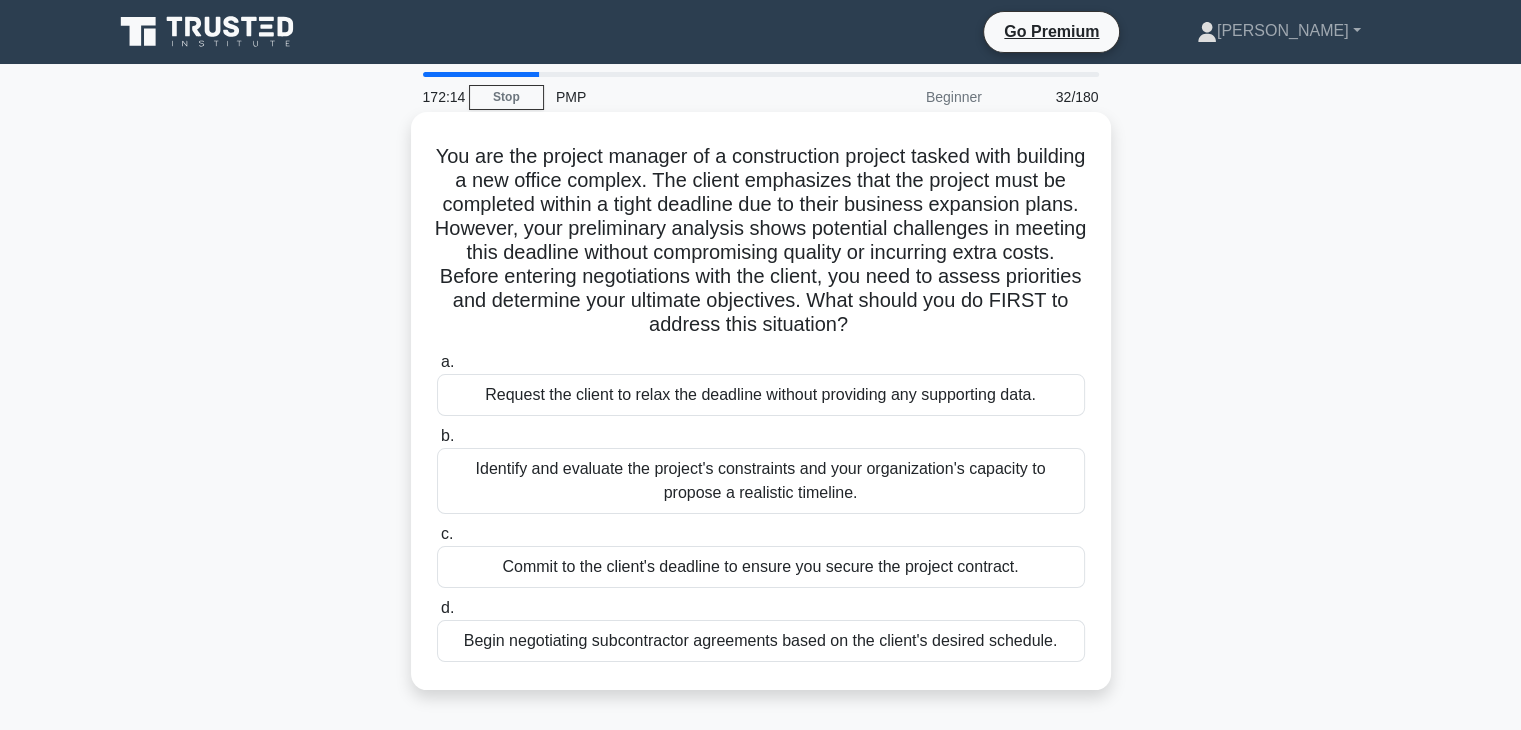 click on "Identify and evaluate the project's constraints and your organization's capacity to propose a realistic timeline." at bounding box center [761, 481] 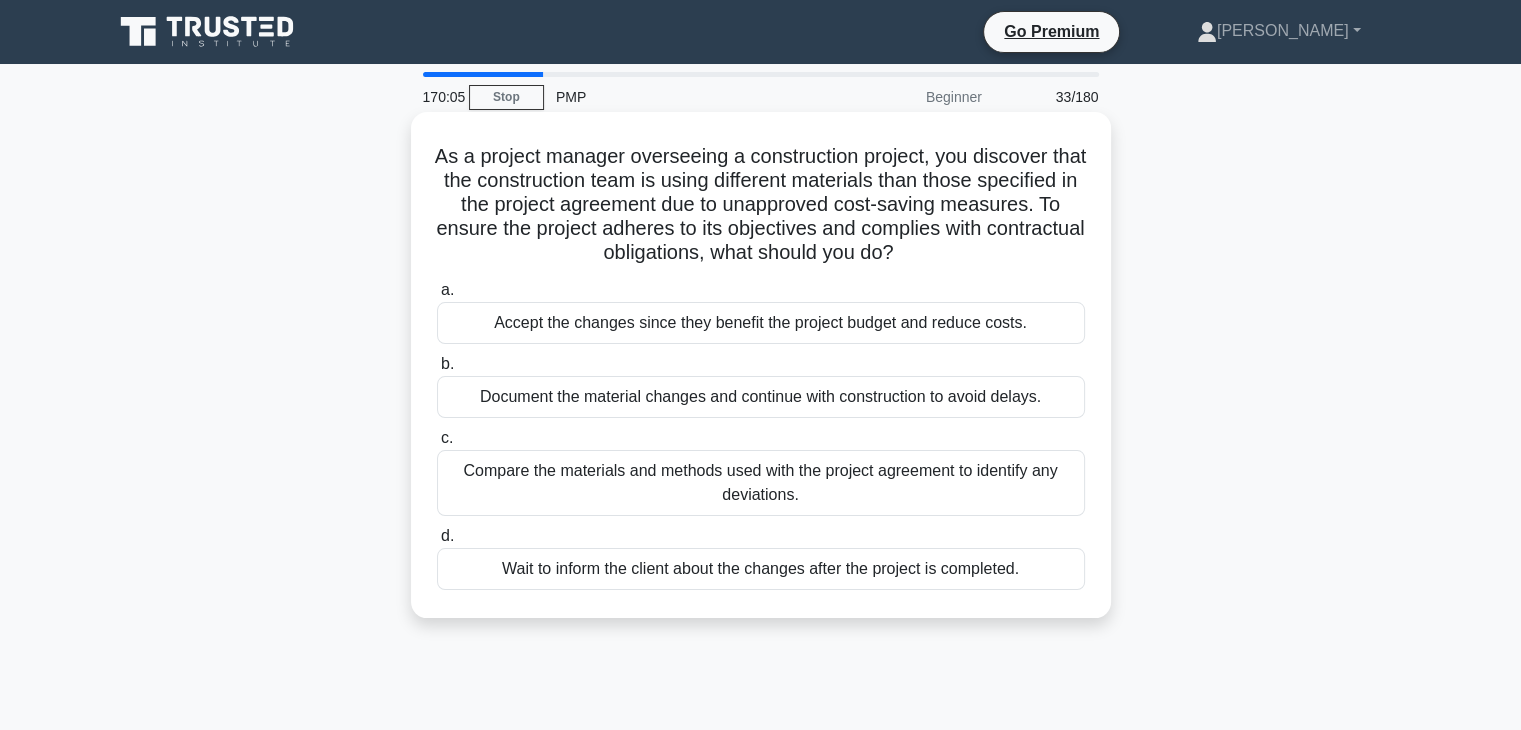 drag, startPoint x: 680, startPoint y: 334, endPoint x: 651, endPoint y: 429, distance: 99.32774 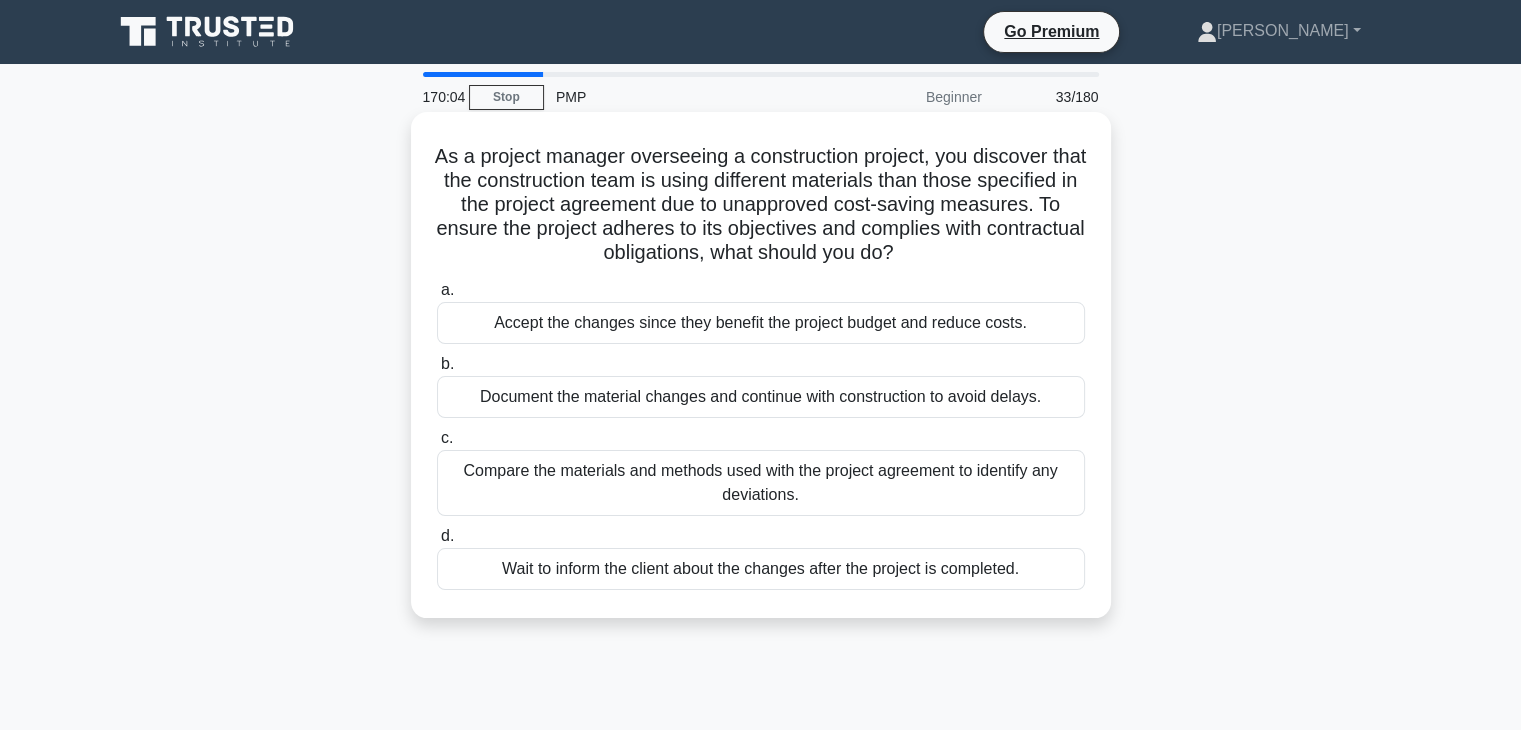 click on "c.
Compare the materials and methods used with the project agreement to identify any deviations." at bounding box center [761, 471] 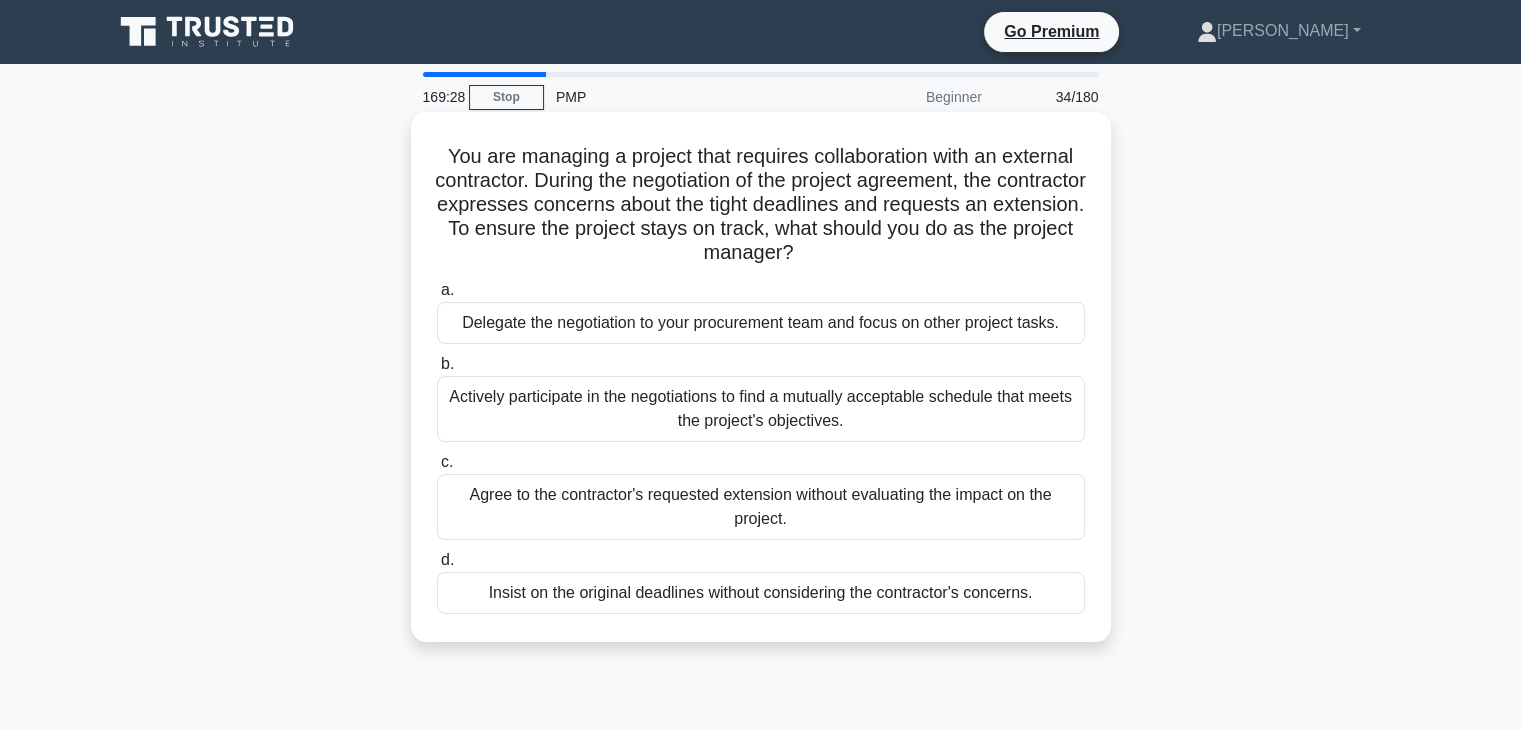 click on "Actively participate in the negotiations to find a mutually acceptable schedule that meets the project's objectives." at bounding box center (761, 409) 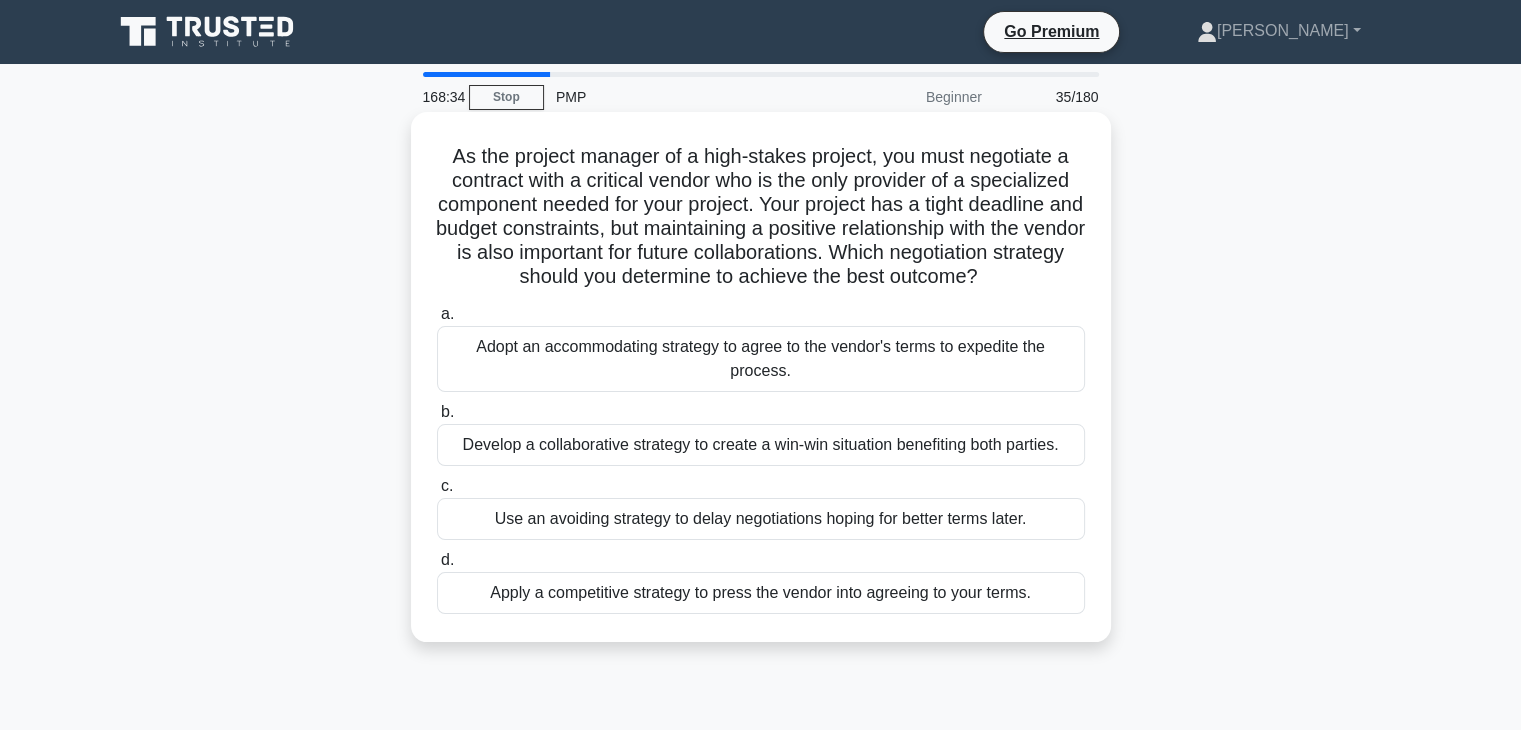 click on "Develop a collaborative strategy to create a win-win situation benefiting both parties." at bounding box center [761, 445] 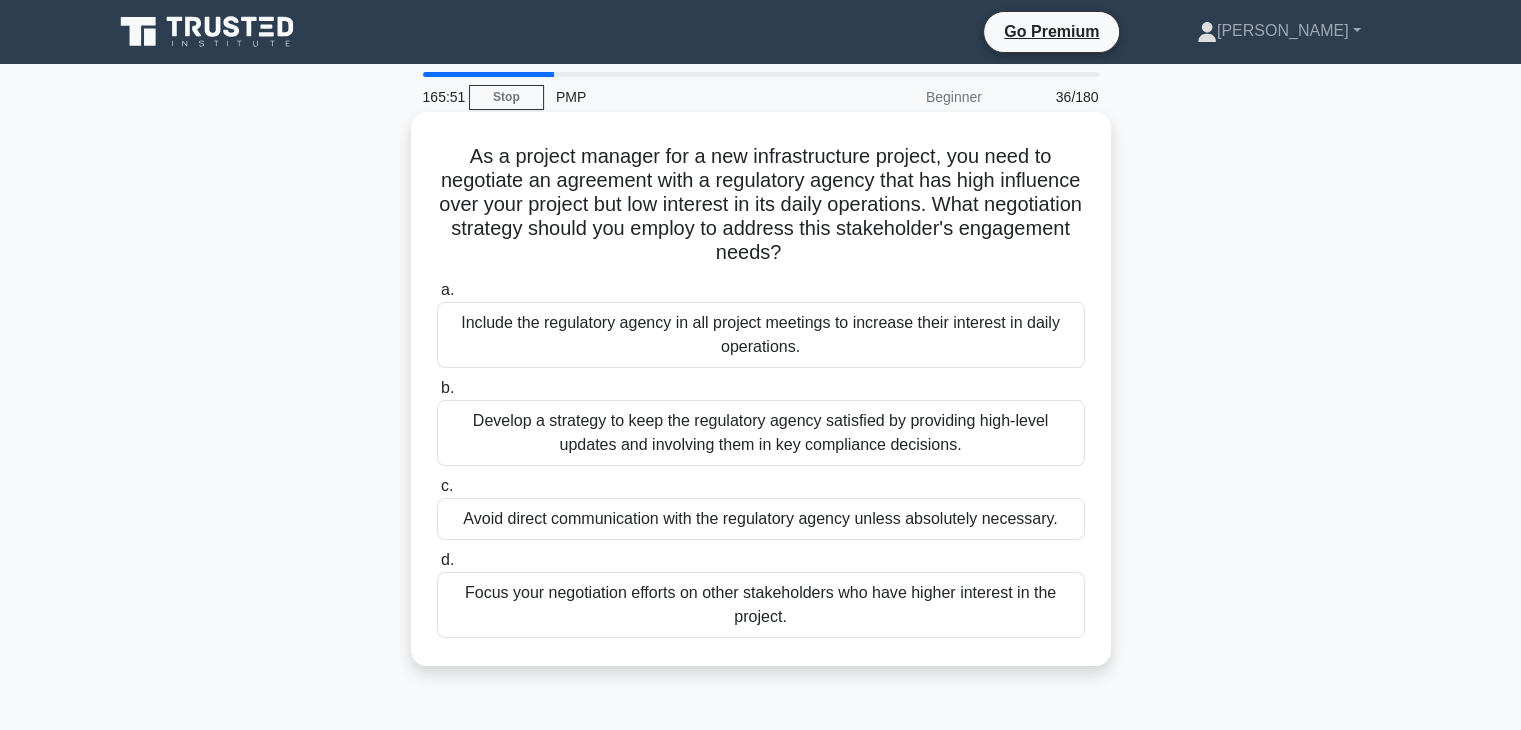 click on "Develop a strategy to keep the regulatory agency satisfied by providing high-level updates and involving them in key compliance decisions." at bounding box center [761, 433] 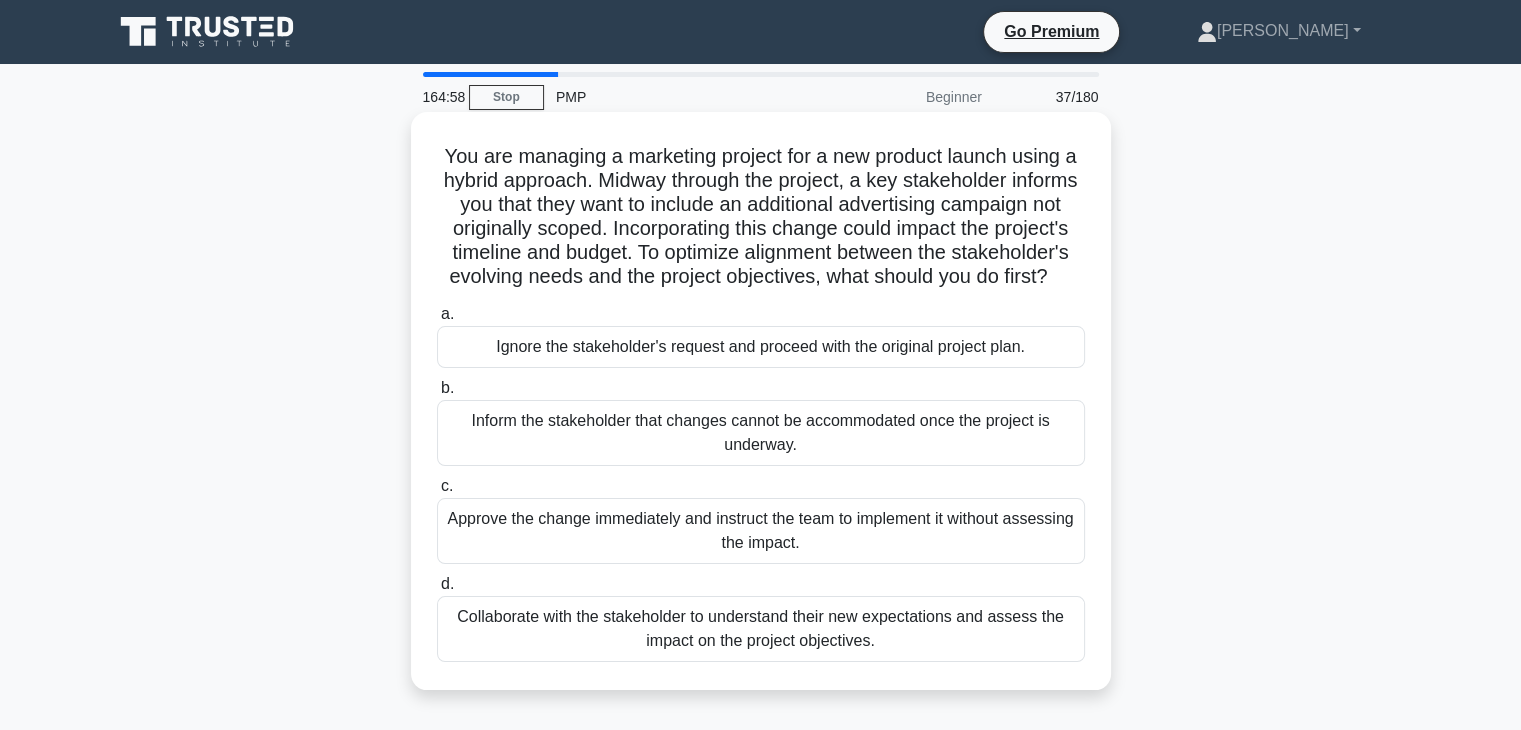 click on "Collaborate with the stakeholder to understand their new expectations and assess the impact on the project objectives." at bounding box center (761, 629) 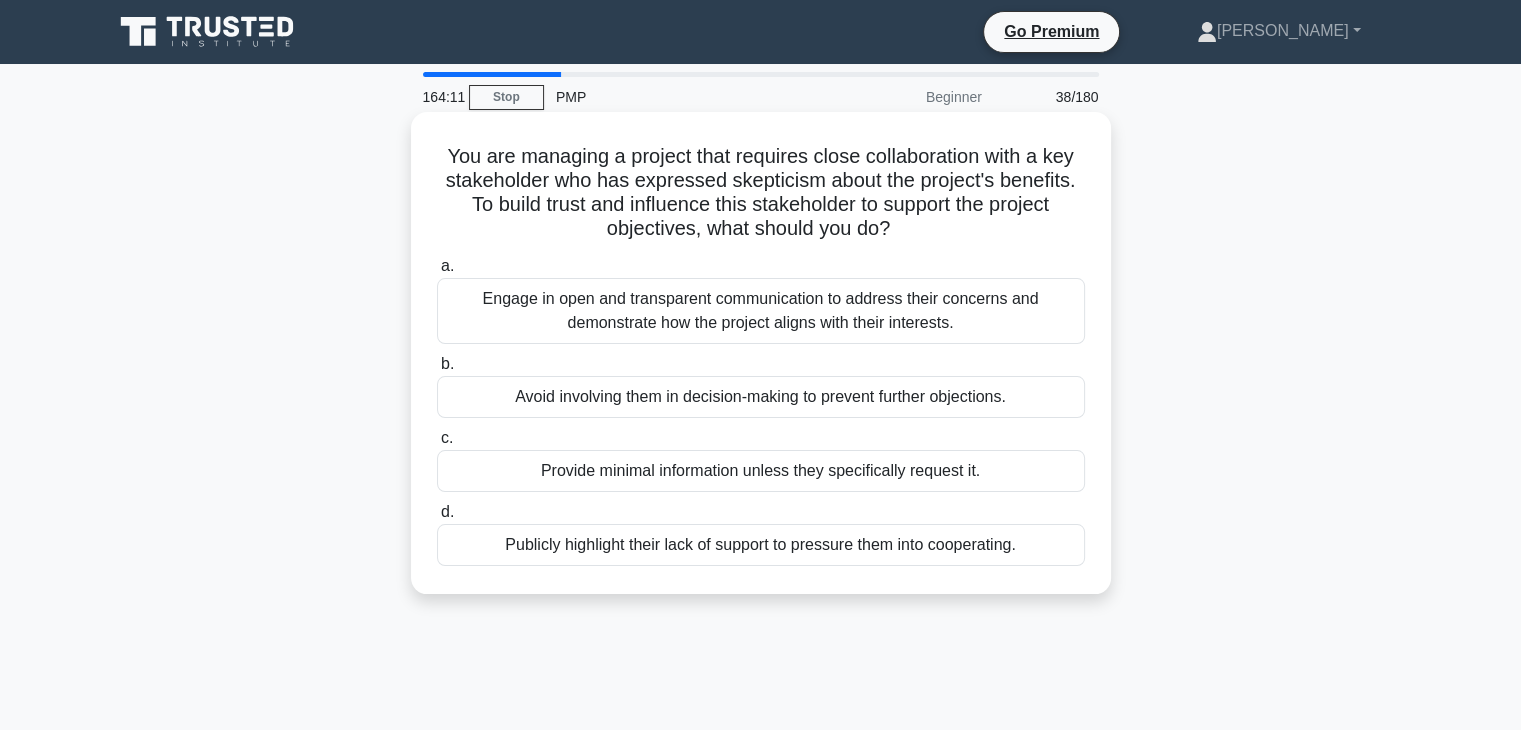 click on "Engage in open and transparent communication to address their concerns and demonstrate how the project aligns with their interests." at bounding box center [761, 311] 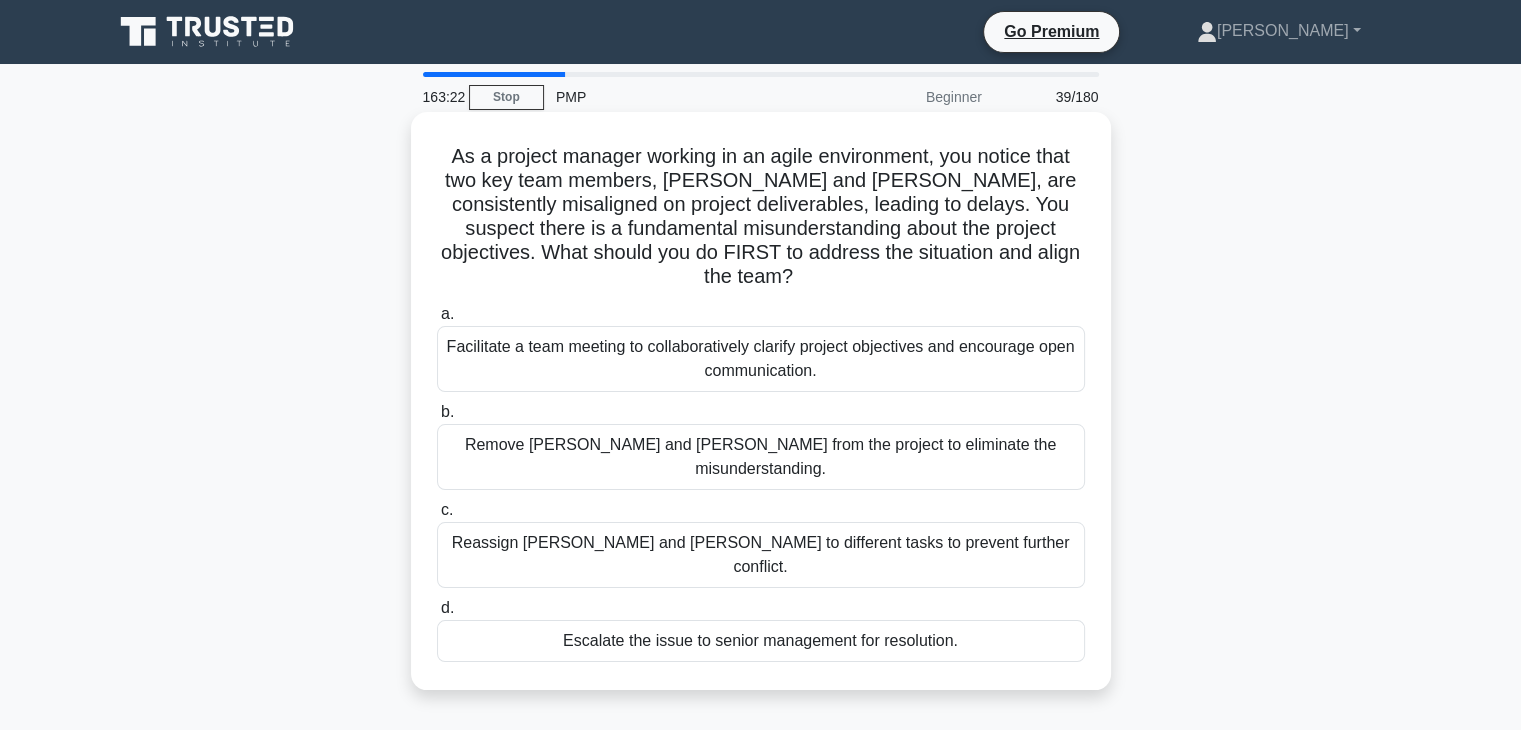 click on "Facilitate a team meeting to collaboratively clarify project objectives and encourage open communication." at bounding box center [761, 359] 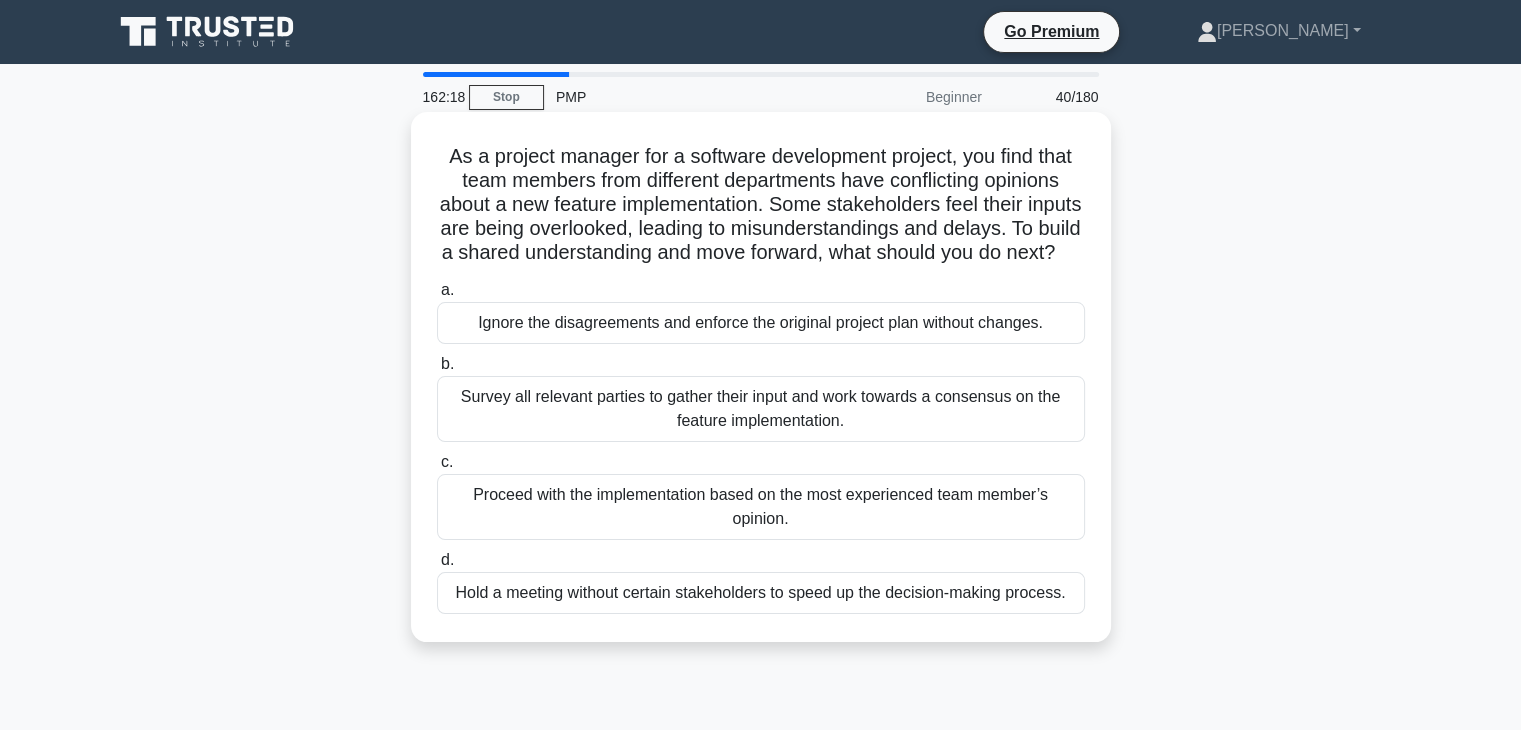 click on "Survey all relevant parties to gather their input and work towards a consensus on the feature implementation." at bounding box center (761, 409) 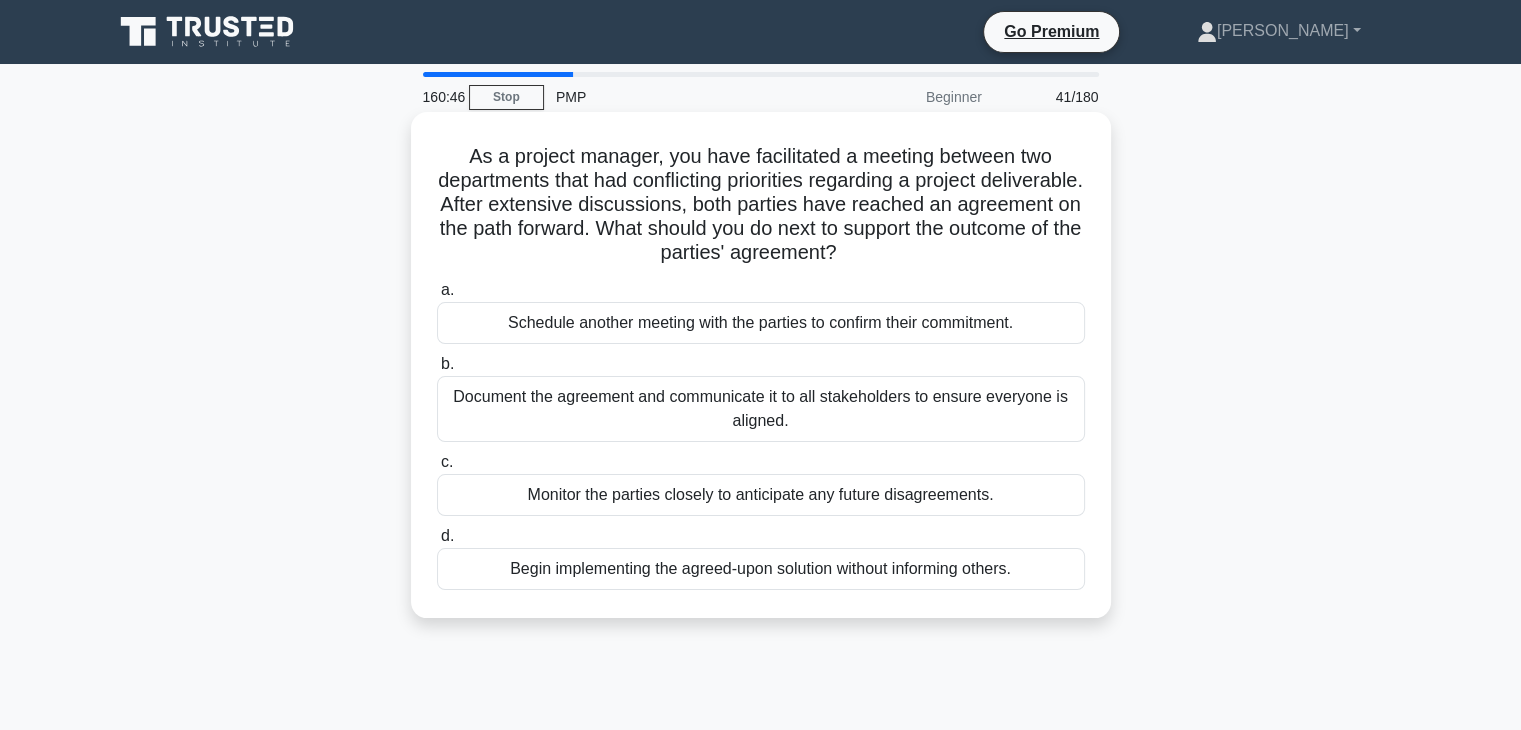click on "Document the agreement and communicate it to all stakeholders to ensure everyone is aligned." at bounding box center [761, 409] 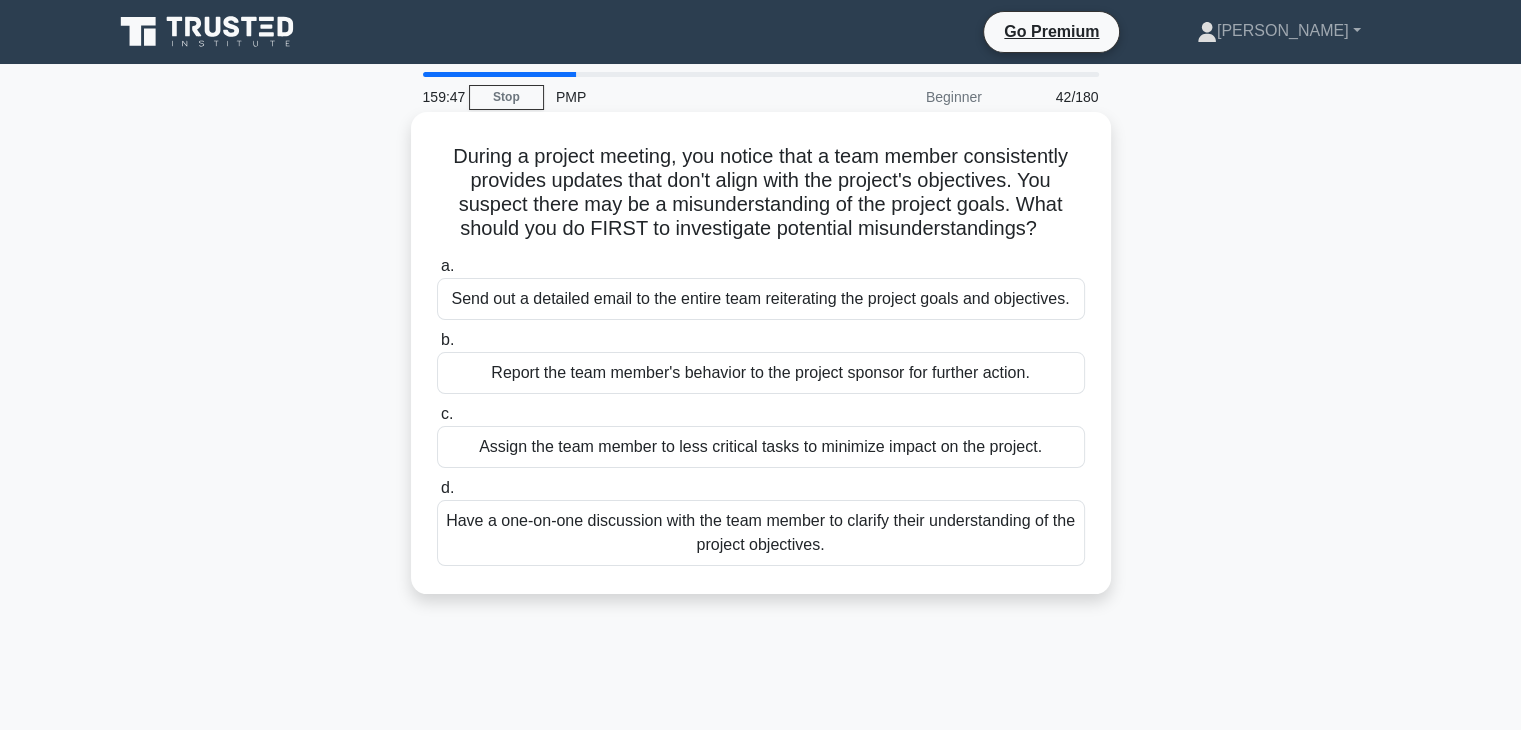 click on "Have a one-on-one discussion with the team member to clarify their understanding of the project objectives." at bounding box center [761, 533] 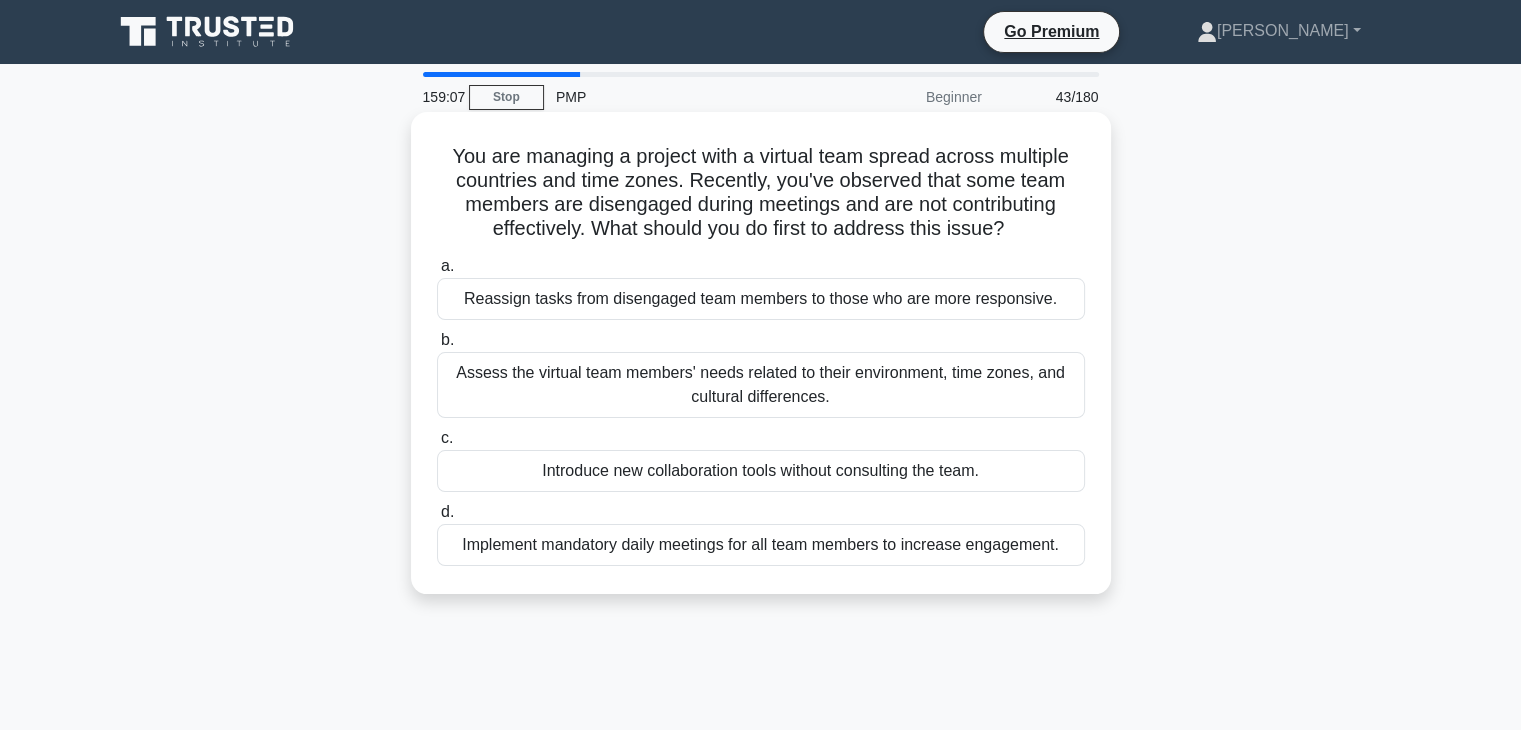 click on "Assess the virtual team members' needs related to their environment, time zones, and cultural differences." at bounding box center (761, 385) 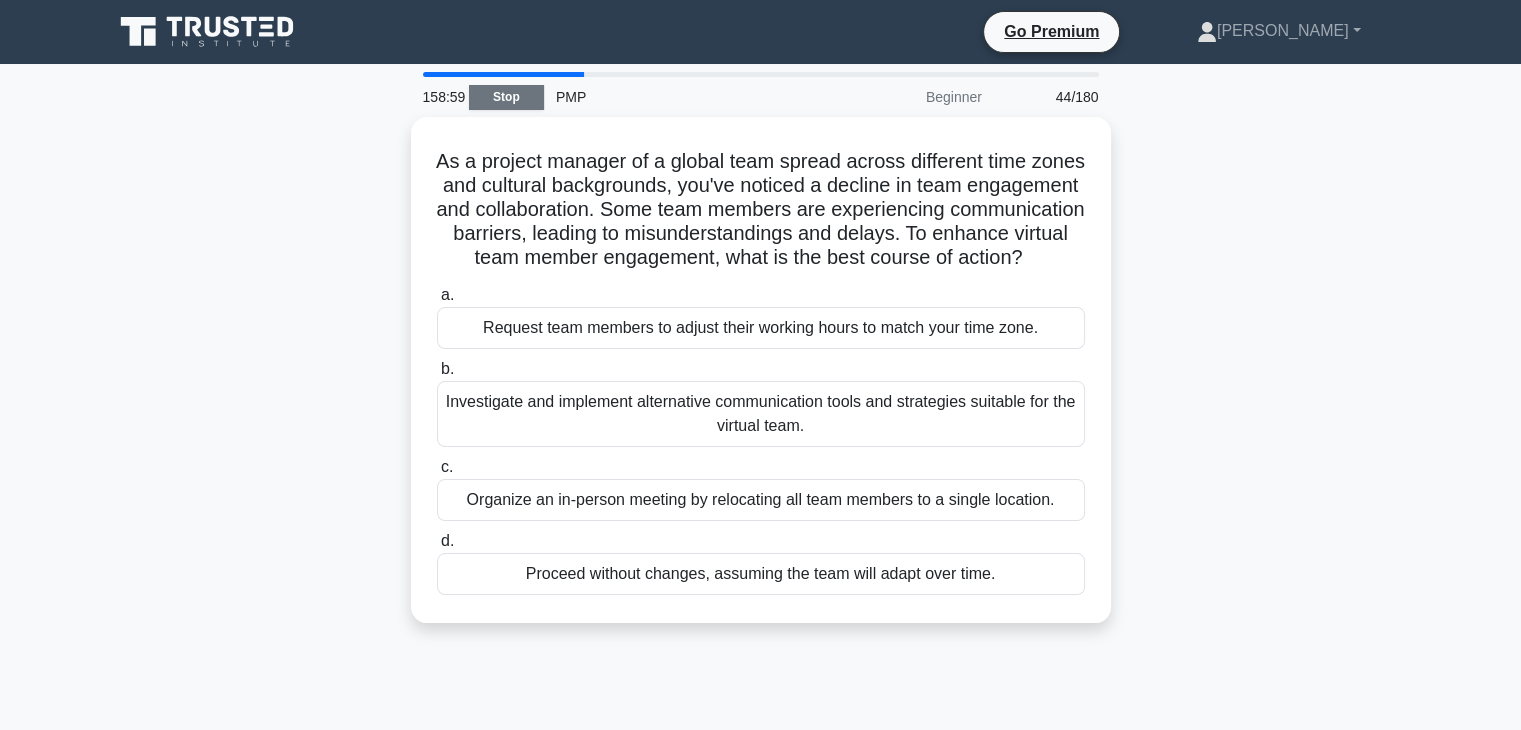 click on "Stop" at bounding box center [506, 97] 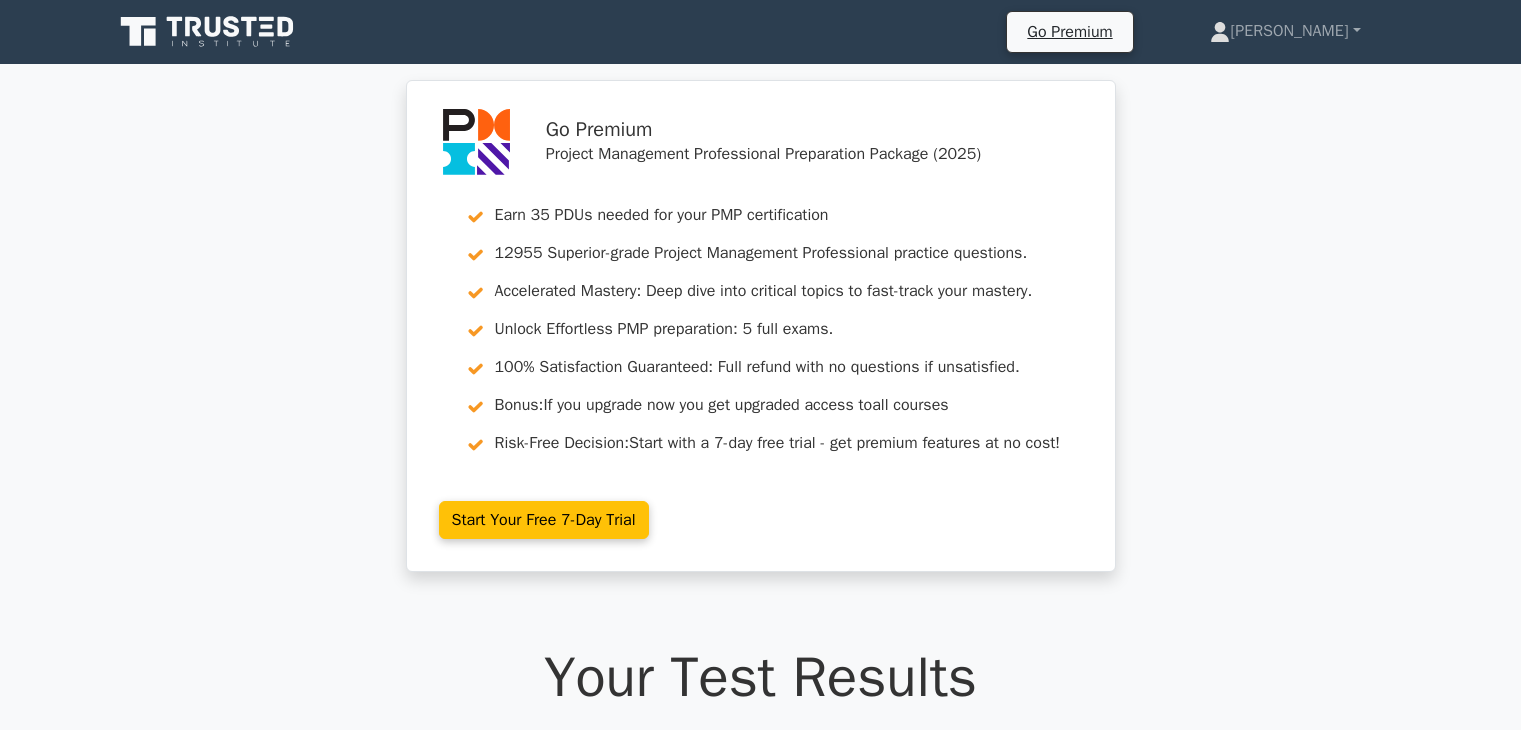 scroll, scrollTop: 0, scrollLeft: 0, axis: both 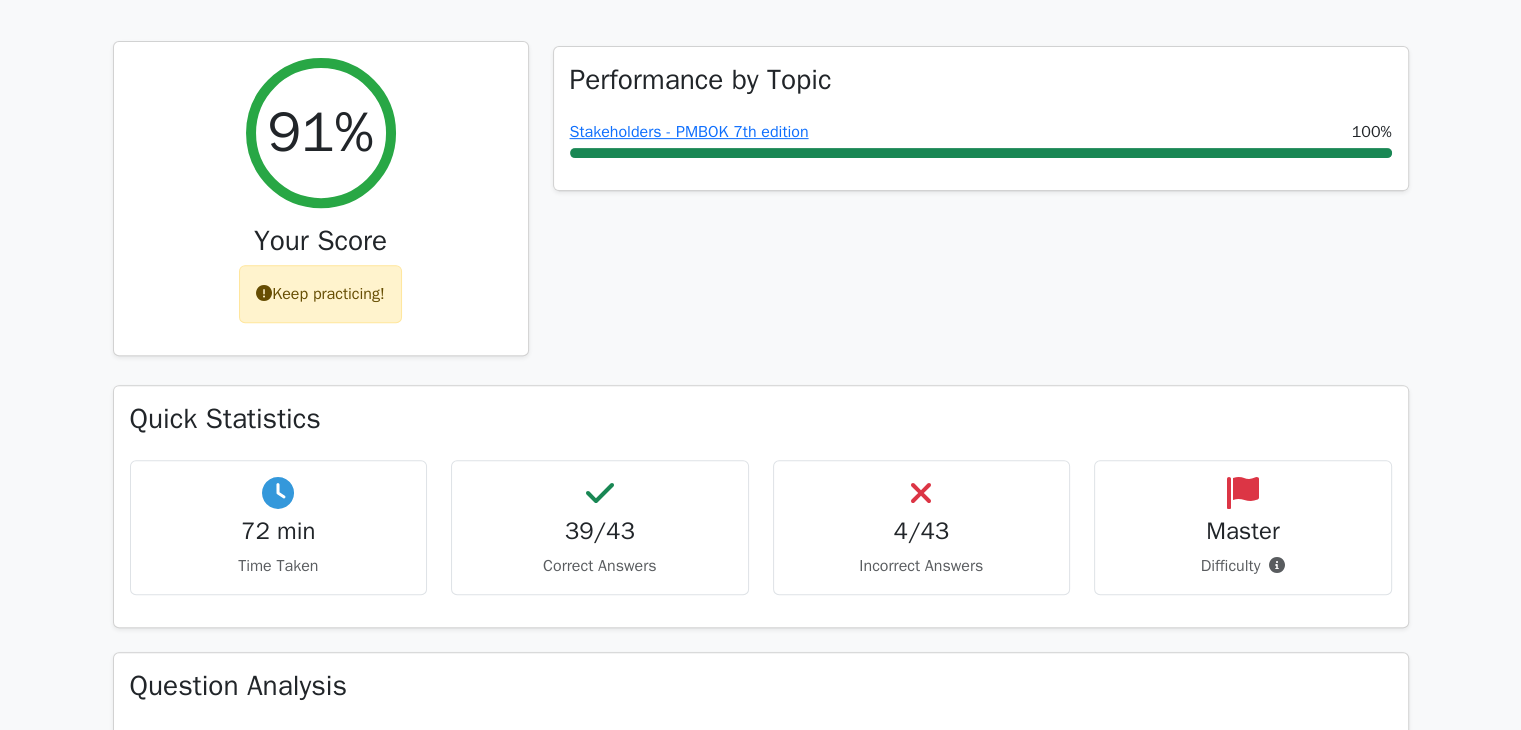 click on "Keep practicing!" at bounding box center [320, 294] 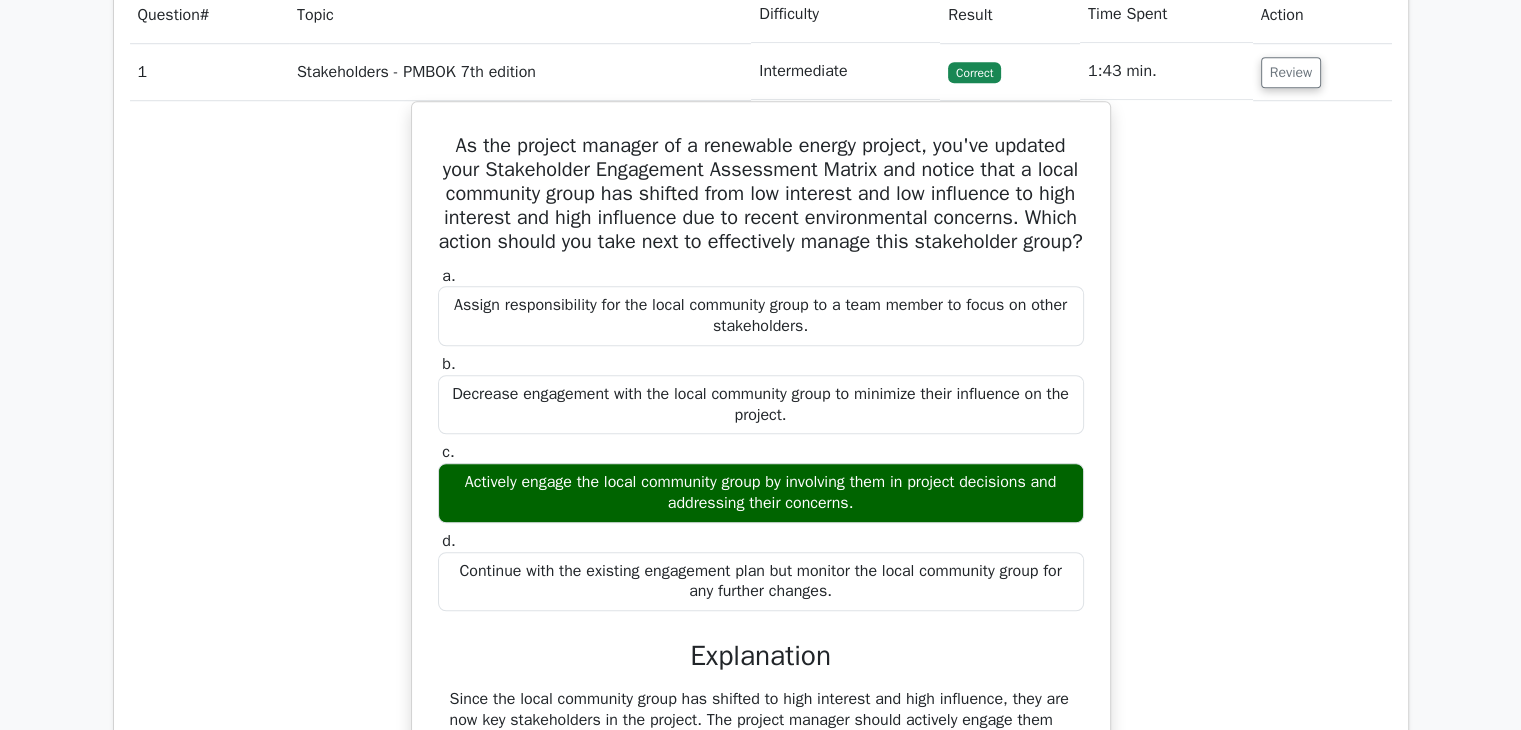 scroll, scrollTop: 1600, scrollLeft: 0, axis: vertical 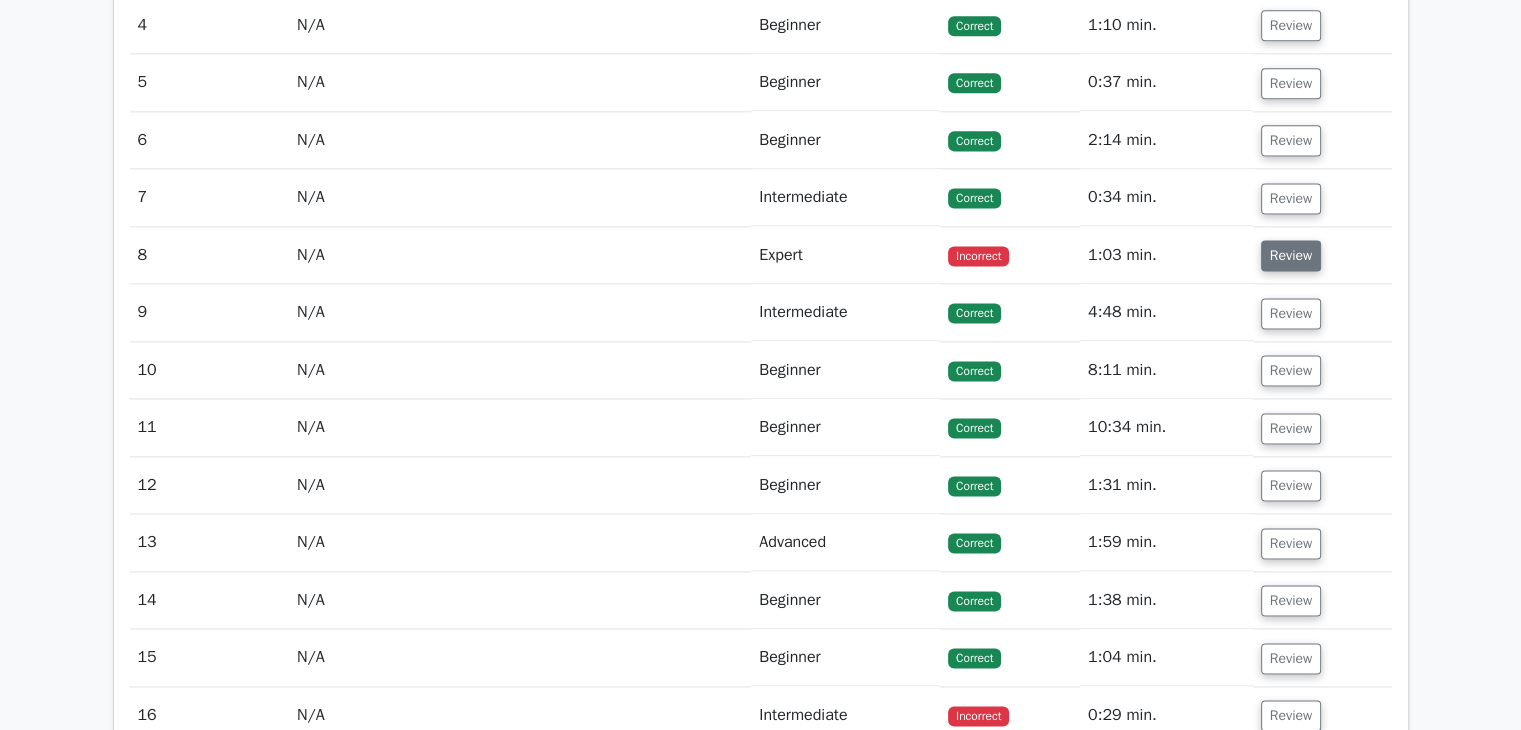 click on "Review" at bounding box center [1291, 255] 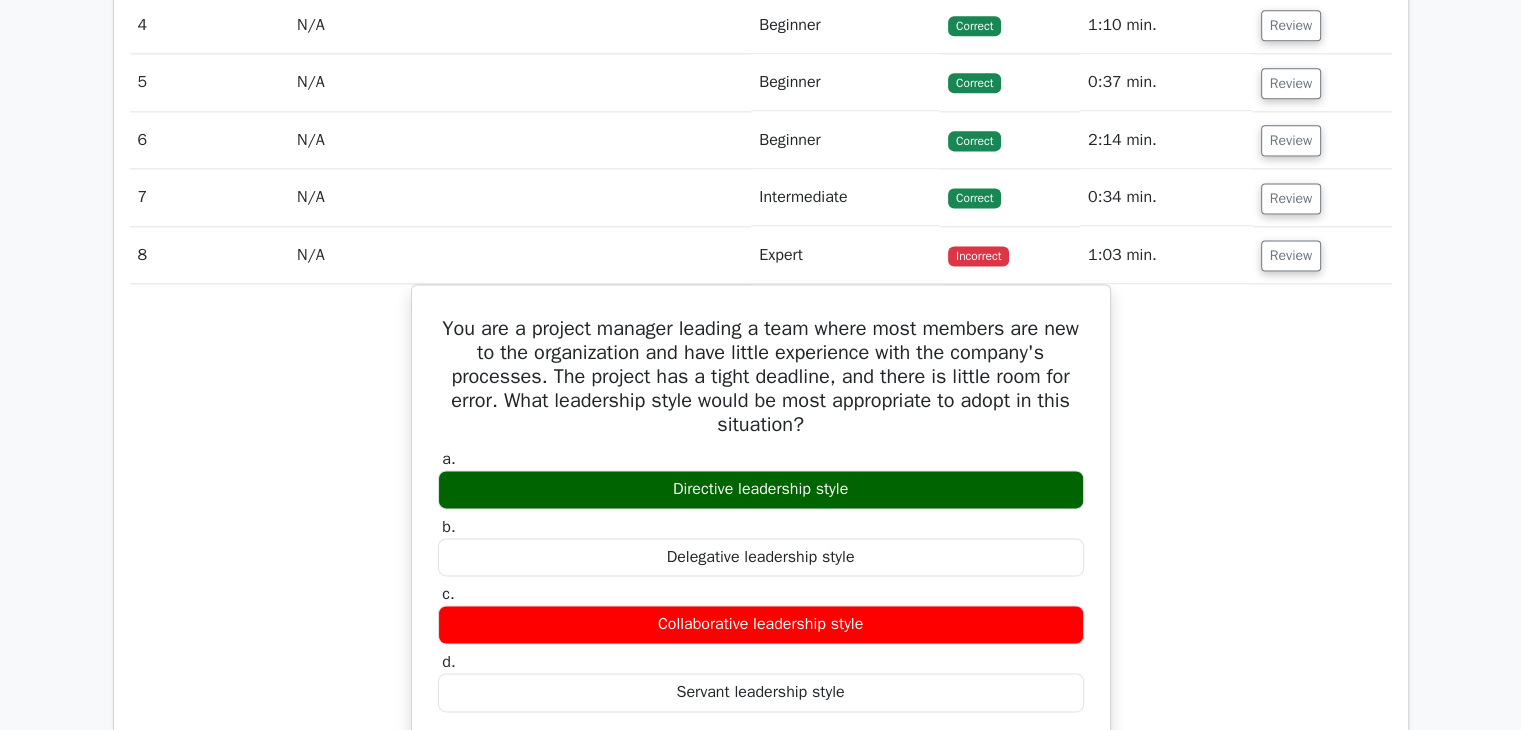 drag, startPoint x: 1304, startPoint y: 282, endPoint x: 1298, endPoint y: 233, distance: 49.365982 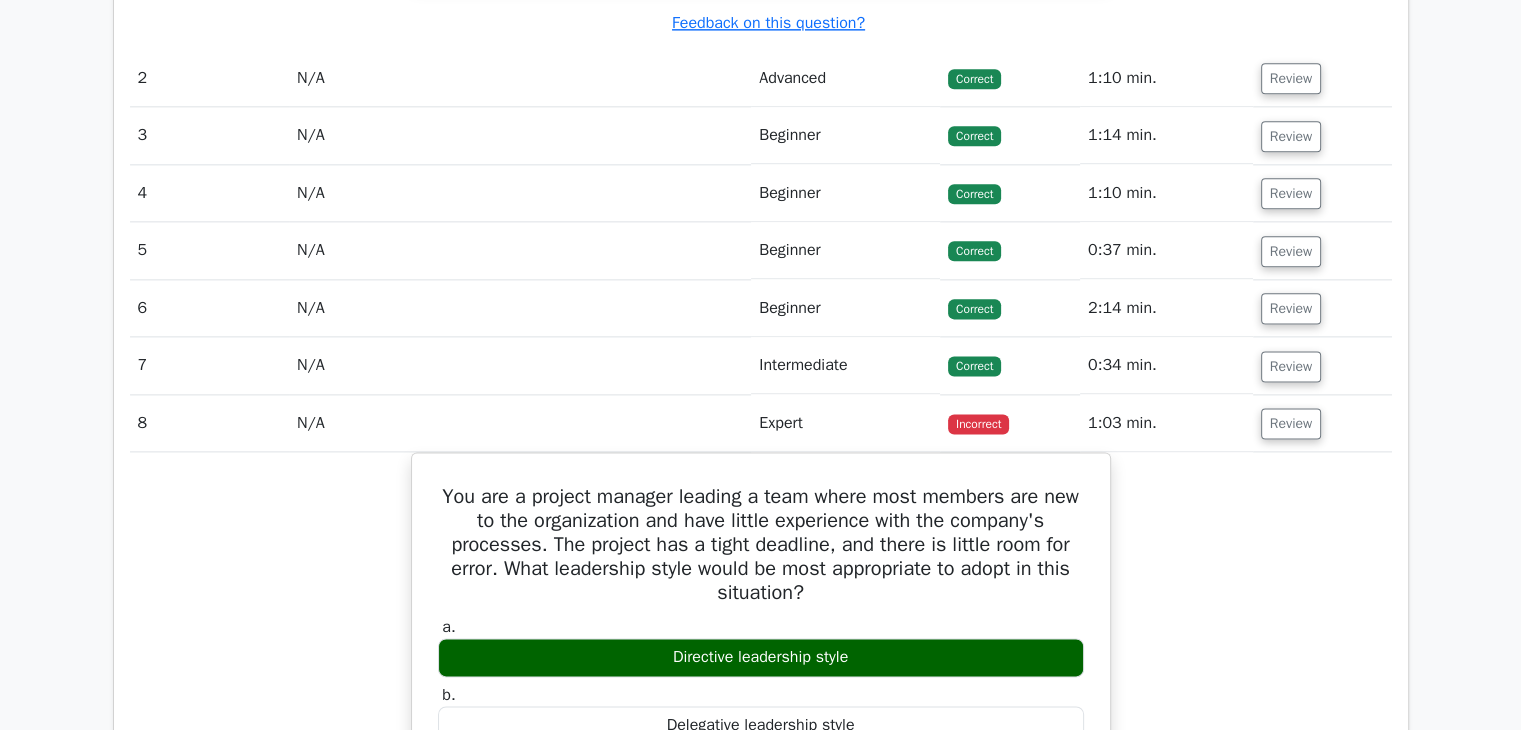 scroll, scrollTop: 2532, scrollLeft: 0, axis: vertical 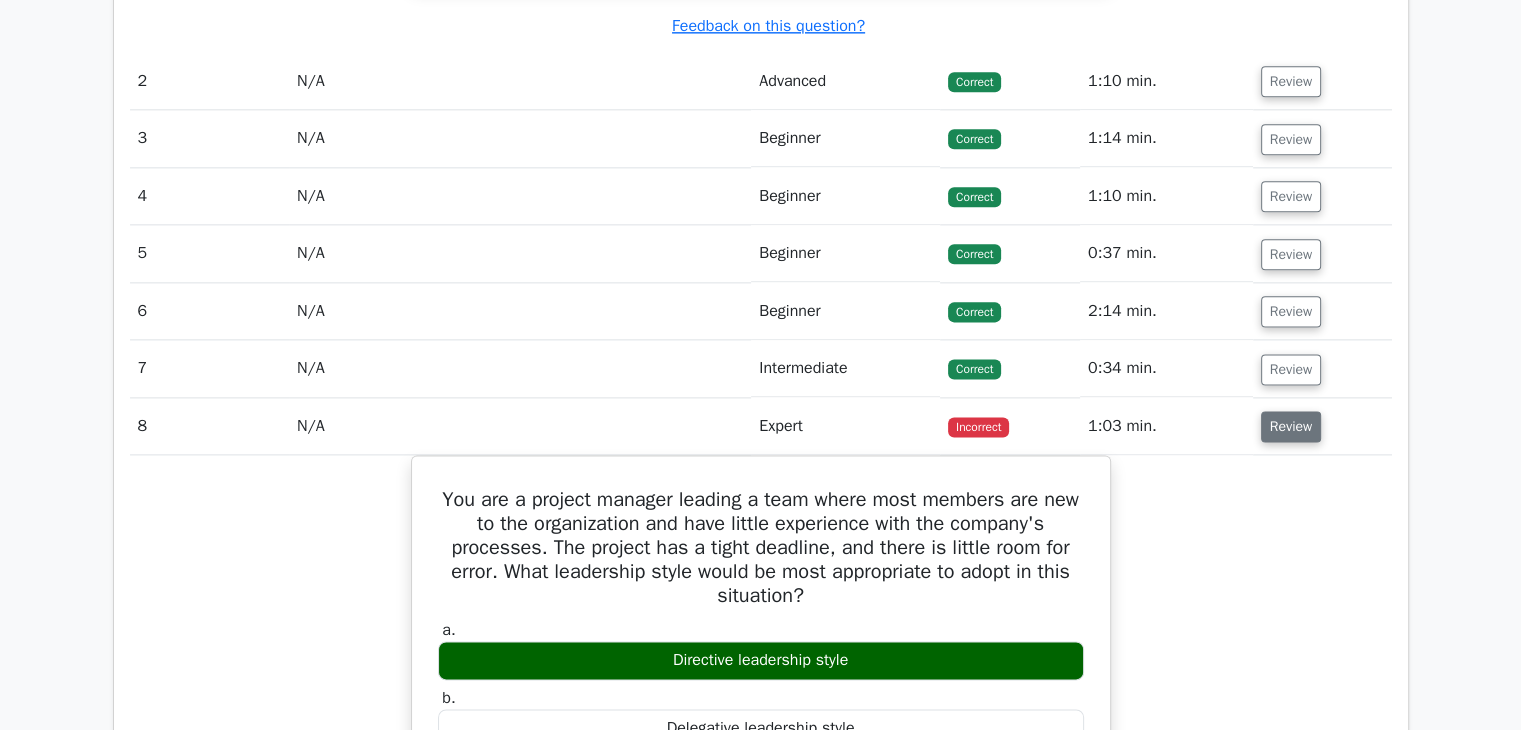 click on "Review" at bounding box center [1291, 426] 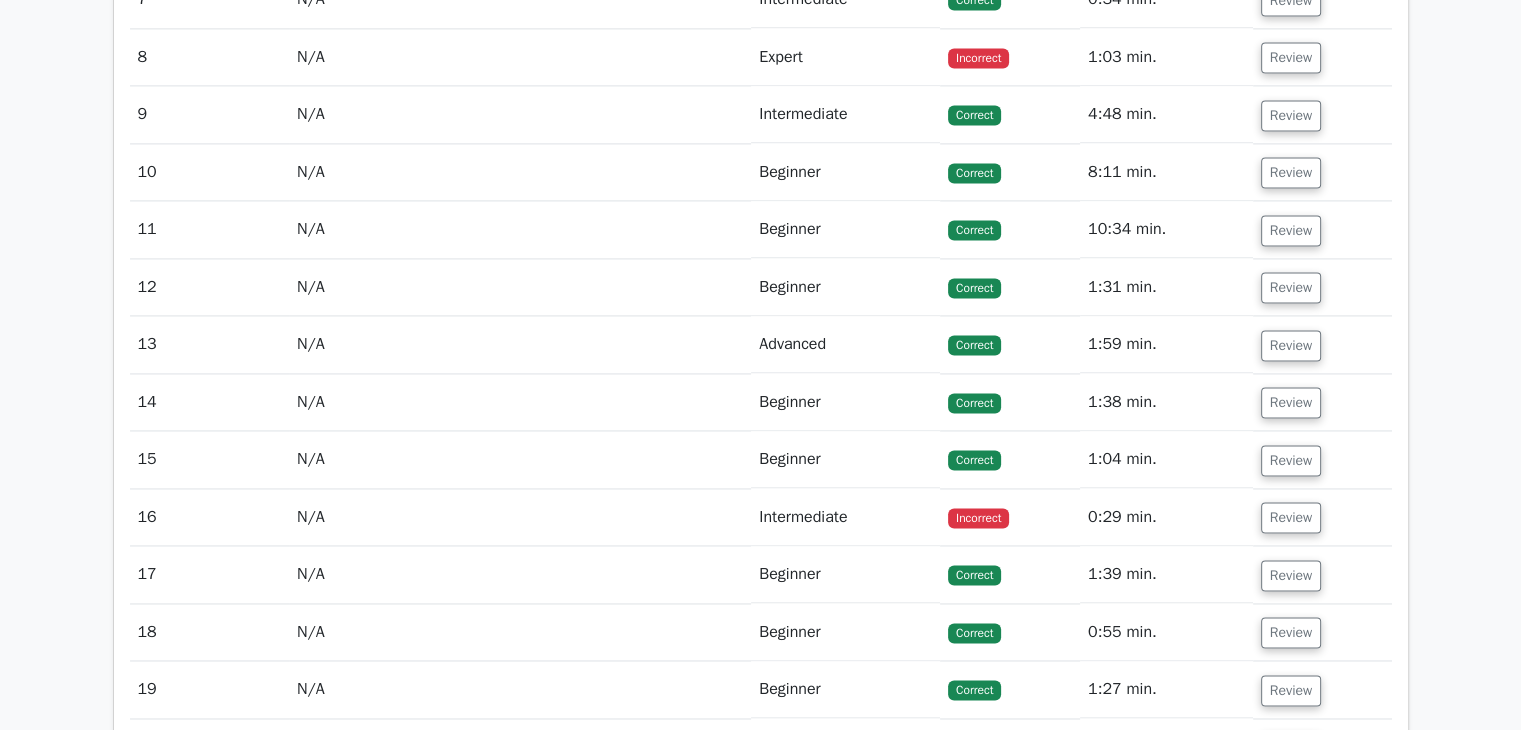 scroll, scrollTop: 2927, scrollLeft: 0, axis: vertical 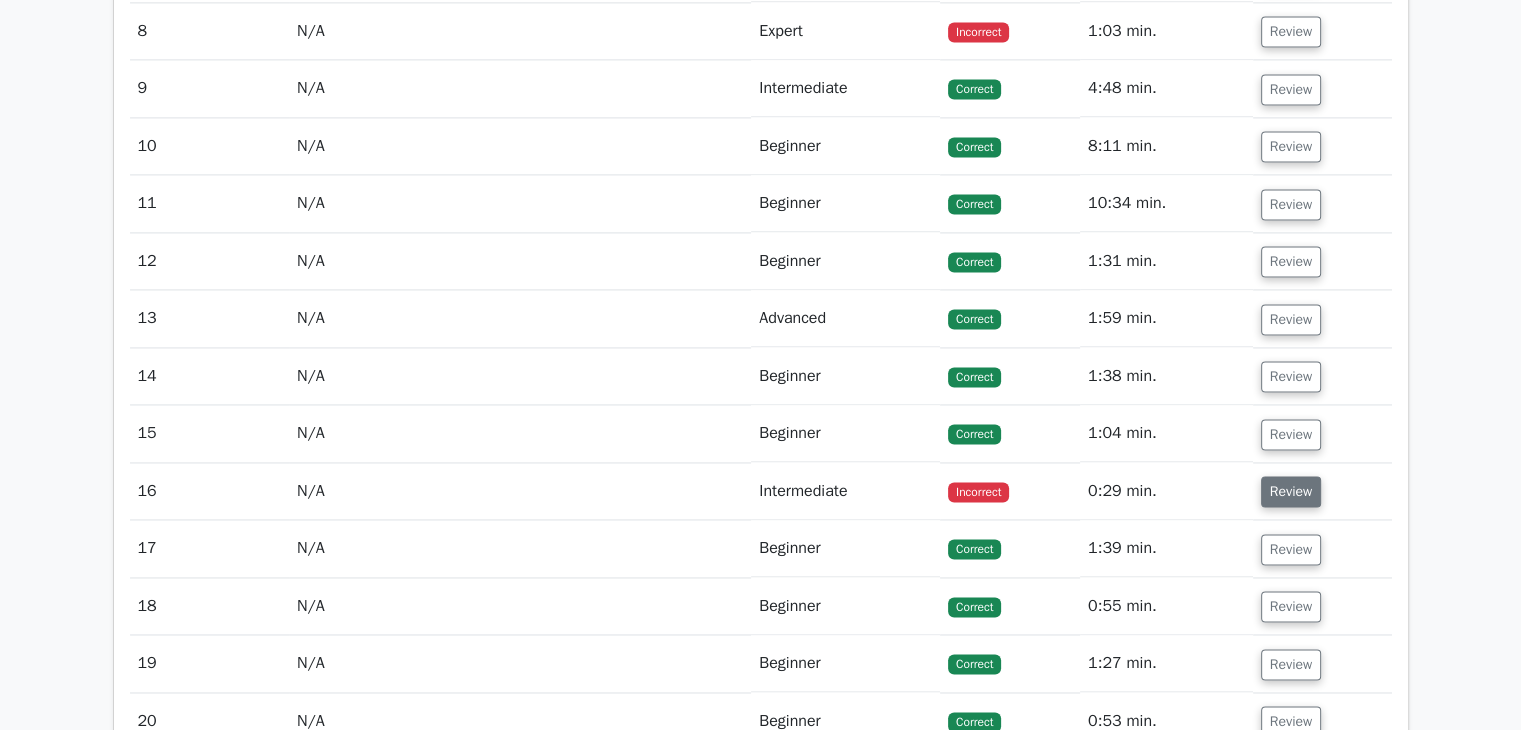 click on "Review" at bounding box center [1291, 491] 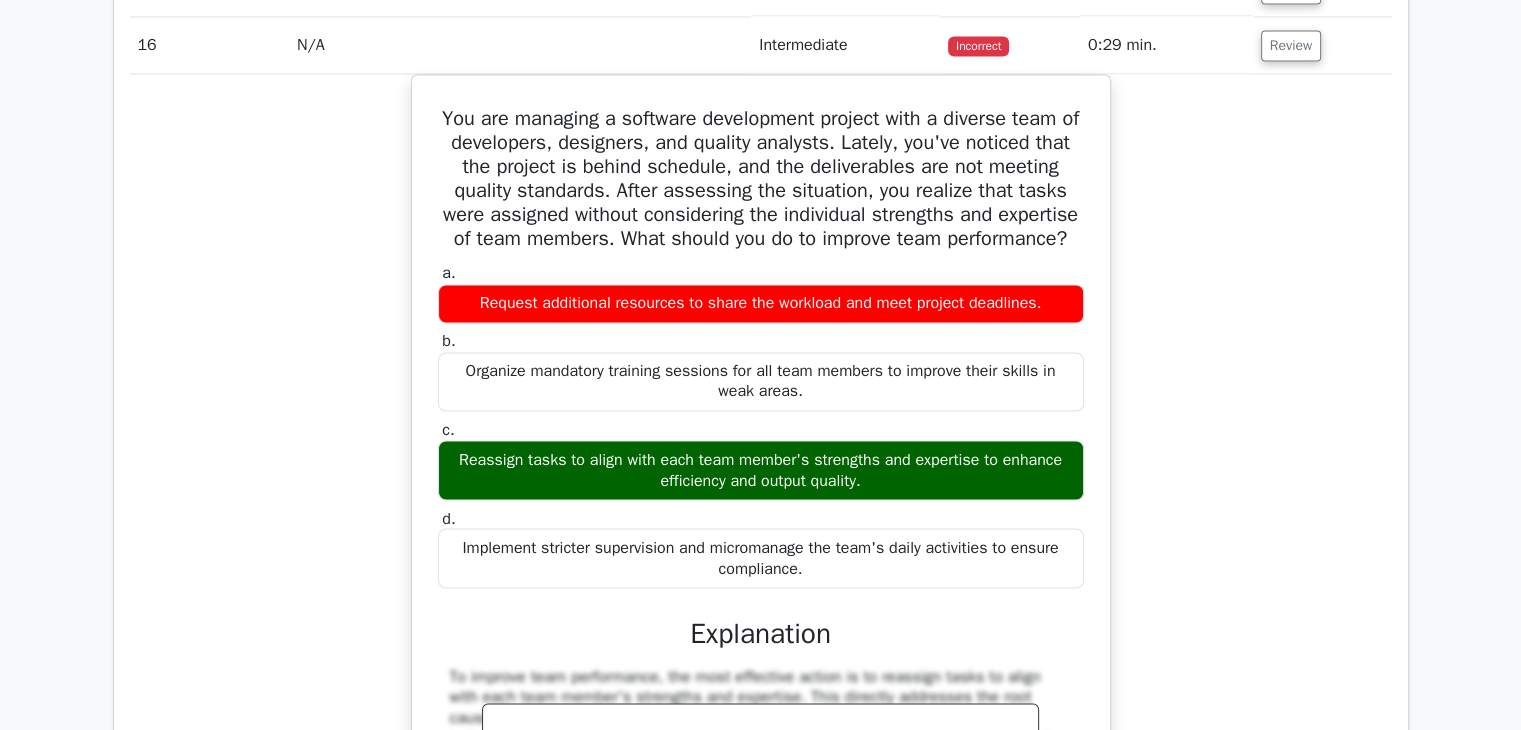 scroll, scrollTop: 3394, scrollLeft: 0, axis: vertical 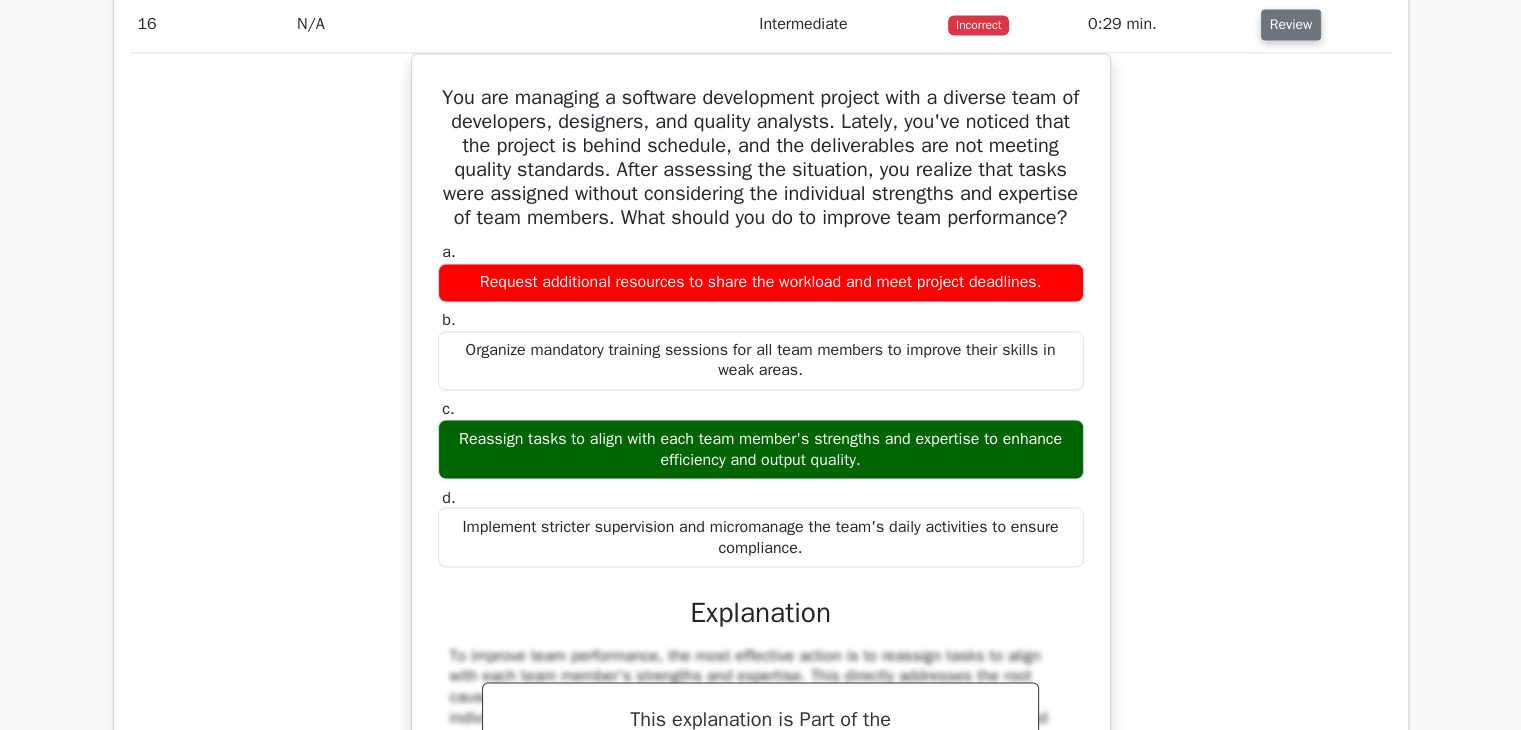 click on "Review" at bounding box center [1291, 24] 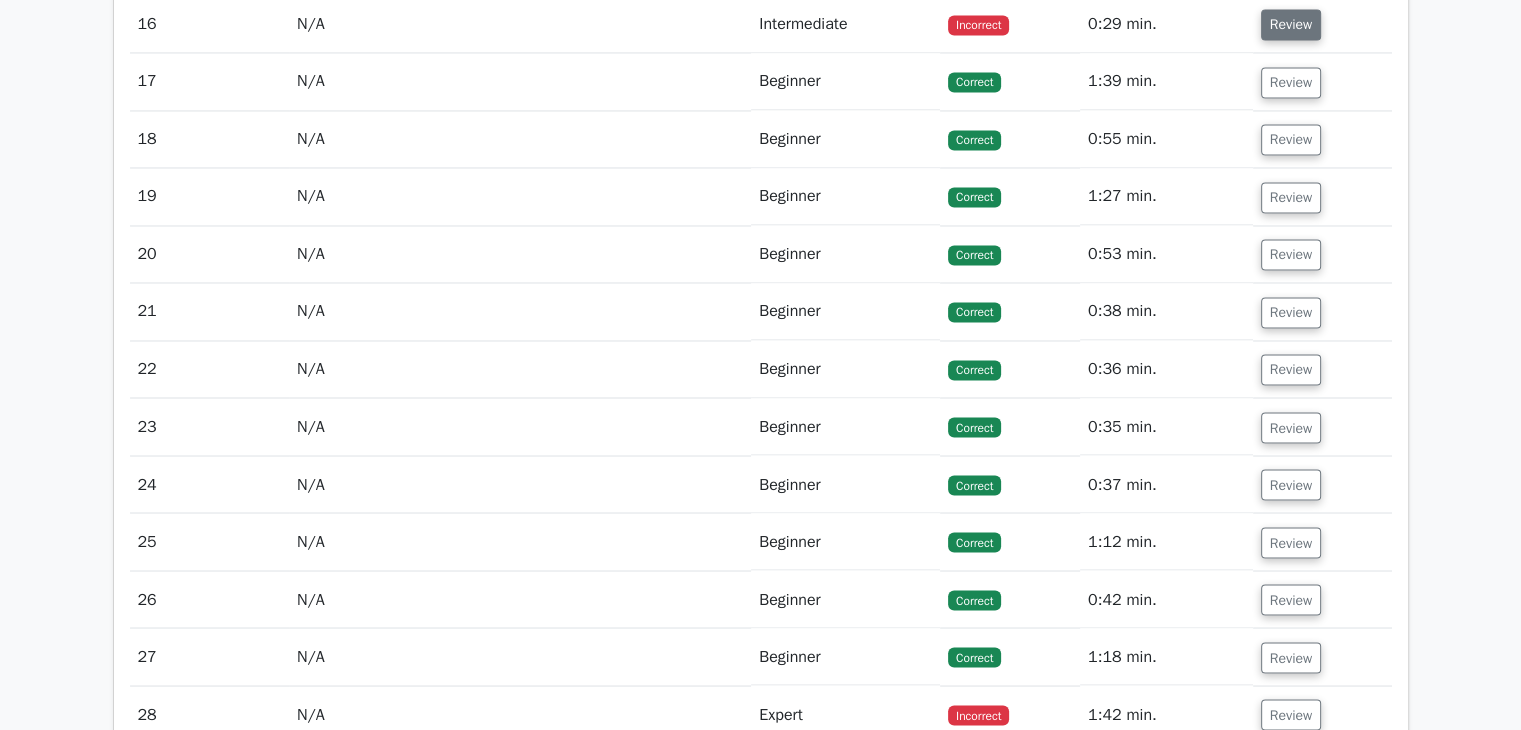 type 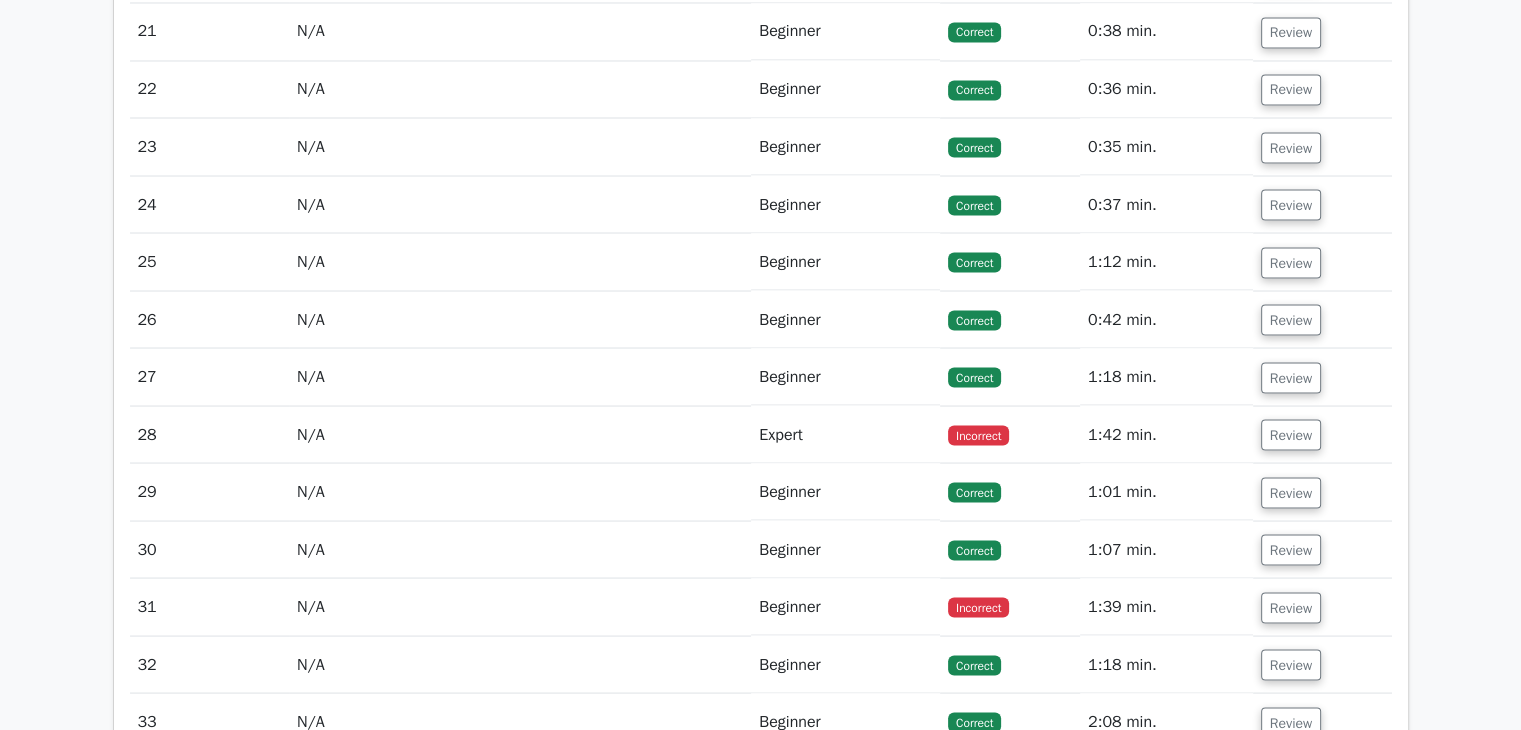 scroll, scrollTop: 3794, scrollLeft: 0, axis: vertical 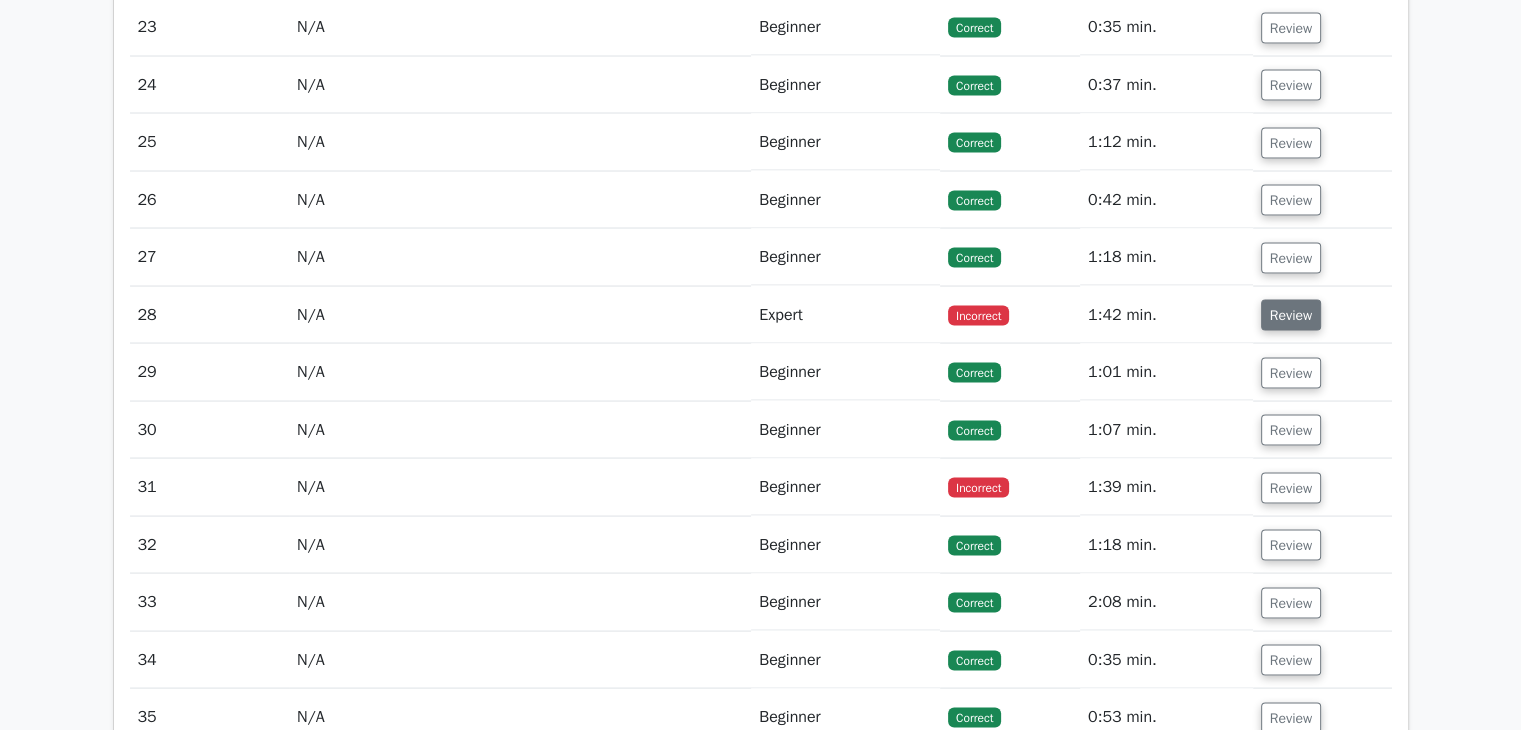 click on "Review" at bounding box center (1291, 314) 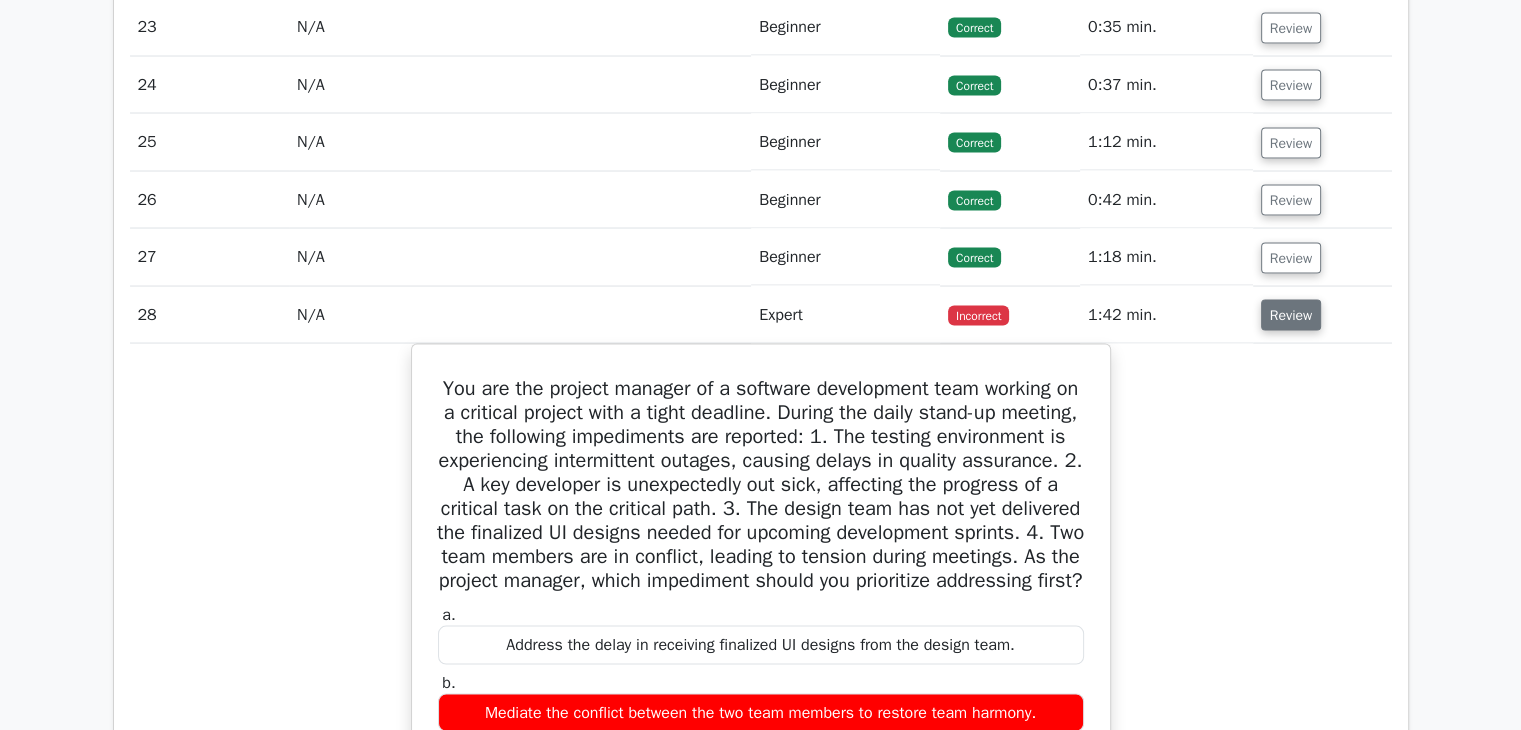 type 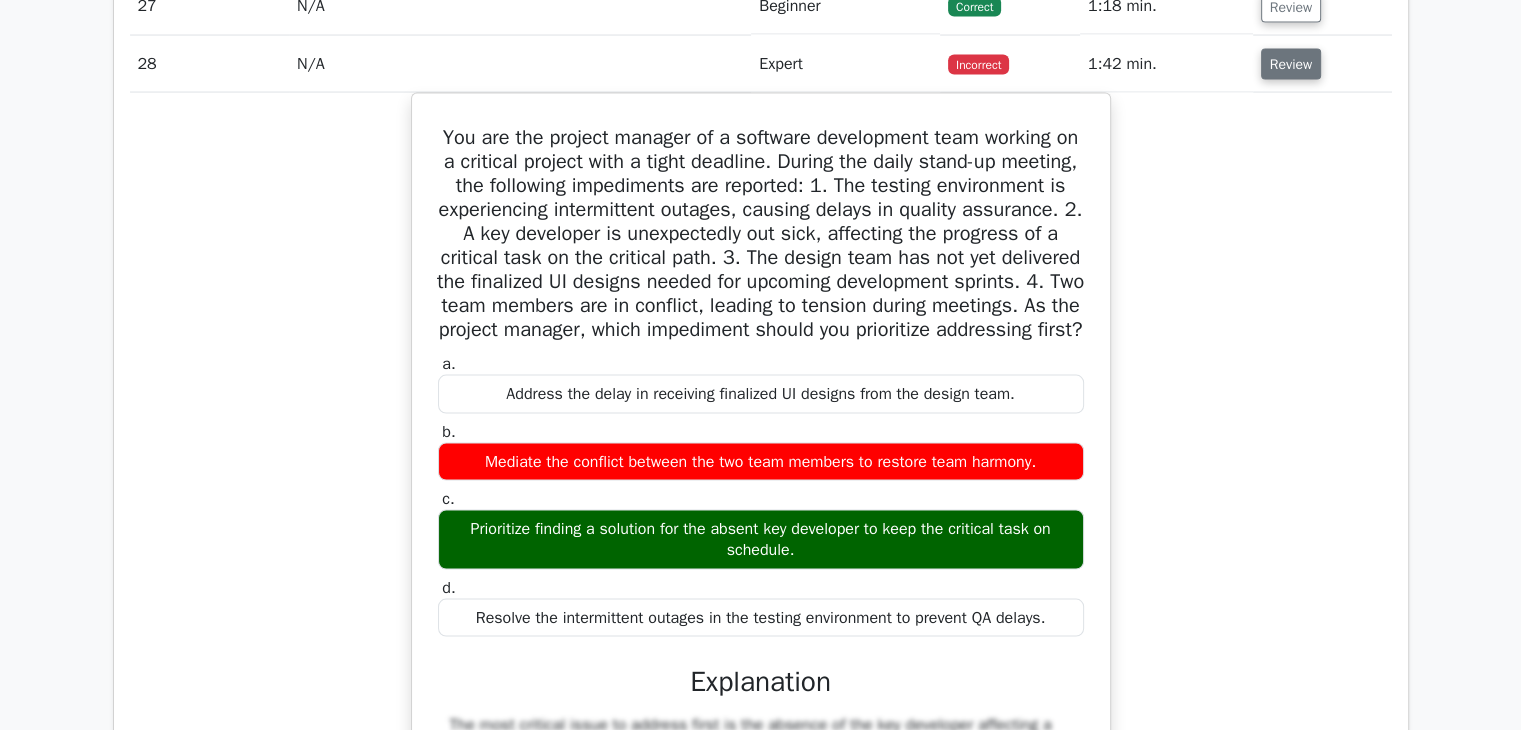 scroll, scrollTop: 4074, scrollLeft: 0, axis: vertical 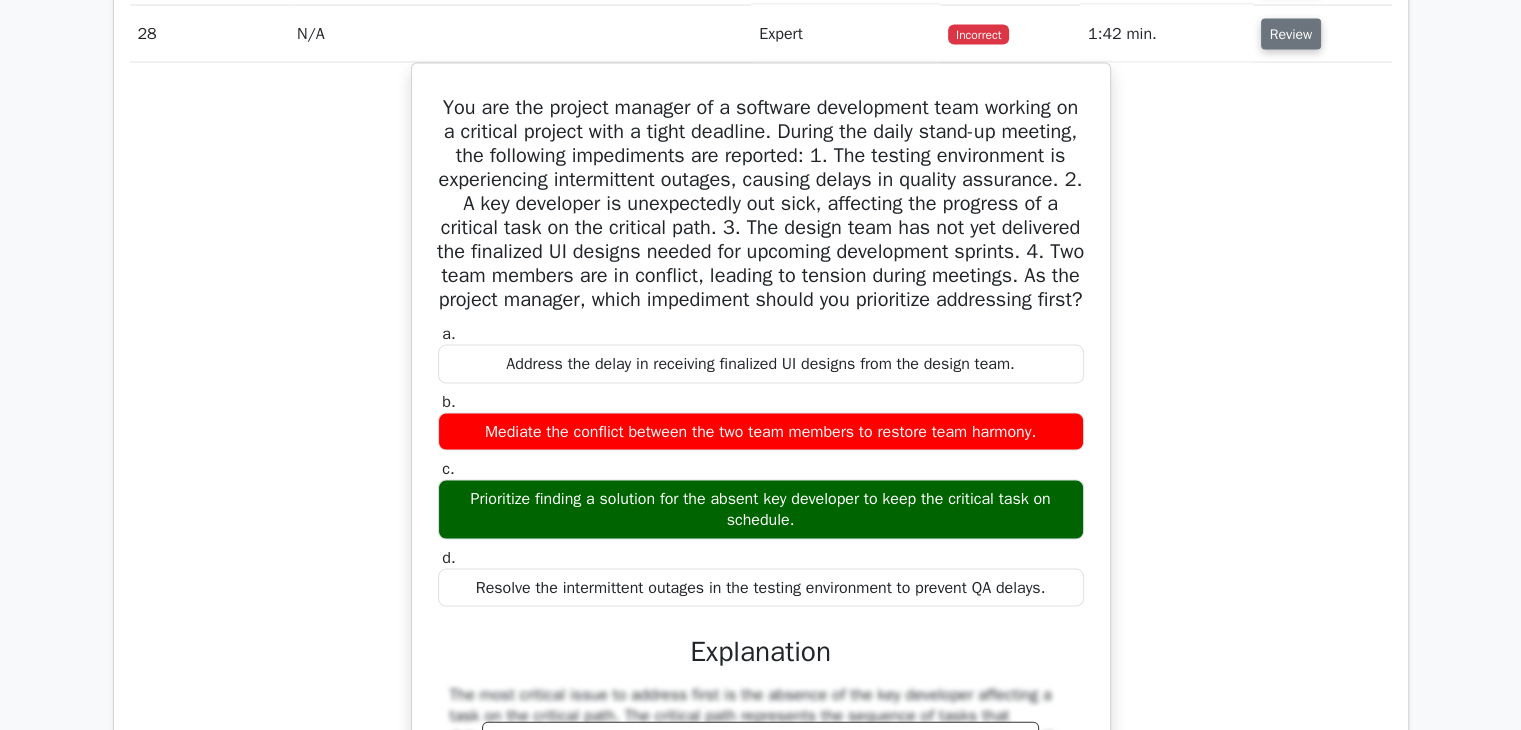 click on "Review" at bounding box center (1291, 34) 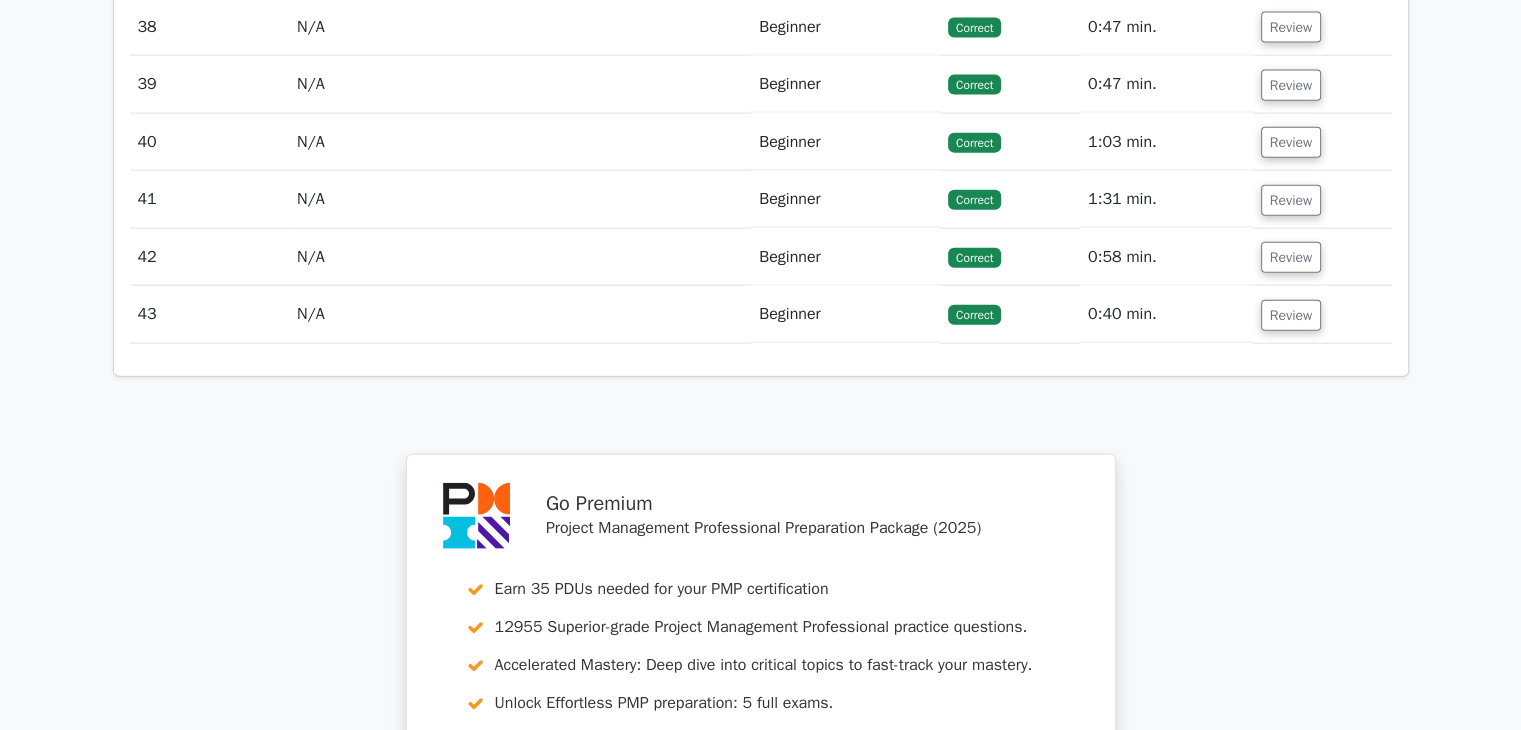 scroll, scrollTop: 4834, scrollLeft: 0, axis: vertical 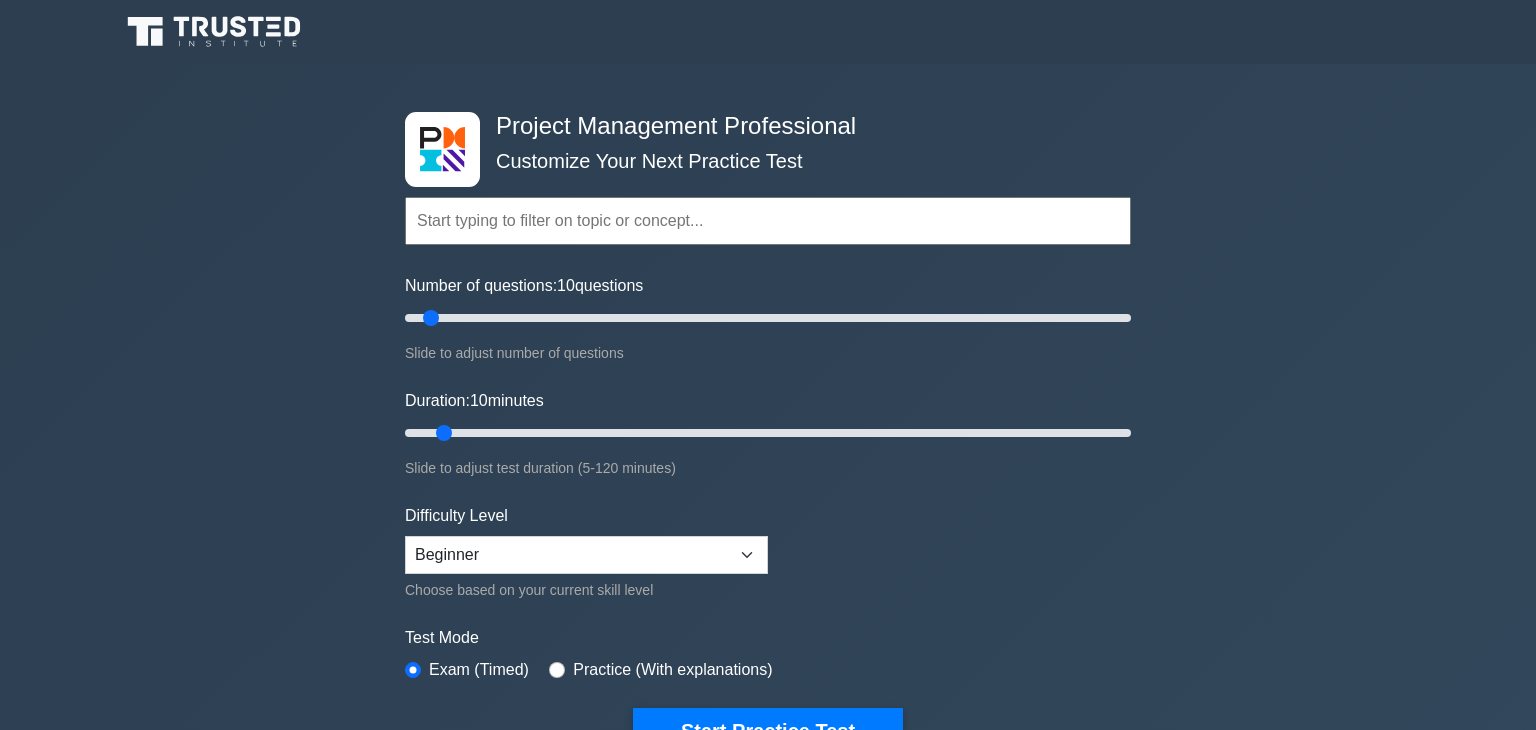 select on "beginner" 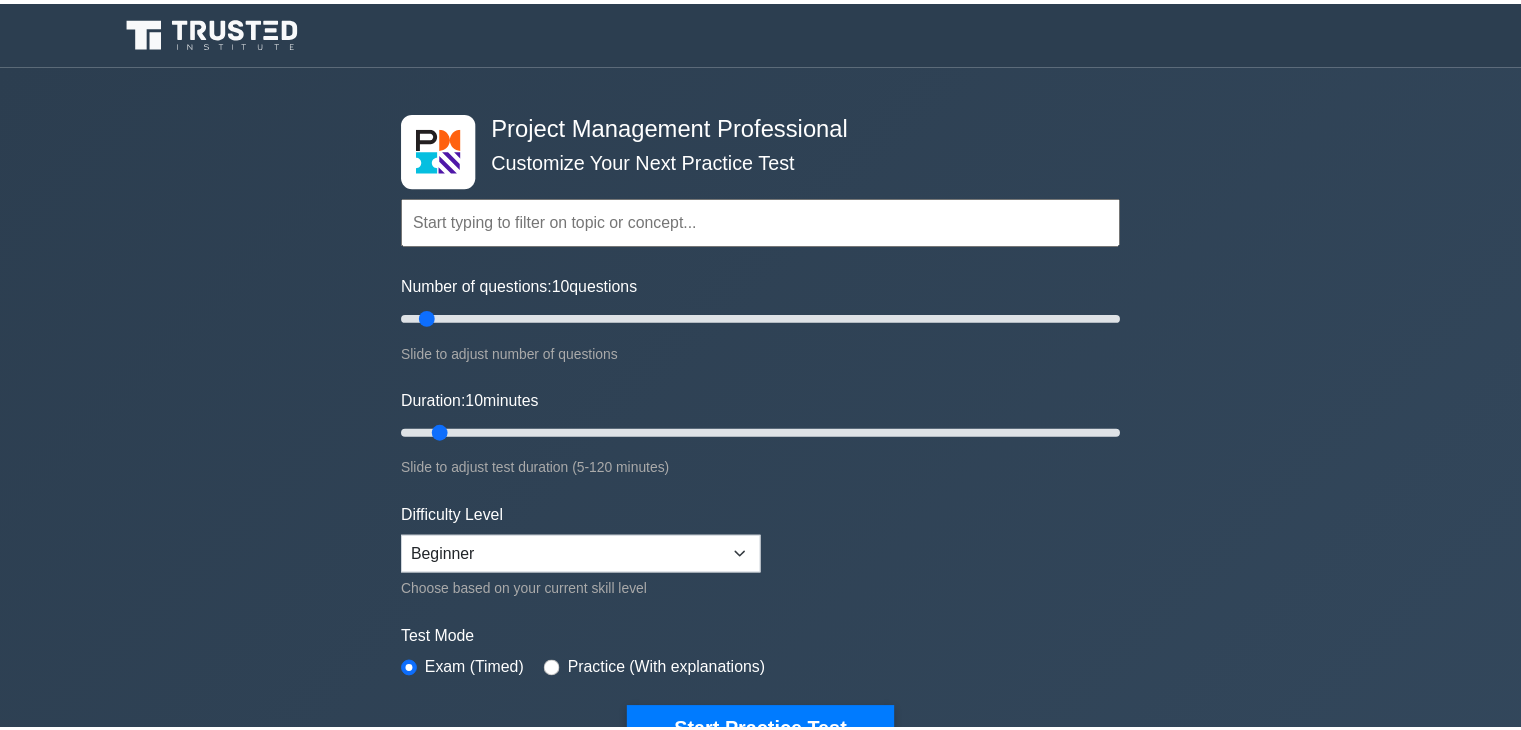 scroll, scrollTop: 6843, scrollLeft: 0, axis: vertical 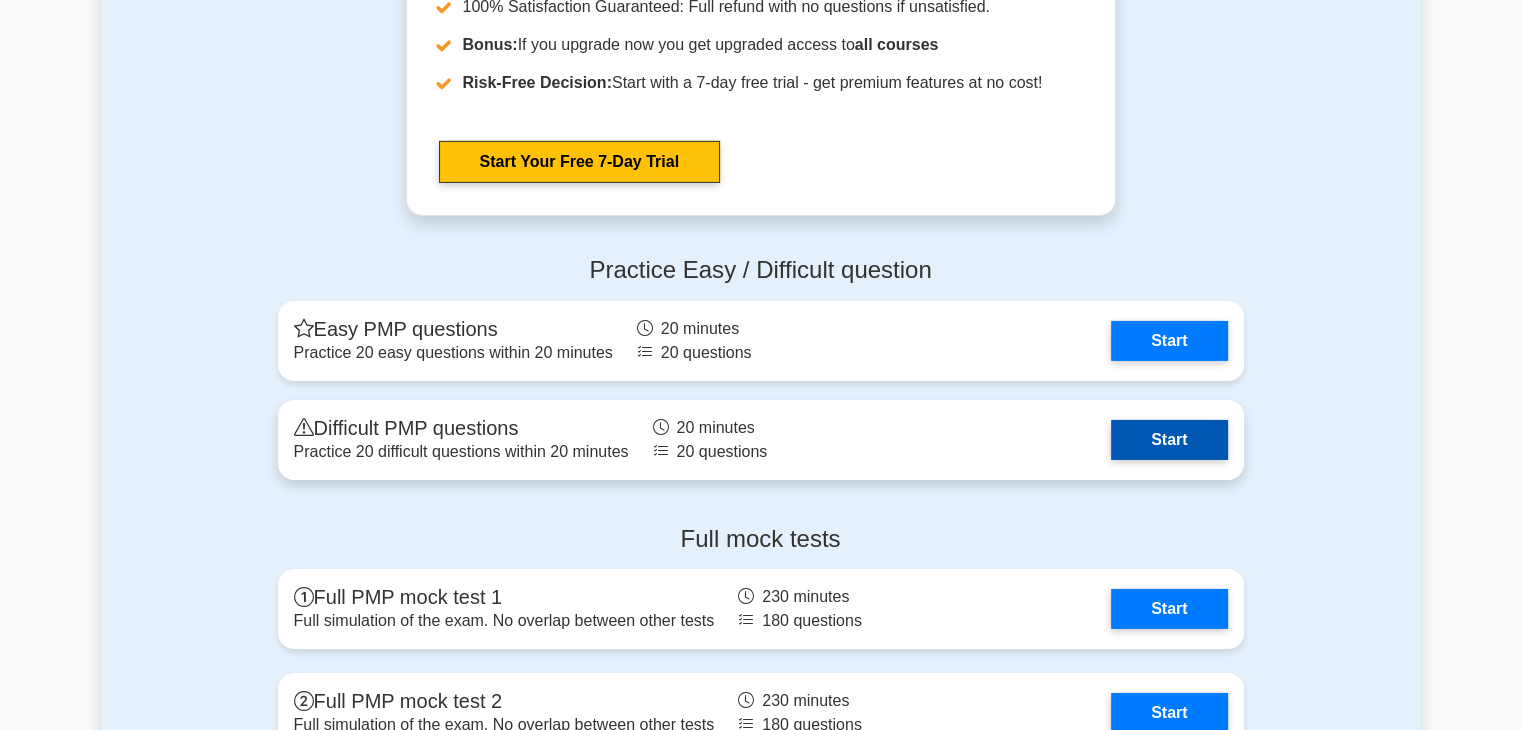 click on "Start" at bounding box center [1169, 440] 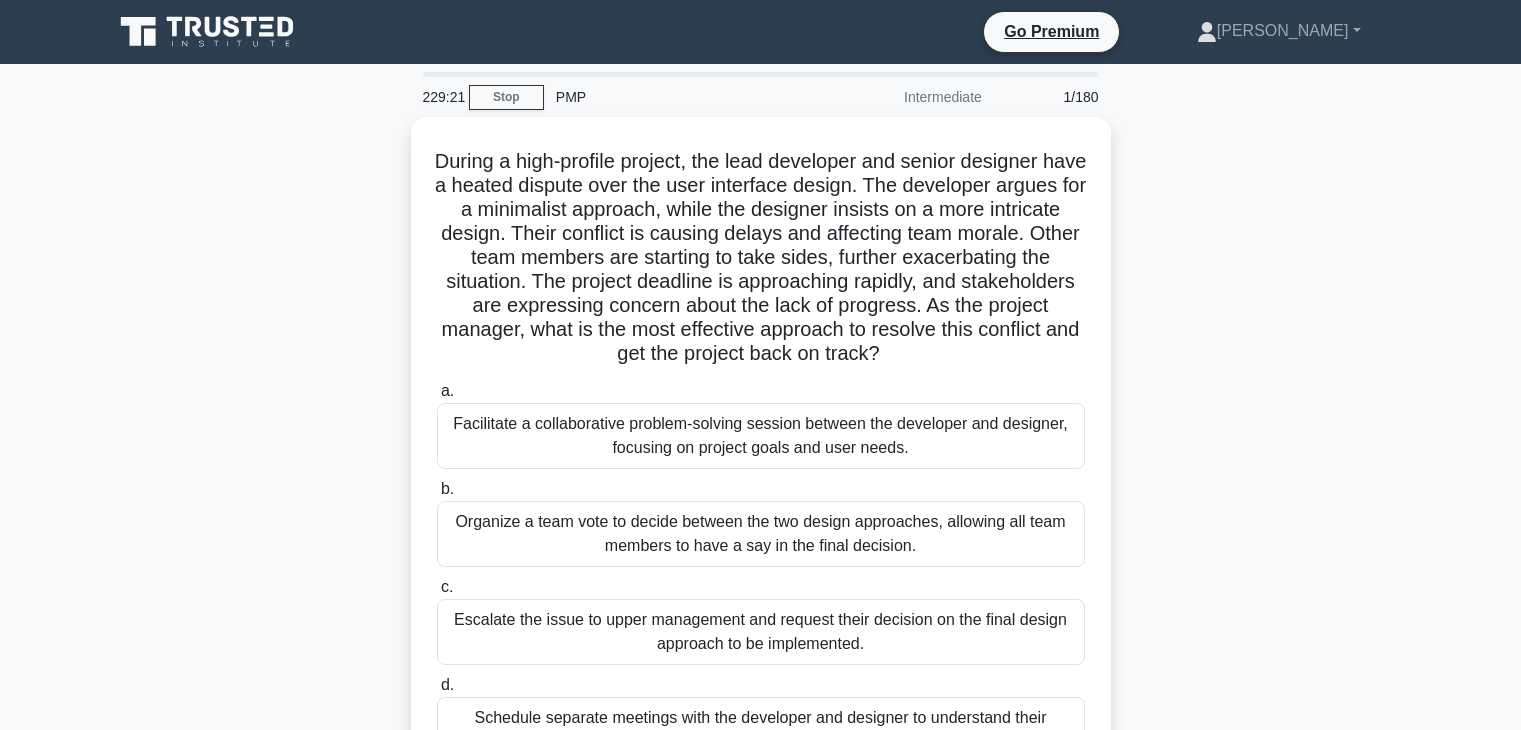 scroll, scrollTop: 0, scrollLeft: 0, axis: both 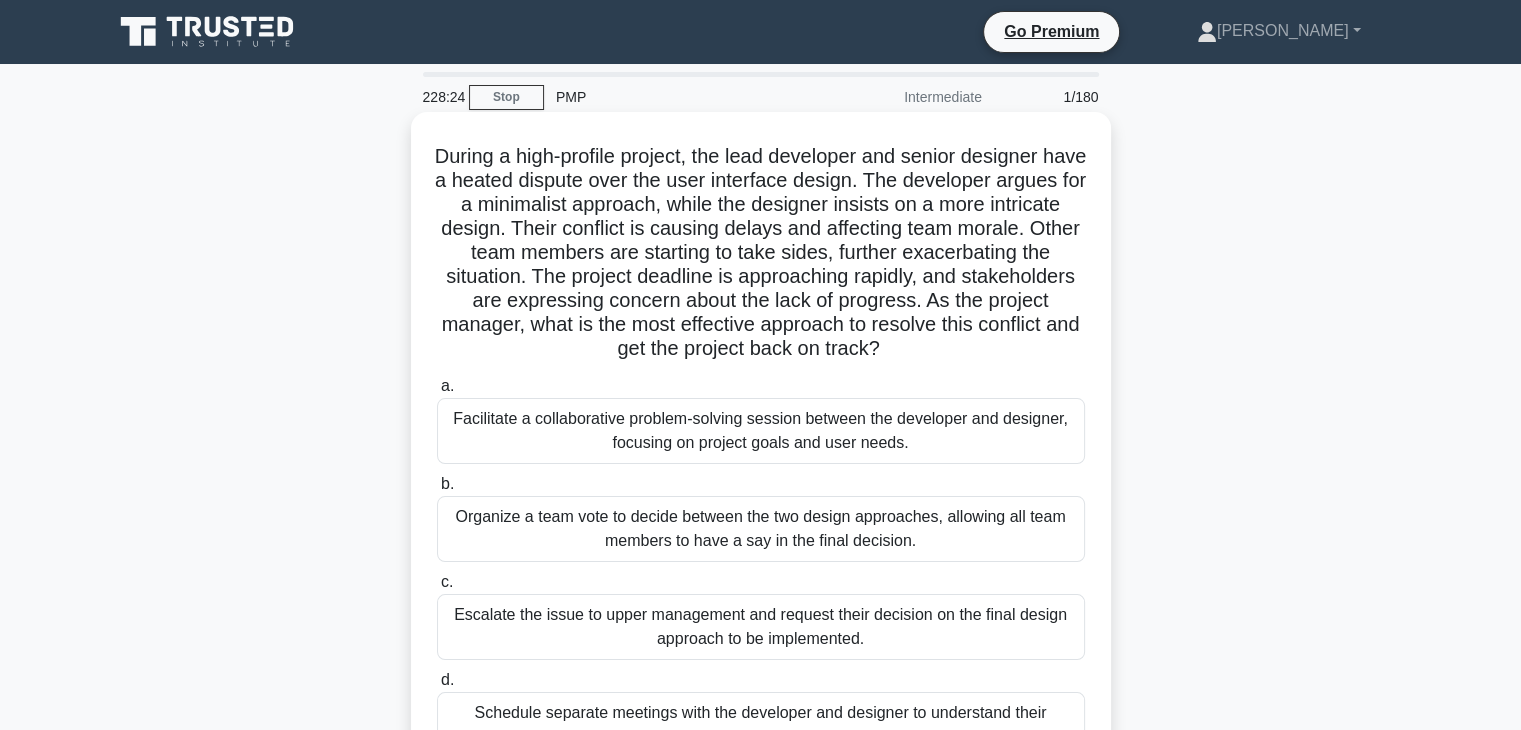 click on "Facilitate a collaborative problem-solving session between the developer and designer, focusing on project goals and user needs." at bounding box center (761, 431) 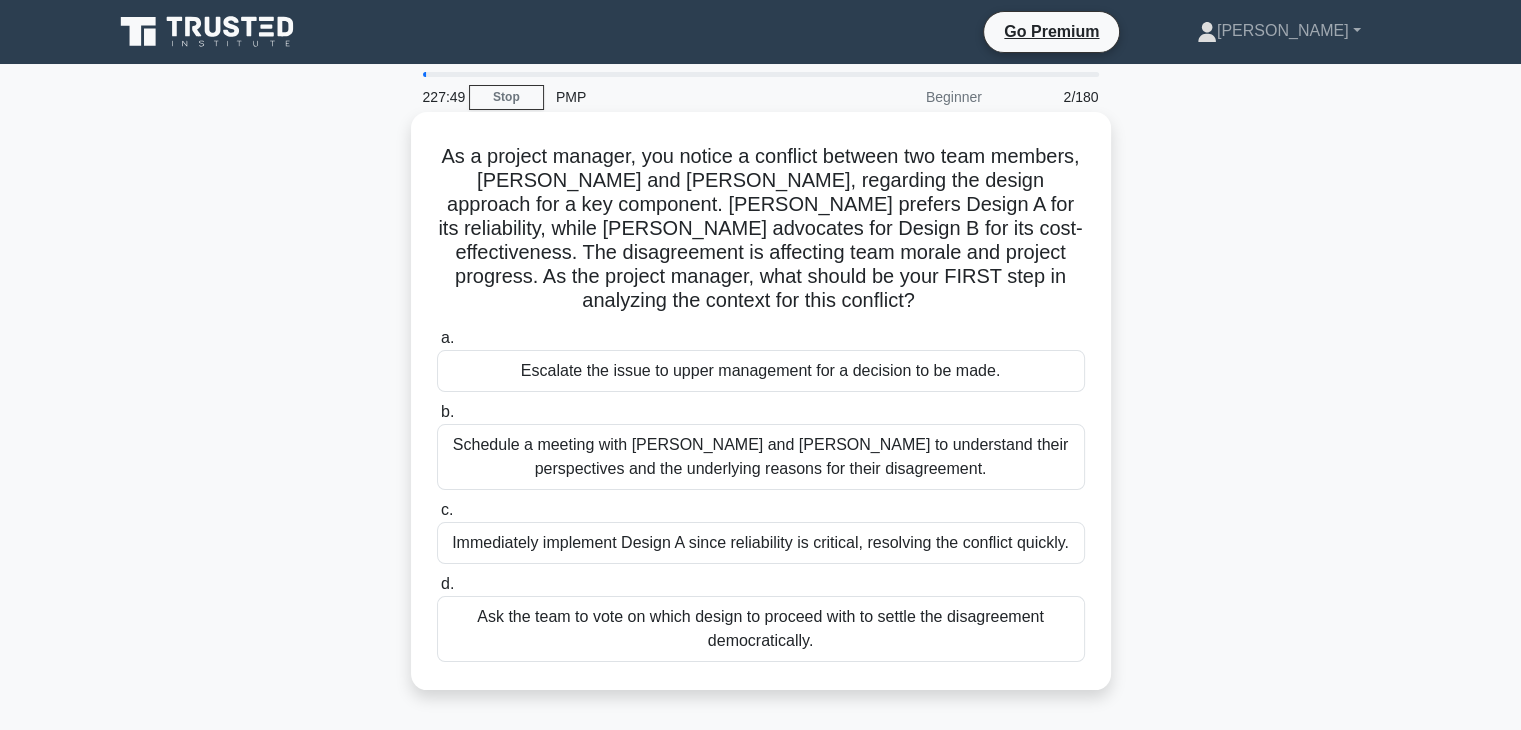 click on "Schedule a meeting with [PERSON_NAME] and [PERSON_NAME] to understand their perspectives and the underlying reasons for their disagreement." at bounding box center (761, 457) 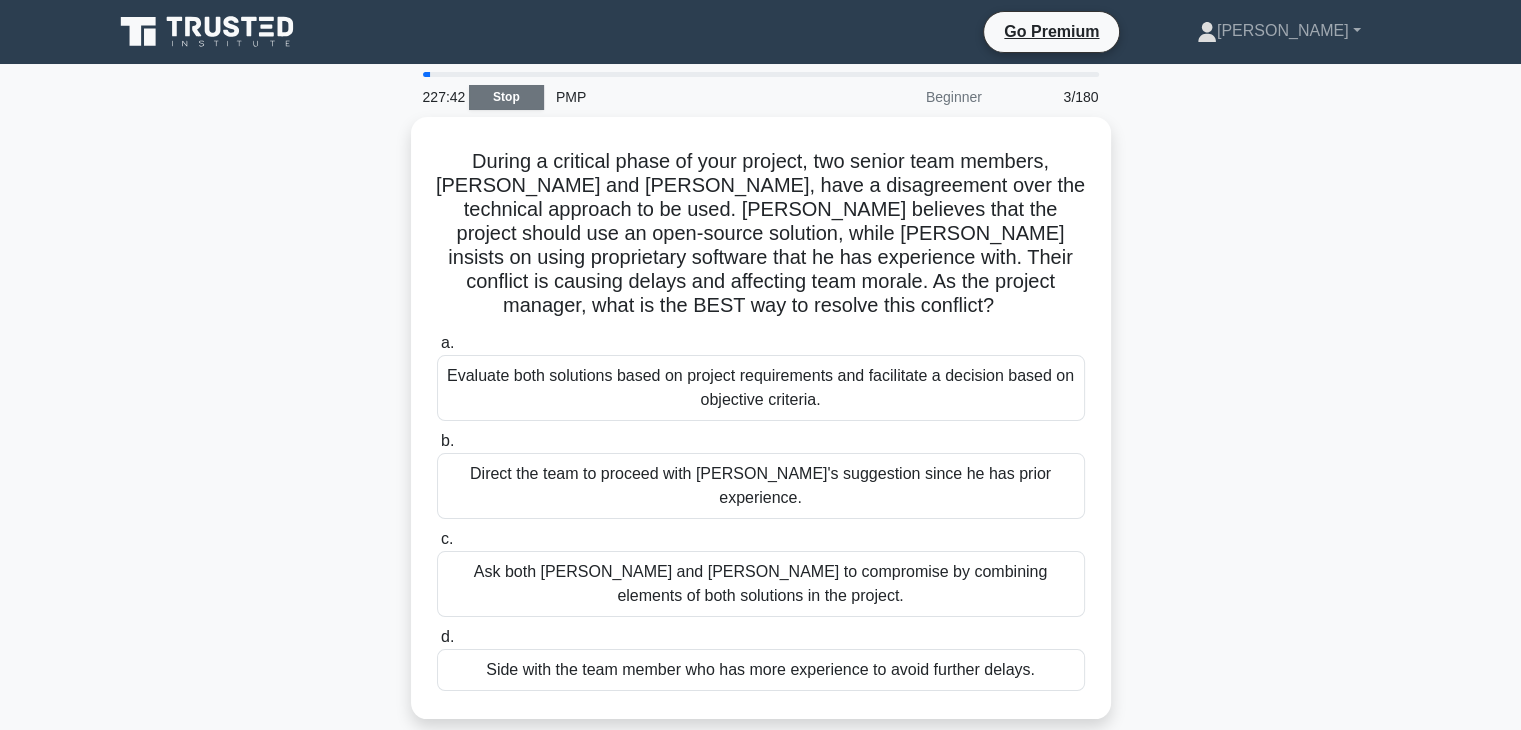 click on "Stop" at bounding box center (506, 97) 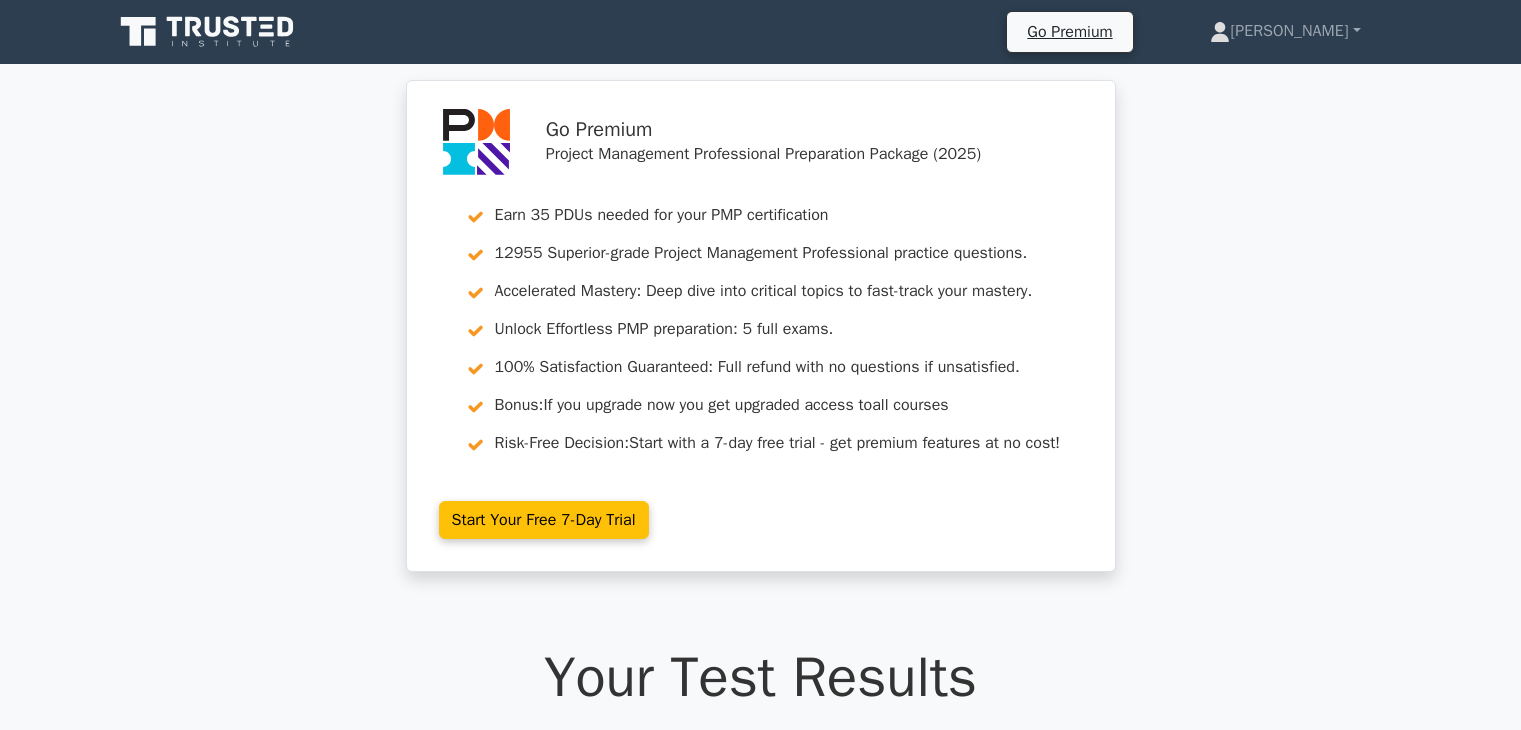 scroll, scrollTop: 0, scrollLeft: 0, axis: both 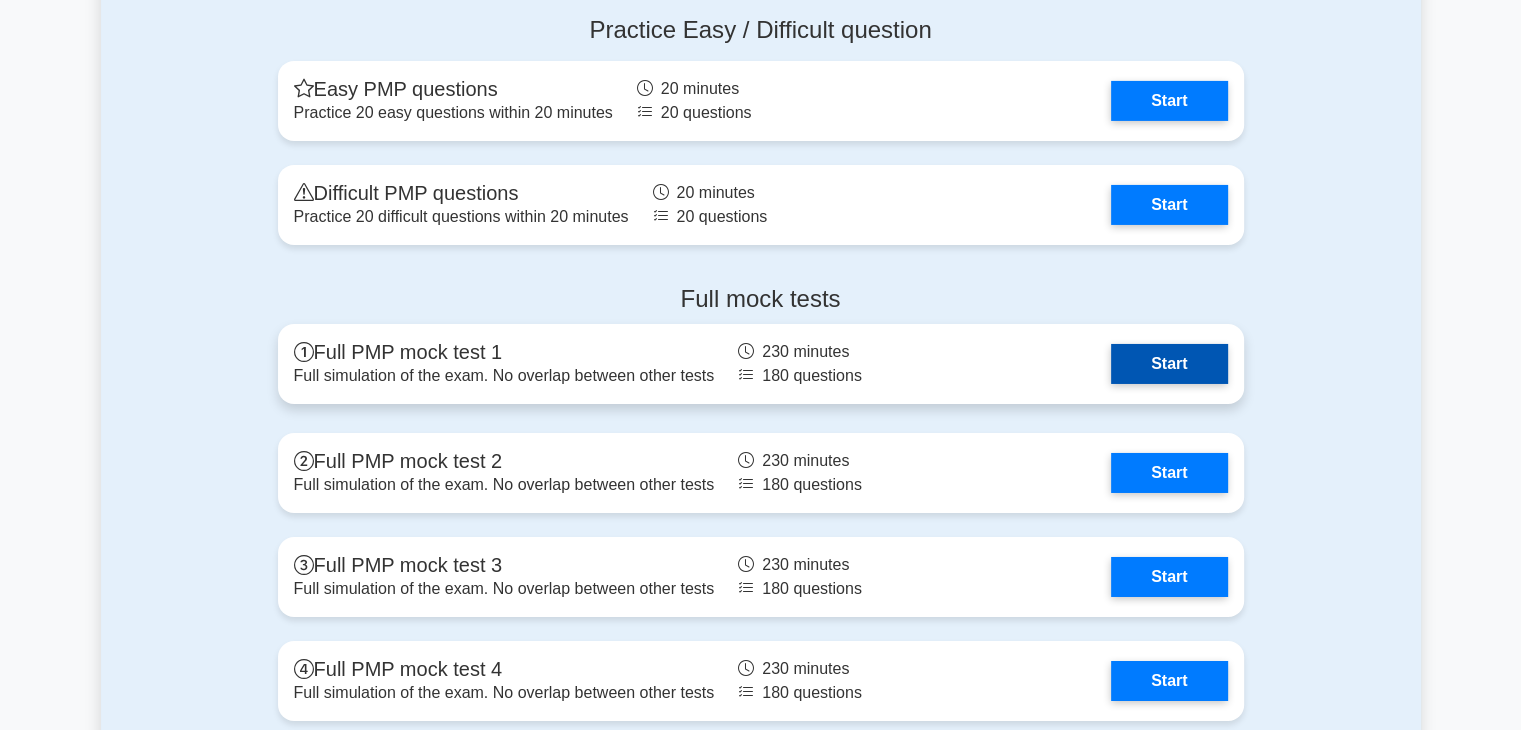 click on "Start" at bounding box center [1169, 364] 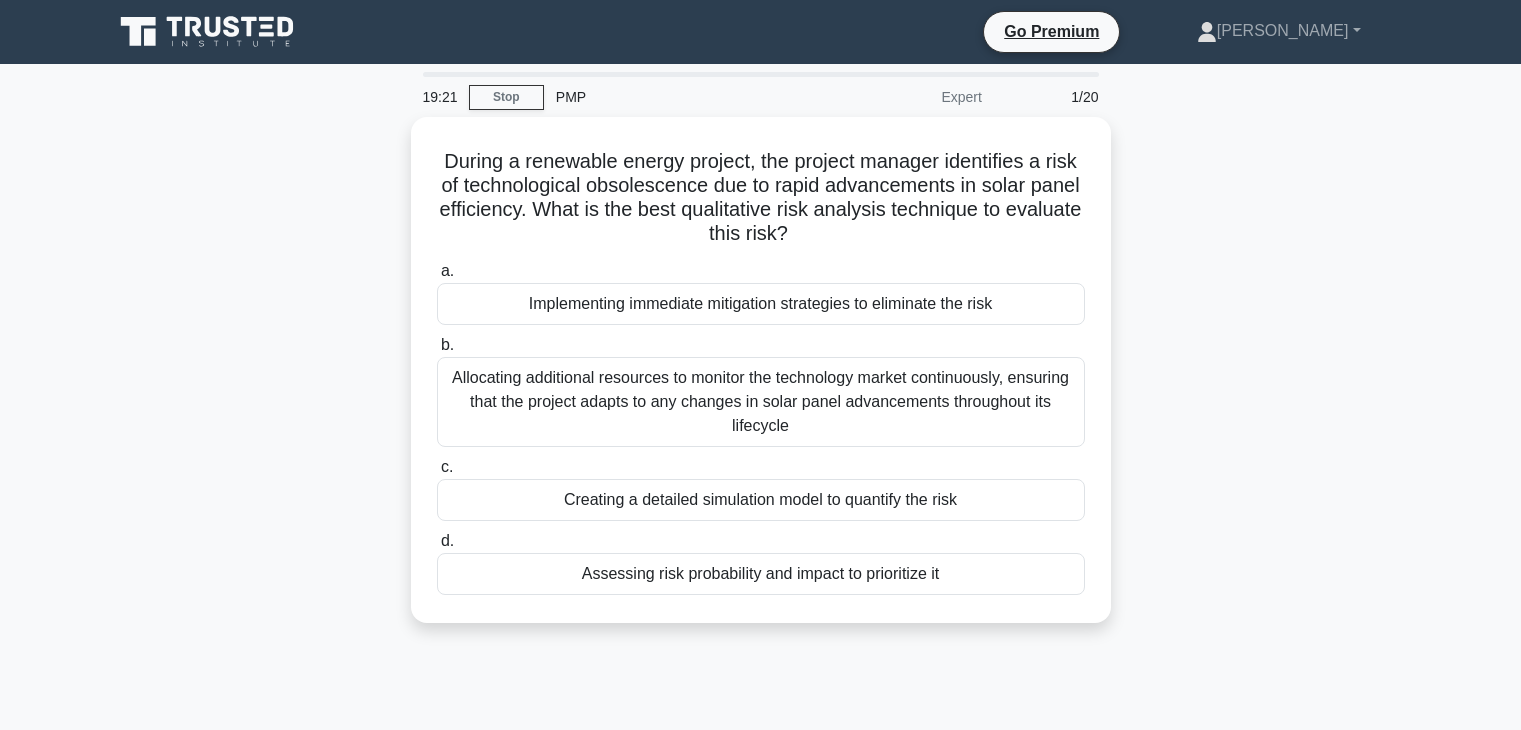 scroll, scrollTop: 0, scrollLeft: 0, axis: both 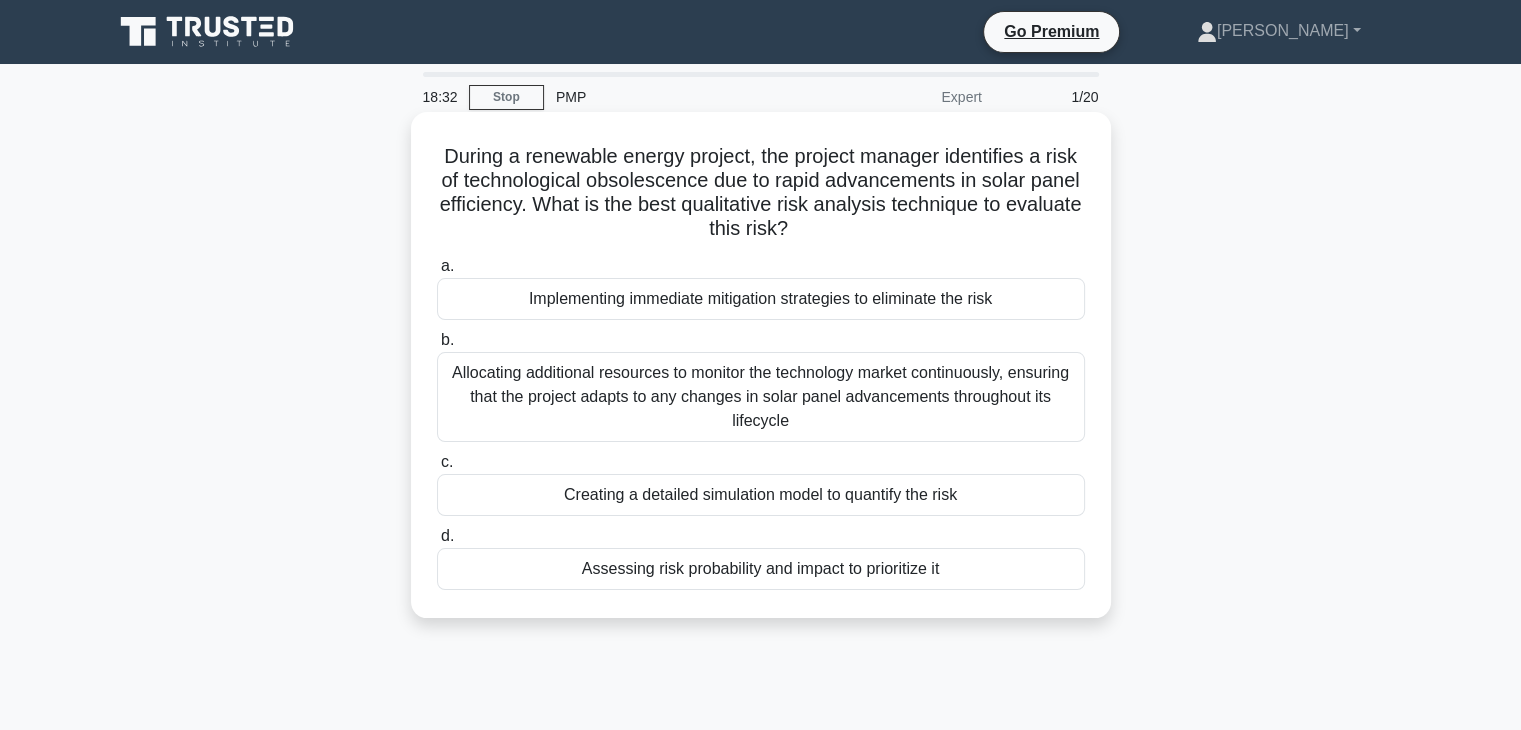 click on "Assessing risk probability and impact to prioritize it" at bounding box center (761, 569) 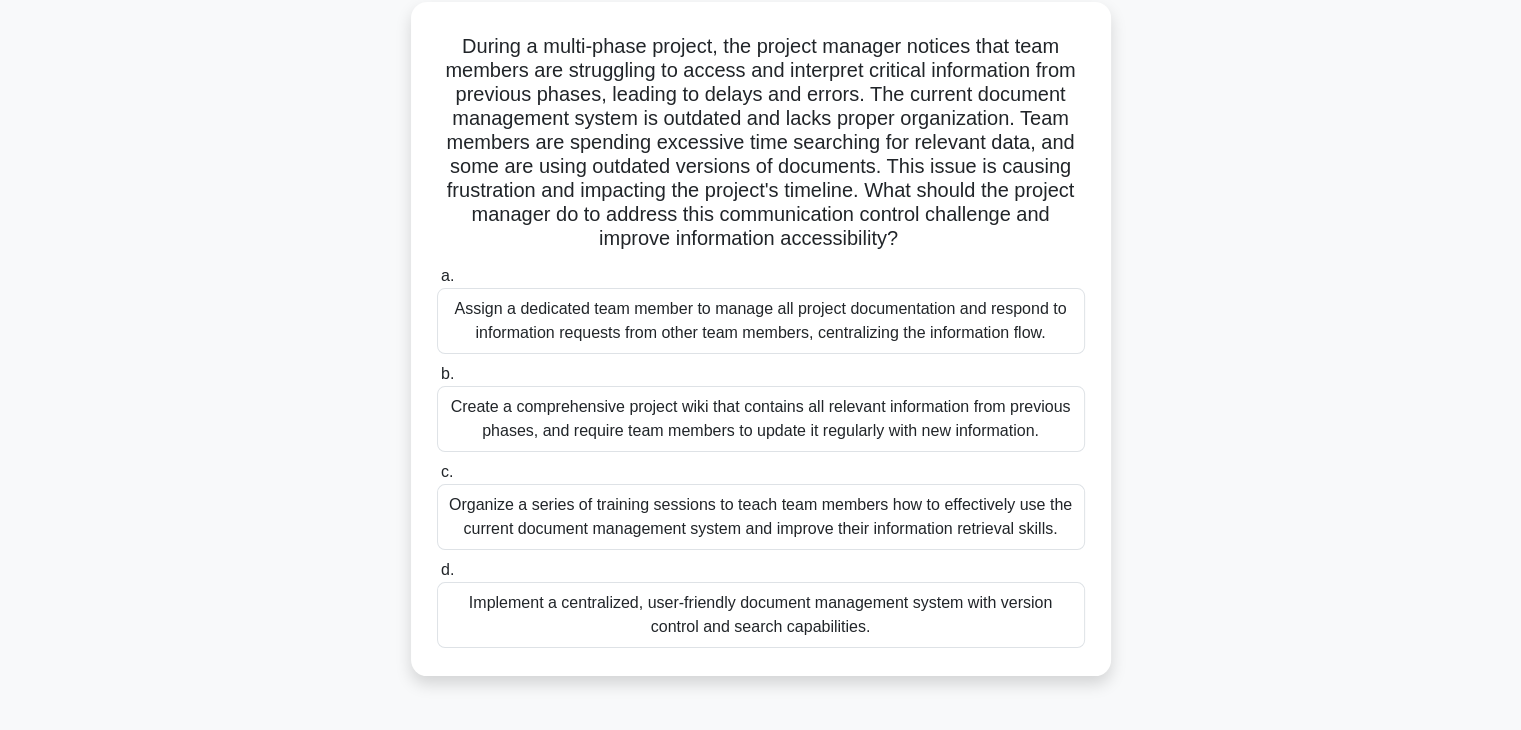 scroll, scrollTop: 120, scrollLeft: 0, axis: vertical 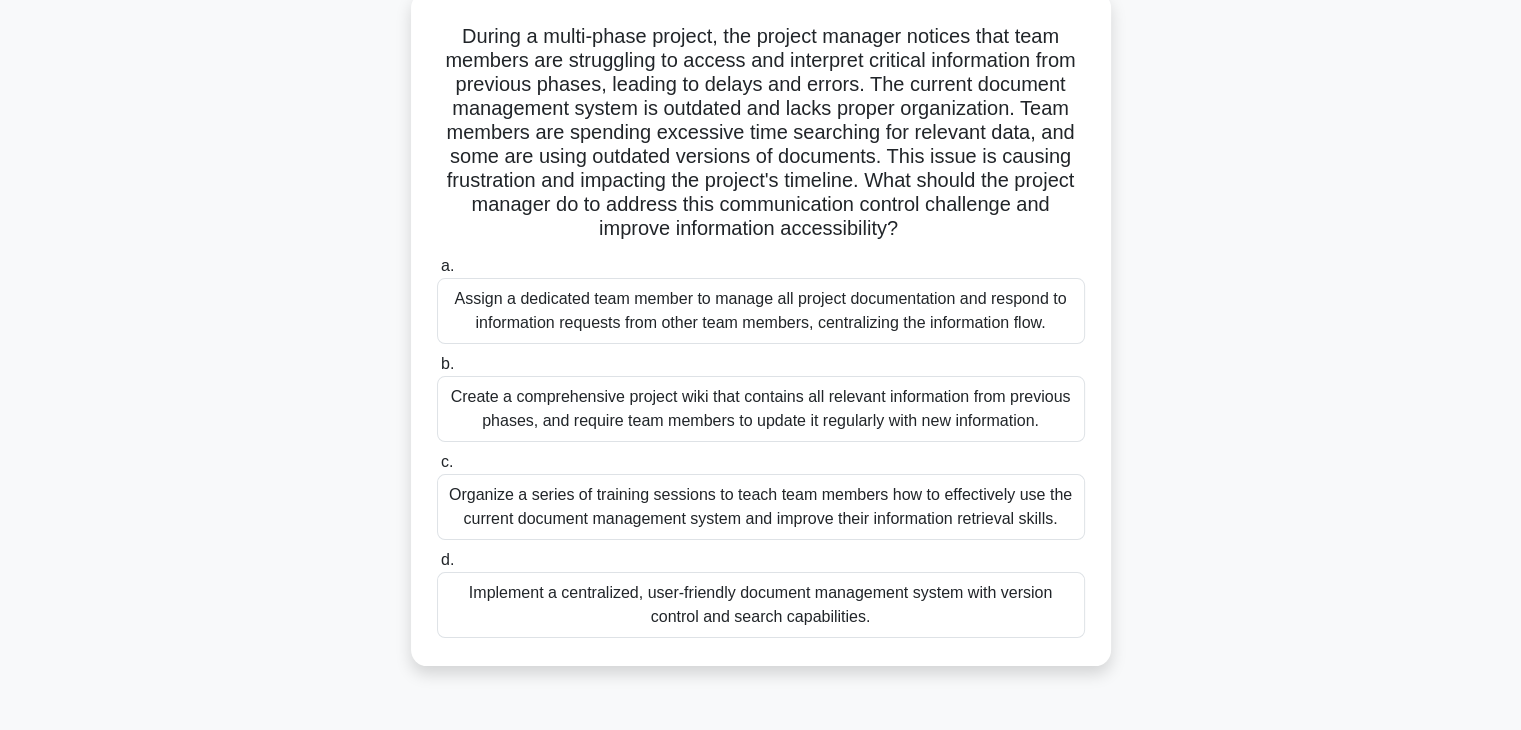 click on "Organize a series of training sessions to teach team members how to effectively use the current document management system and improve their information retrieval skills." at bounding box center (761, 507) 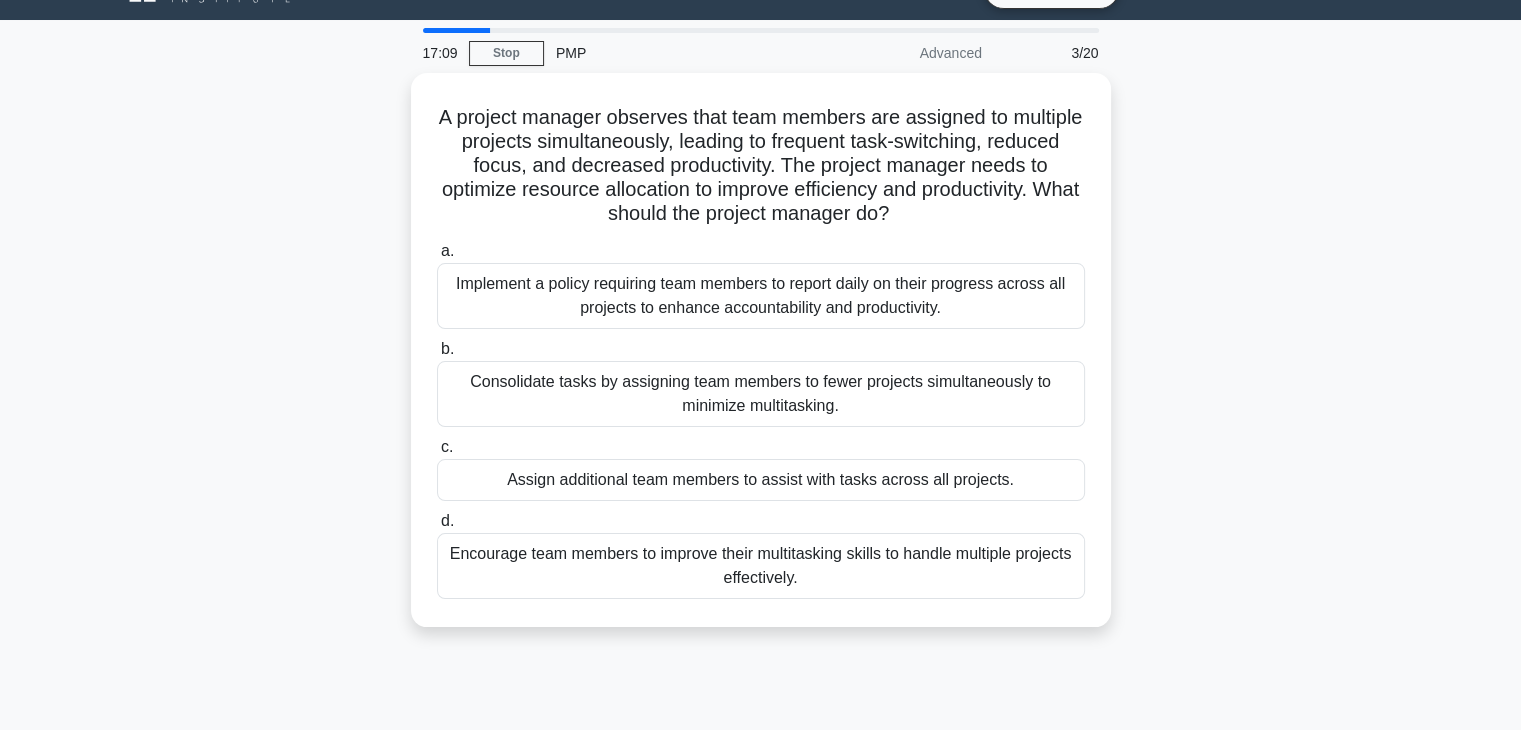 scroll, scrollTop: 0, scrollLeft: 0, axis: both 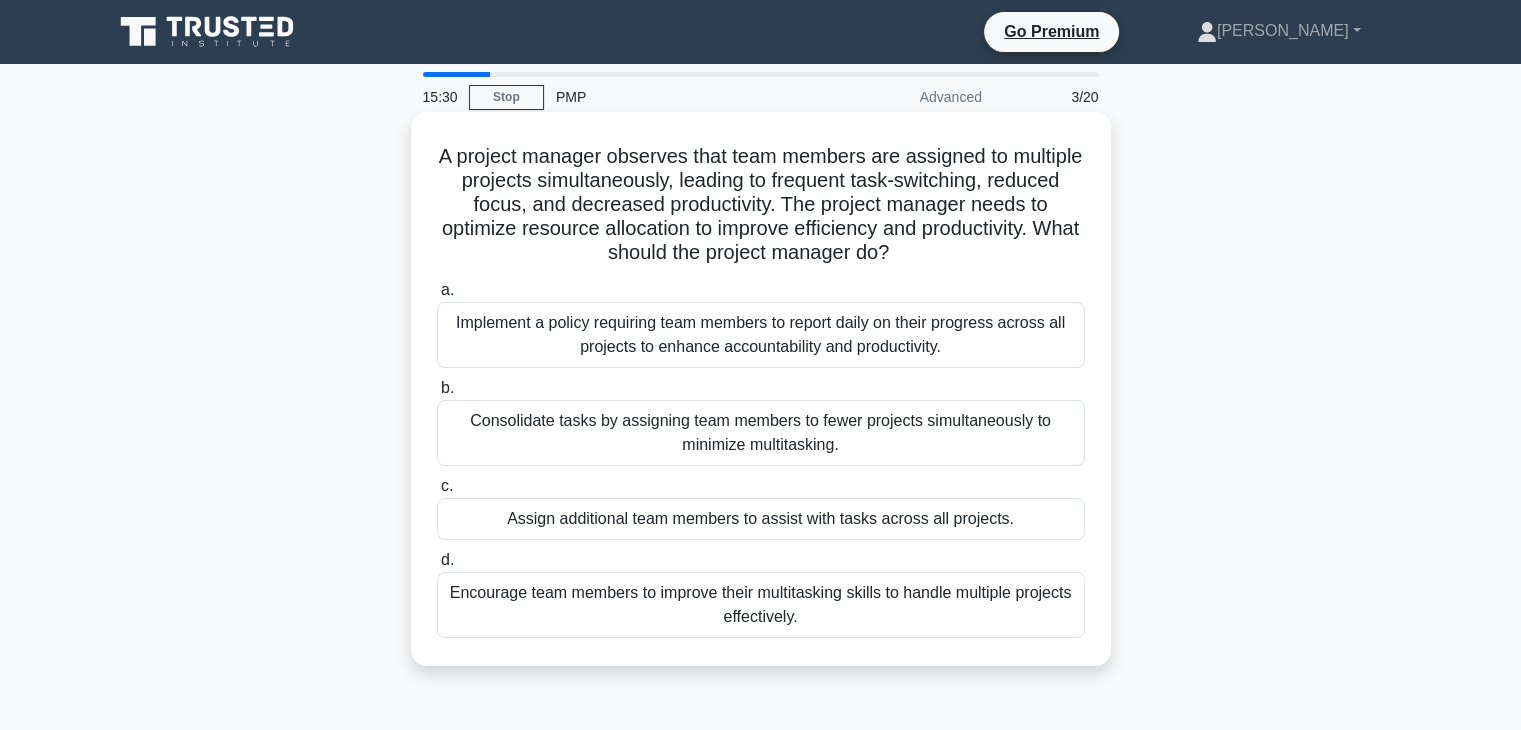 click on "Encourage team members to improve their multitasking skills to handle multiple projects effectively." at bounding box center [761, 605] 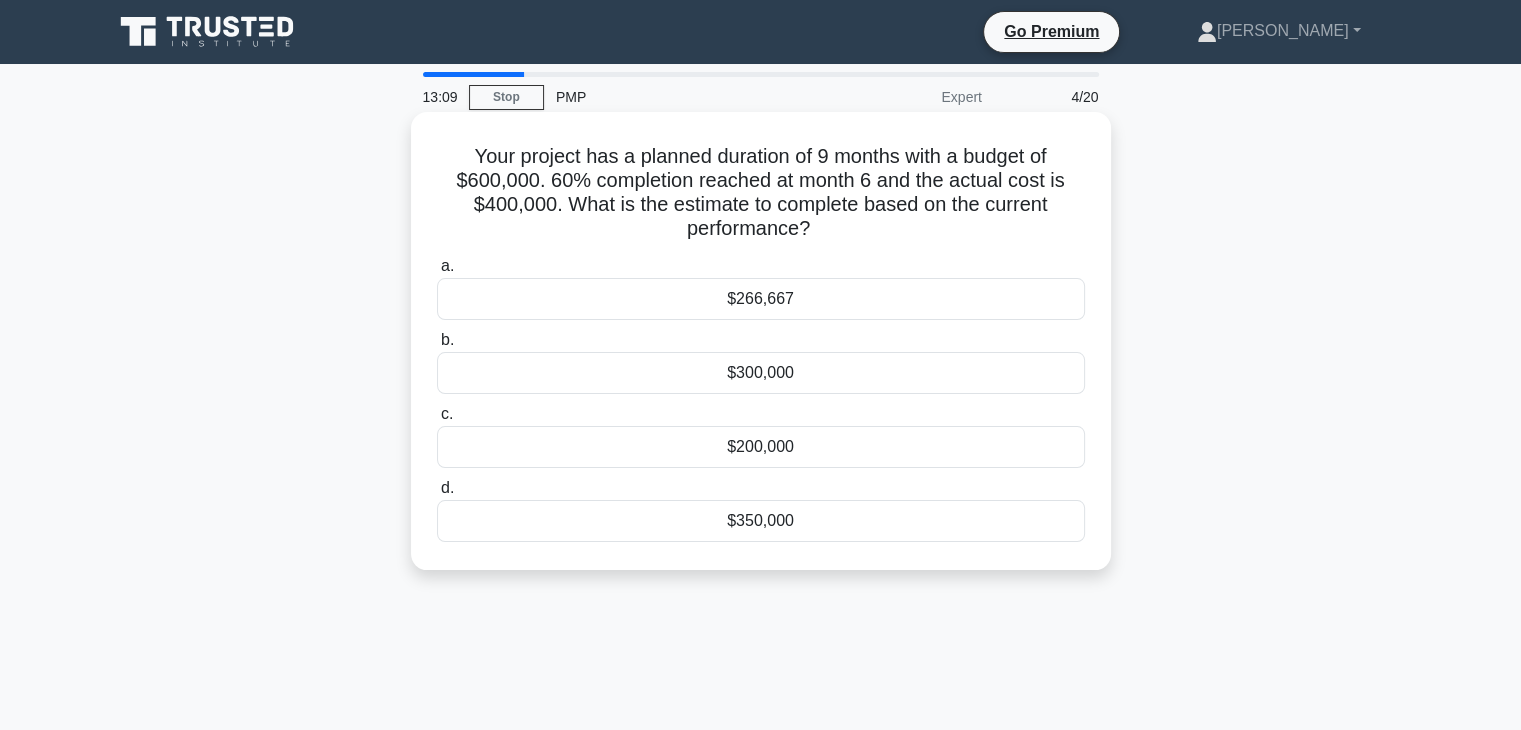 click on "$200,000" at bounding box center (761, 447) 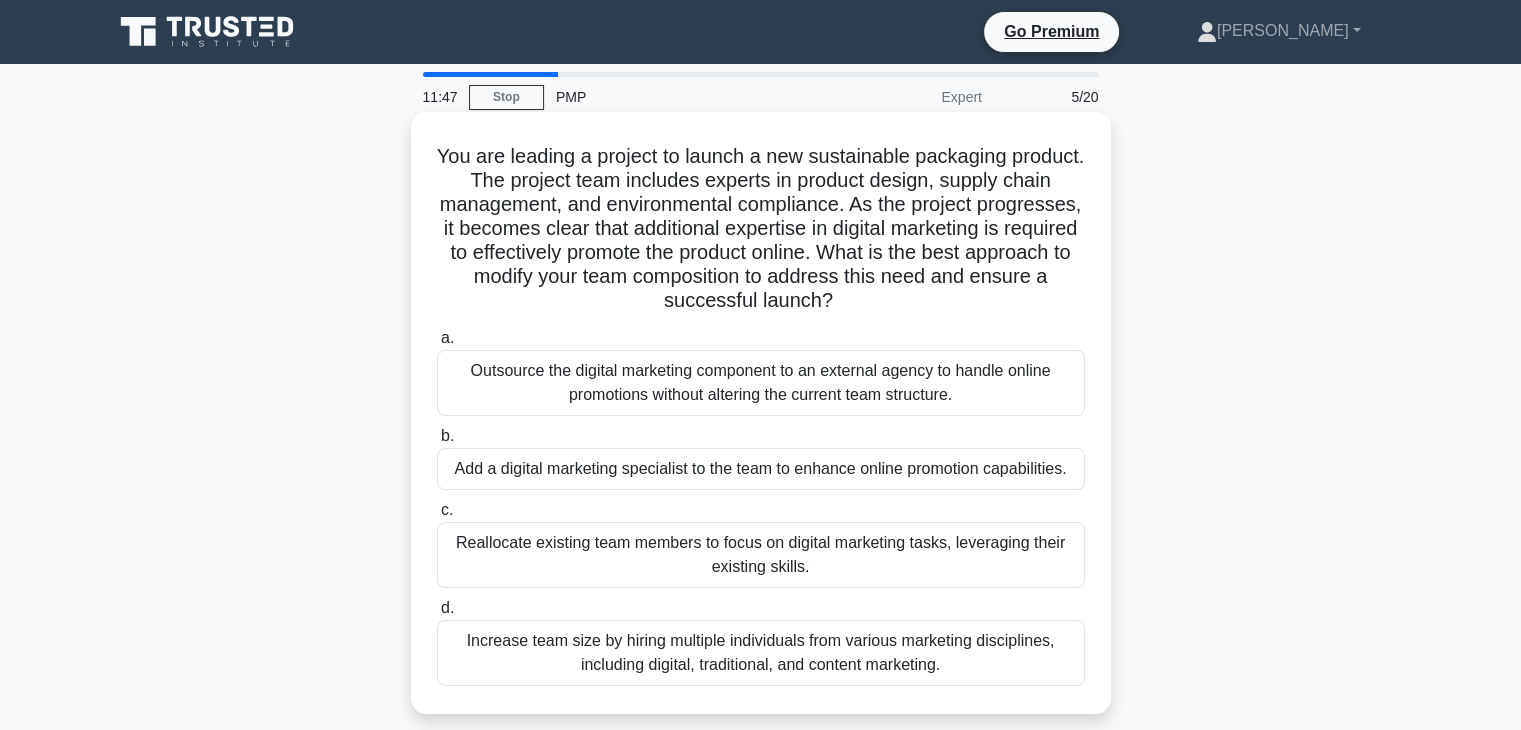 click on "Add a digital marketing specialist to the team to enhance online promotion capabilities." at bounding box center [761, 469] 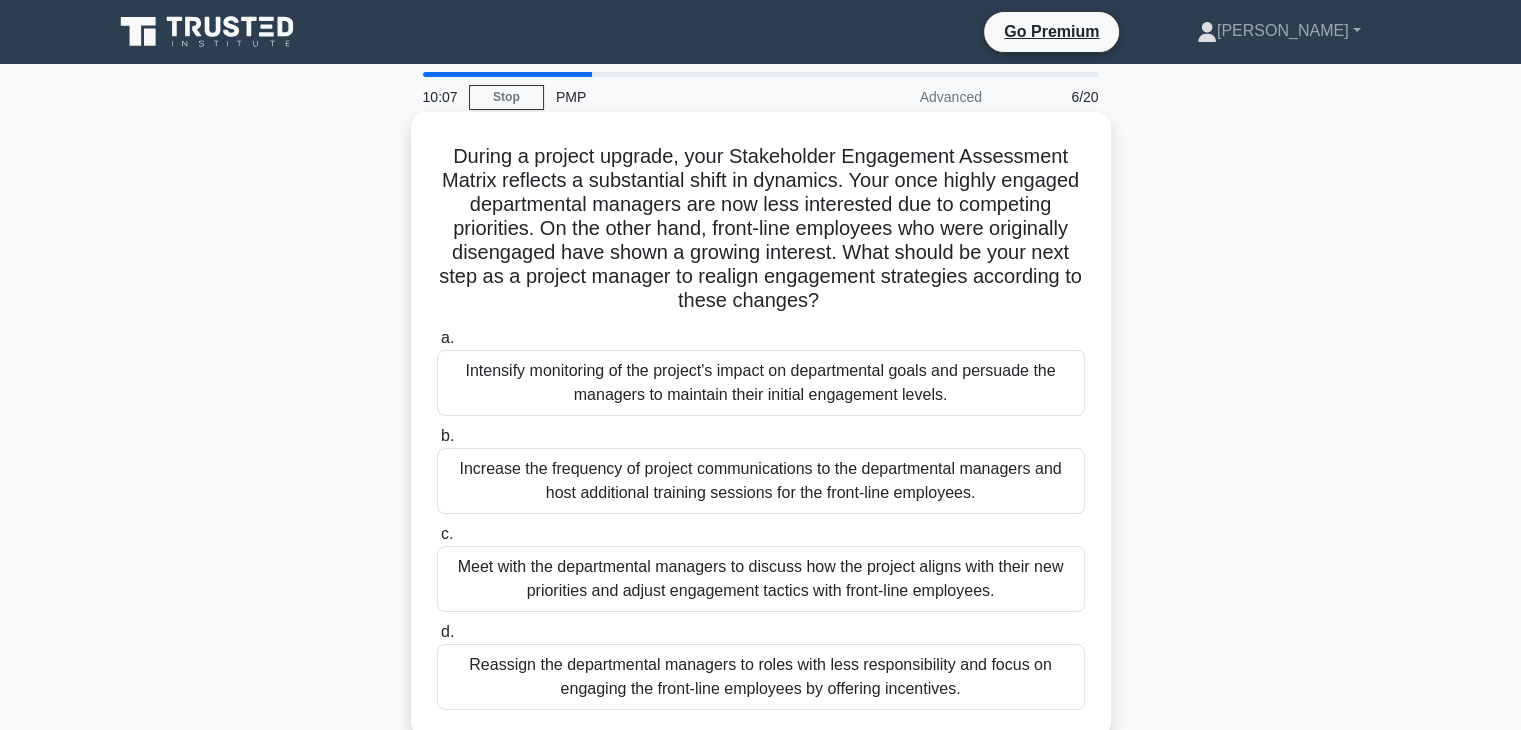 click on "Meet with the departmental managers to discuss how the project aligns with their new priorities and adjust engagement tactics with front-line employees." at bounding box center (761, 579) 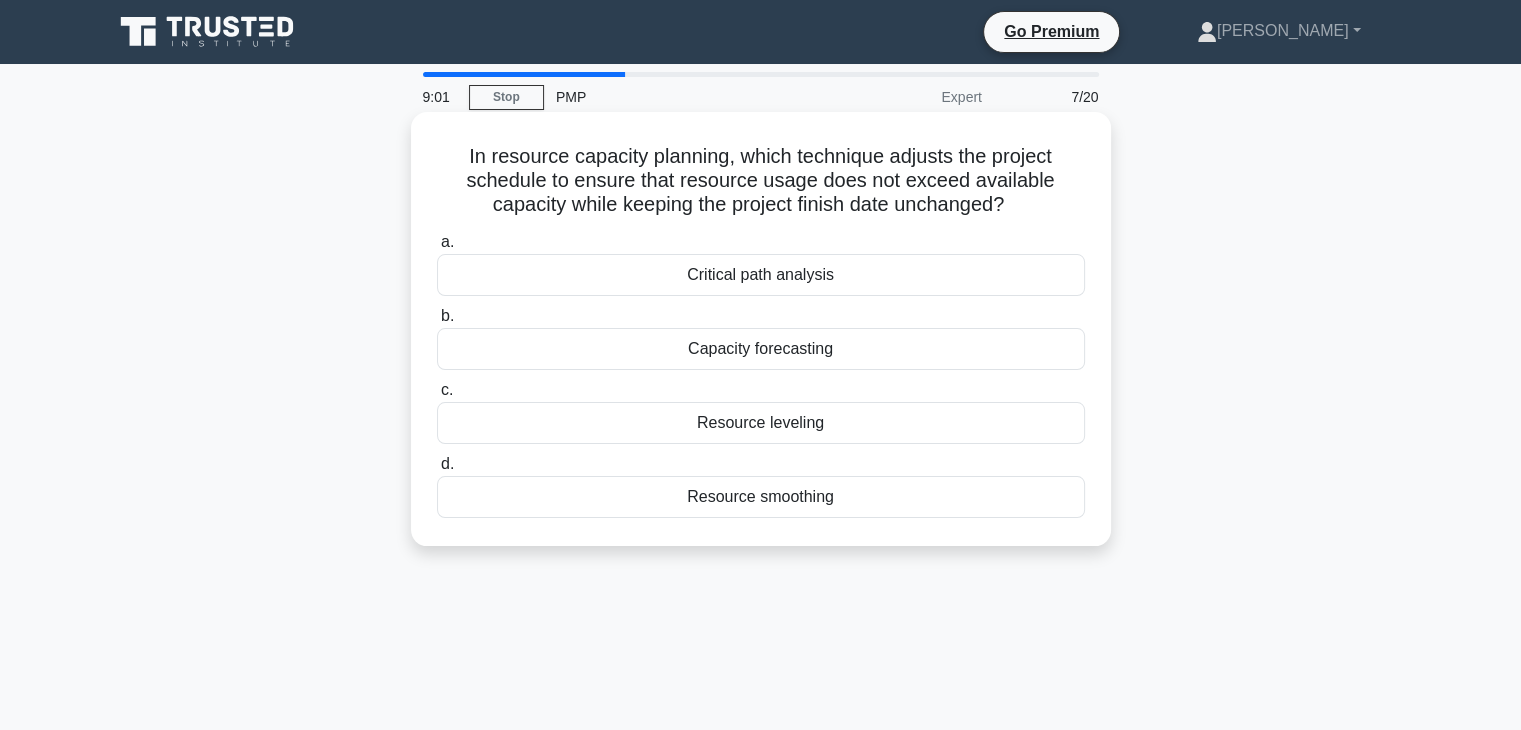 click on "Resource leveling" at bounding box center [761, 423] 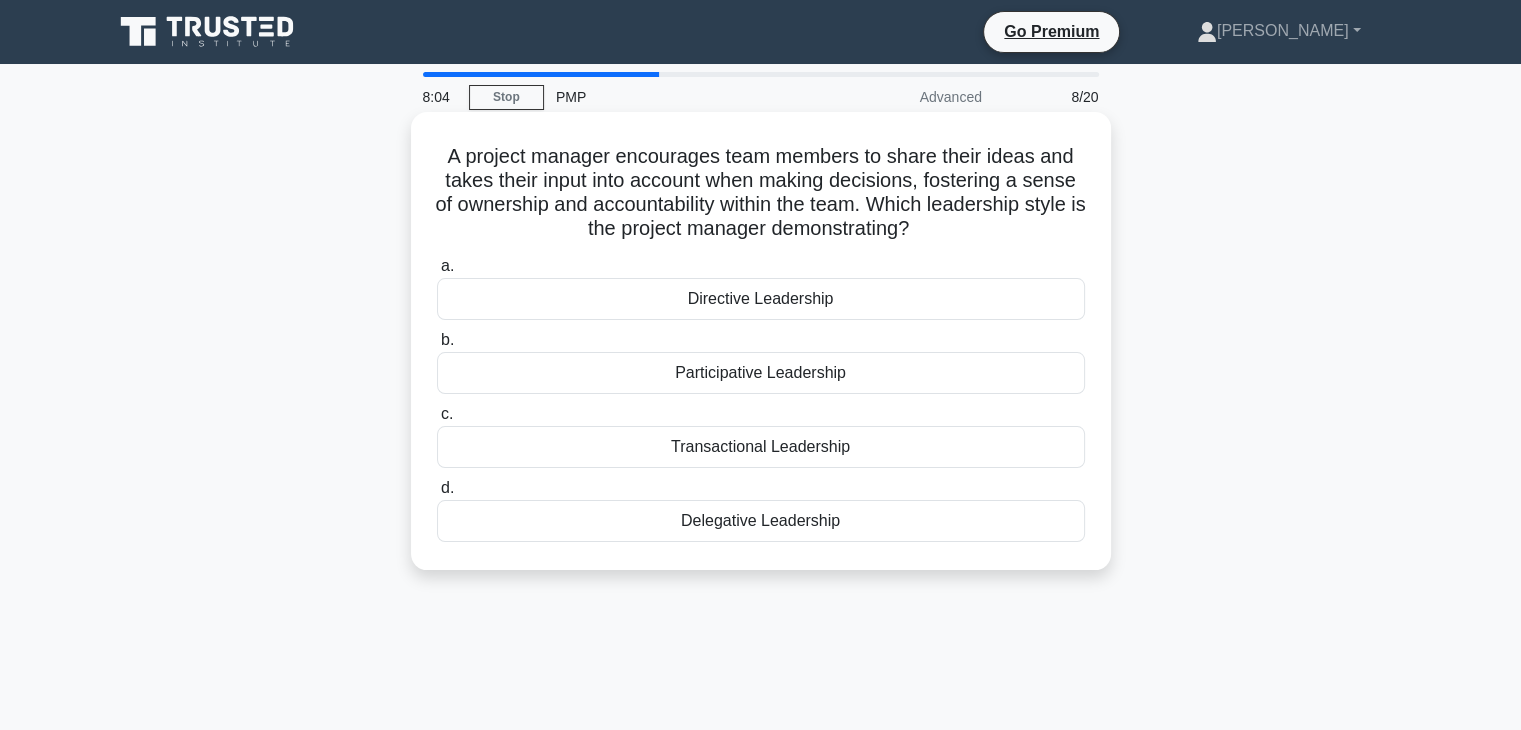 click on "Participative Leadership" at bounding box center (761, 373) 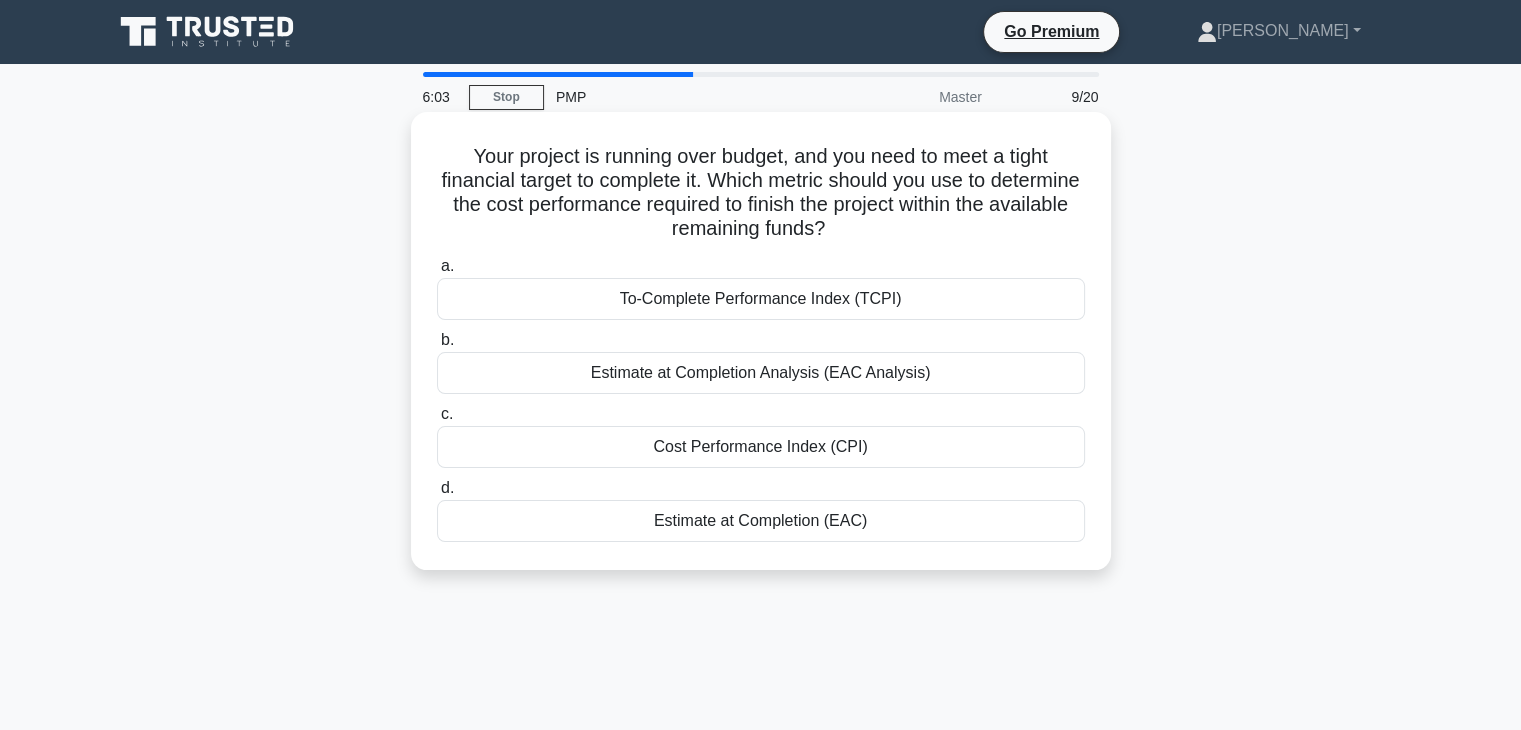 click on "Cost Performance Index (CPI)" at bounding box center (761, 447) 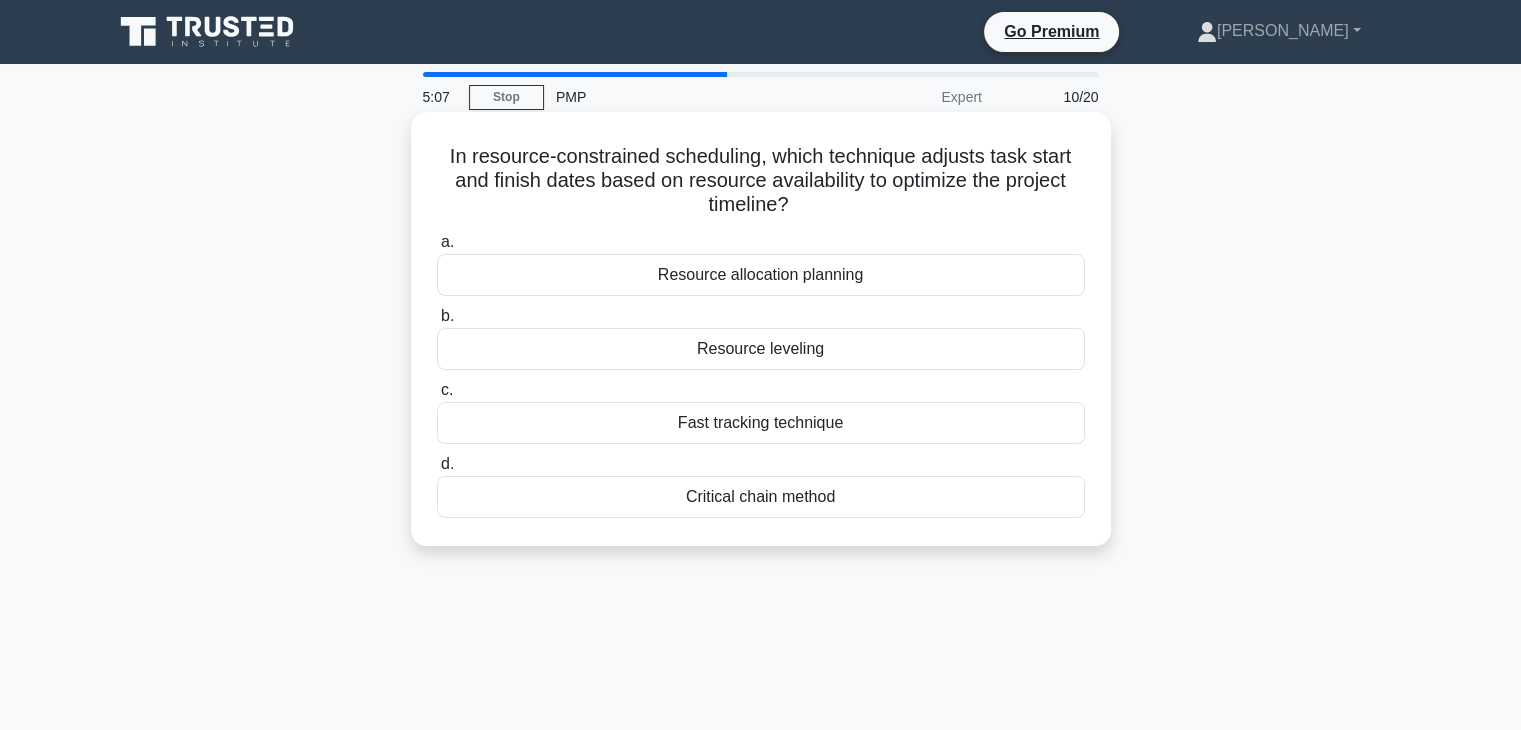 click on "Resource leveling" at bounding box center (761, 349) 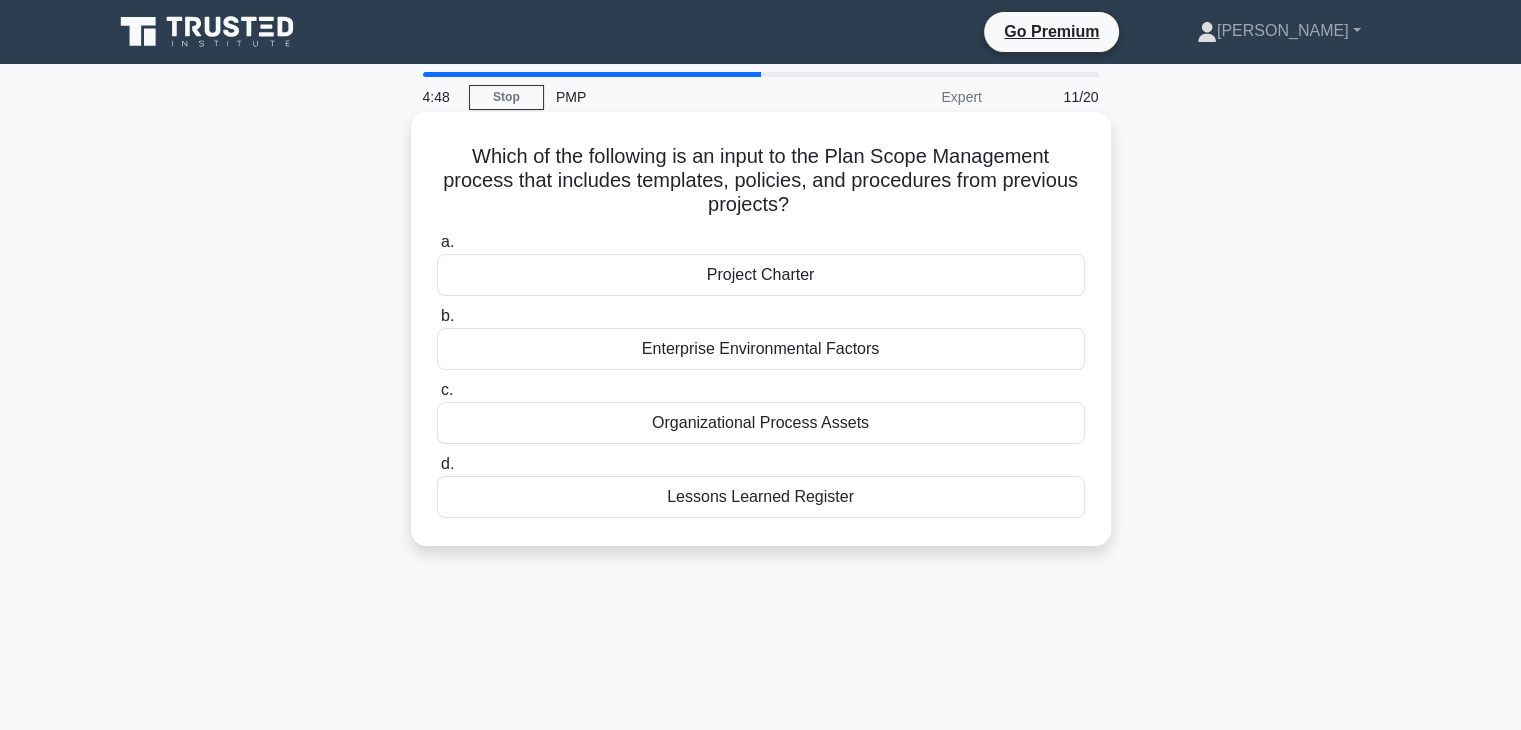 click on "Organizational Process Assets" at bounding box center (761, 423) 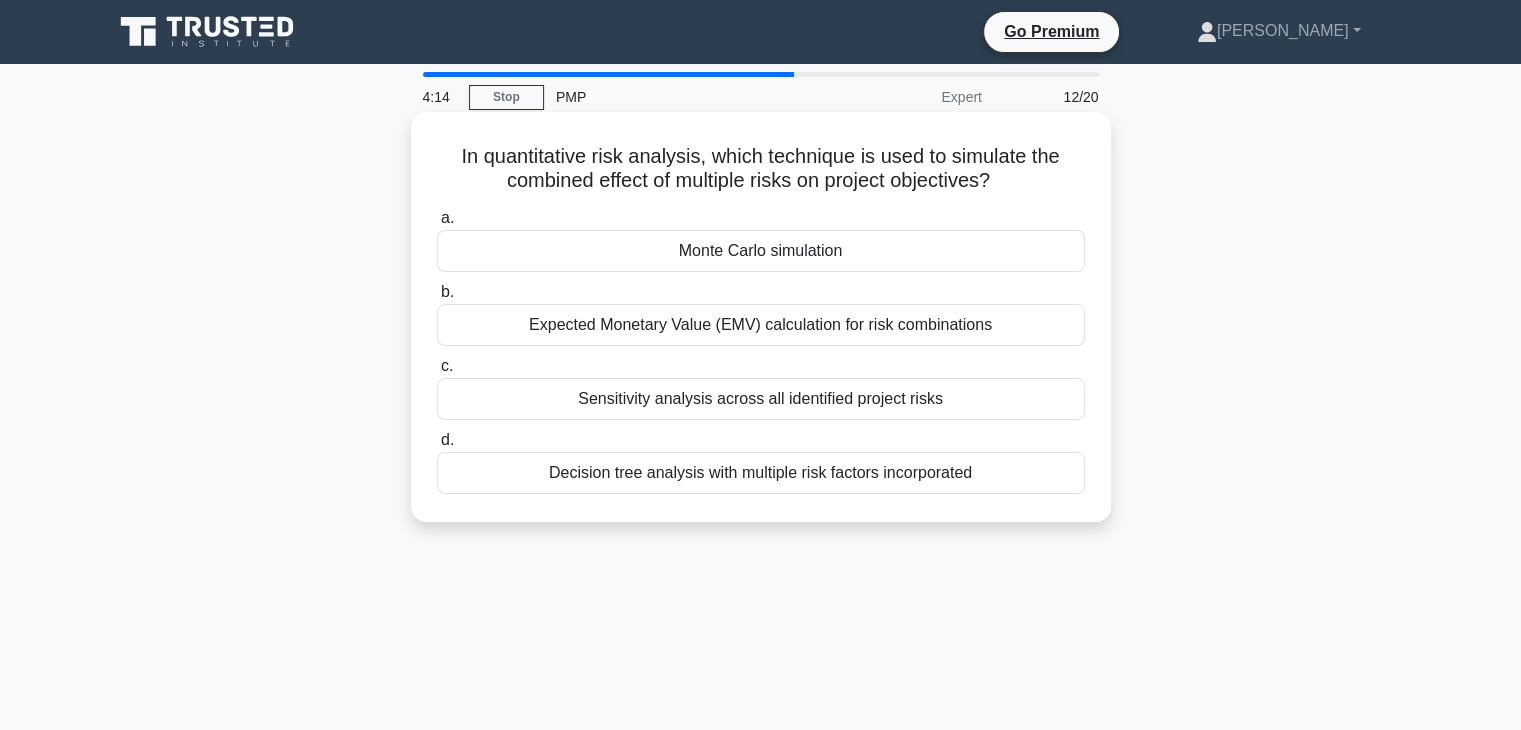 click on "Monte Carlo simulation" at bounding box center (761, 251) 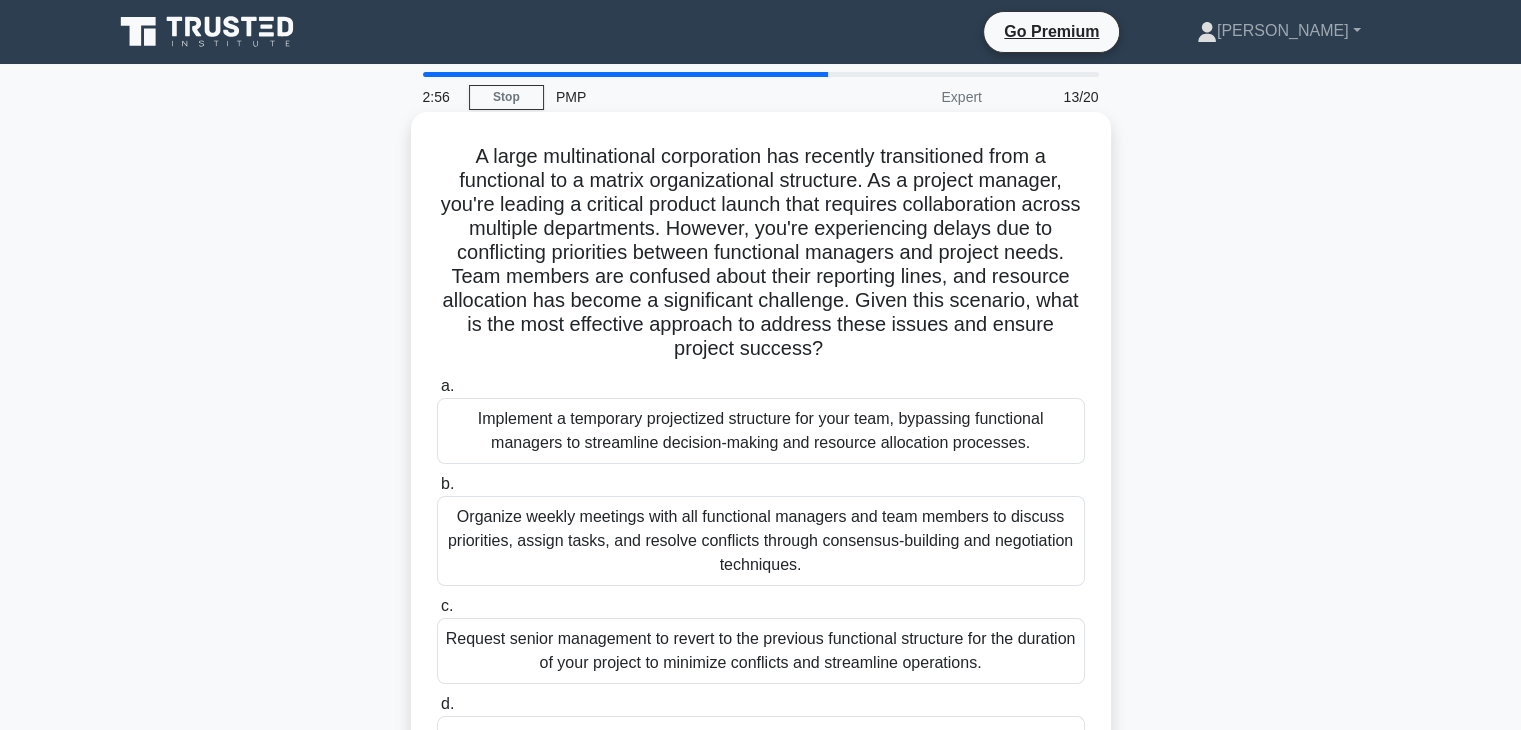 click on "Organize weekly meetings with all functional managers and team members to discuss priorities, assign tasks, and resolve conflicts through consensus-building and negotiation techniques." at bounding box center (761, 541) 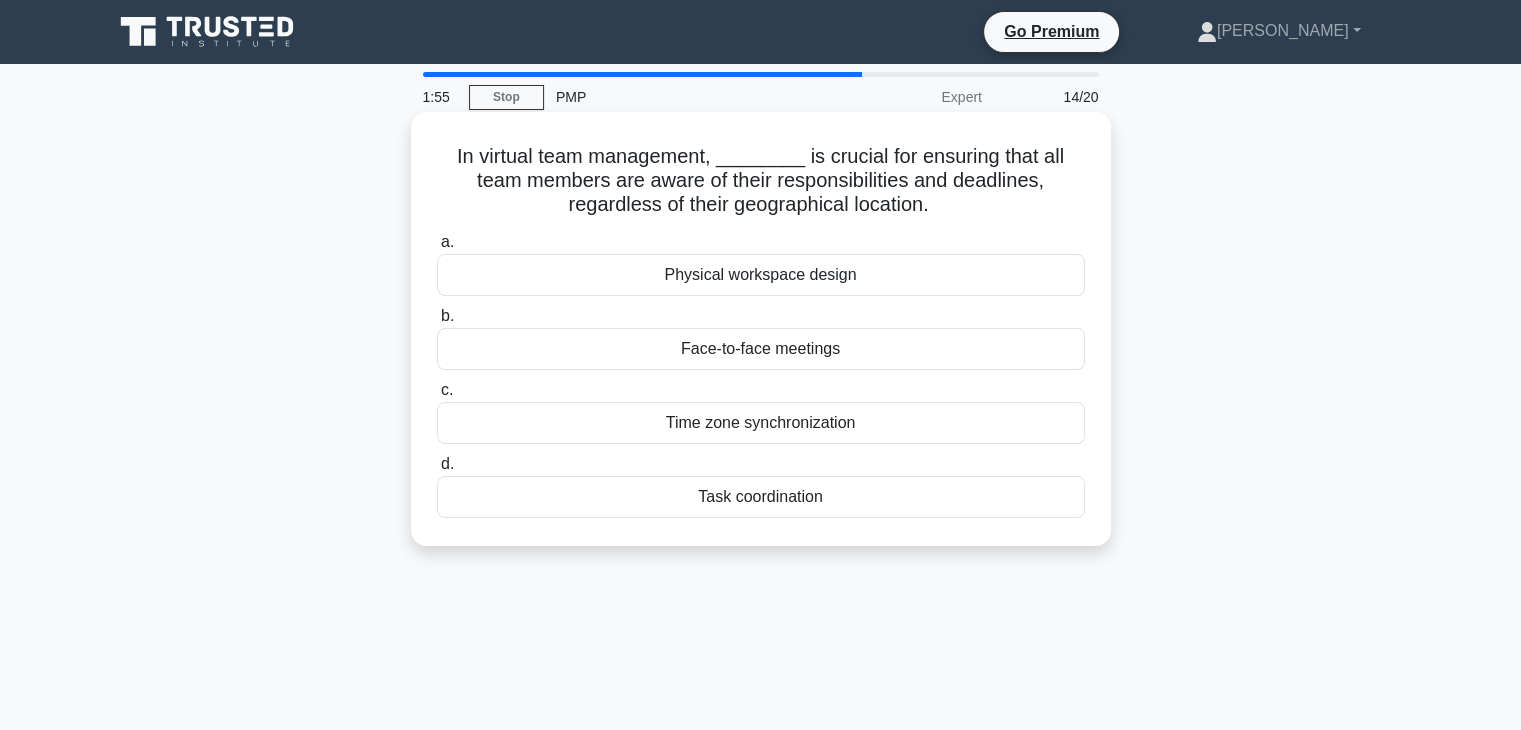 click on "Task coordination" at bounding box center [761, 497] 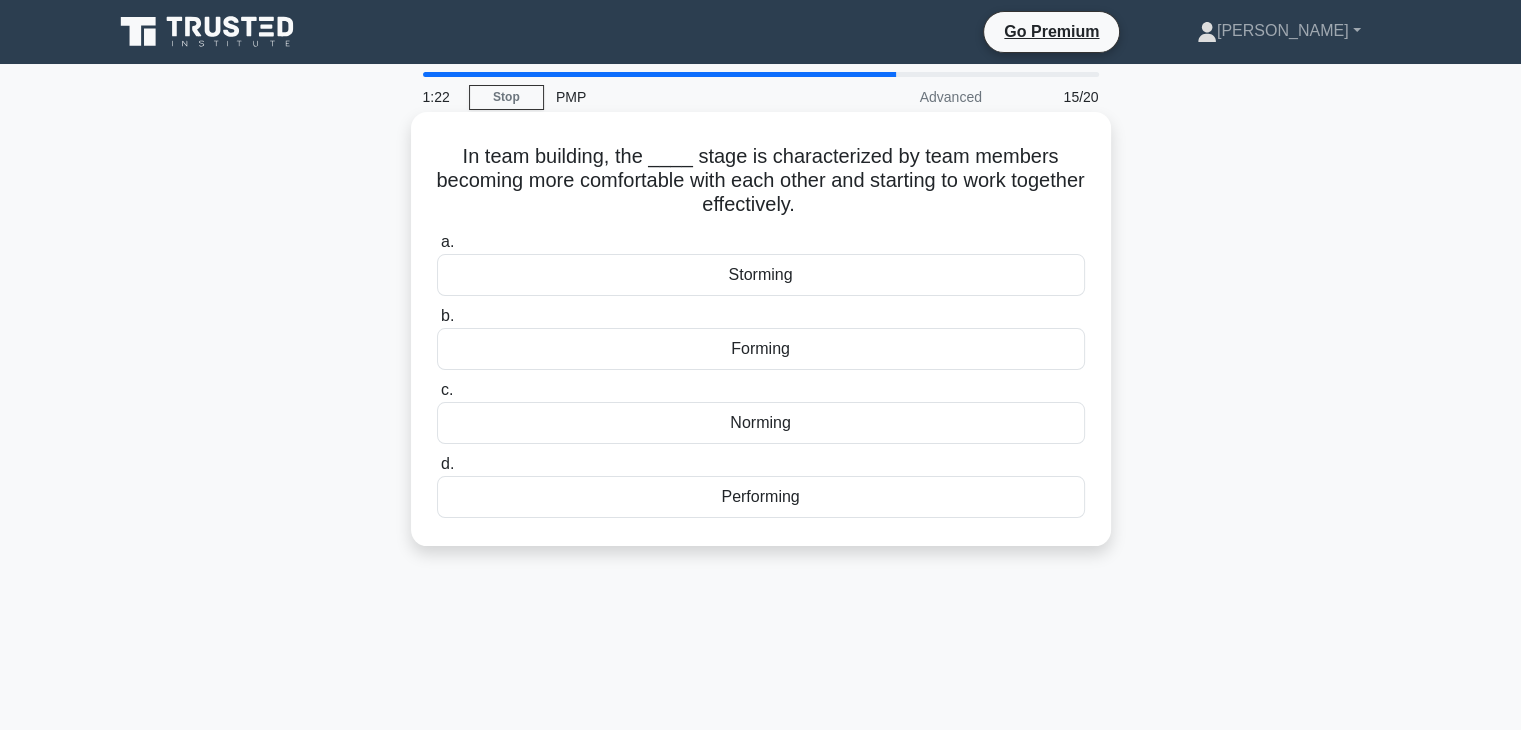 click on "Performing" at bounding box center [761, 497] 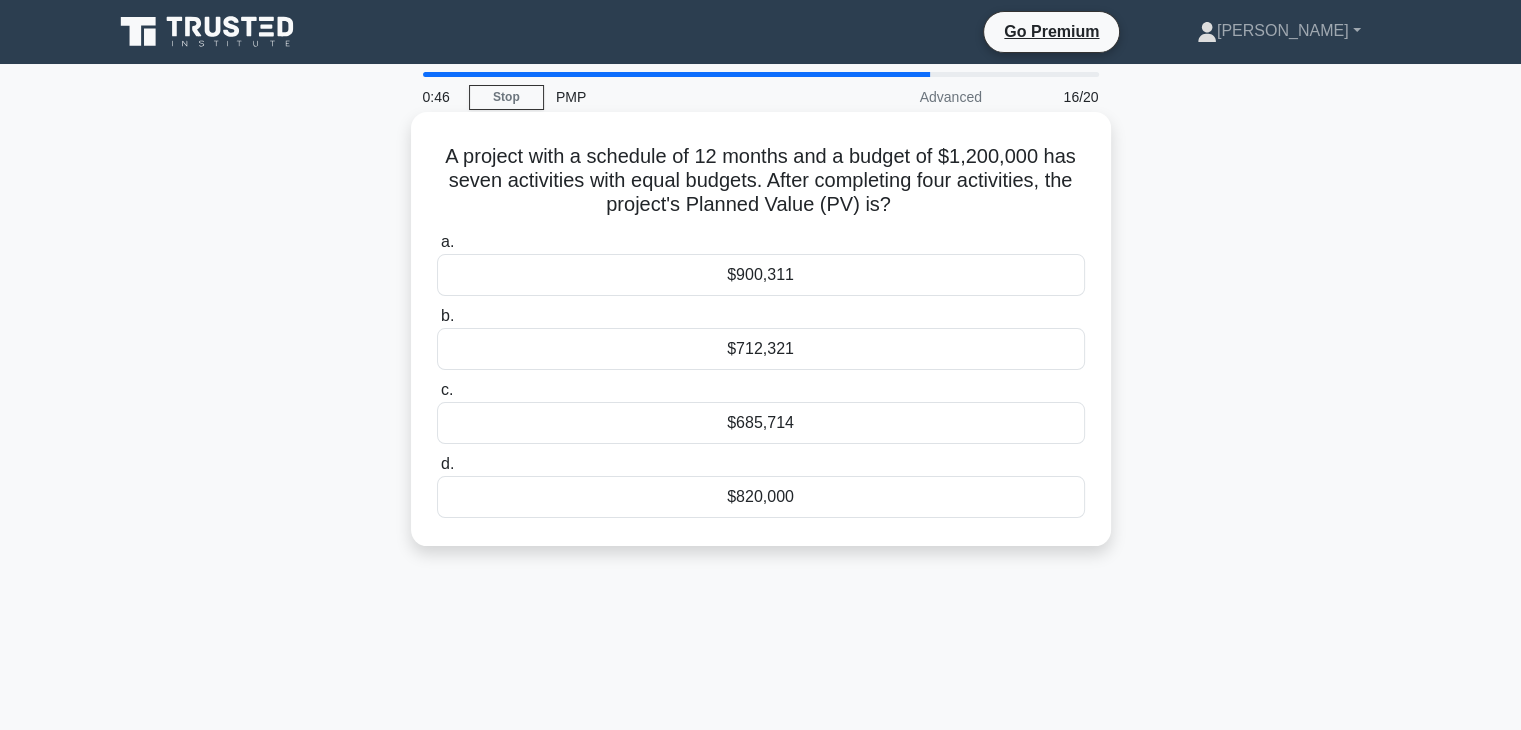 click on "$820,000" at bounding box center [761, 497] 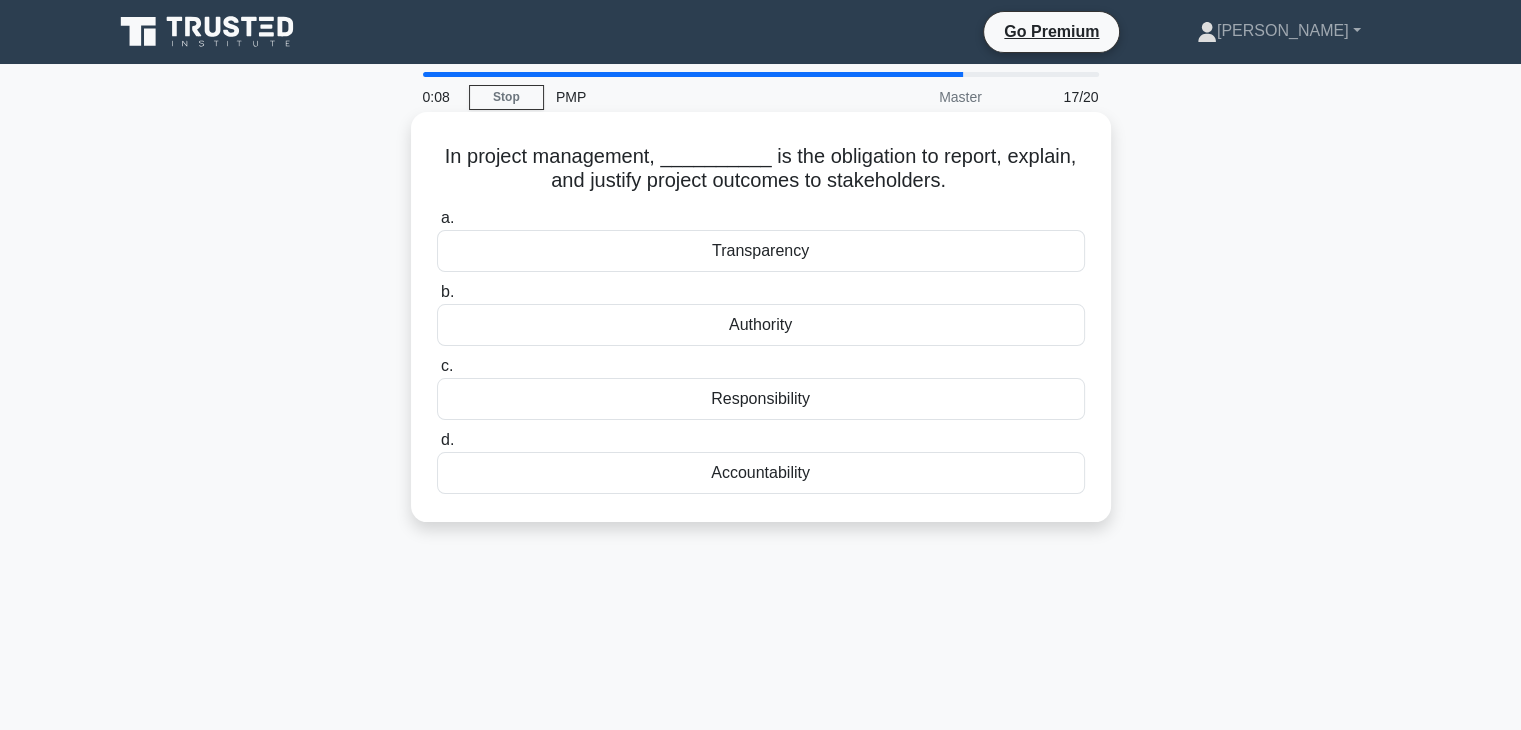 click on "Accountability" at bounding box center (761, 473) 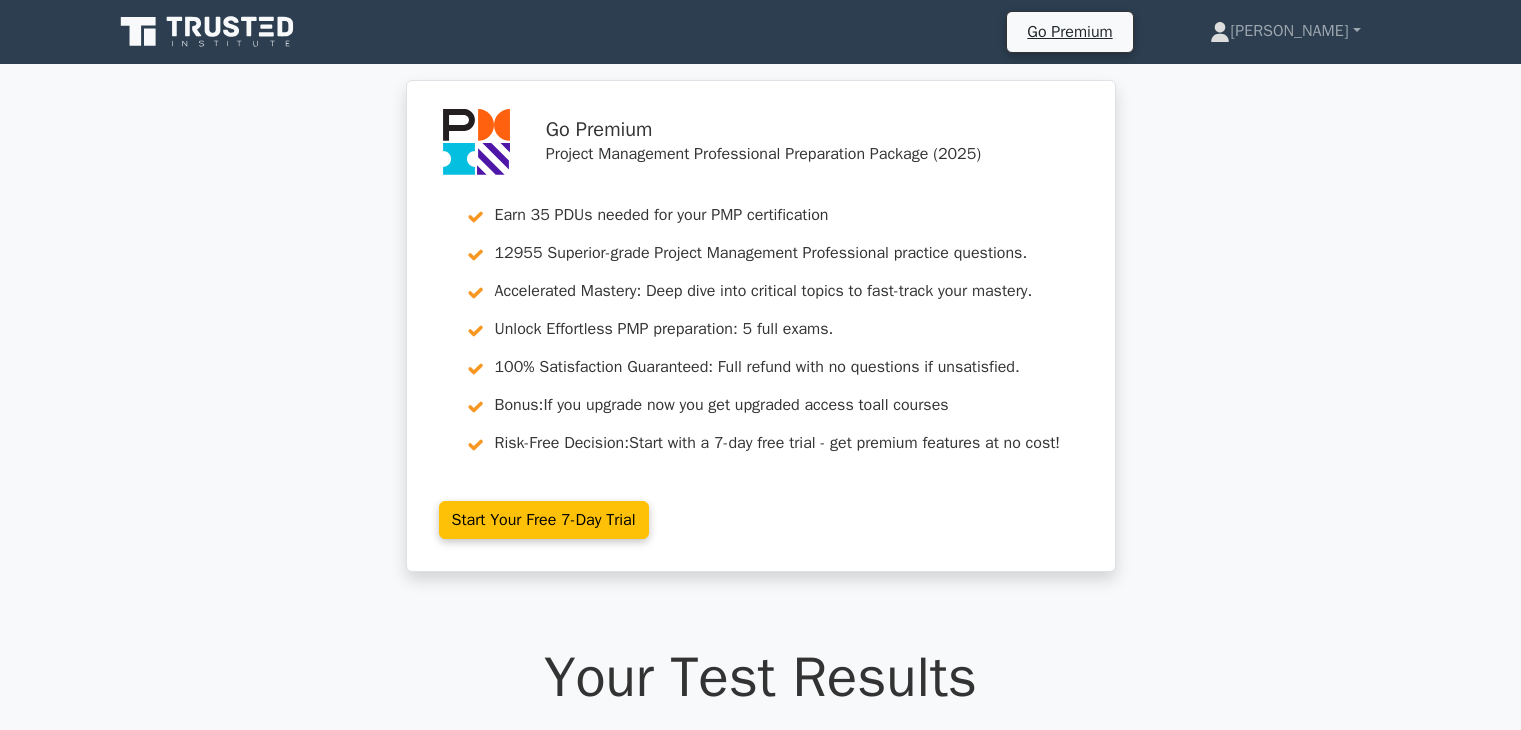 scroll, scrollTop: 0, scrollLeft: 0, axis: both 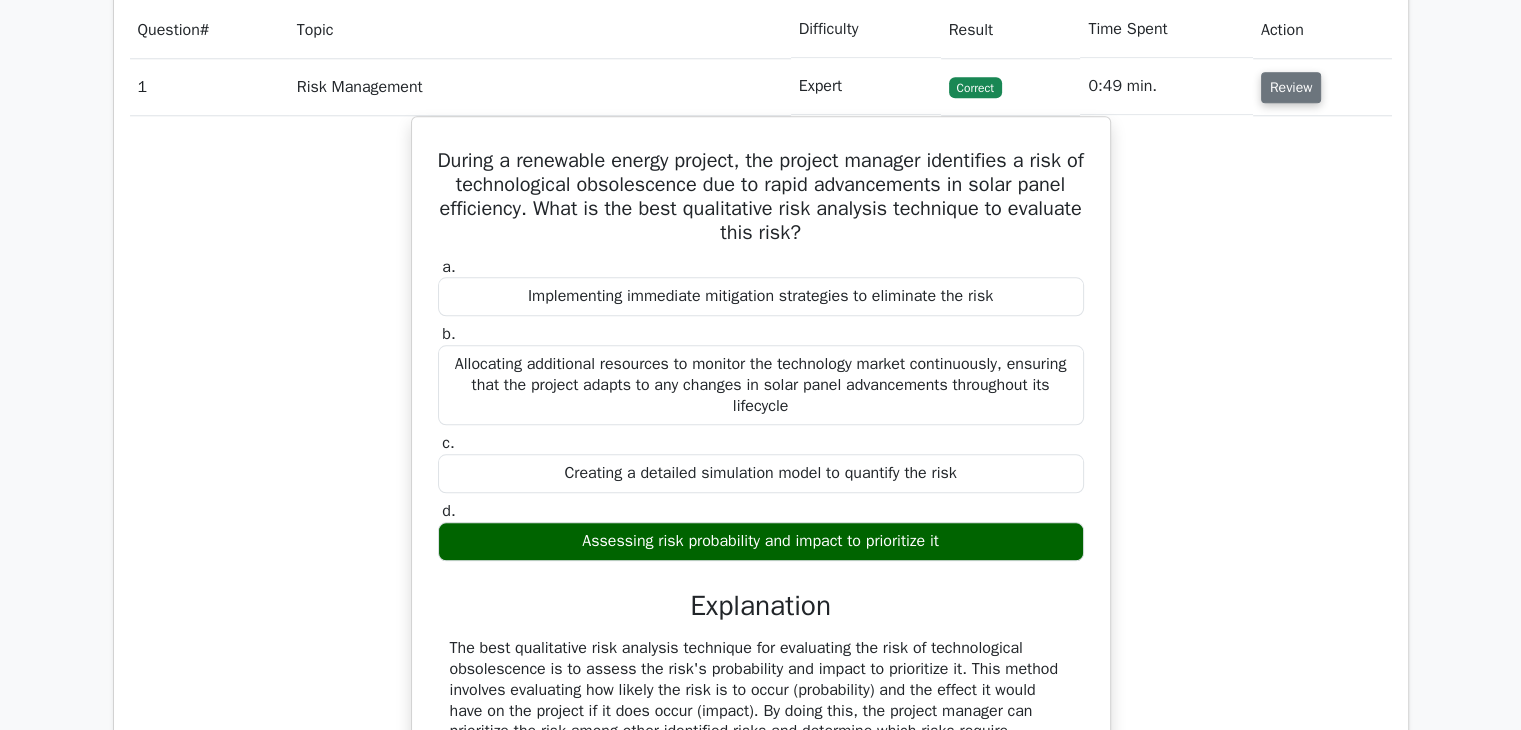 click on "Review" at bounding box center [1291, 87] 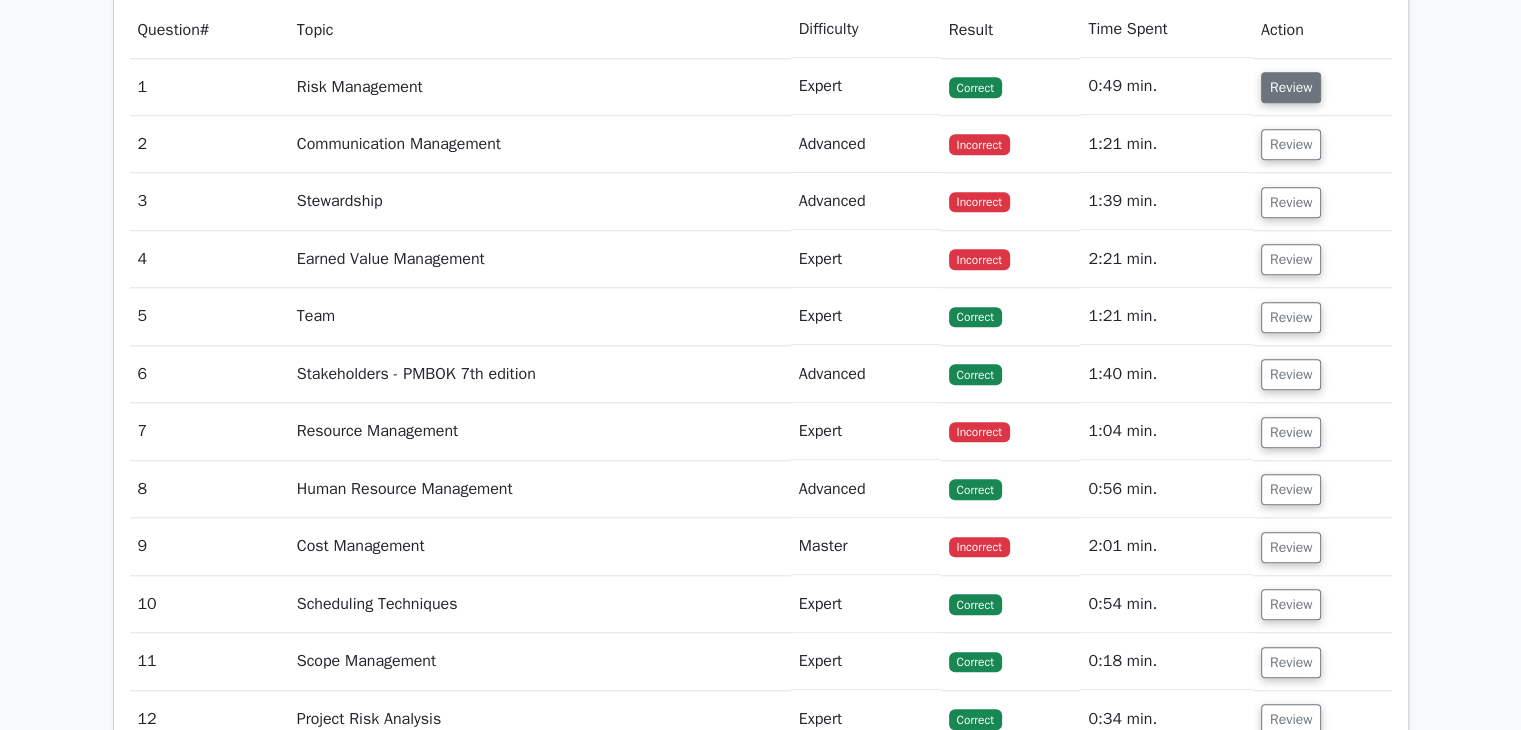 click on "Review" at bounding box center (1291, 87) 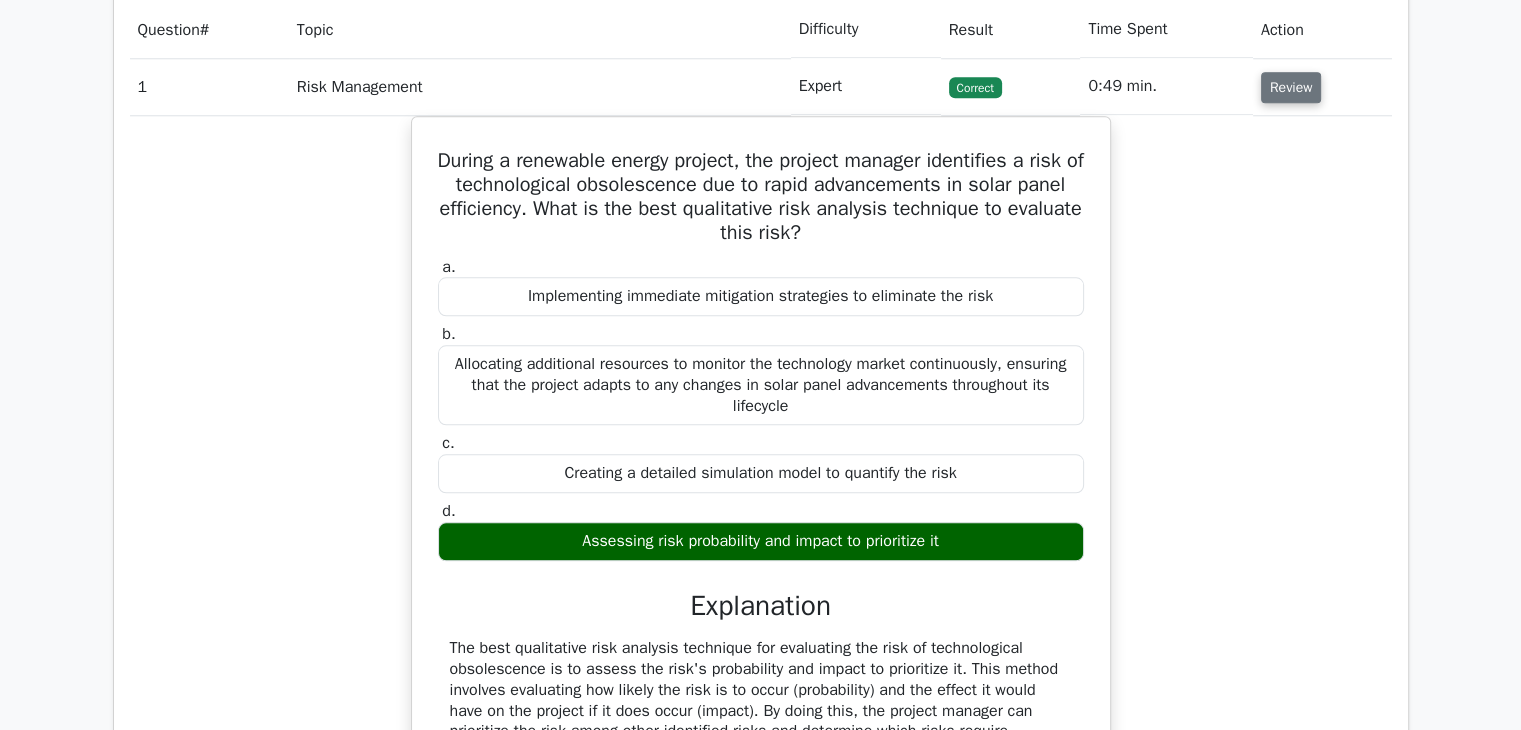 click on "Review" at bounding box center [1291, 87] 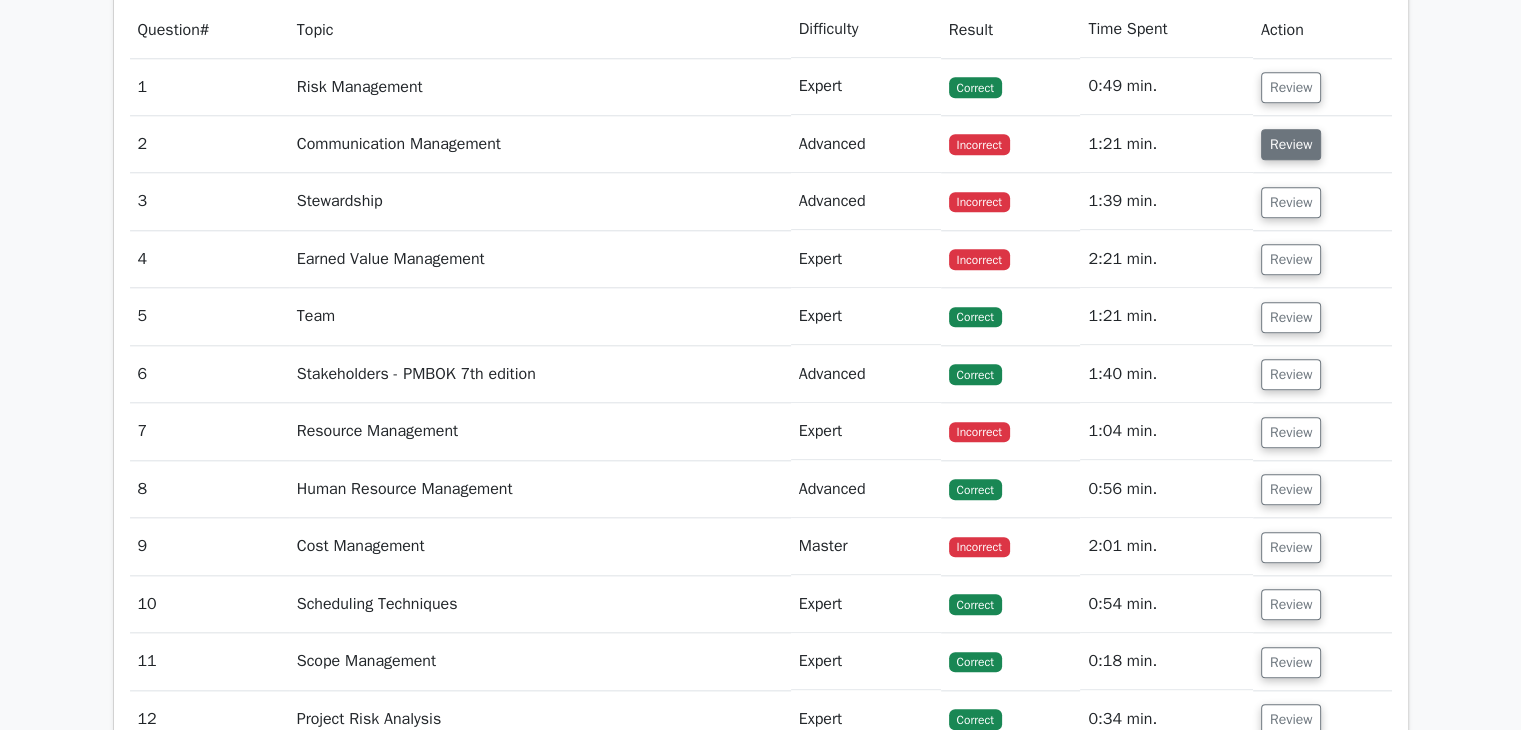 click on "Review" at bounding box center [1291, 144] 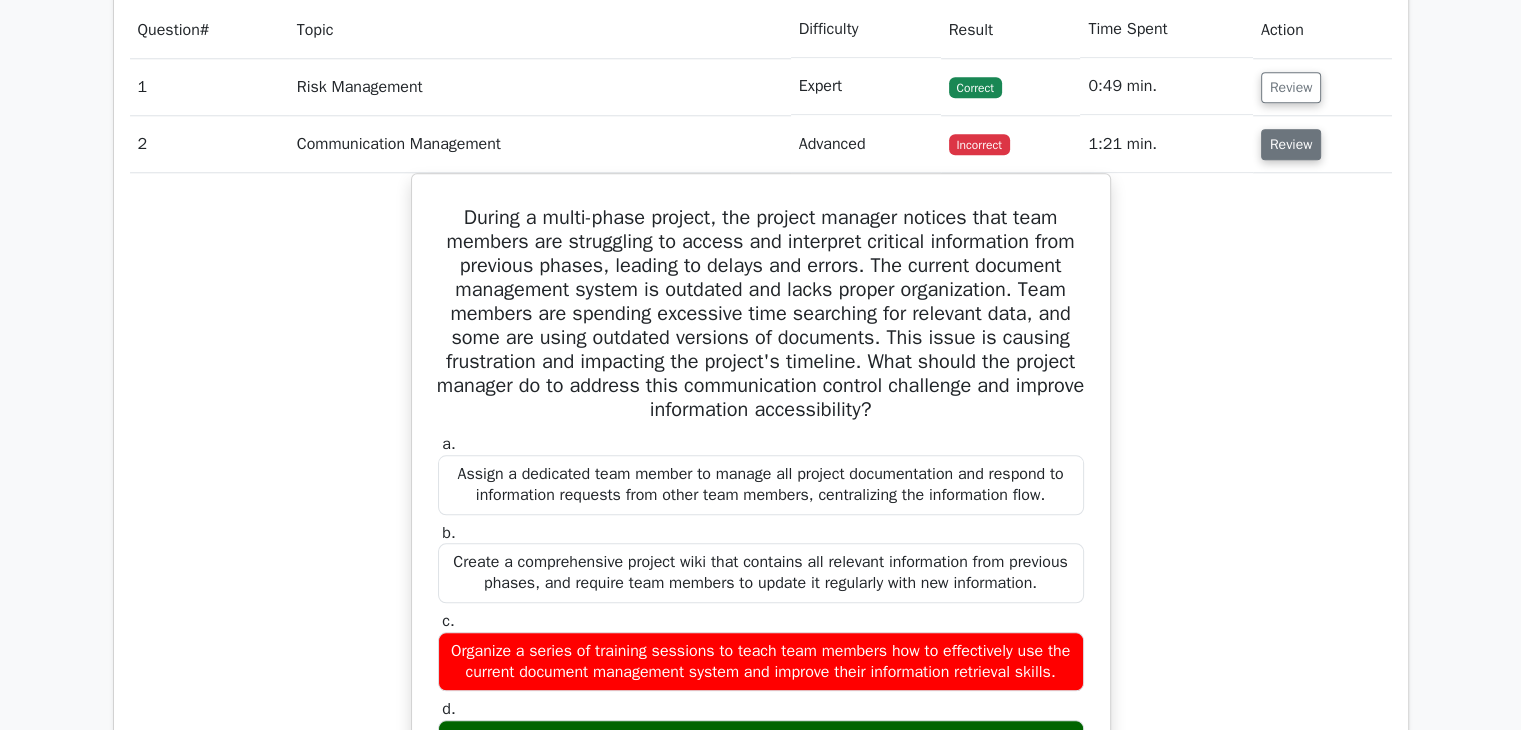 type 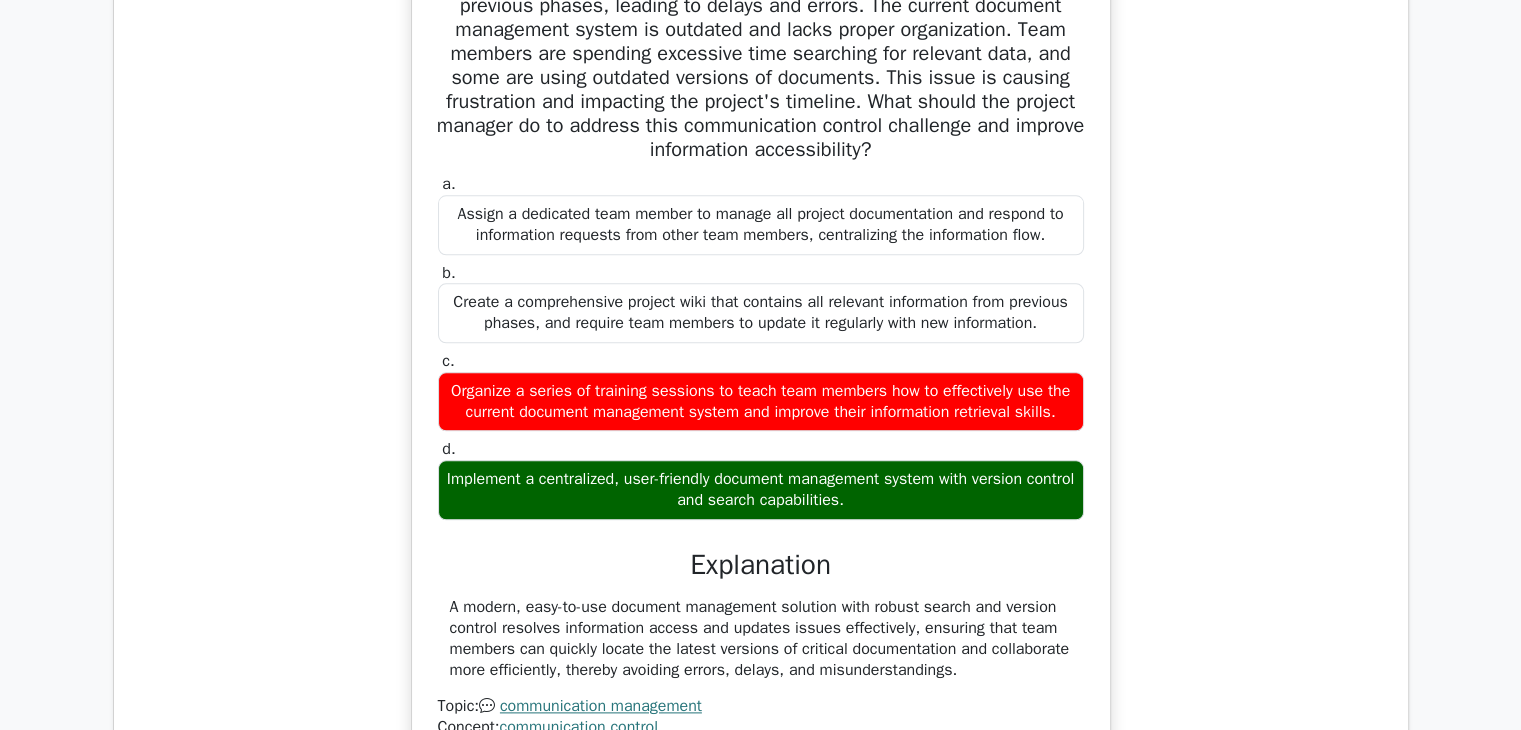scroll, scrollTop: 2332, scrollLeft: 0, axis: vertical 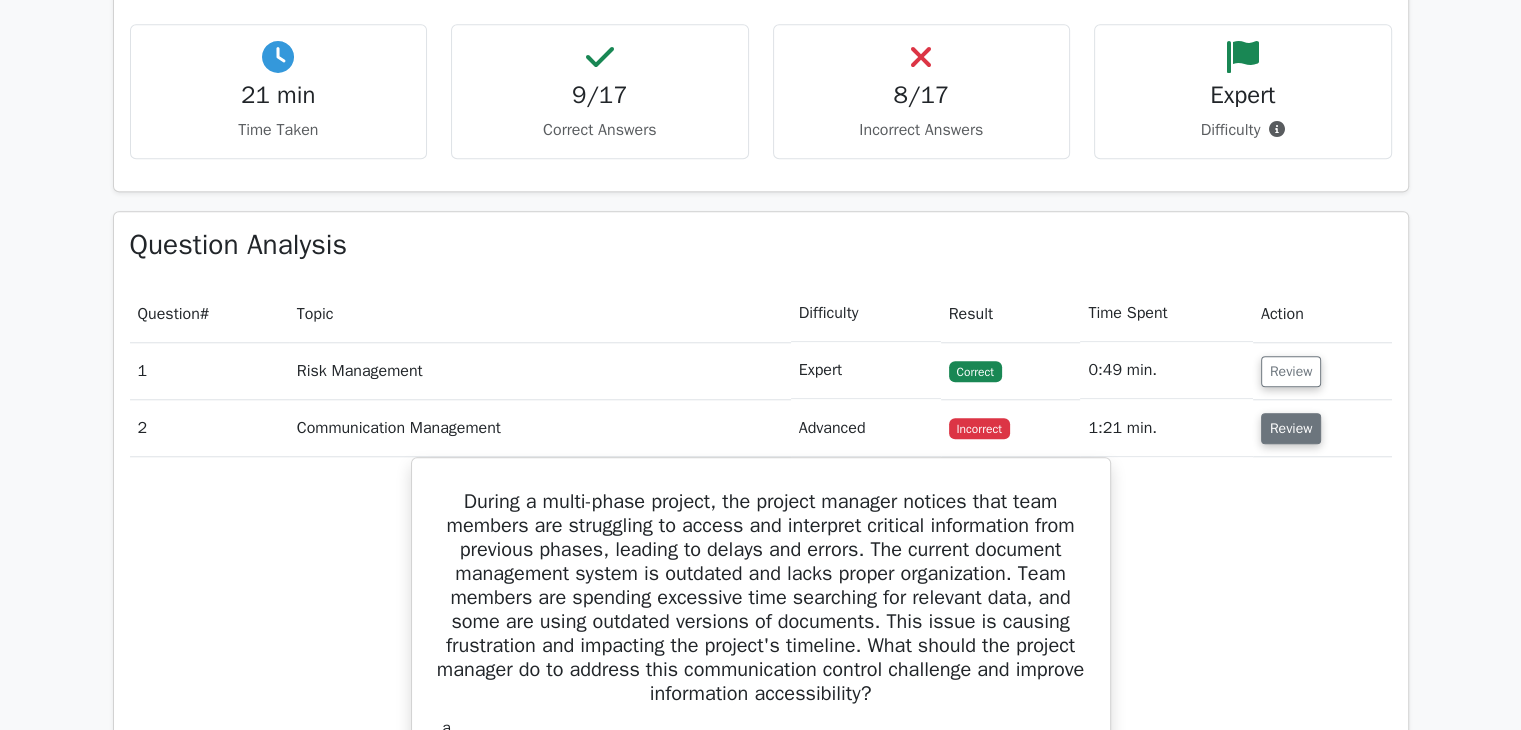 click on "Review" at bounding box center (1291, 428) 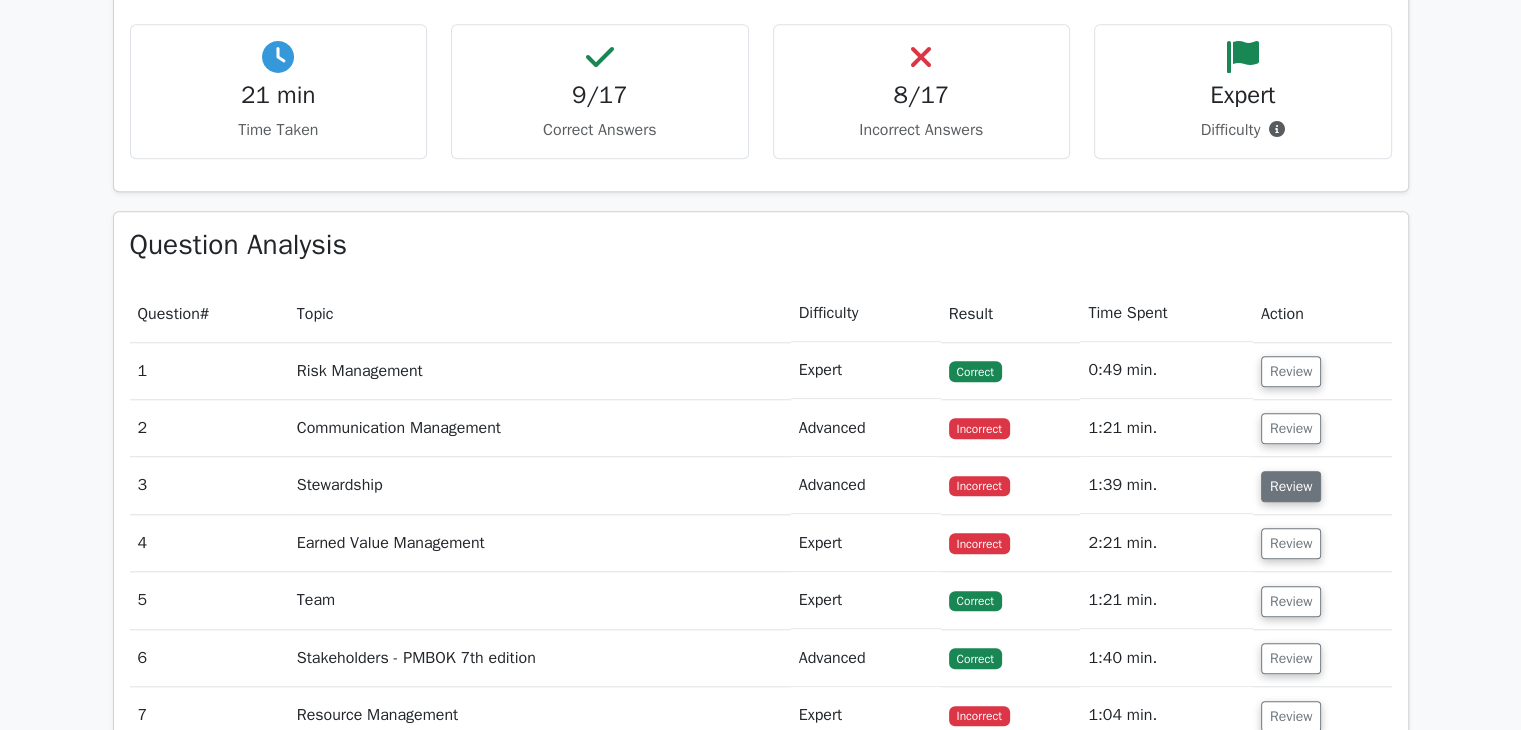 click on "Review" at bounding box center [1291, 486] 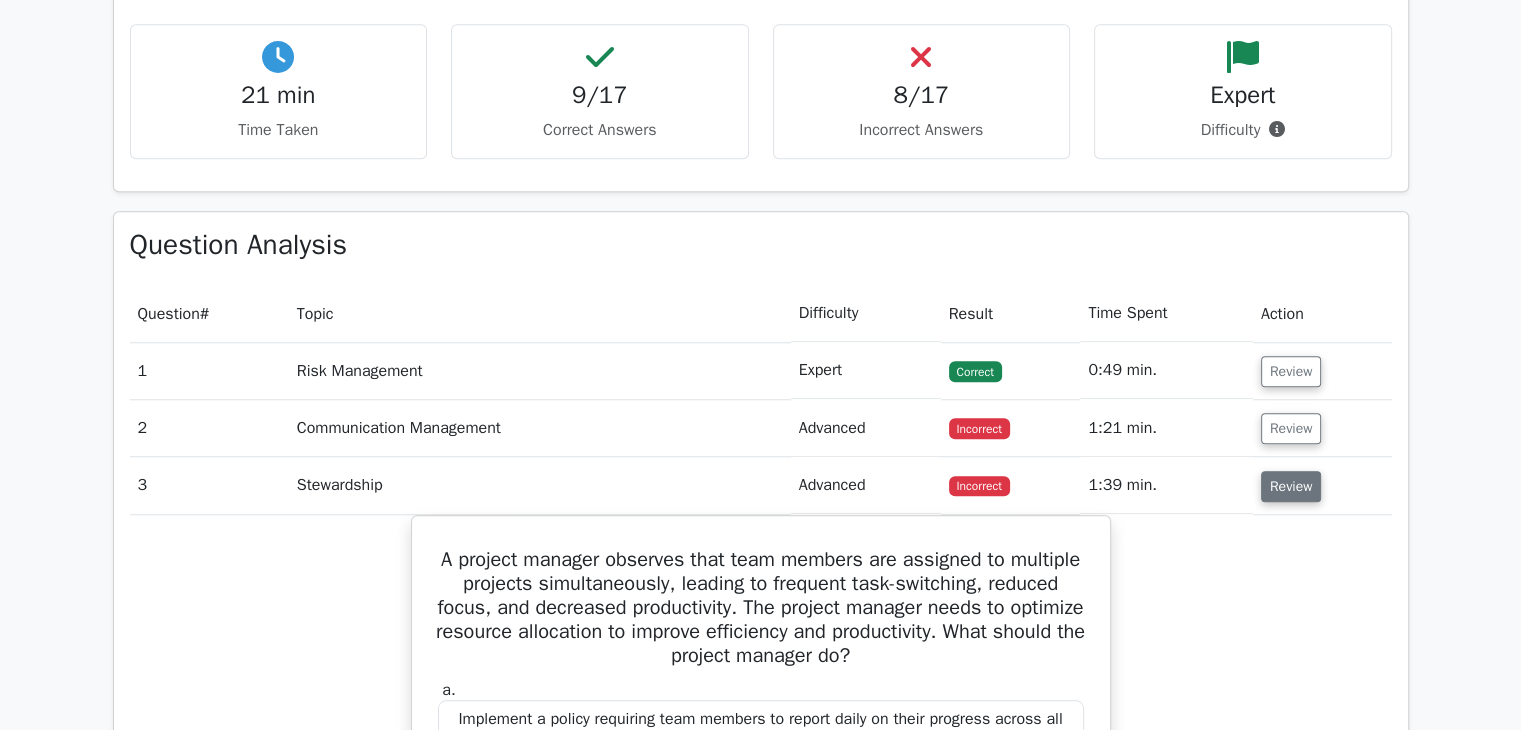 type 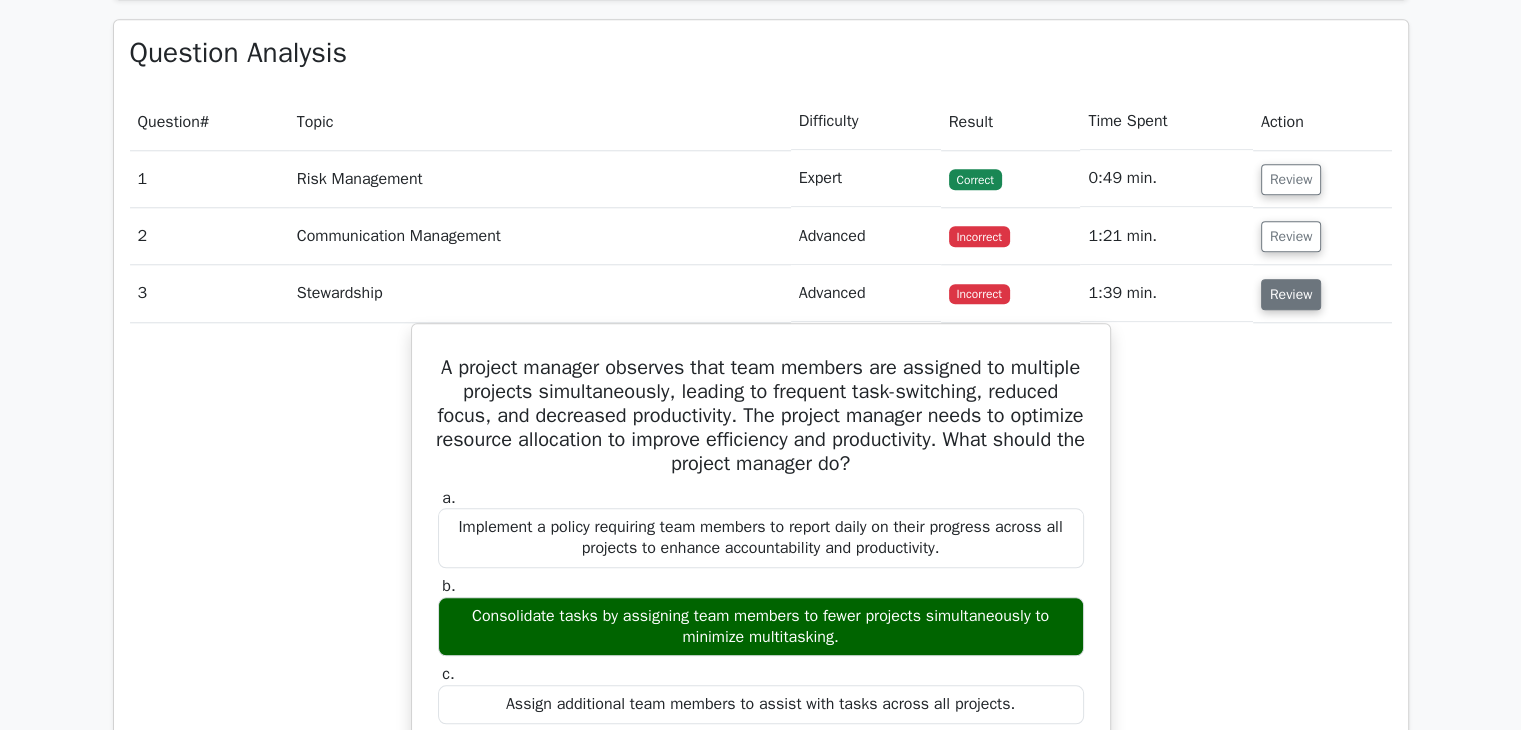 scroll, scrollTop: 2048, scrollLeft: 0, axis: vertical 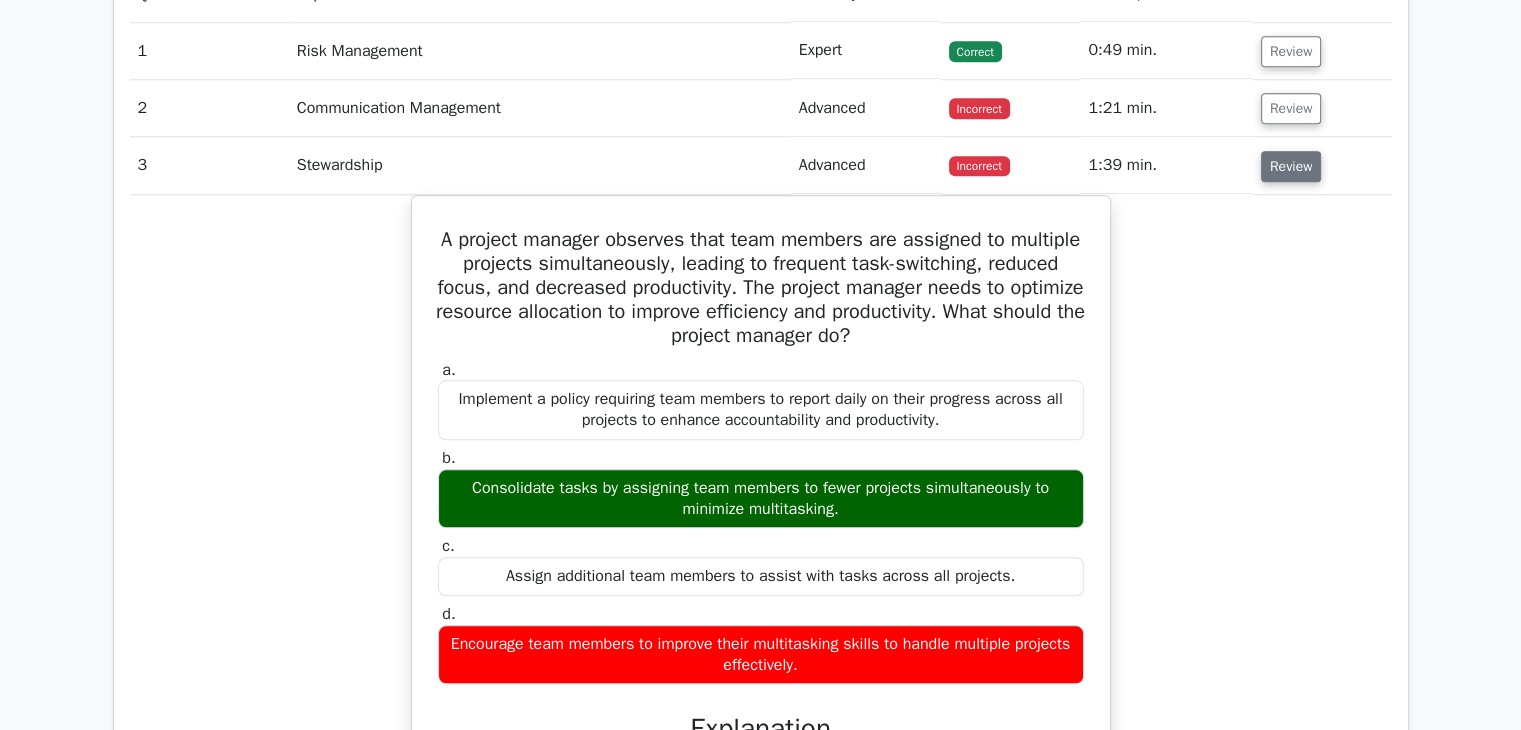 click on "Review" at bounding box center (1291, 166) 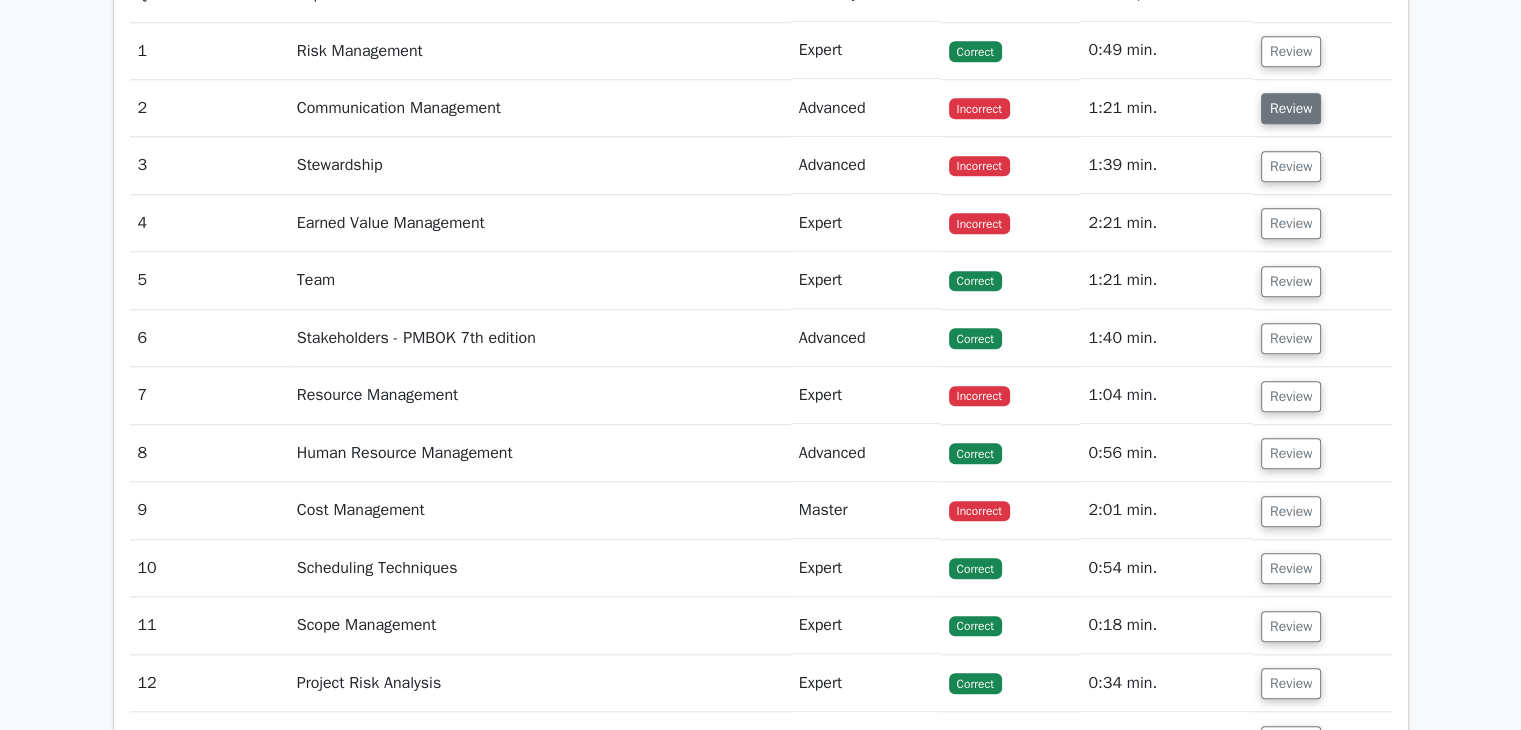 click on "Review" at bounding box center (1291, 108) 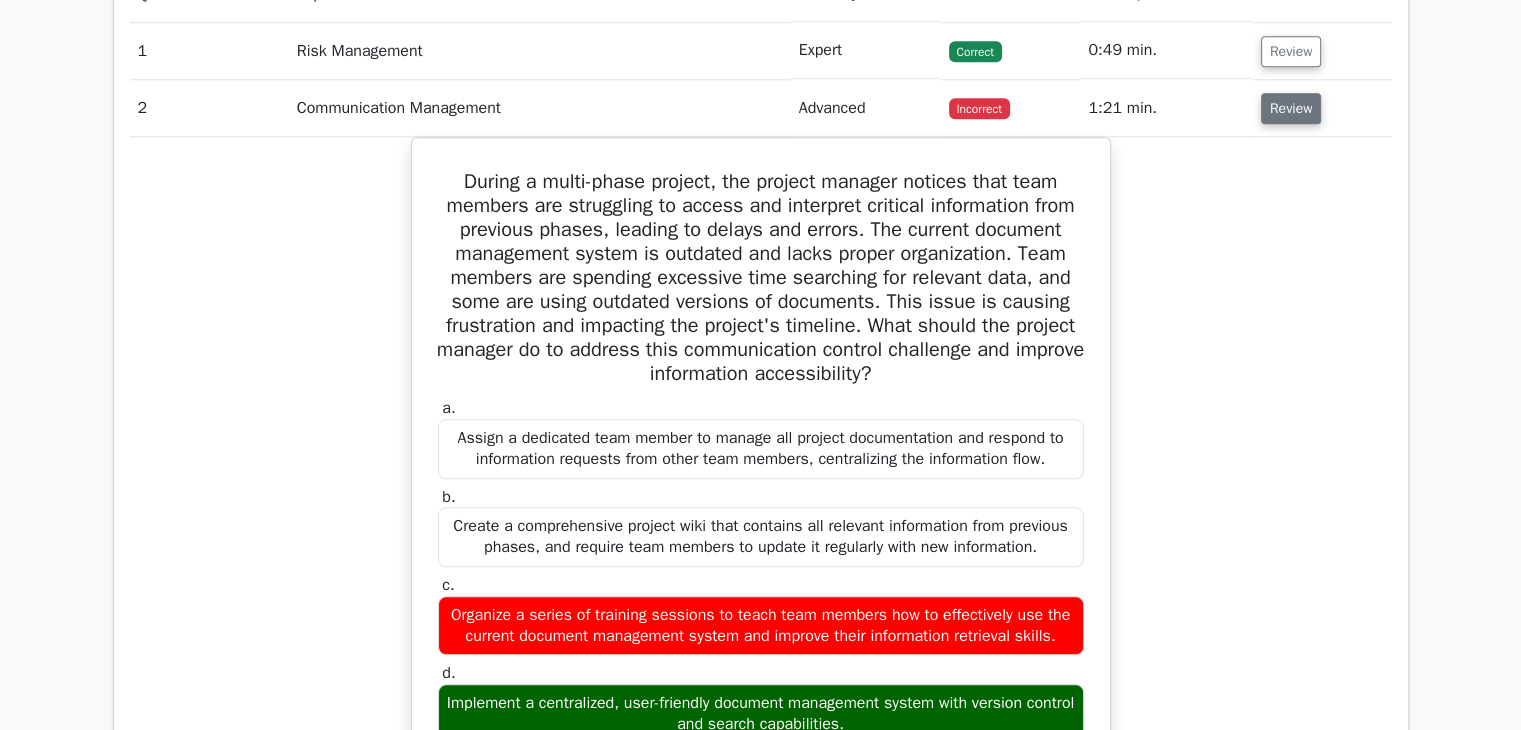 click on "Review" at bounding box center (1291, 108) 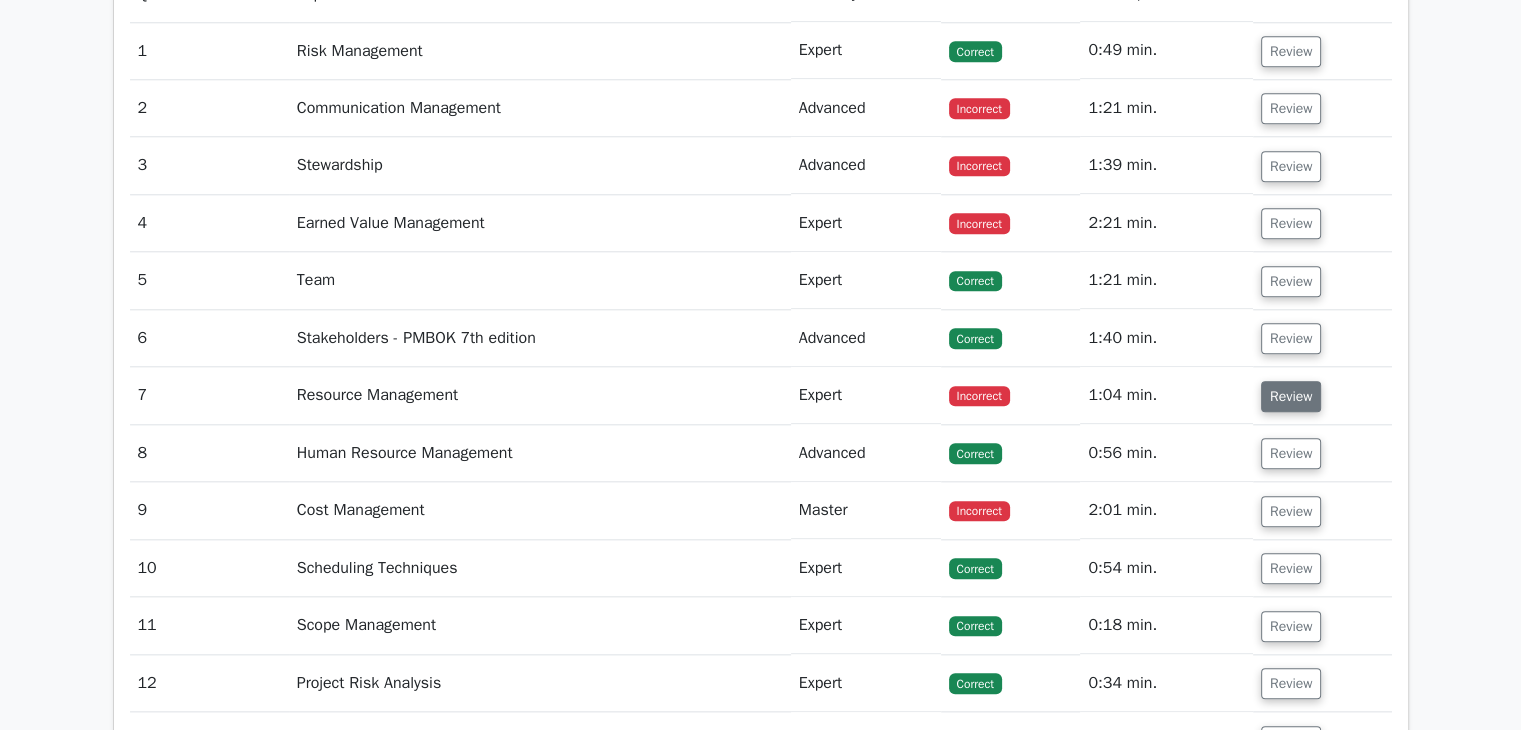 click on "Review" at bounding box center [1291, 396] 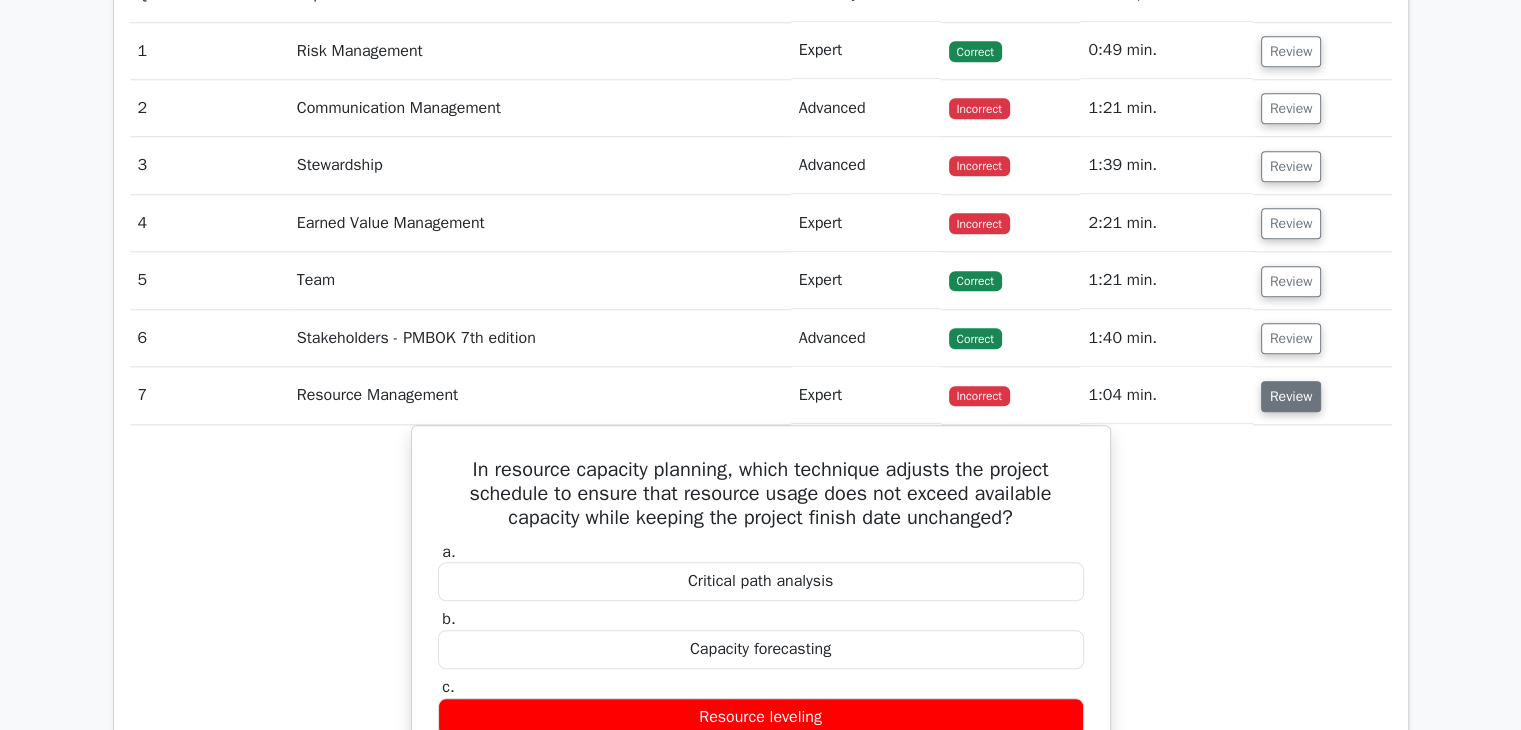 type 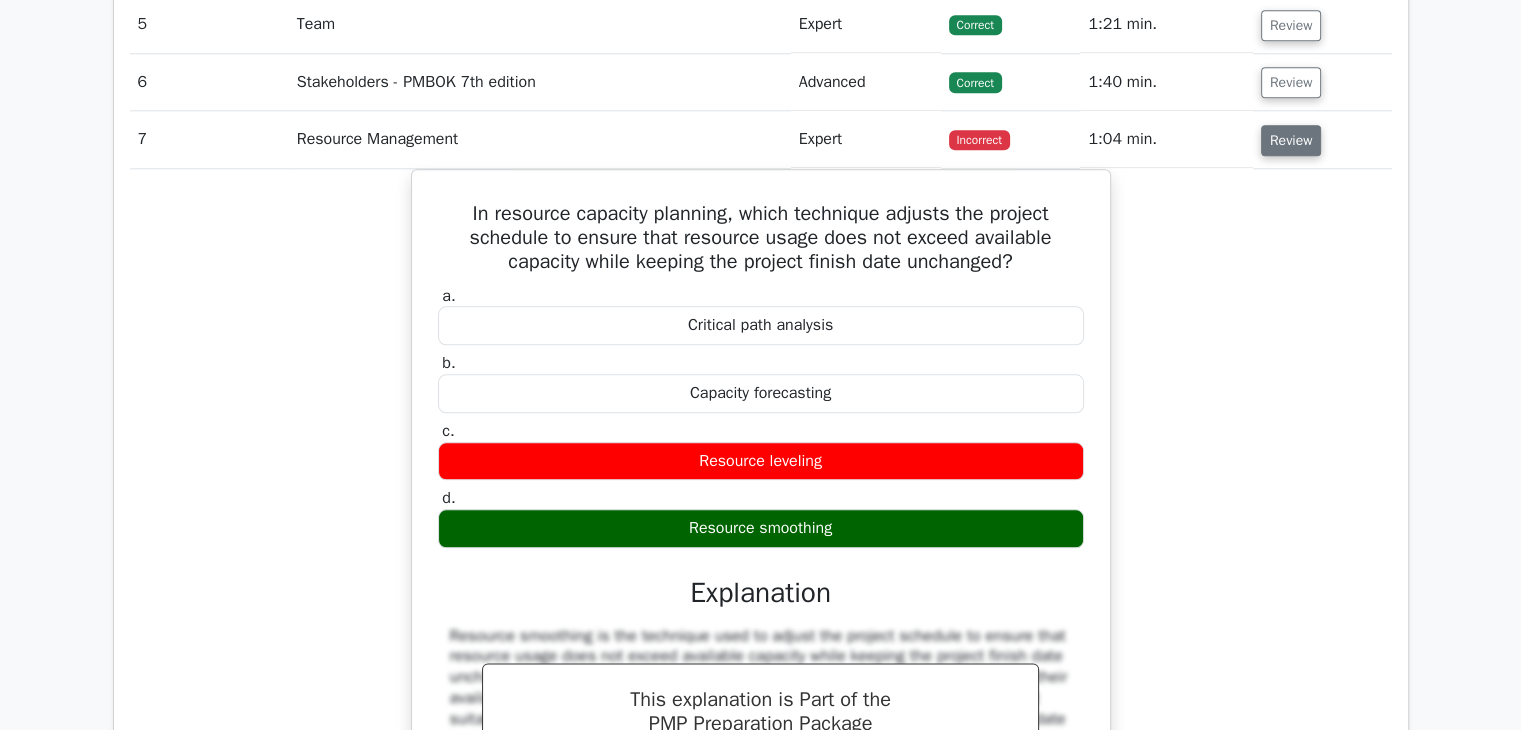 scroll, scrollTop: 2448, scrollLeft: 0, axis: vertical 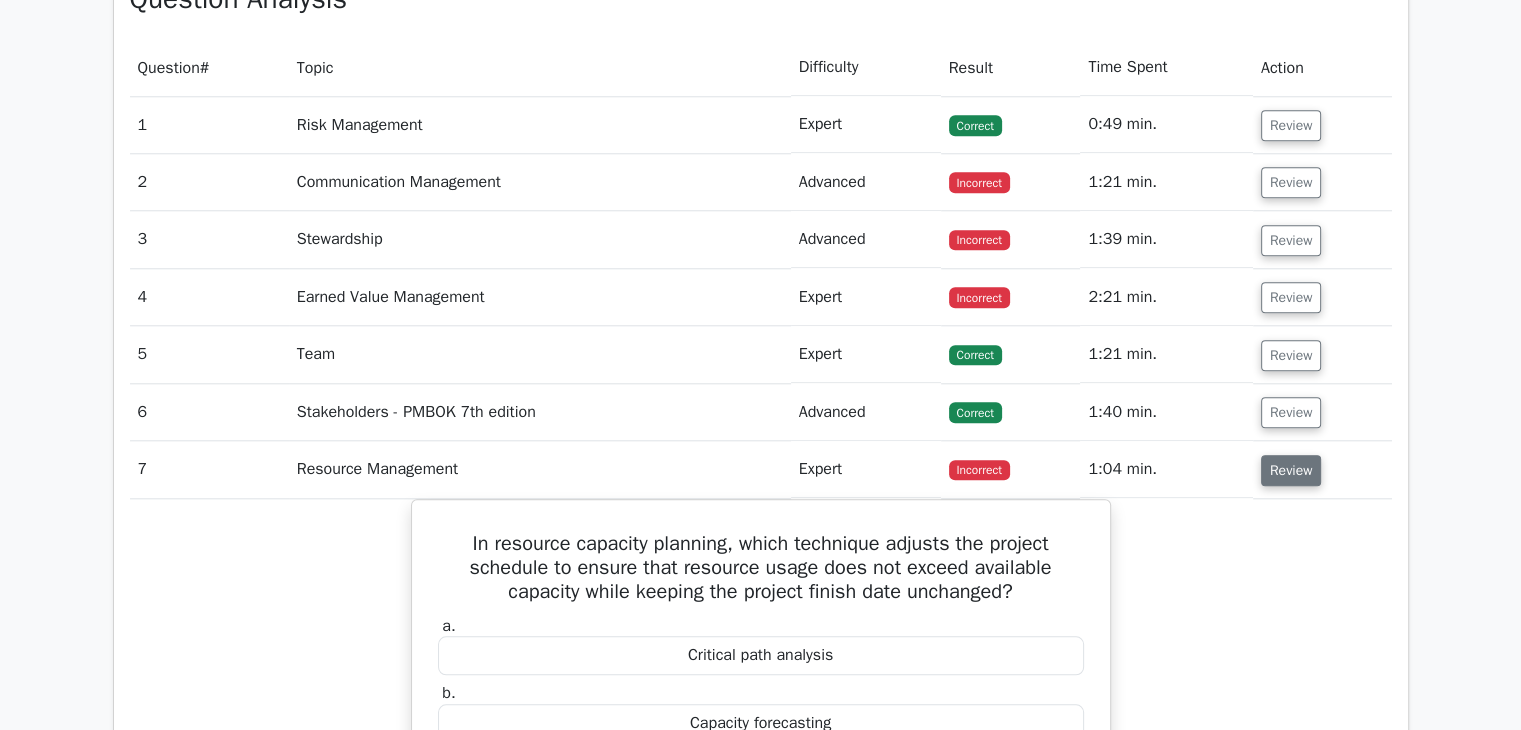 click on "Review" at bounding box center (1291, 470) 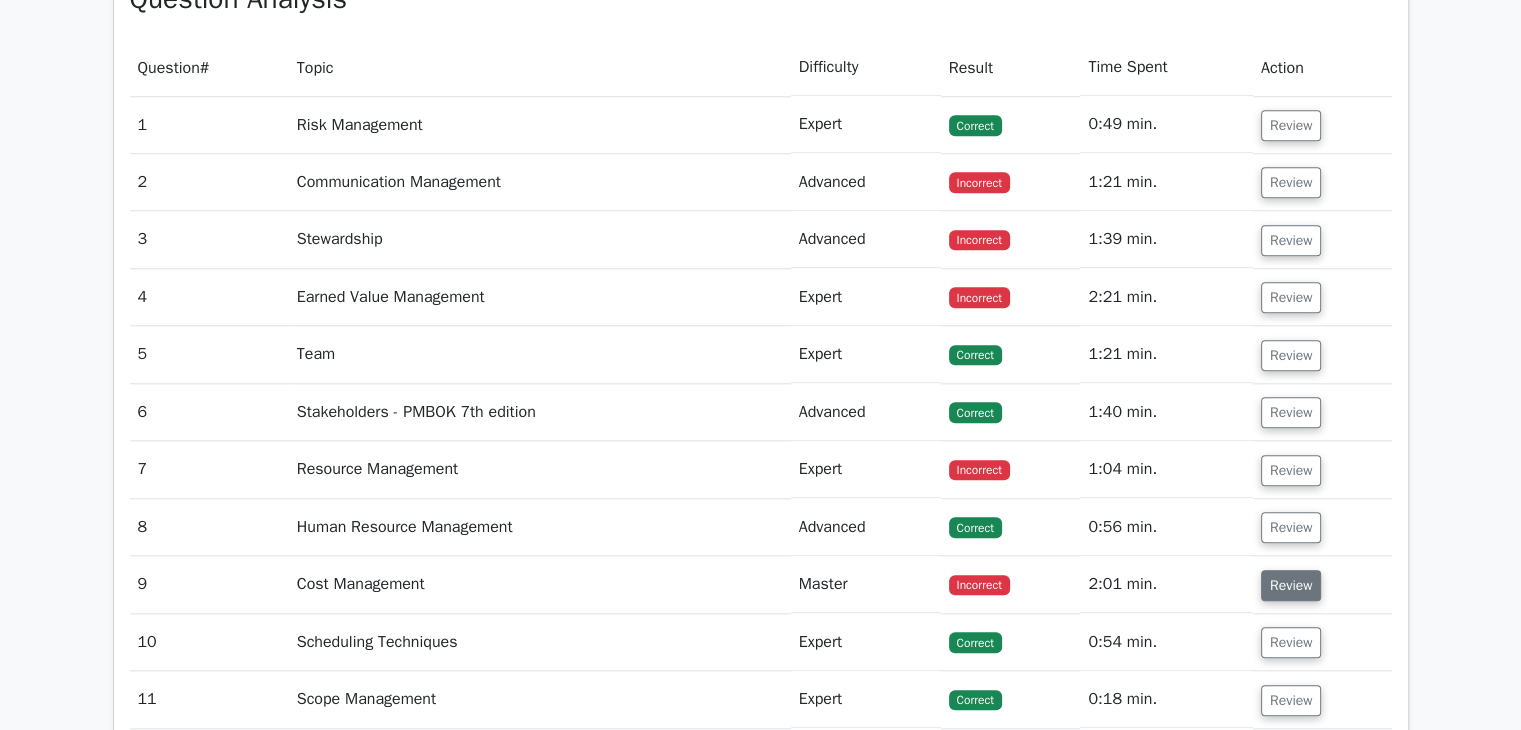 click on "Review" at bounding box center (1291, 585) 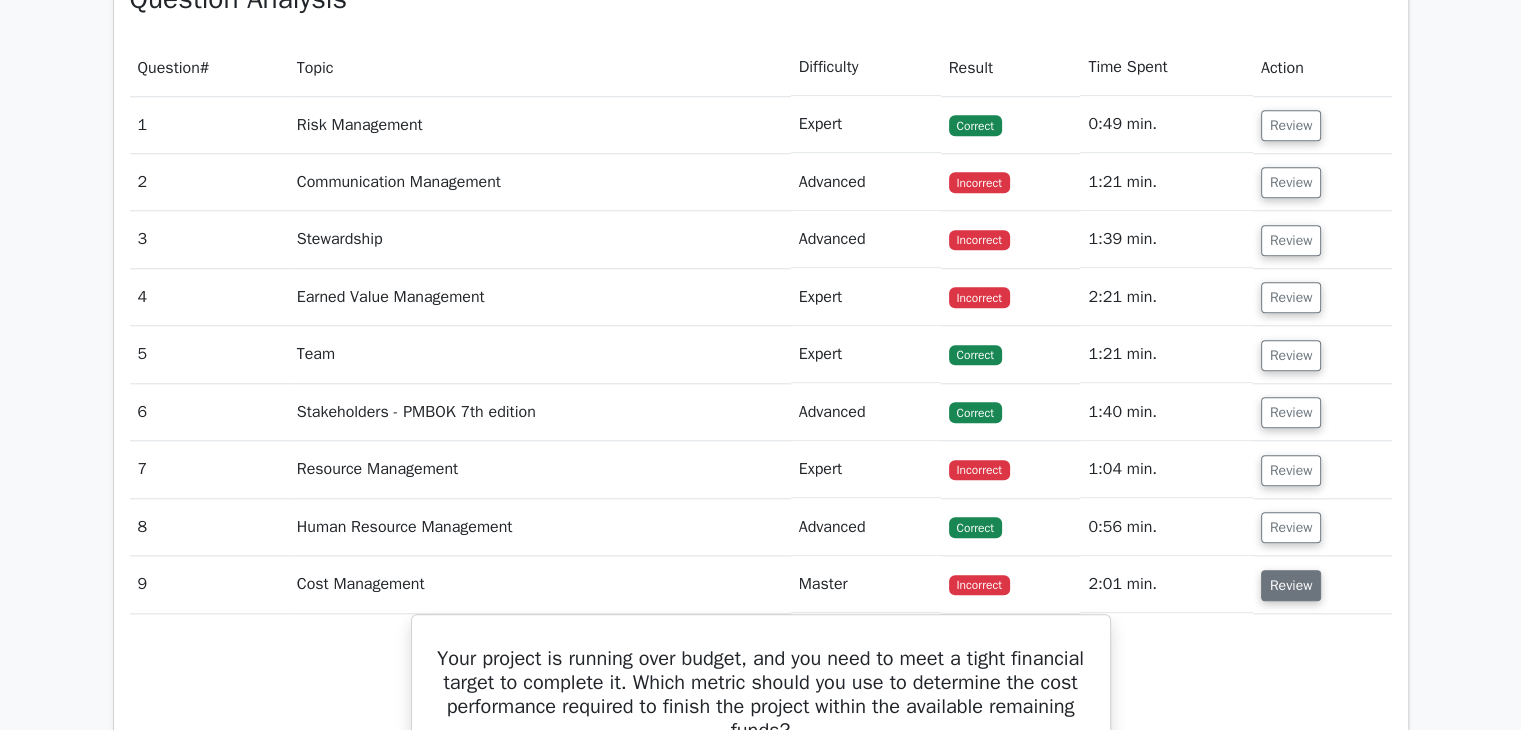 type 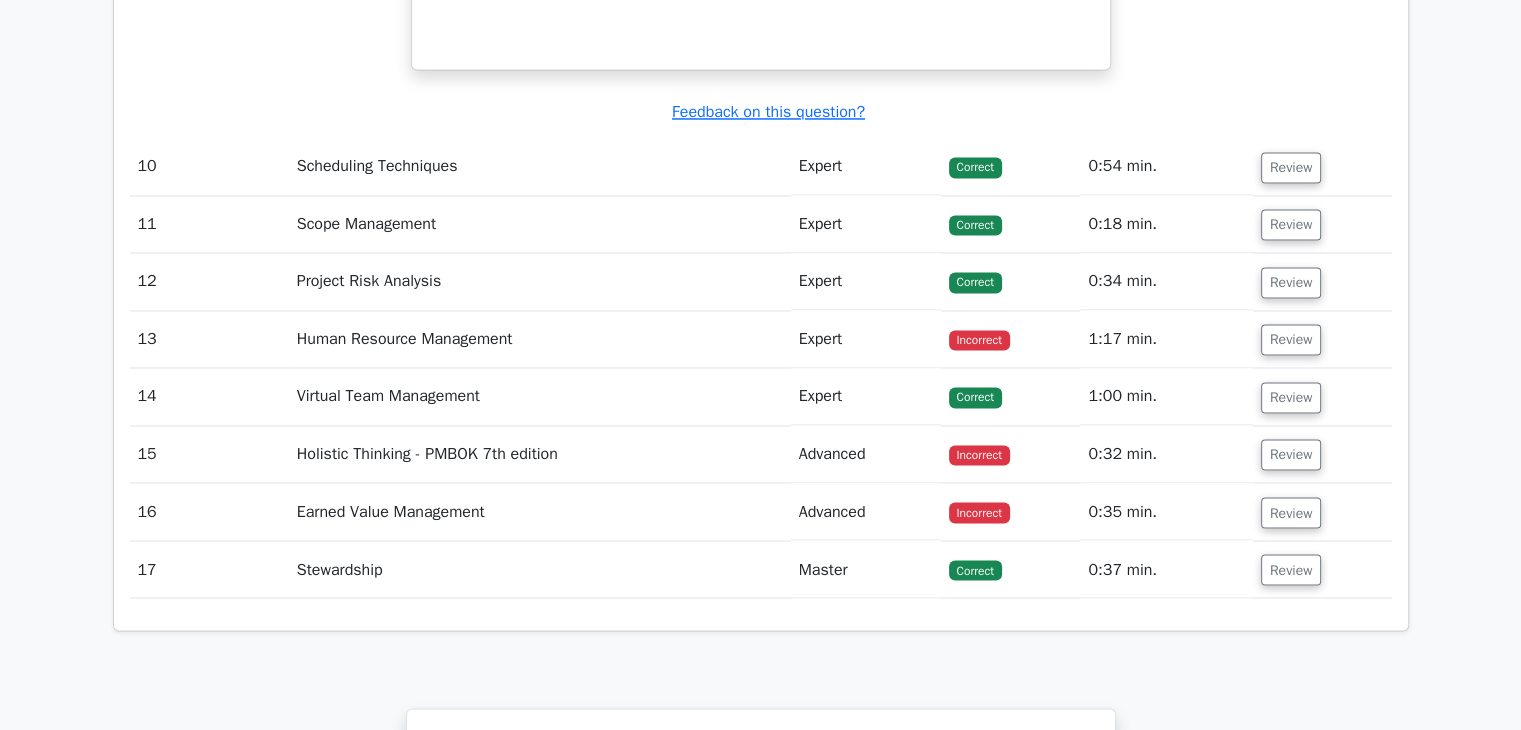 scroll, scrollTop: 3334, scrollLeft: 0, axis: vertical 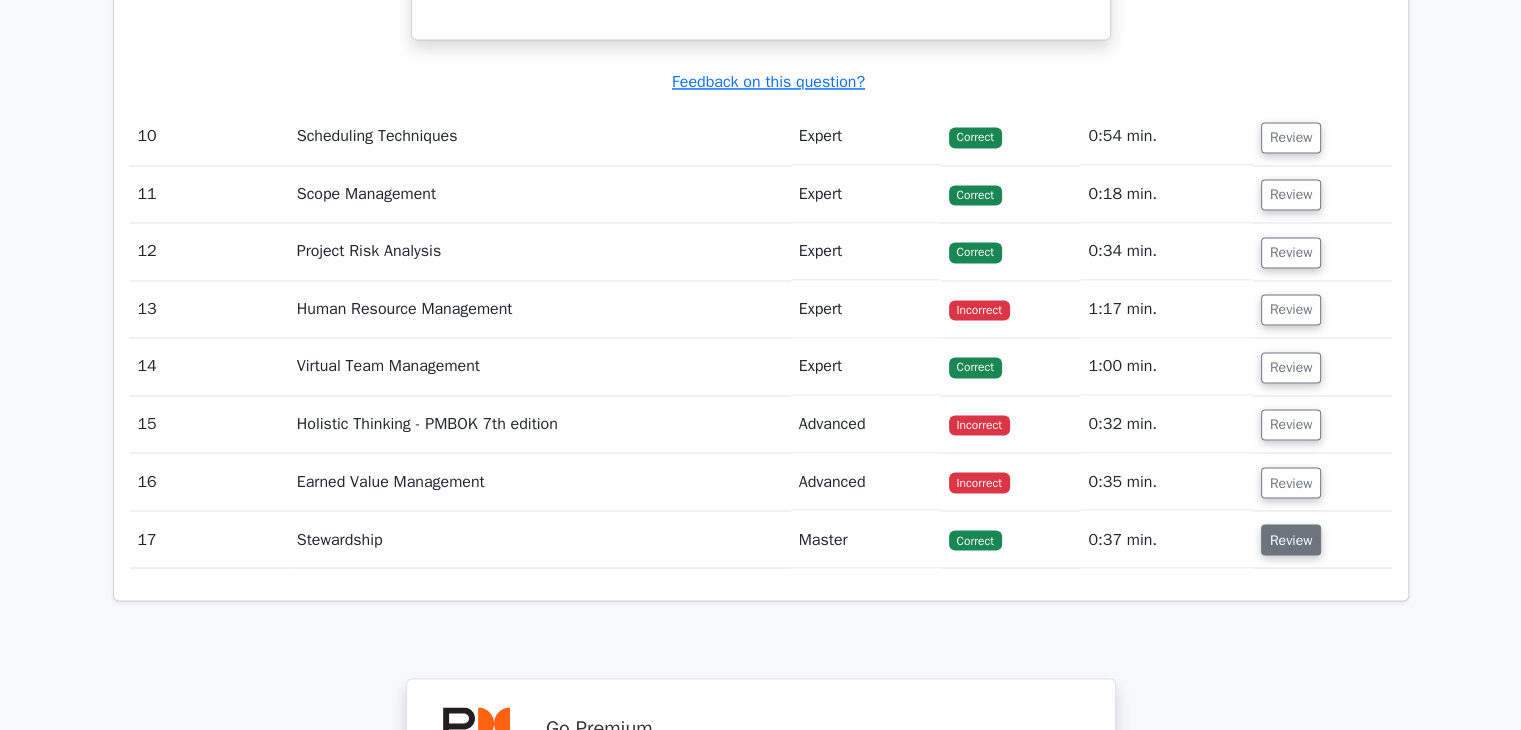 click on "Review" at bounding box center [1291, 539] 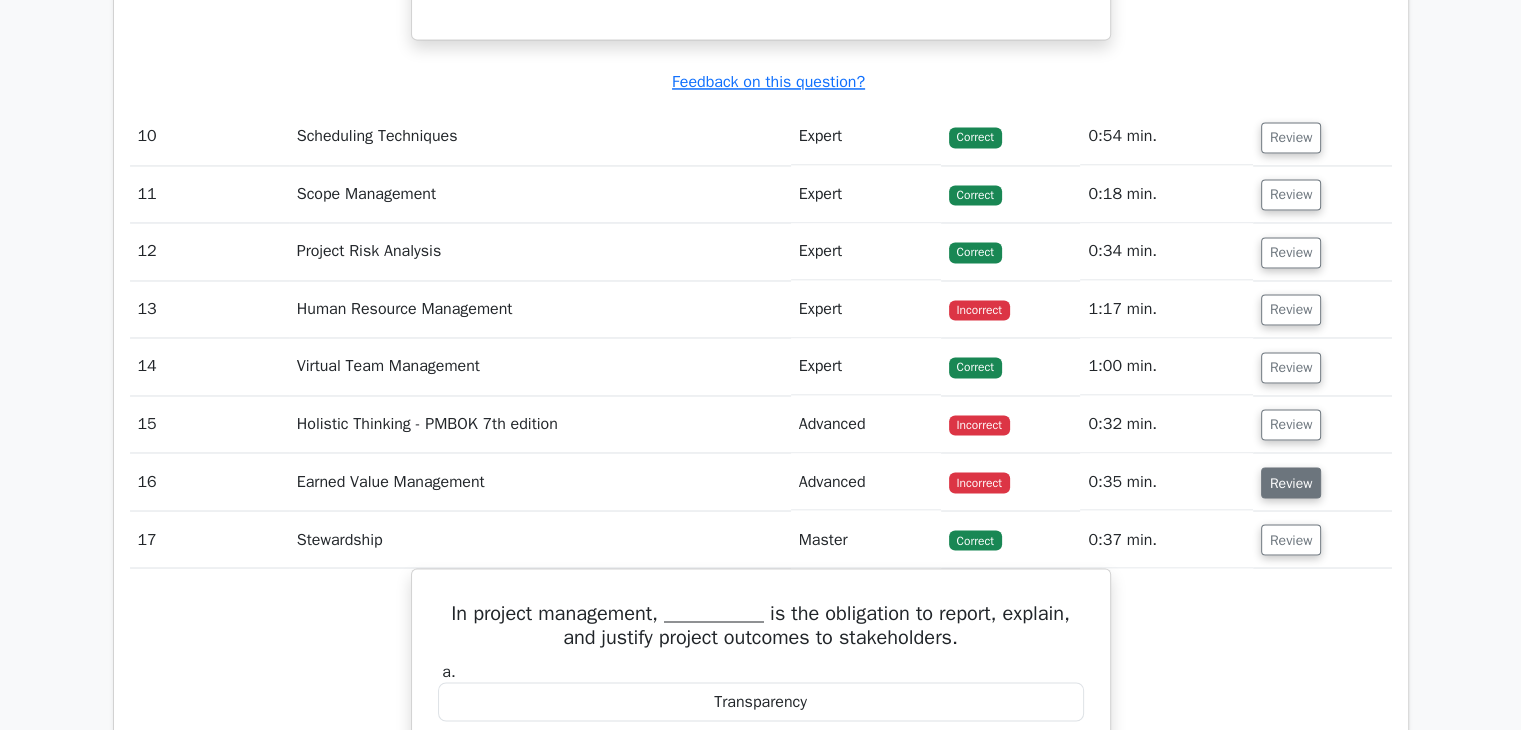 click on "Review" at bounding box center [1291, 482] 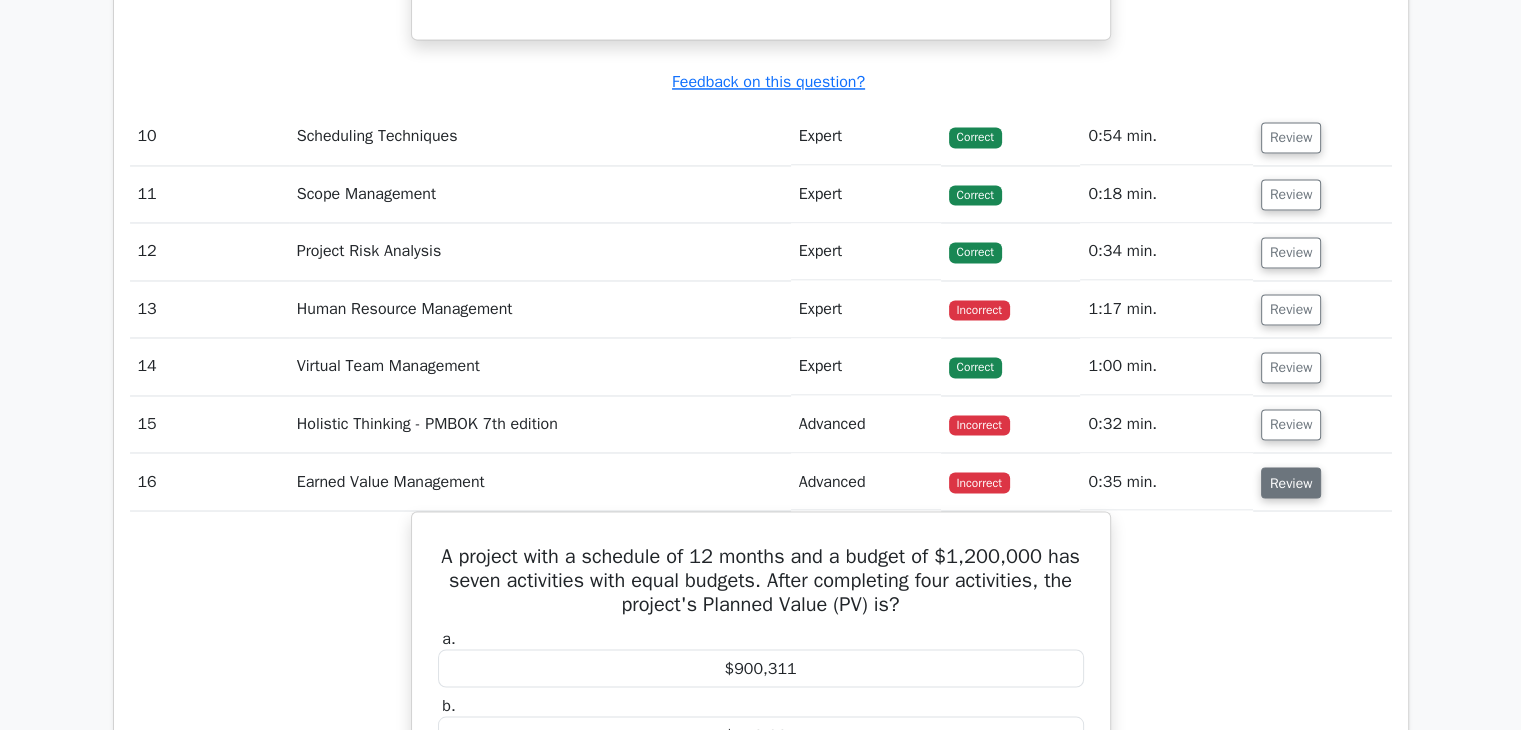 click on "Review" at bounding box center (1291, 482) 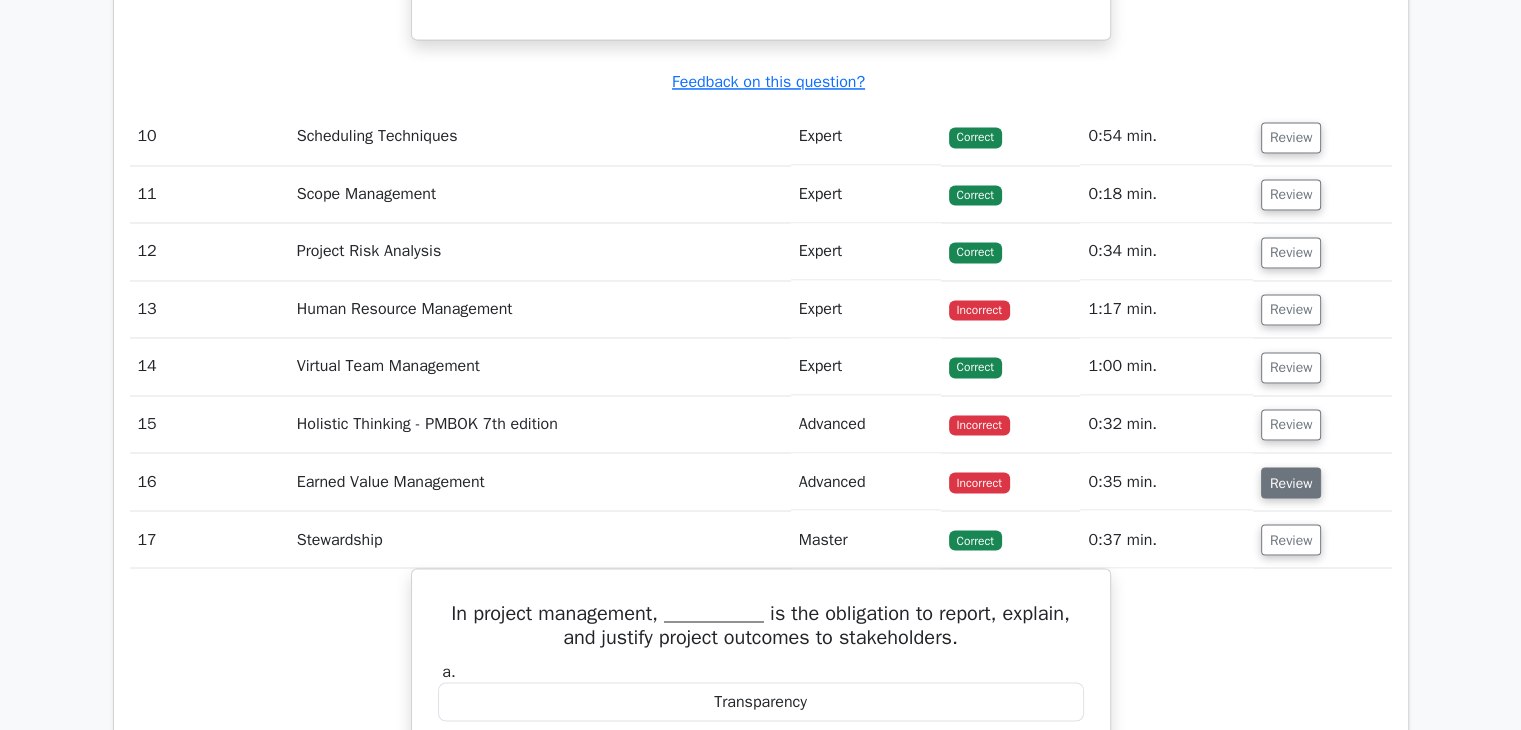 click on "Review" at bounding box center (1291, 482) 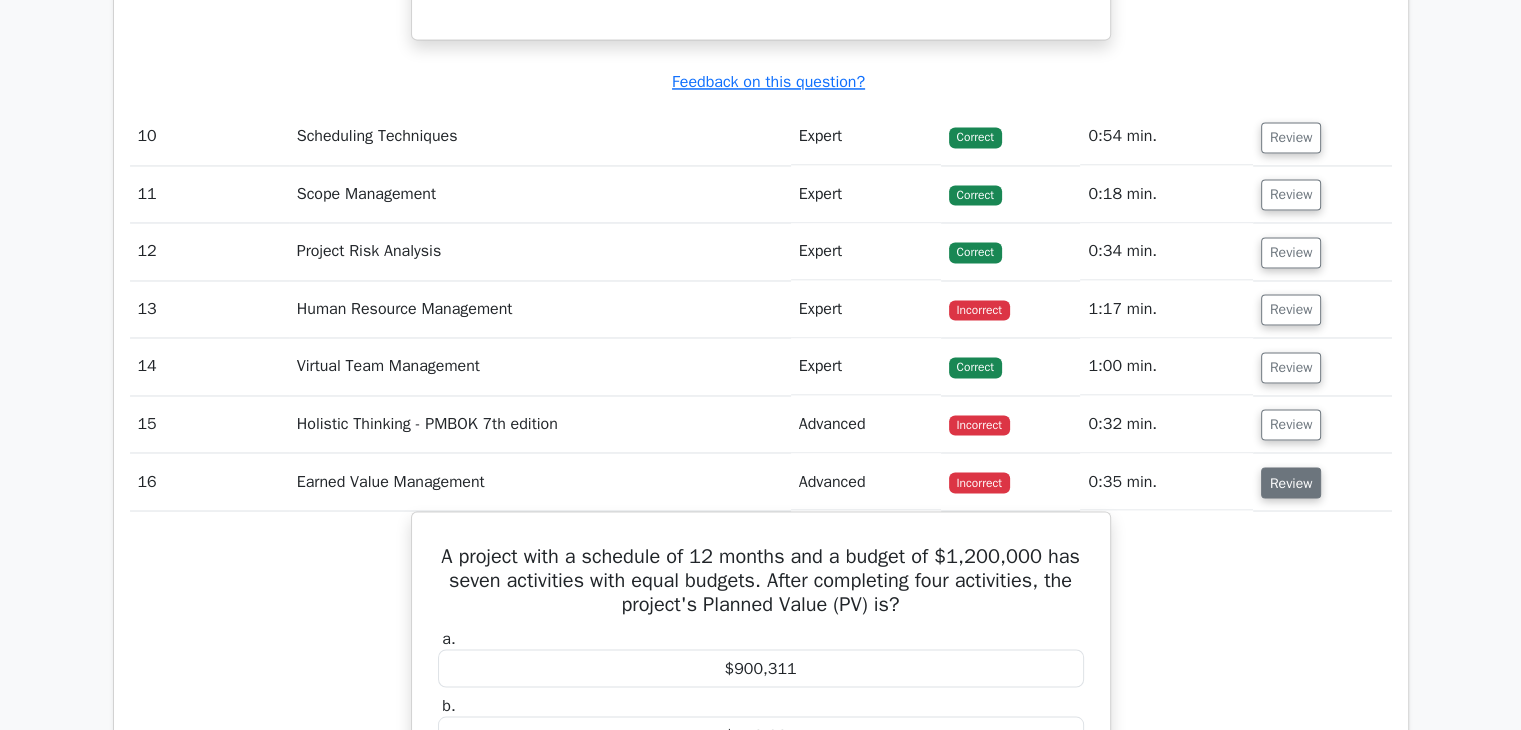 type 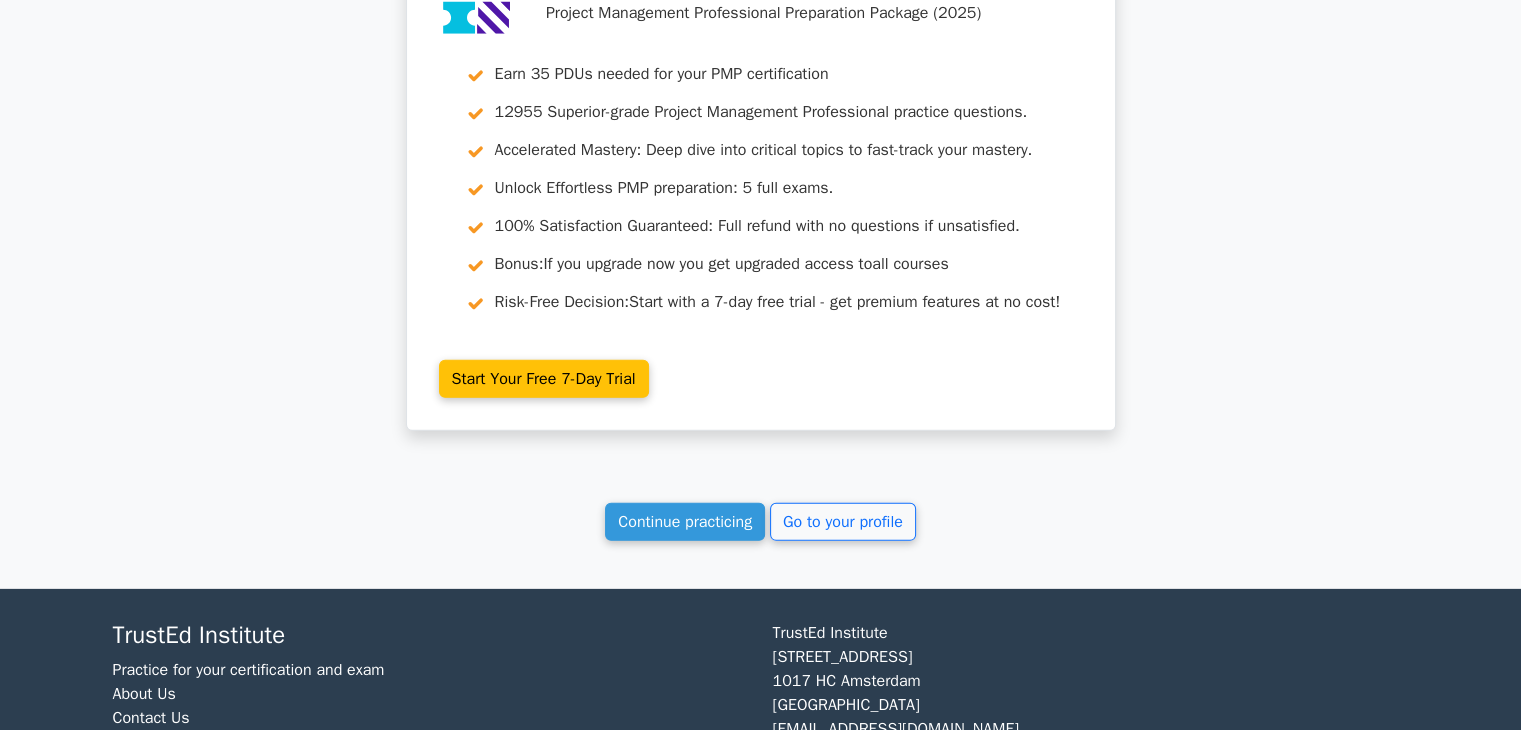 scroll, scrollTop: 6104, scrollLeft: 0, axis: vertical 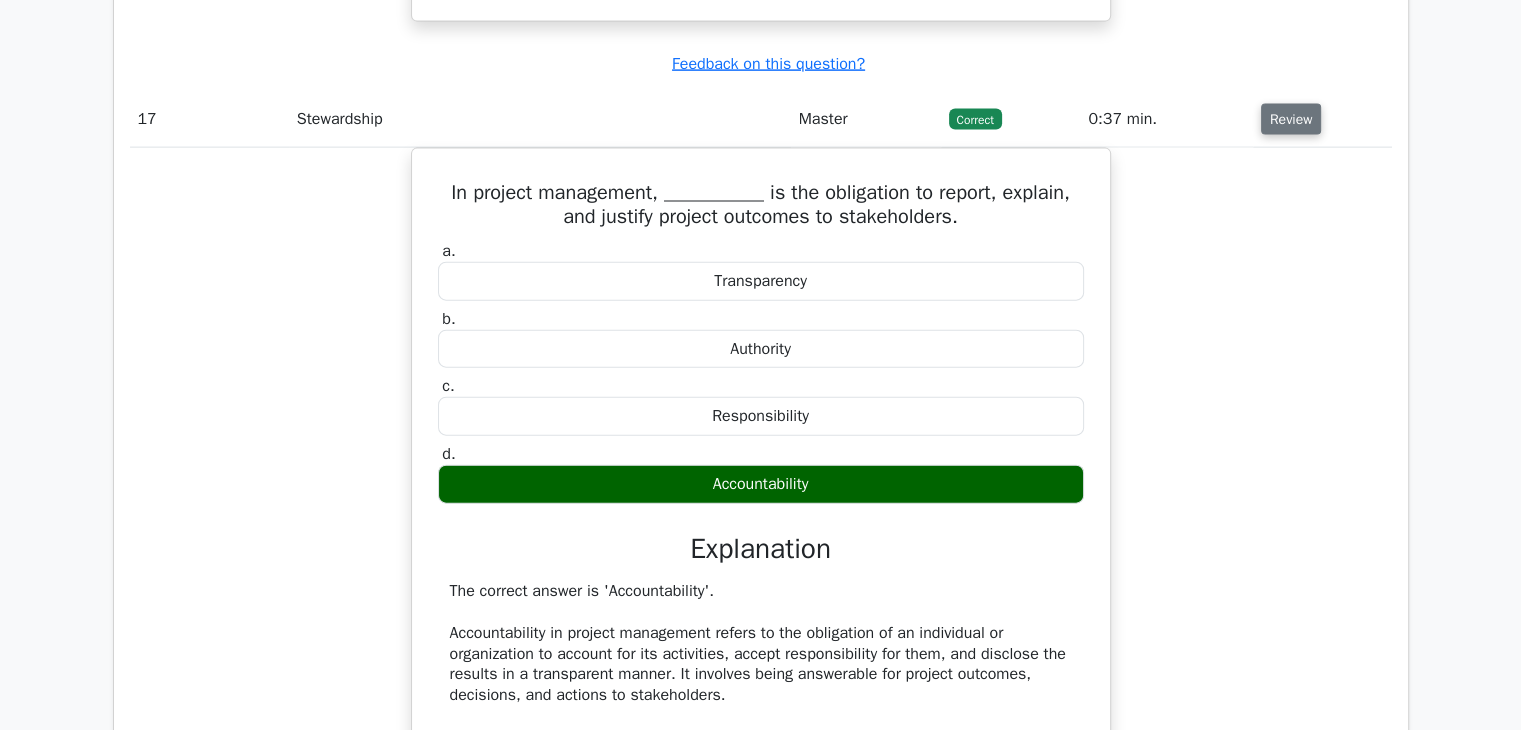 click on "Review" at bounding box center (1291, 119) 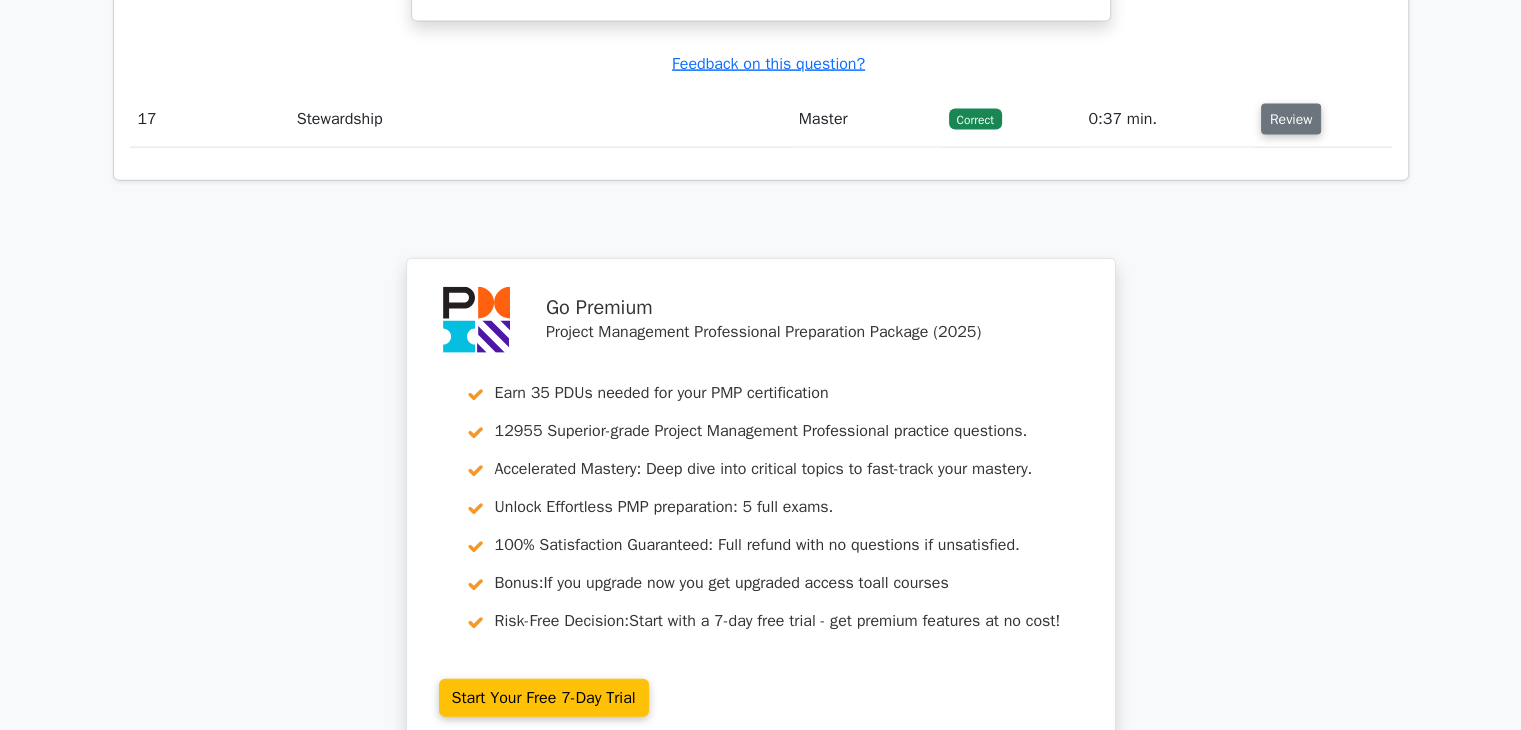 type 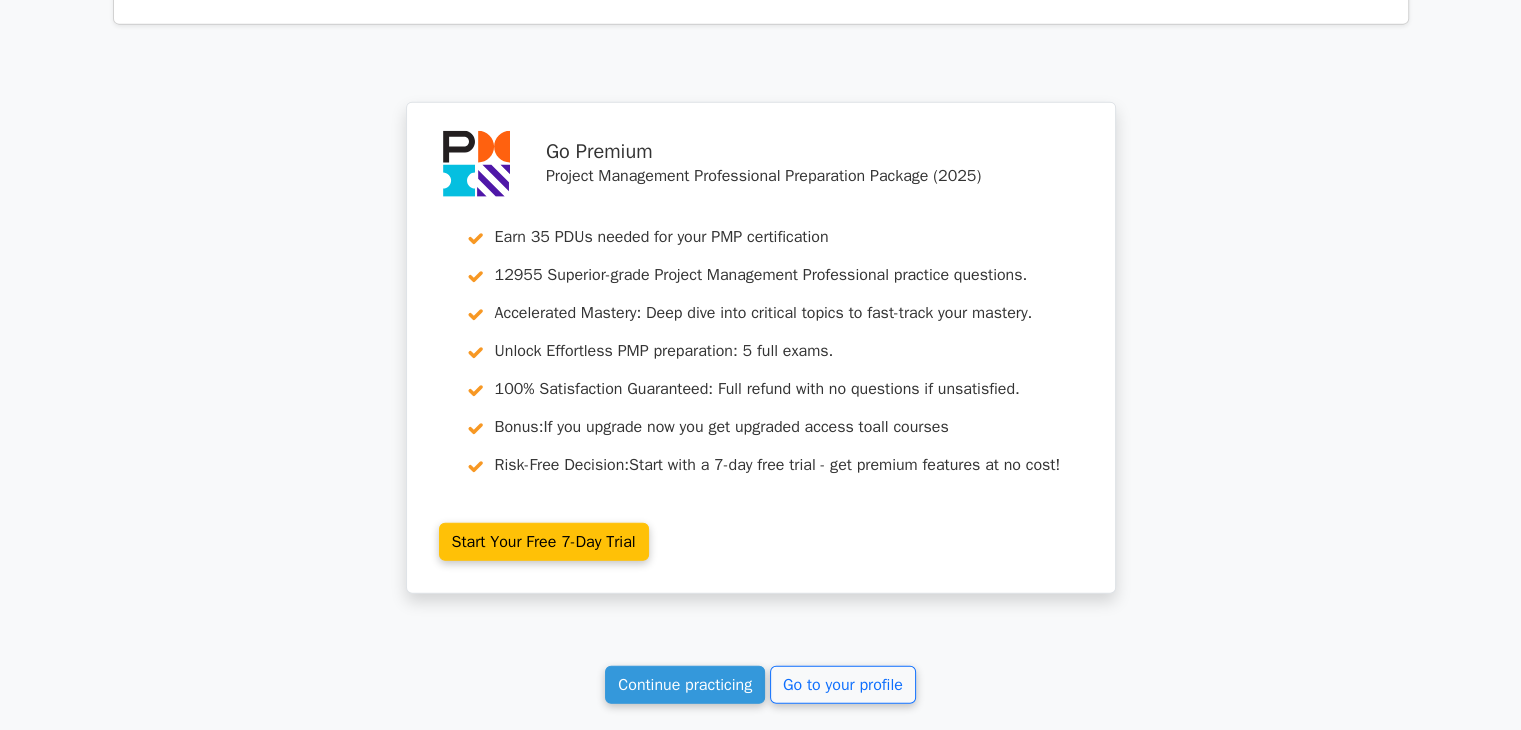 scroll, scrollTop: 4602, scrollLeft: 0, axis: vertical 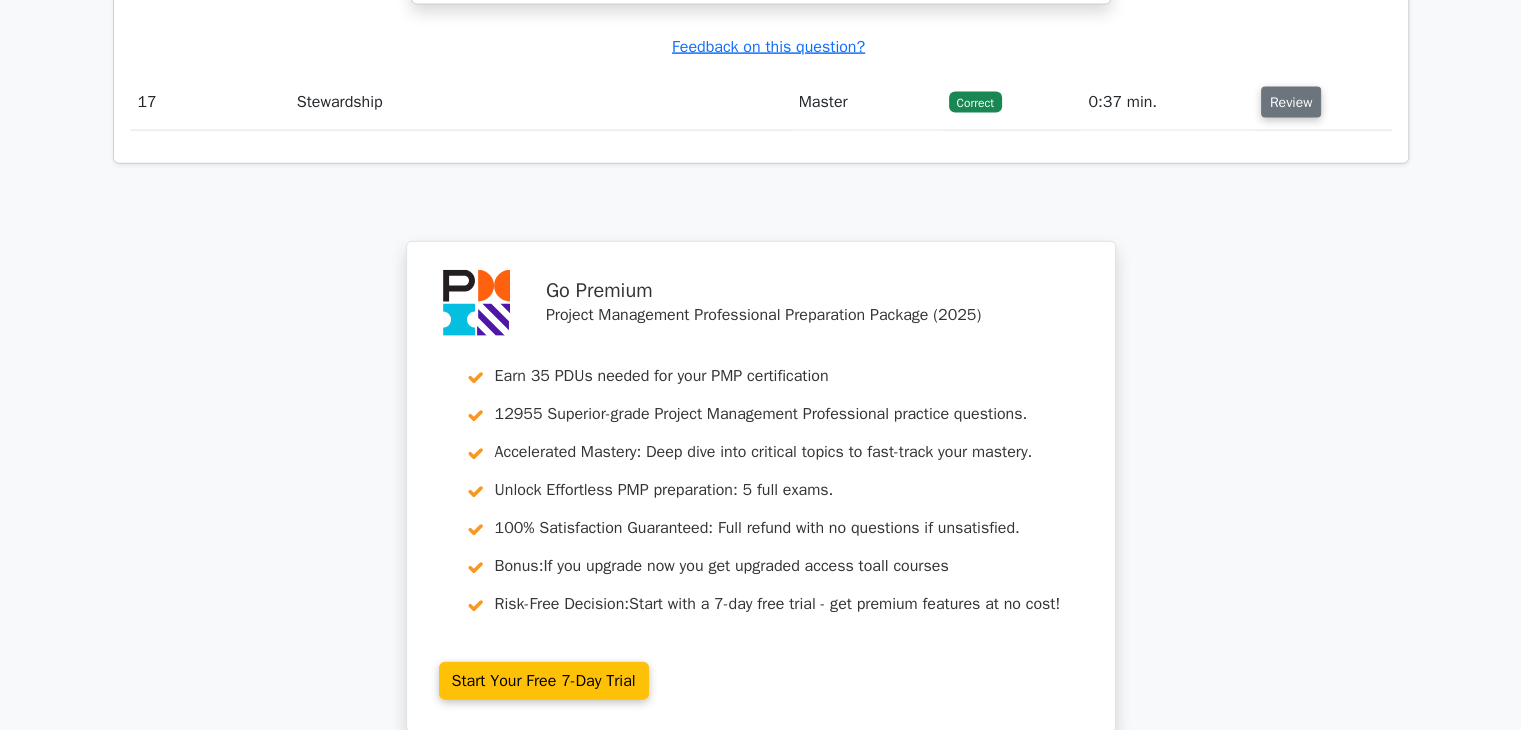 click on "Review" at bounding box center [1291, 102] 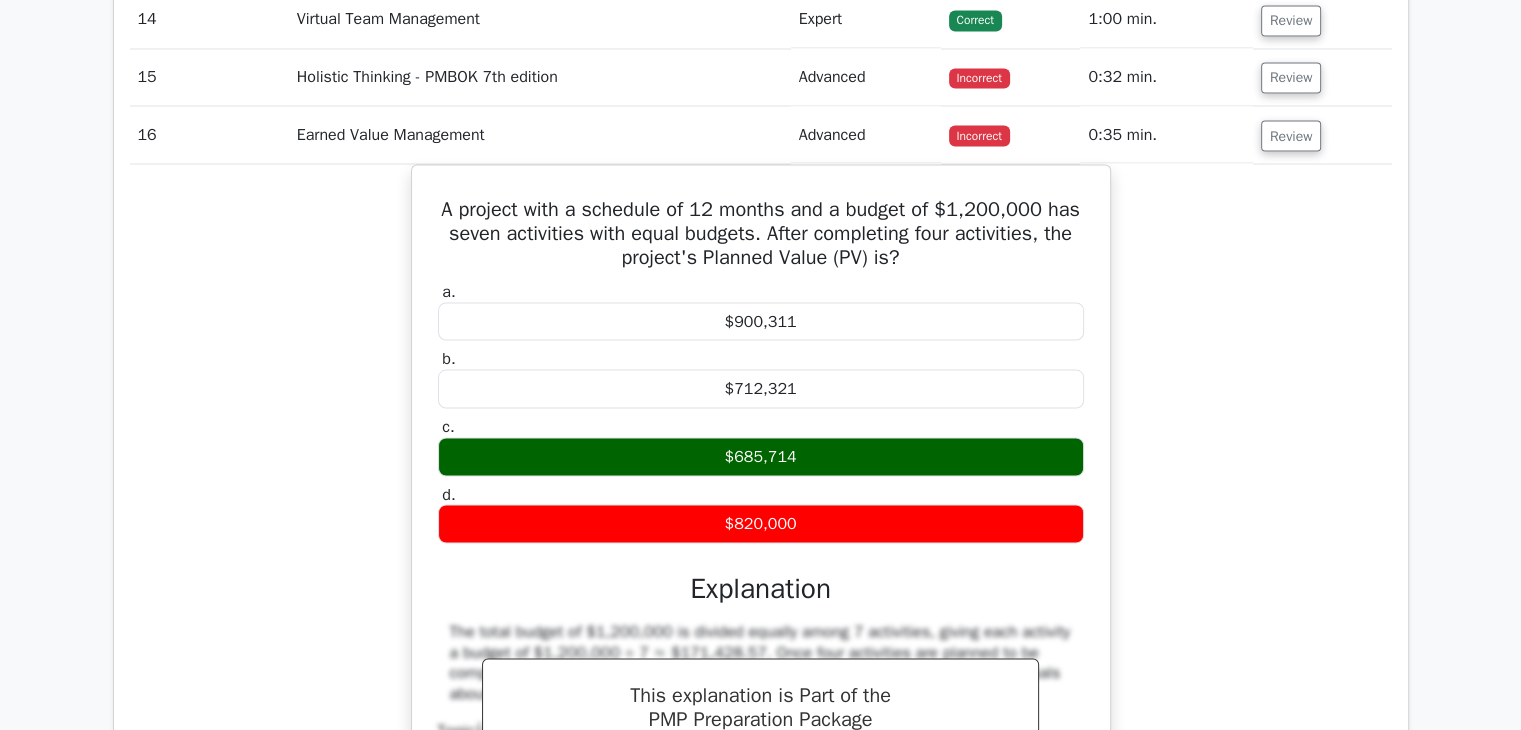 scroll, scrollTop: 3682, scrollLeft: 0, axis: vertical 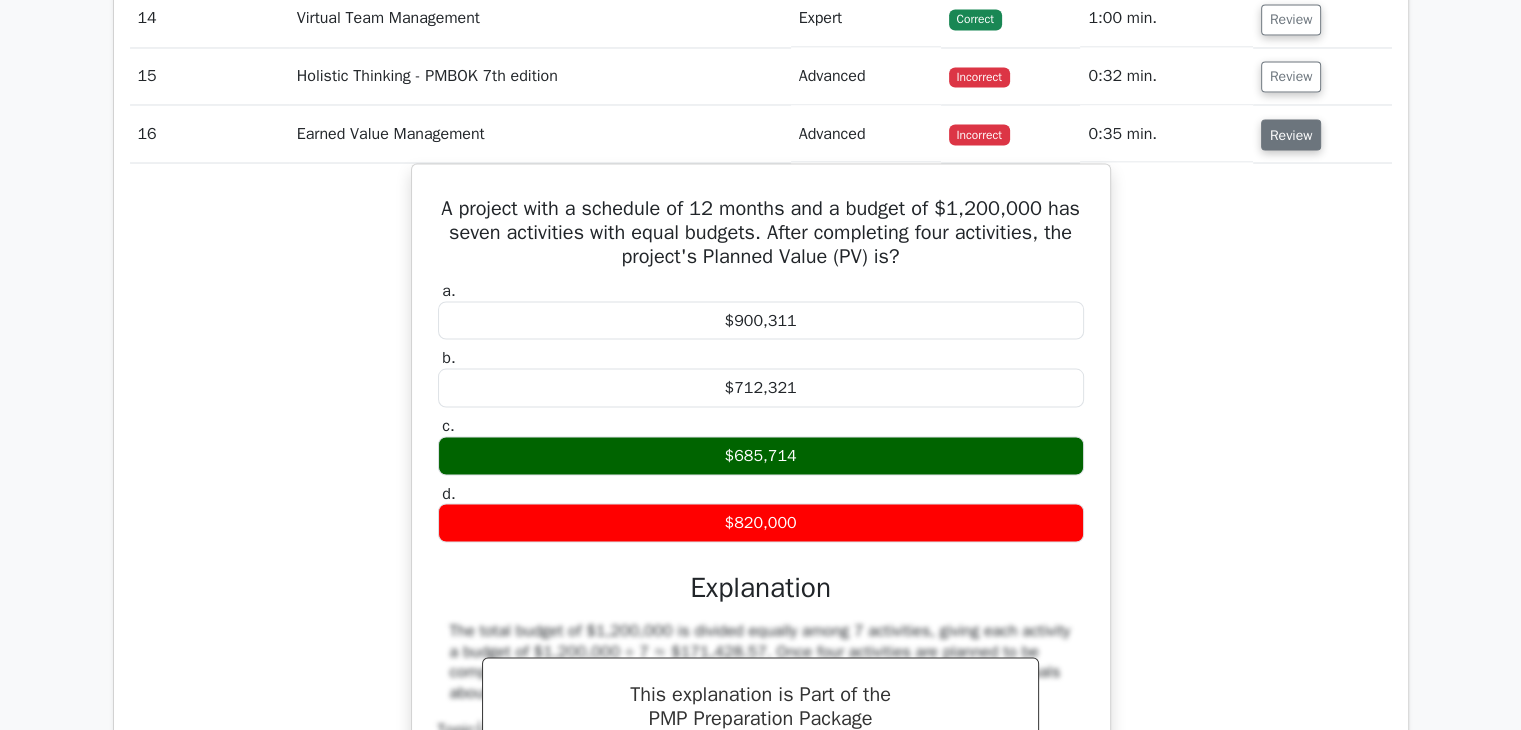 click on "Review" at bounding box center [1291, 134] 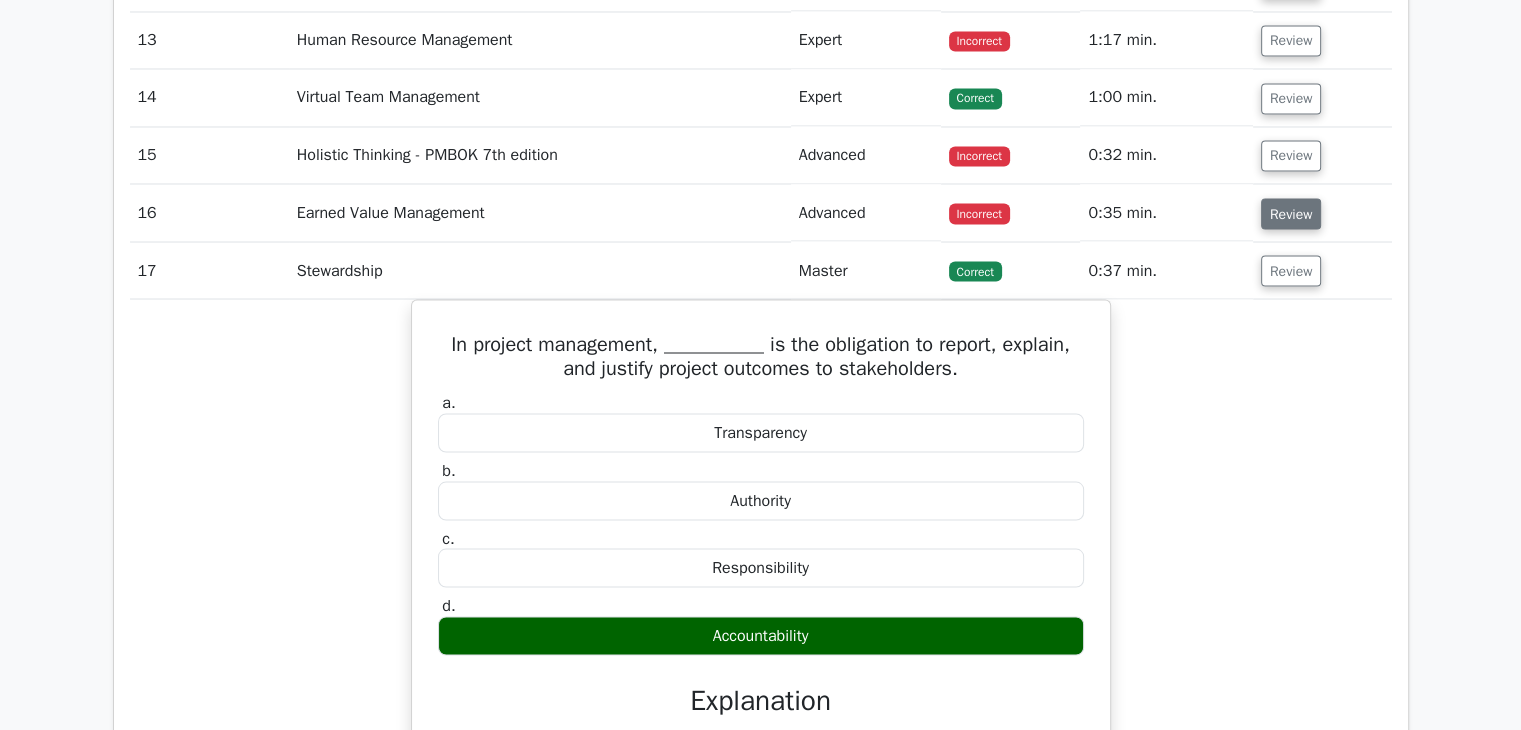 scroll, scrollTop: 3602, scrollLeft: 0, axis: vertical 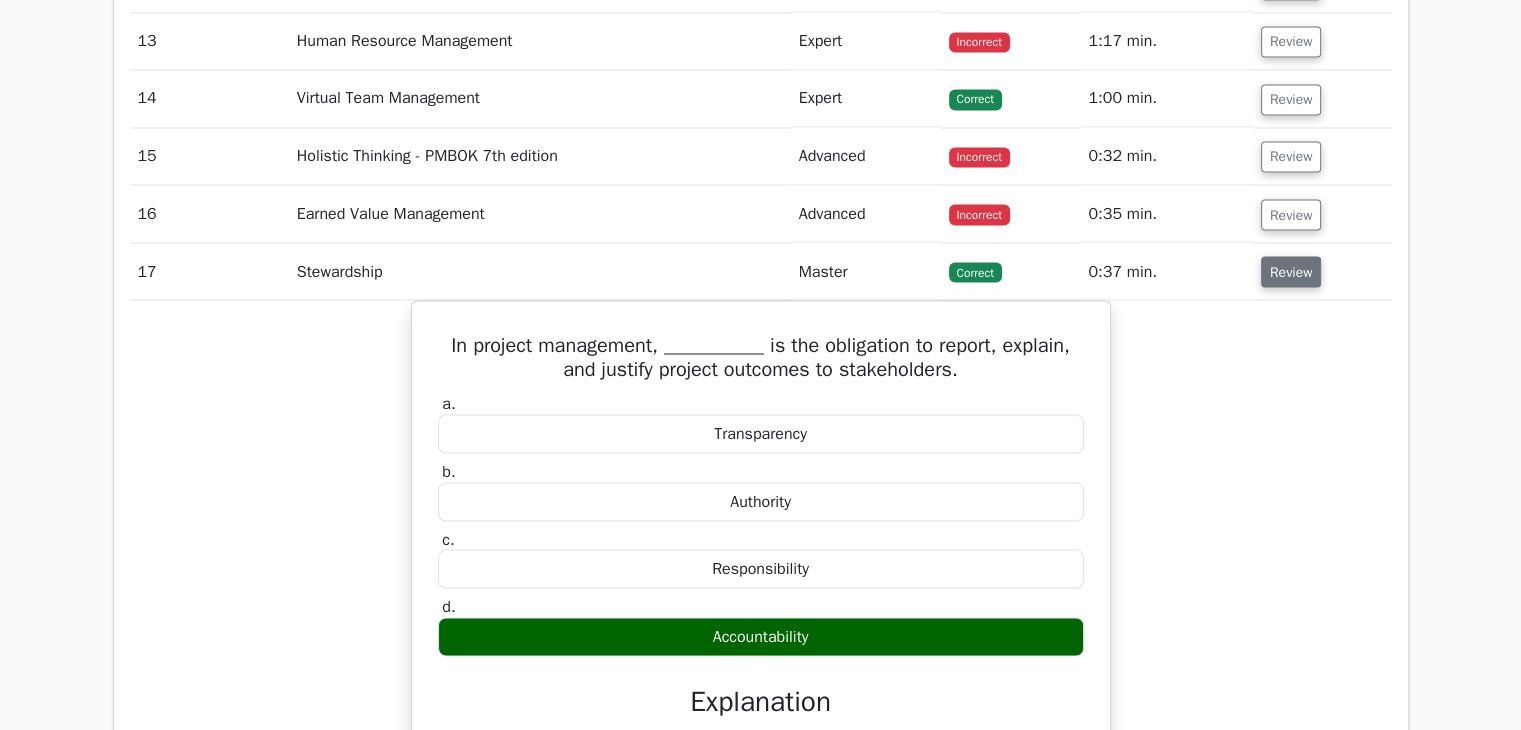 click on "Review" at bounding box center (1291, 271) 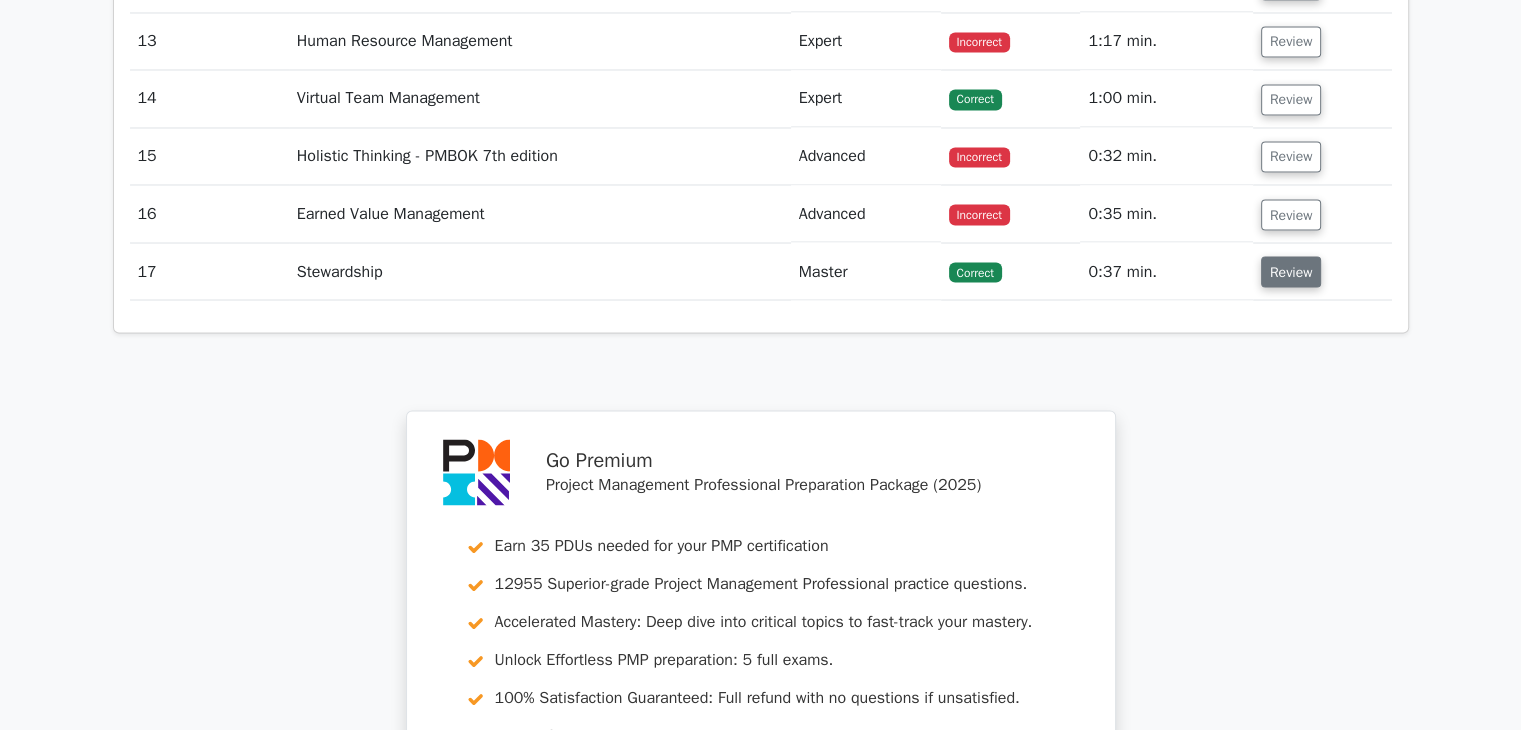 click on "Review" at bounding box center [1291, 271] 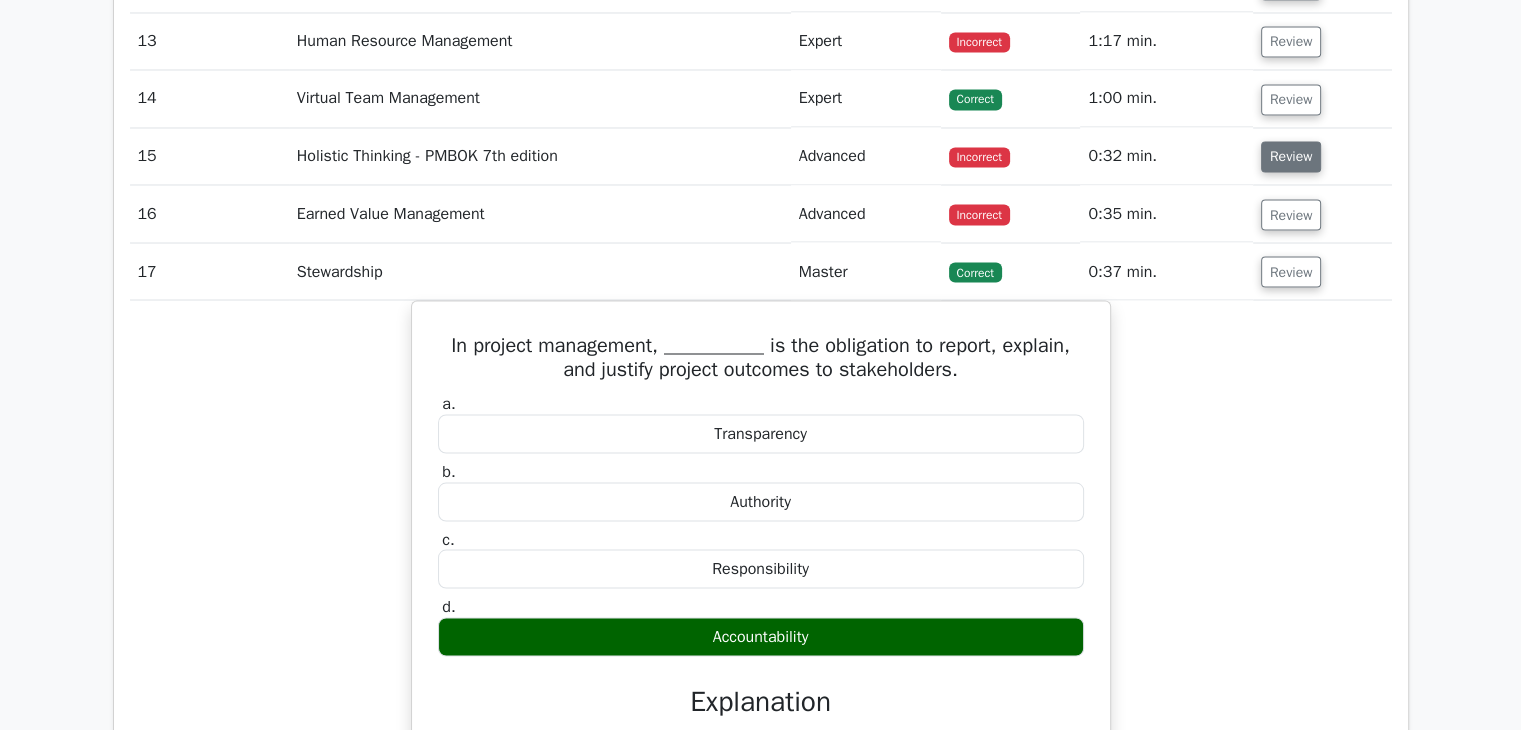 click on "Review" at bounding box center [1291, 156] 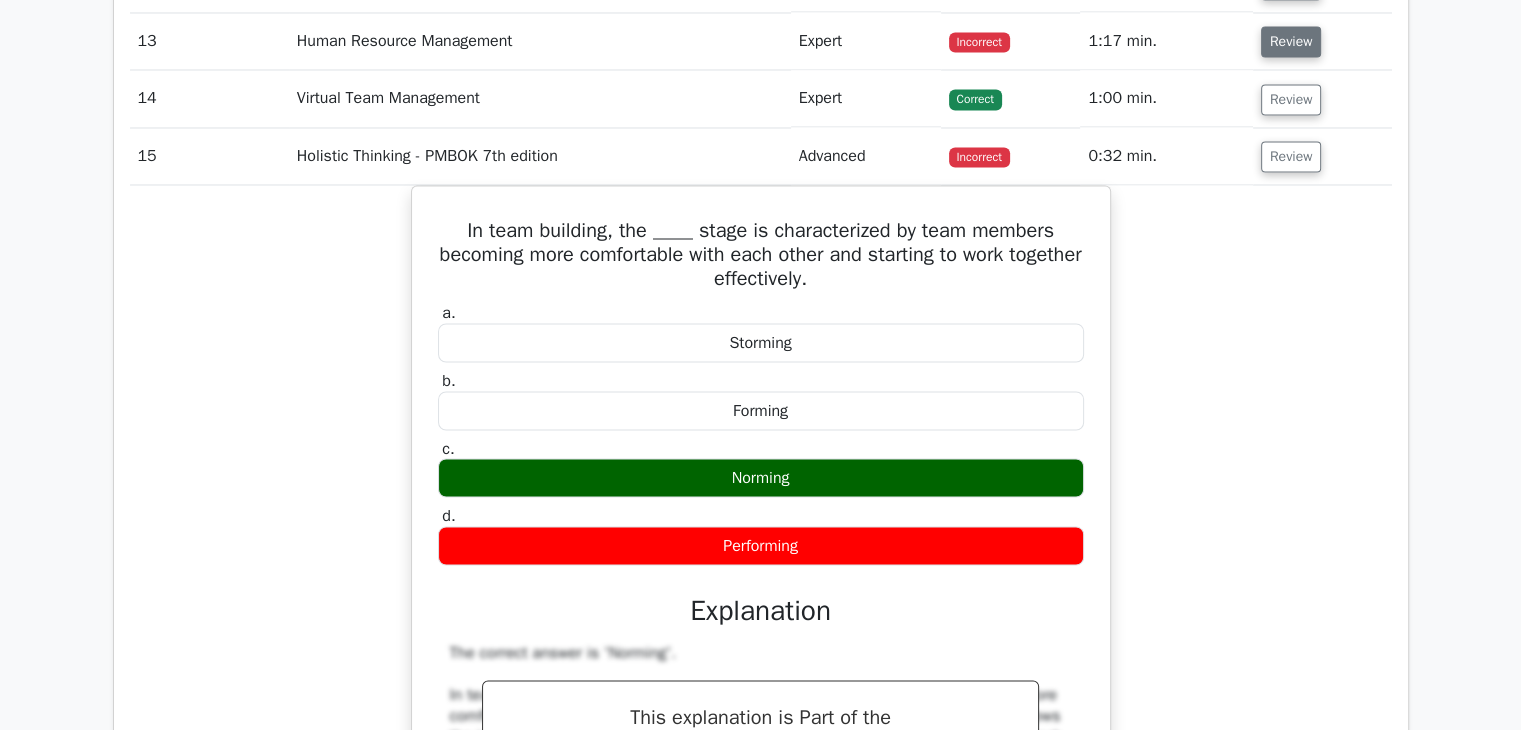 click on "Review" at bounding box center (1291, 41) 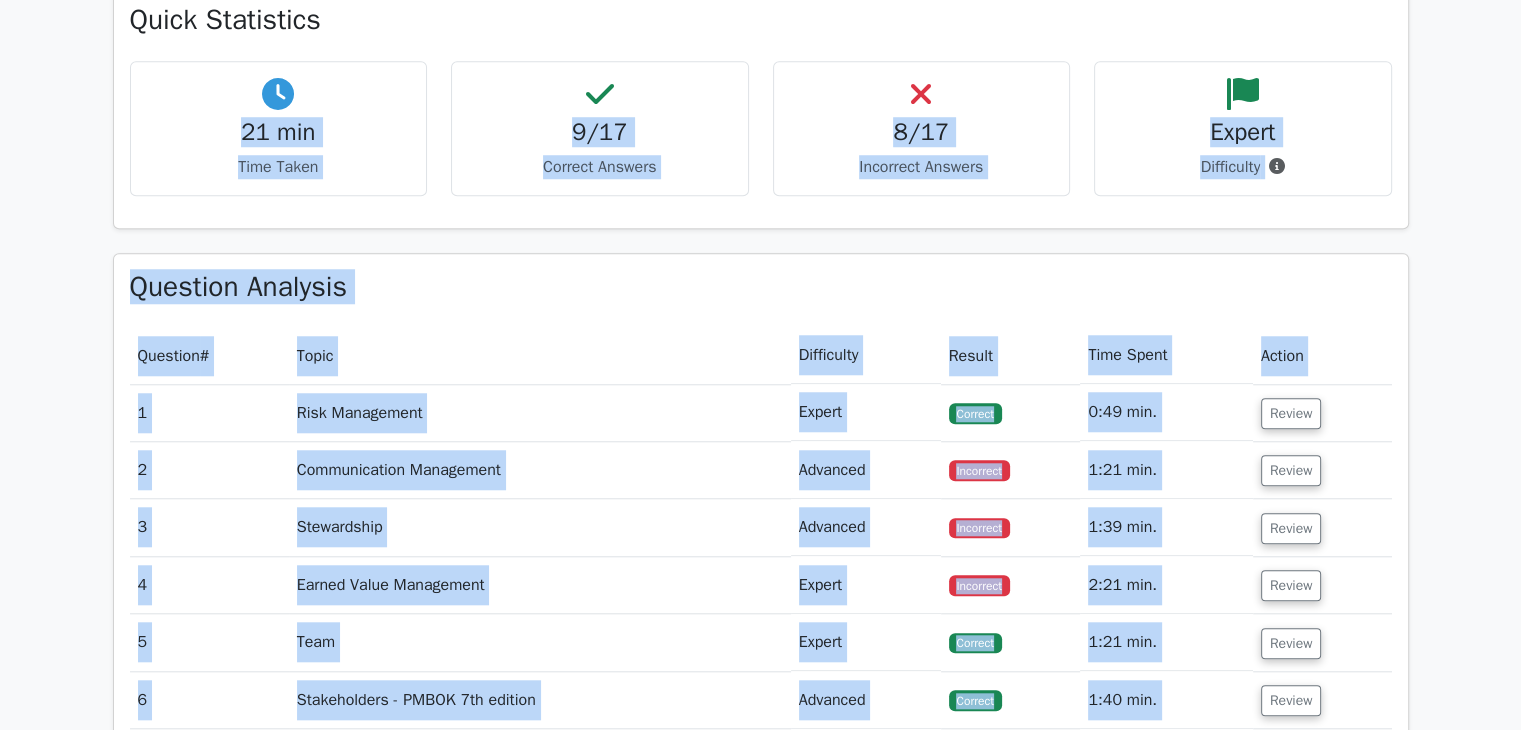 drag, startPoint x: 595, startPoint y: 19, endPoint x: 664, endPoint y: -85, distance: 124.80785 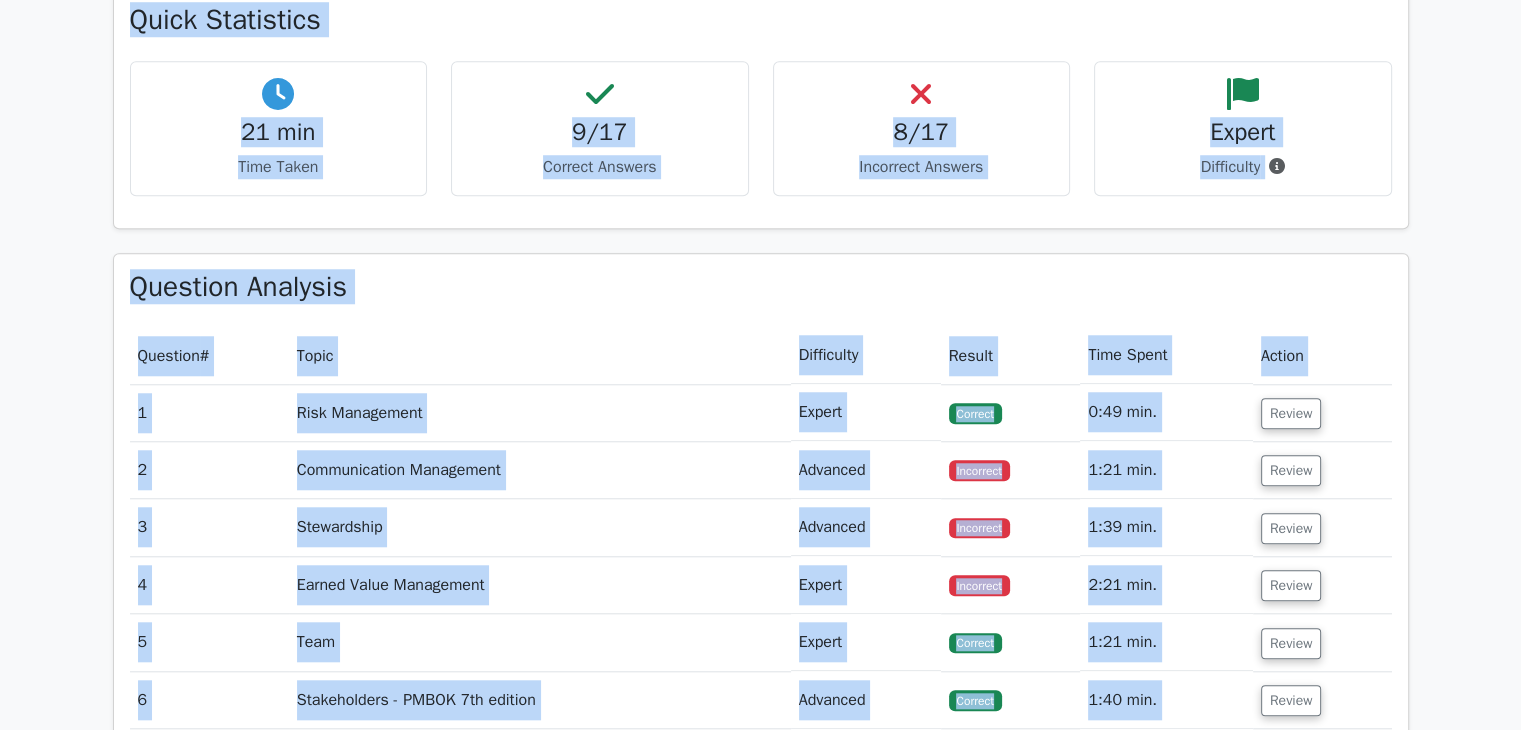 scroll, scrollTop: 1588, scrollLeft: 0, axis: vertical 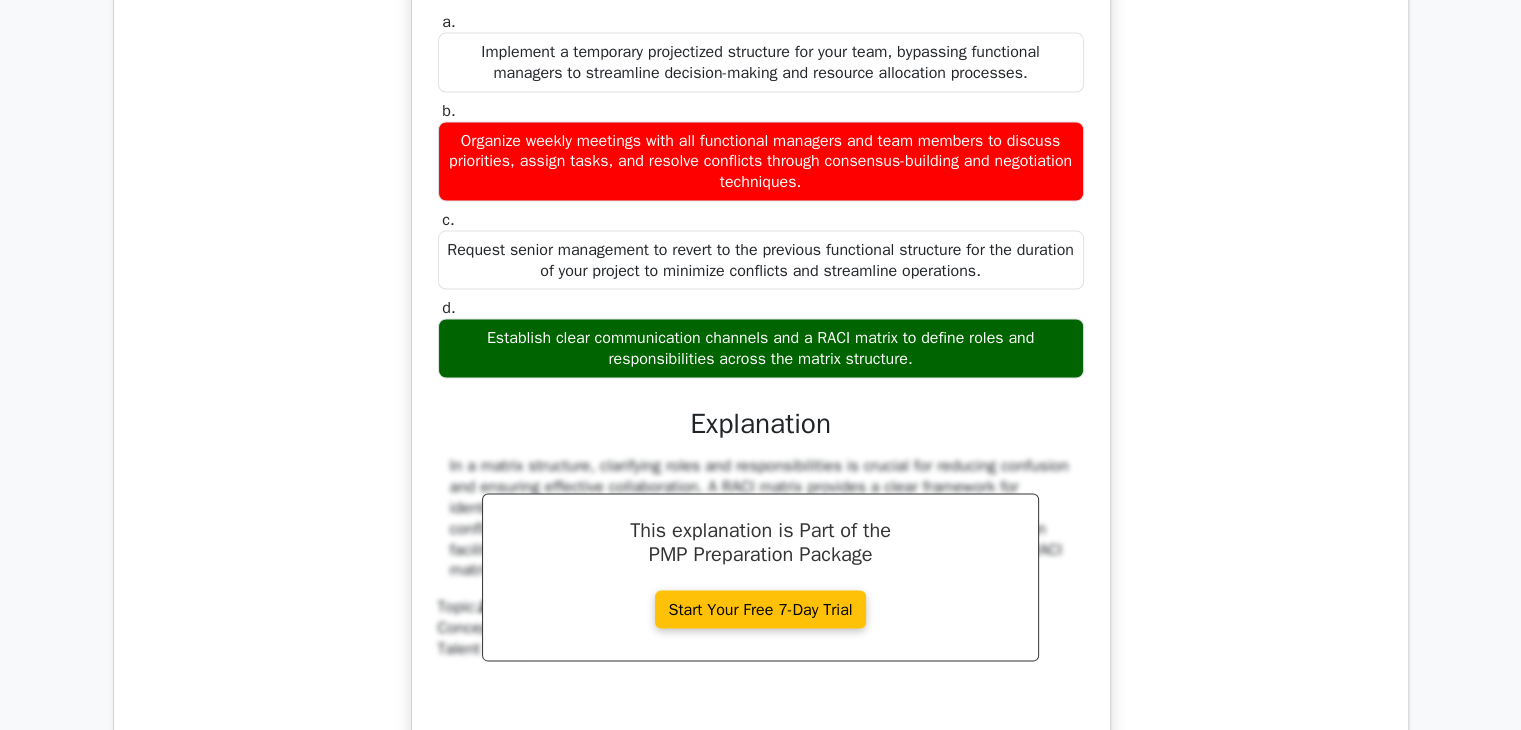 click on "A large multinational corporation has recently transitioned from a functional to a matrix organizational structure. As a project manager, you're leading a critical product launch that requires collaboration across multiple departments. However, you're experiencing delays due to conflicting priorities between functional managers and project needs. Team members are confused about their reporting lines, and resource allocation has become a significant challenge. Given this scenario, what is the most effective approach to address these issues and ensure project success?
a.
b. c. d." at bounding box center [761, 268] 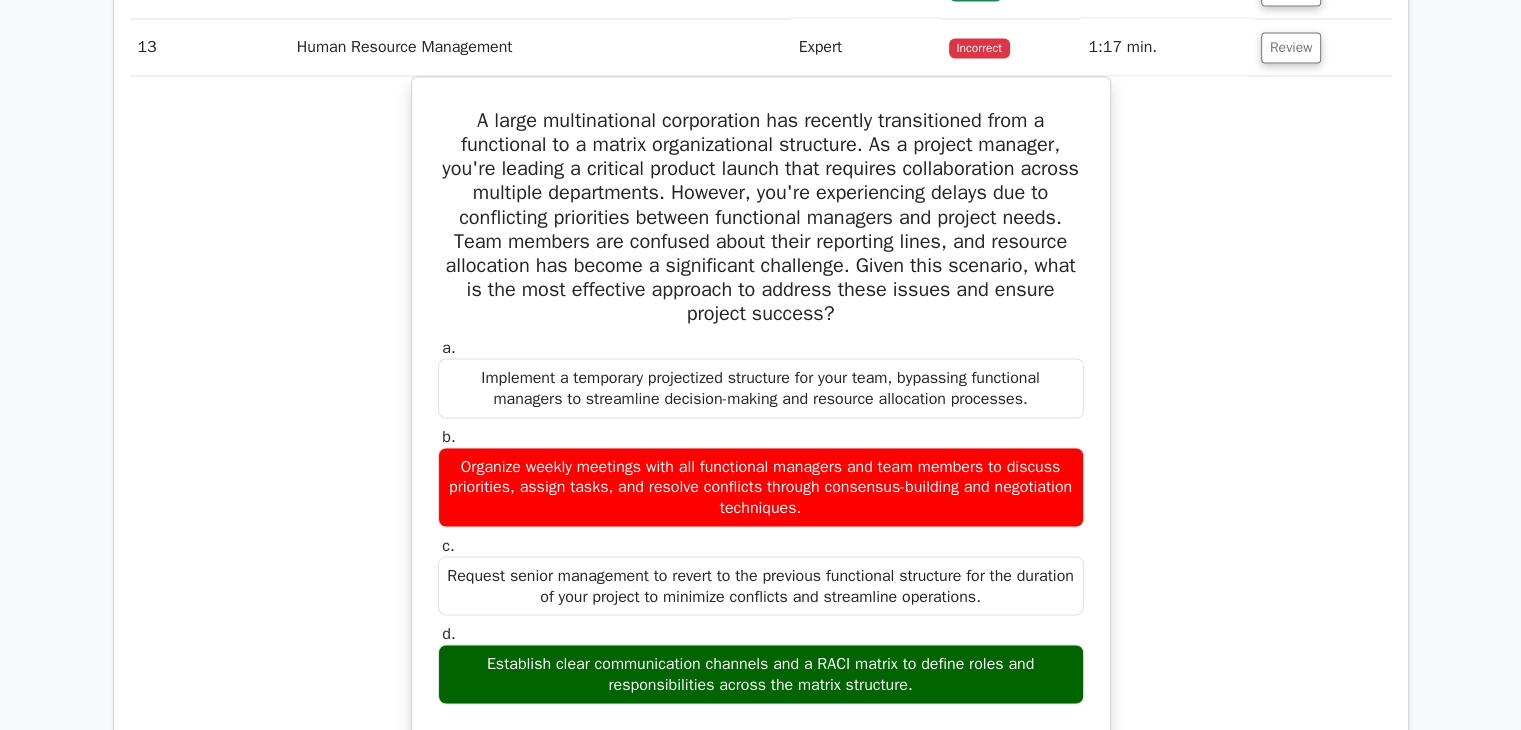 scroll, scrollTop: 3535, scrollLeft: 0, axis: vertical 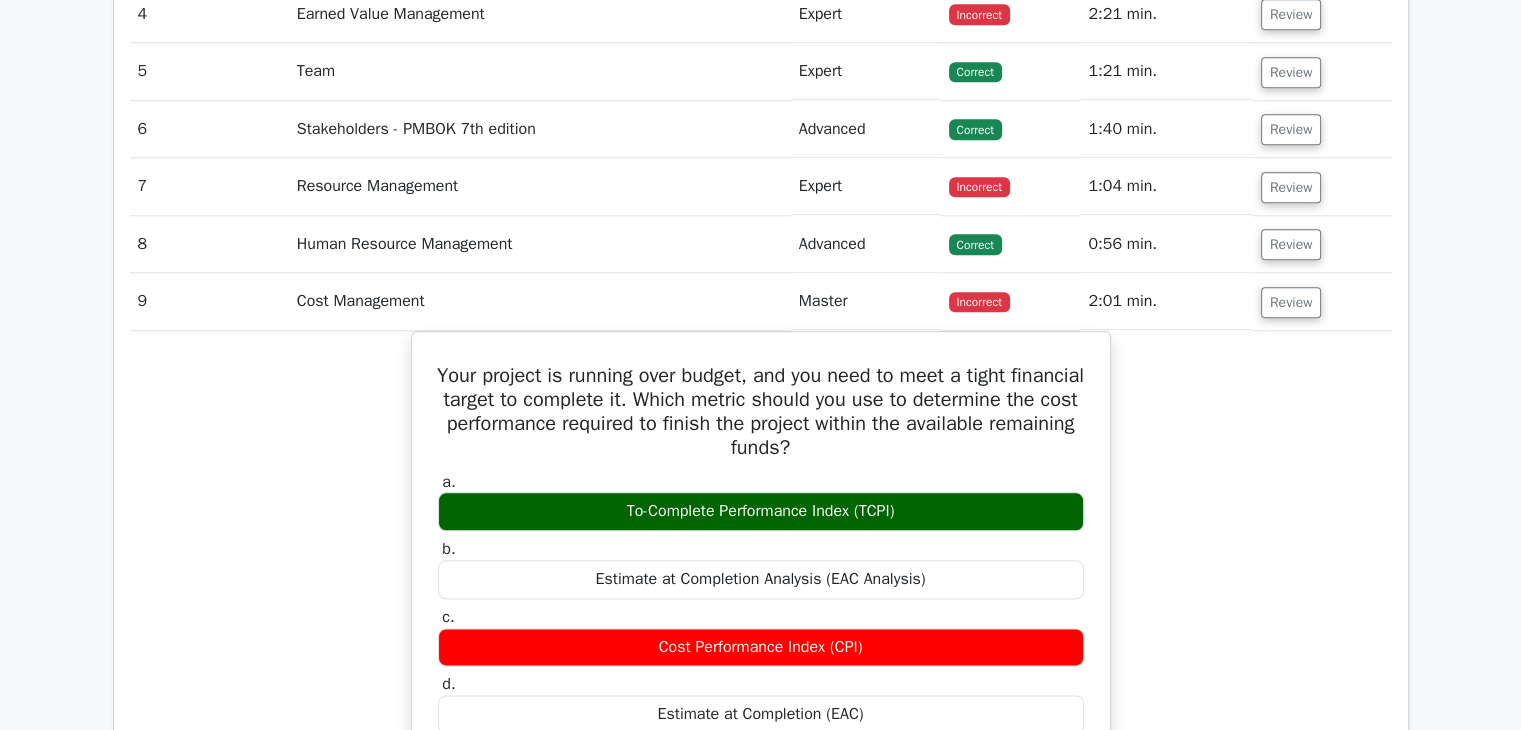 click on "Incorrect" at bounding box center (979, 302) 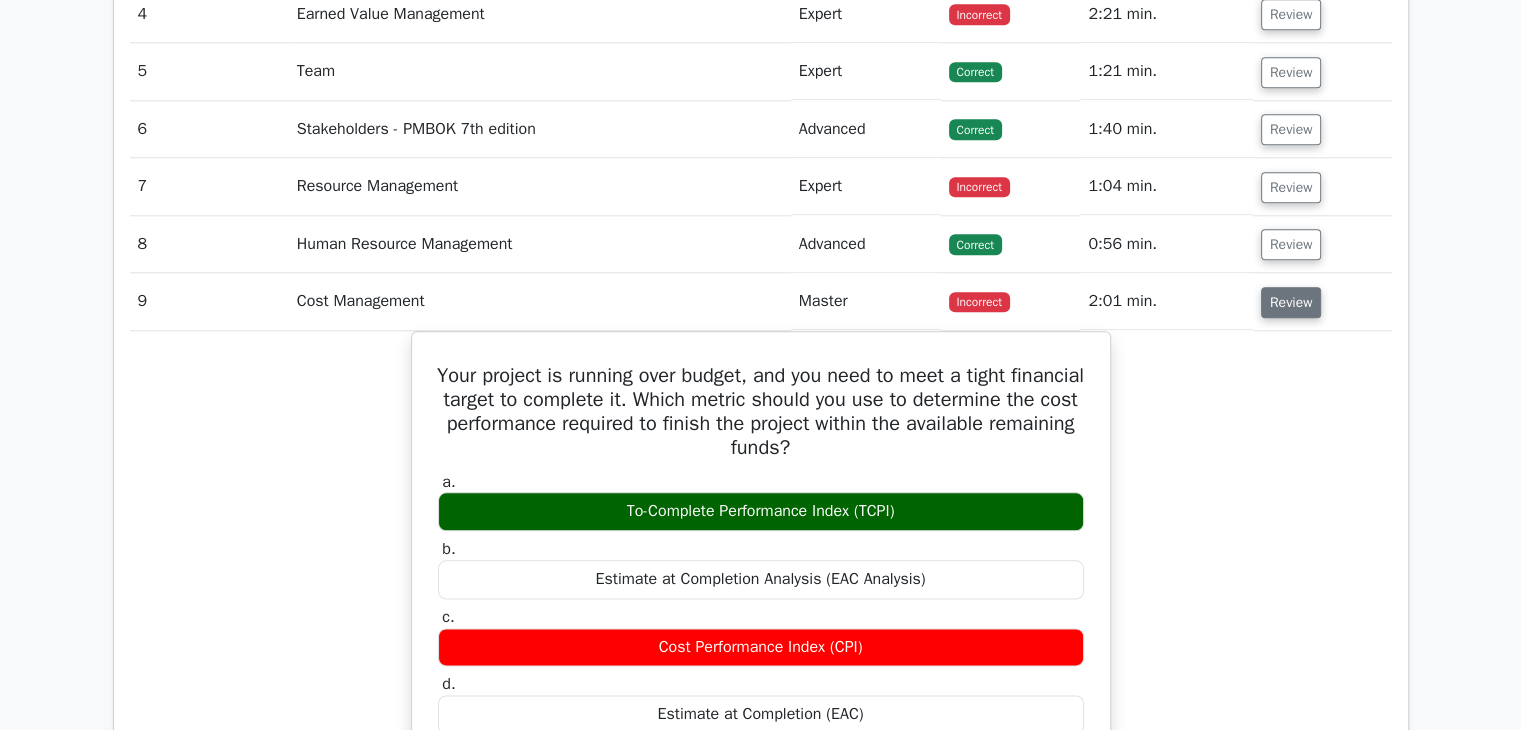 click on "Review" at bounding box center (1291, 302) 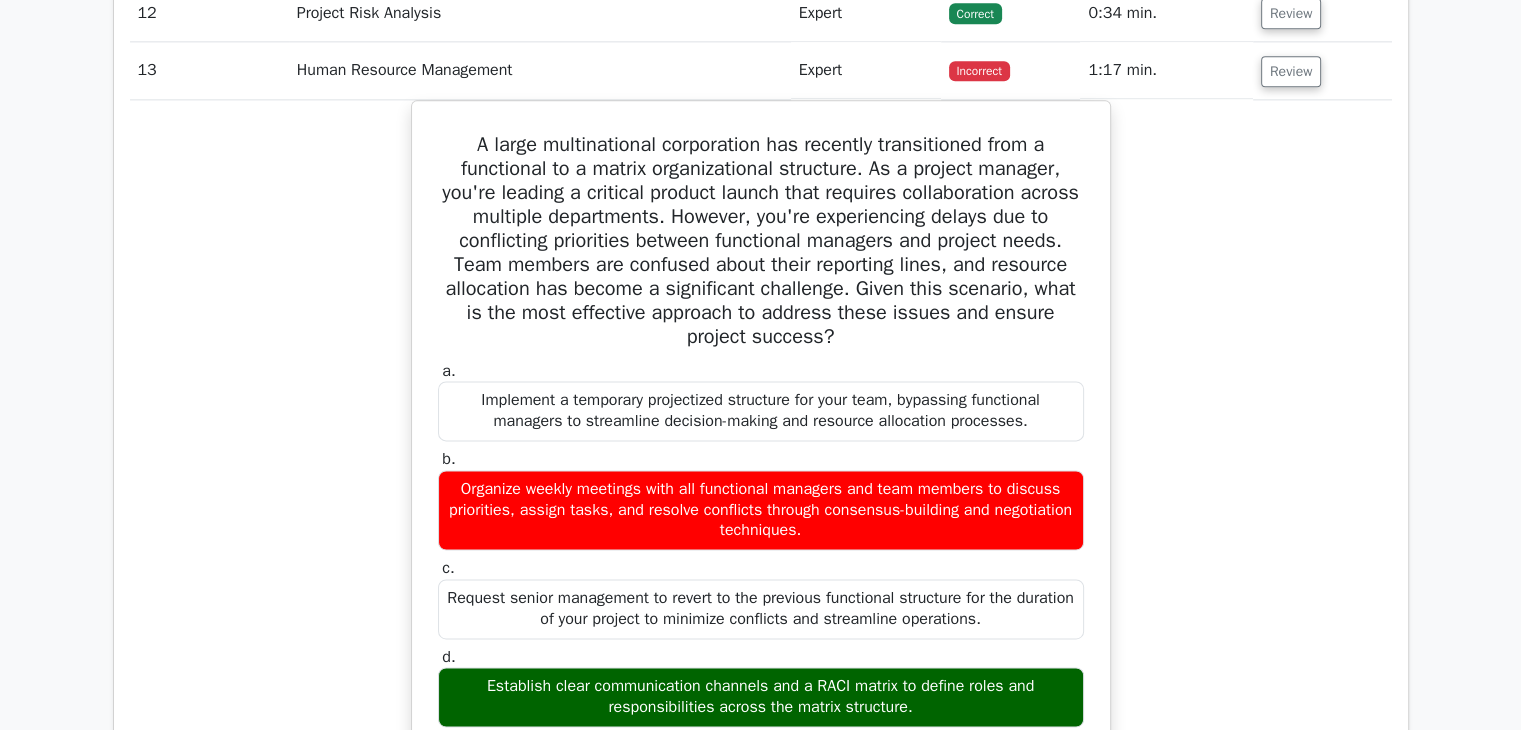 scroll, scrollTop: 2697, scrollLeft: 0, axis: vertical 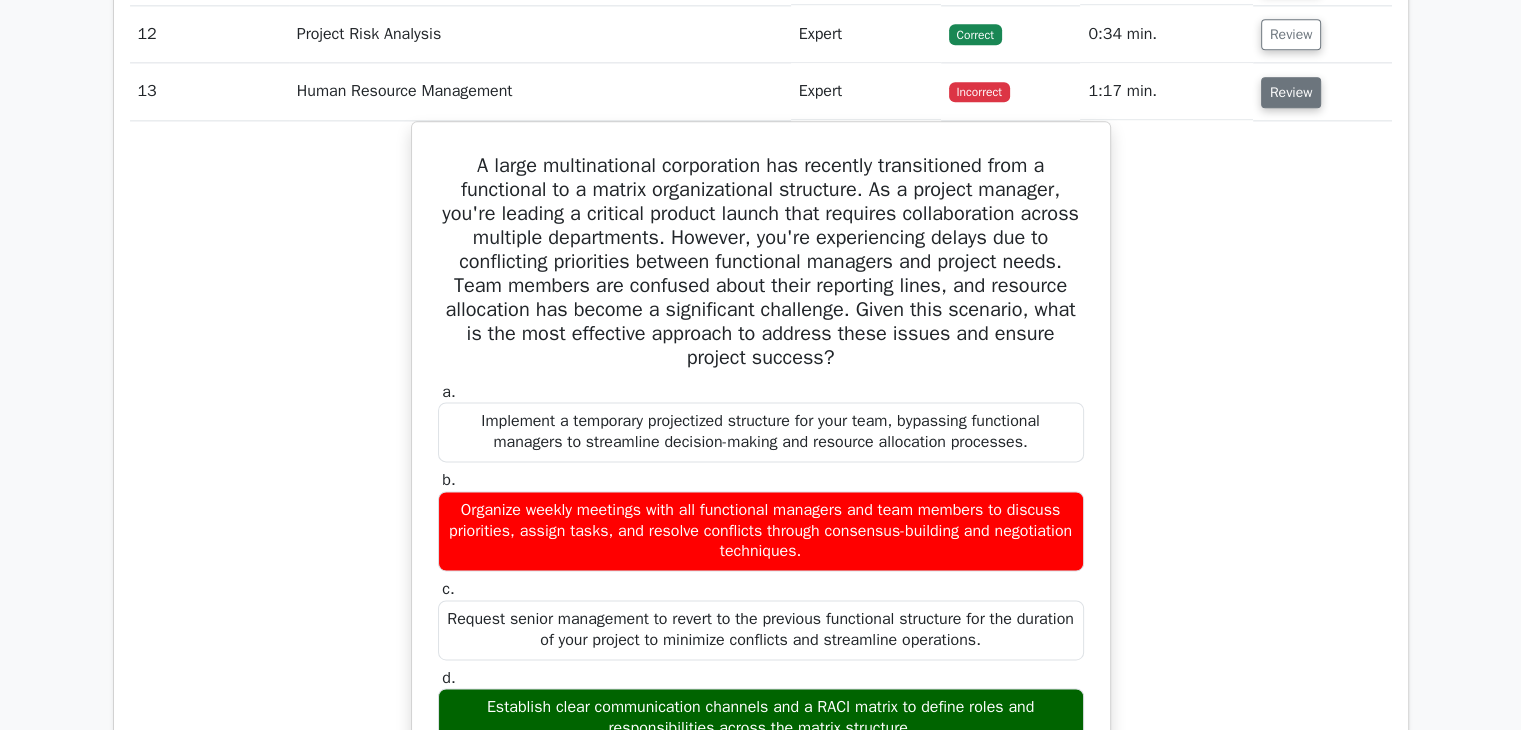 click on "Review" at bounding box center (1291, 92) 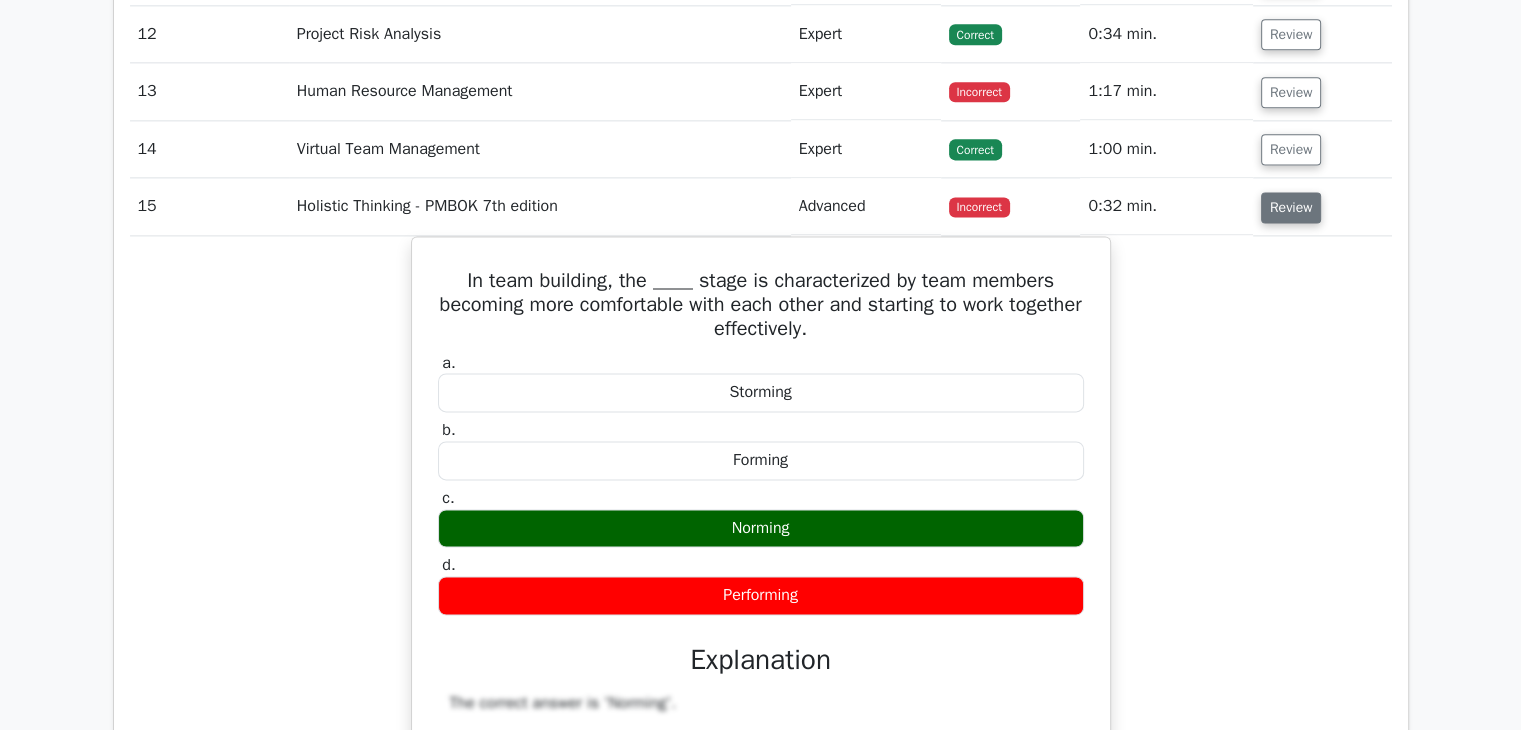 click on "Review" at bounding box center [1291, 207] 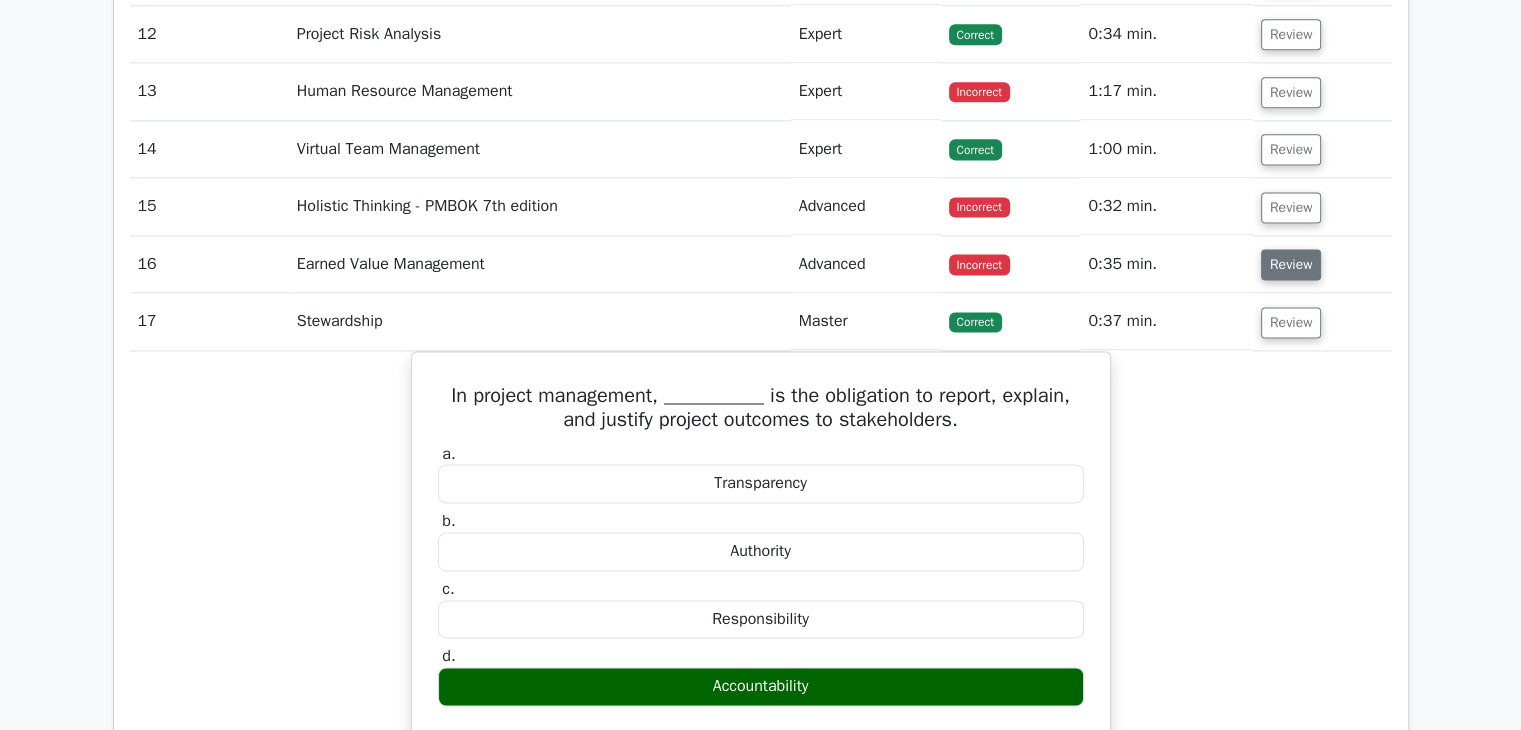 click on "Review" at bounding box center [1291, 264] 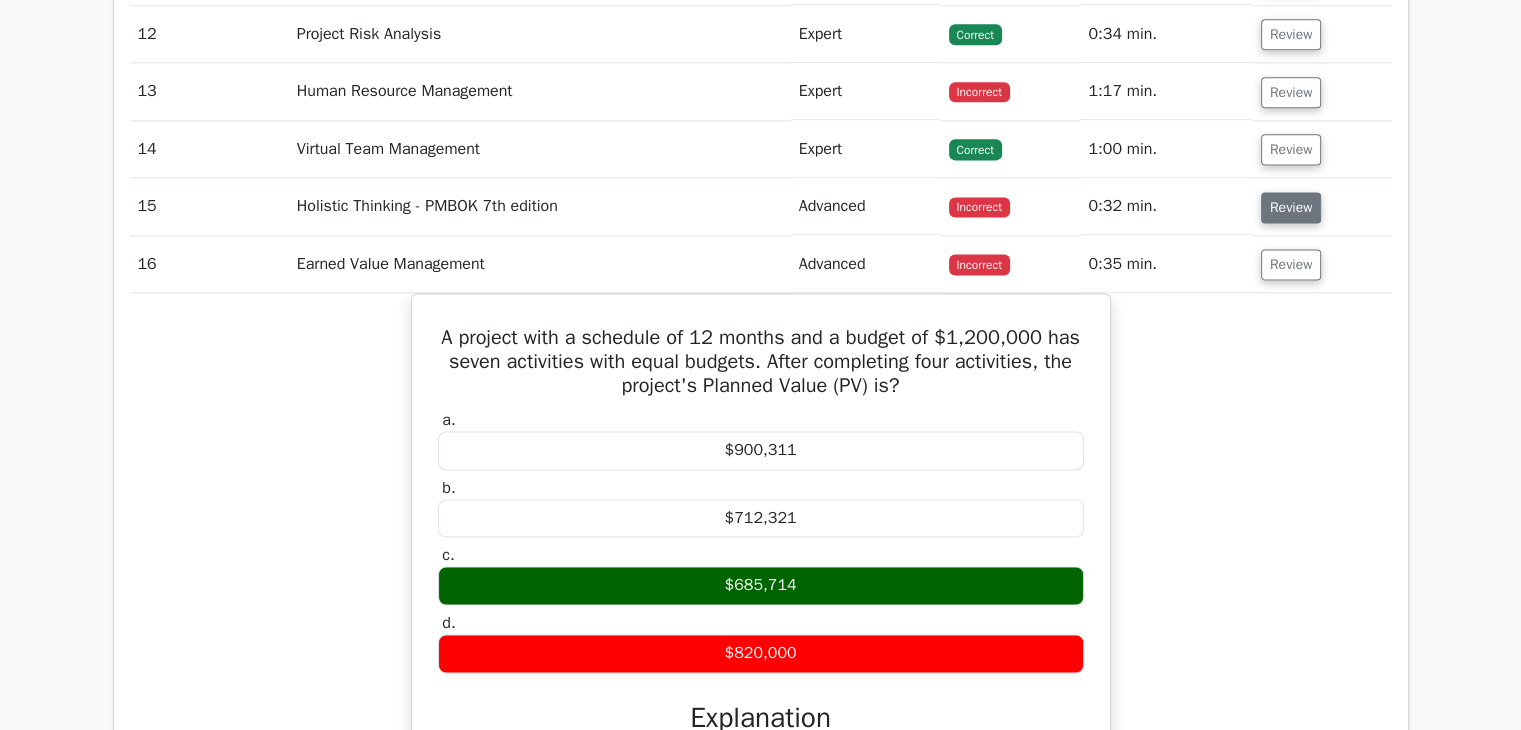 click on "Review" at bounding box center [1291, 207] 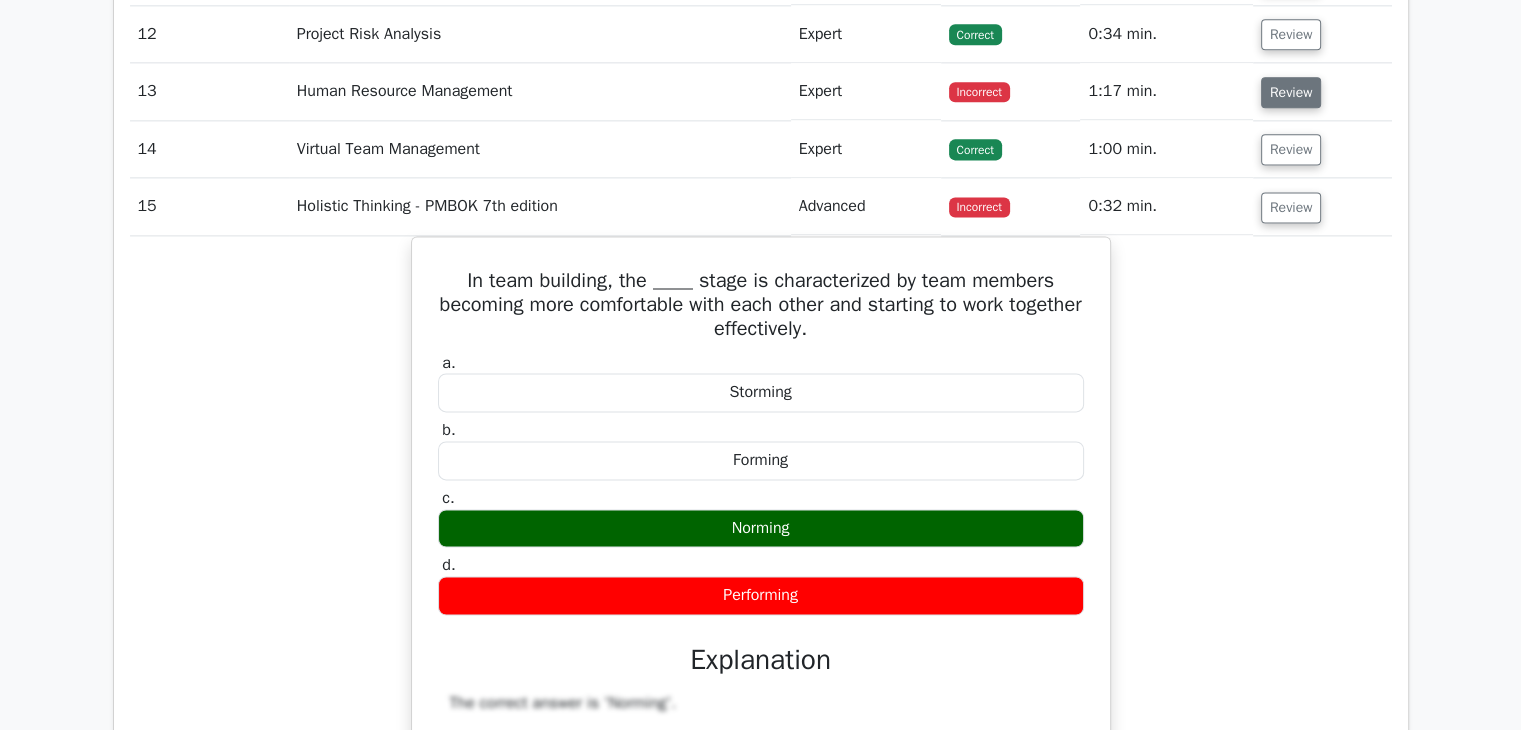 click on "Review" at bounding box center (1291, 92) 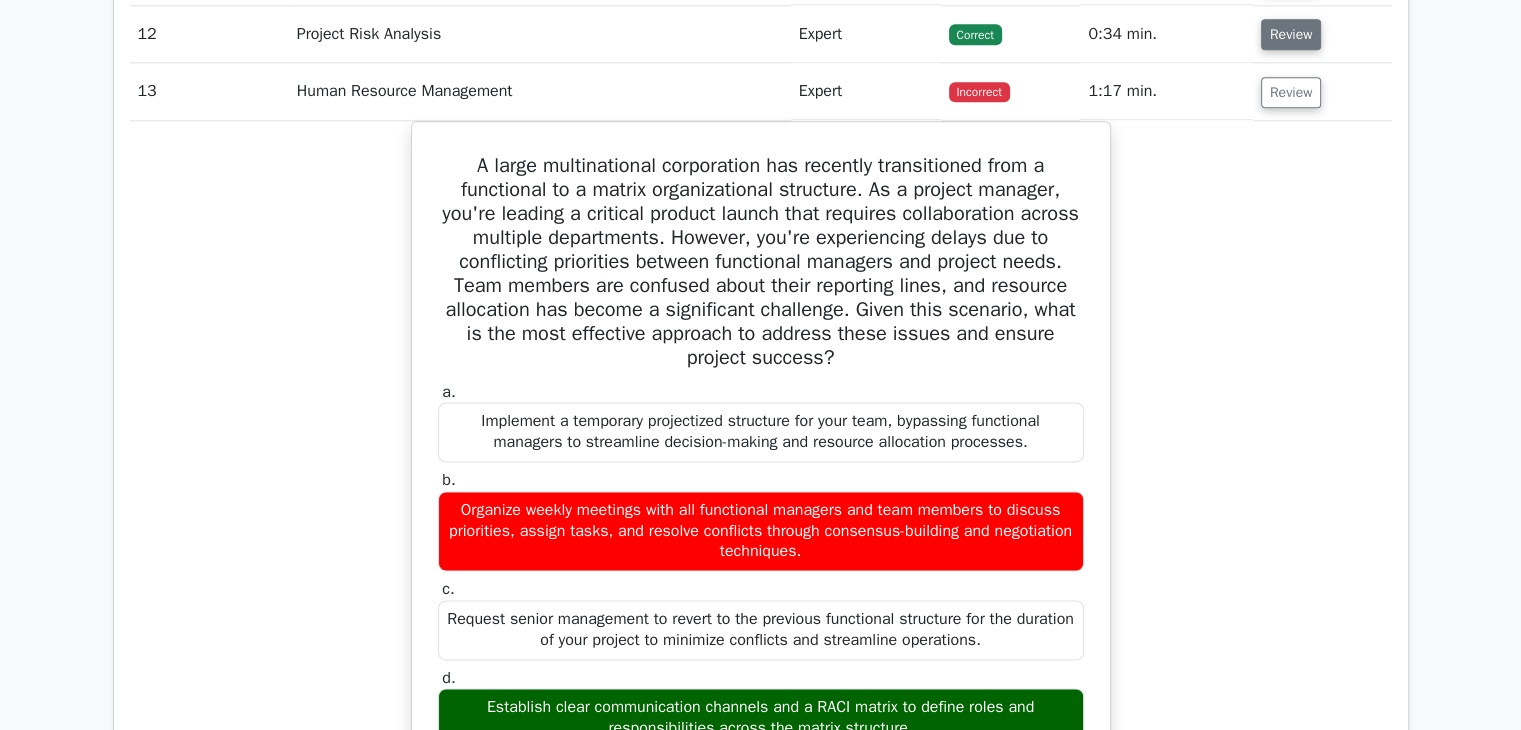 click on "Review" at bounding box center [1291, 34] 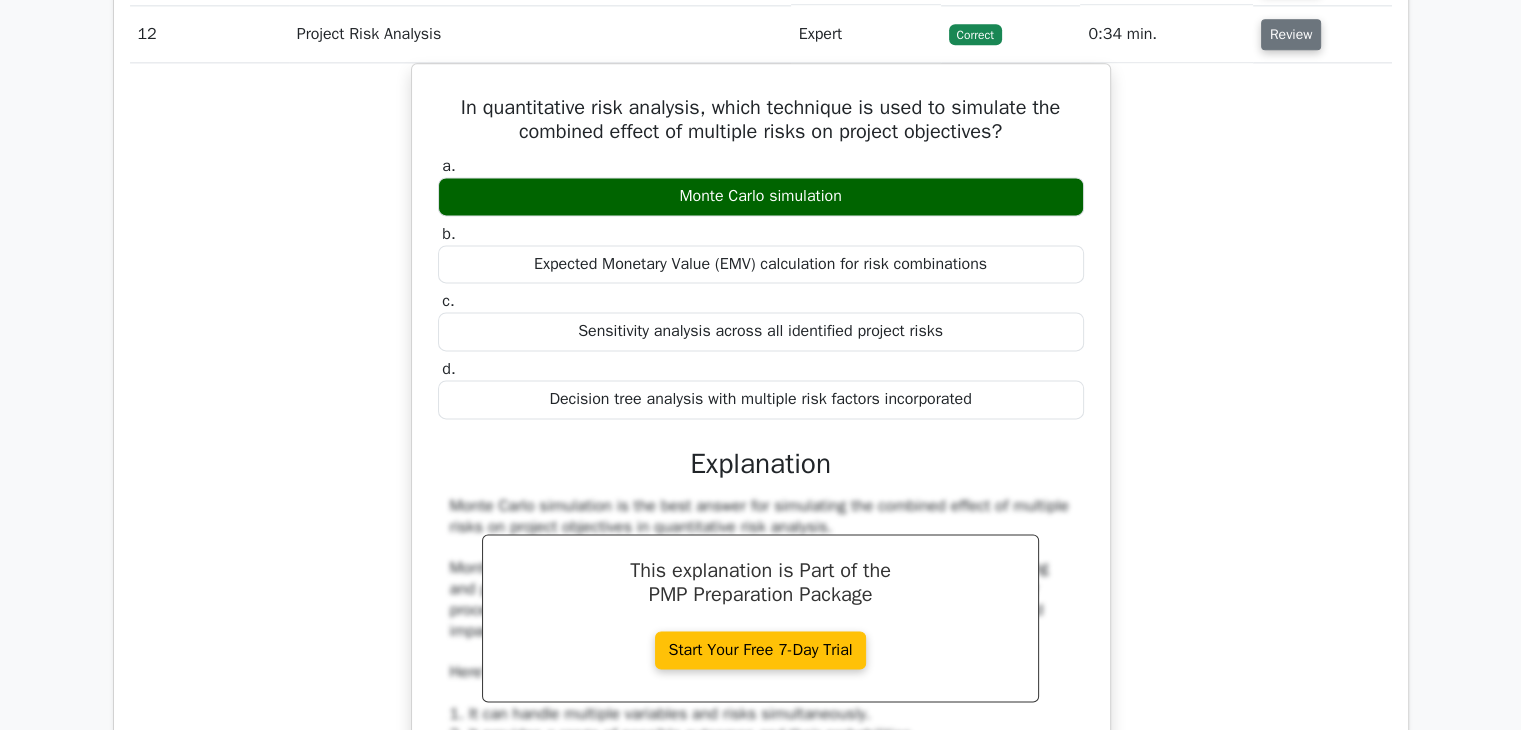click on "Review" at bounding box center [1291, 34] 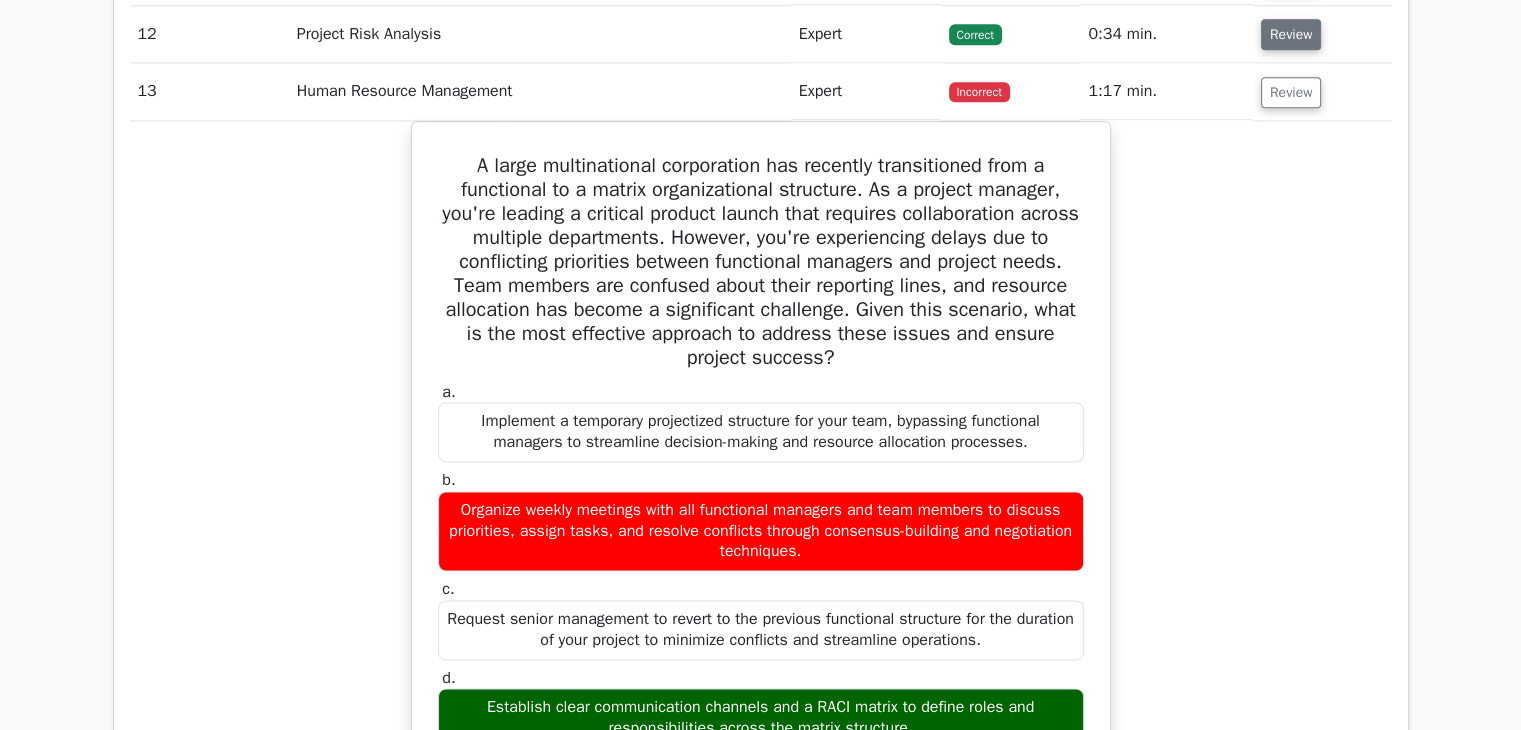 click on "Review" at bounding box center [1291, 34] 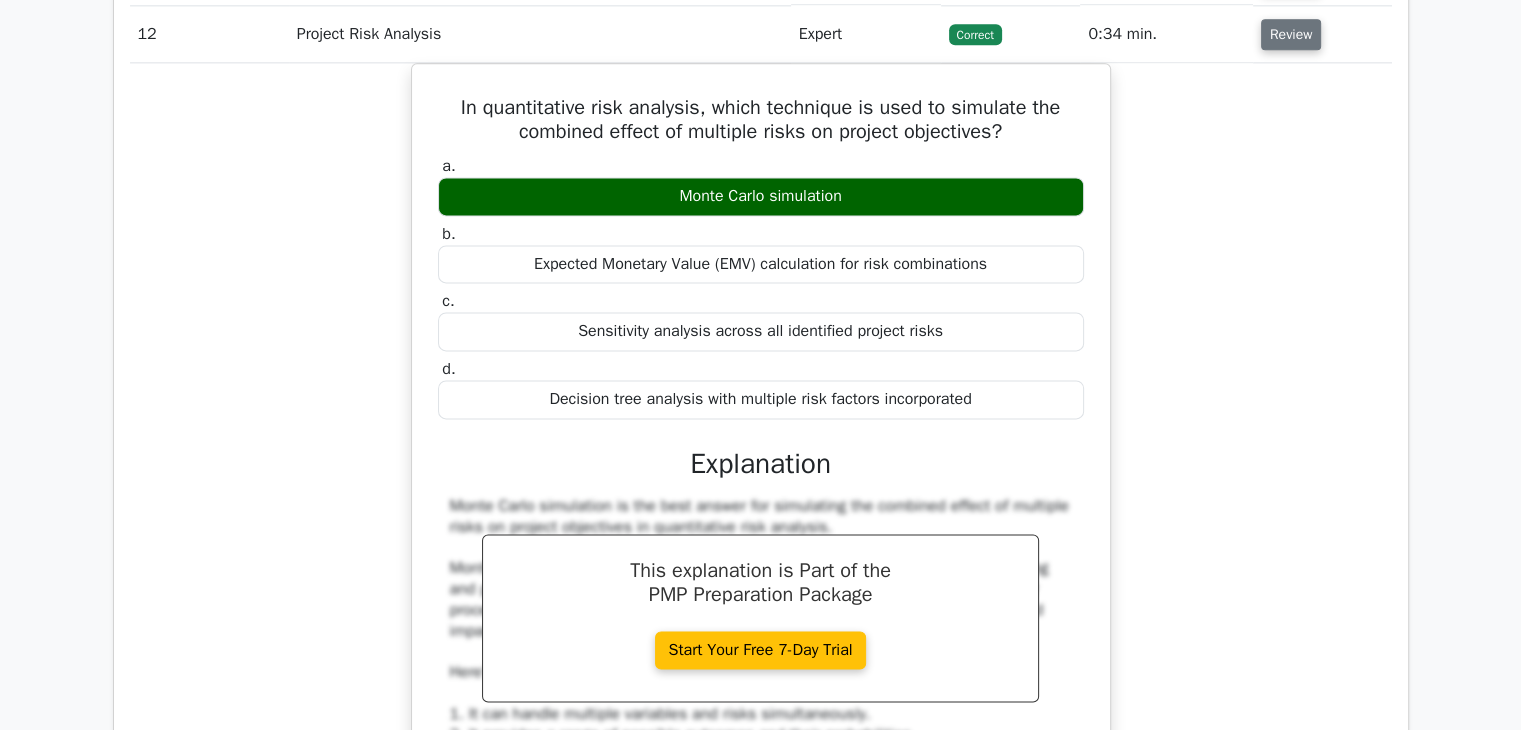click on "Review" at bounding box center [1291, 34] 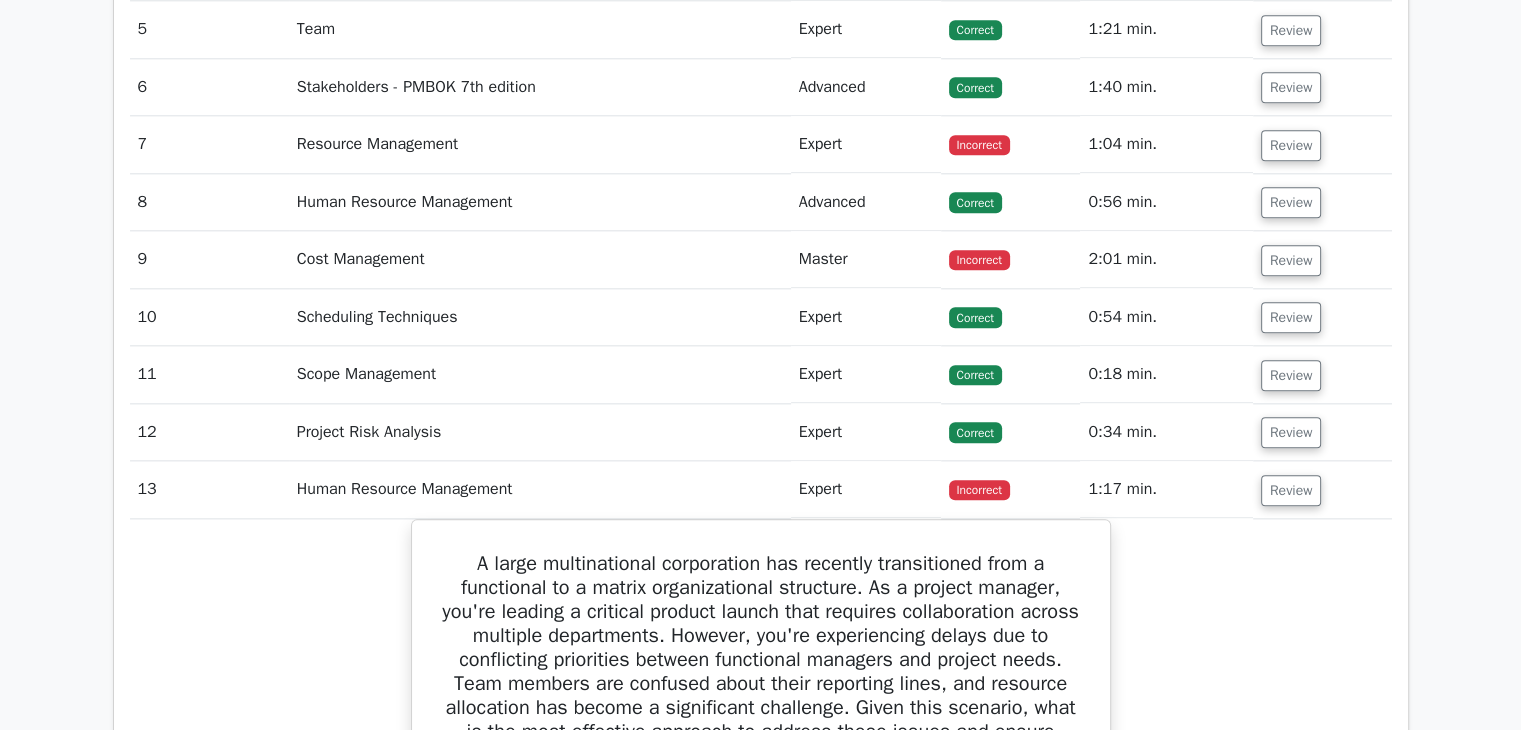 scroll, scrollTop: 2294, scrollLeft: 0, axis: vertical 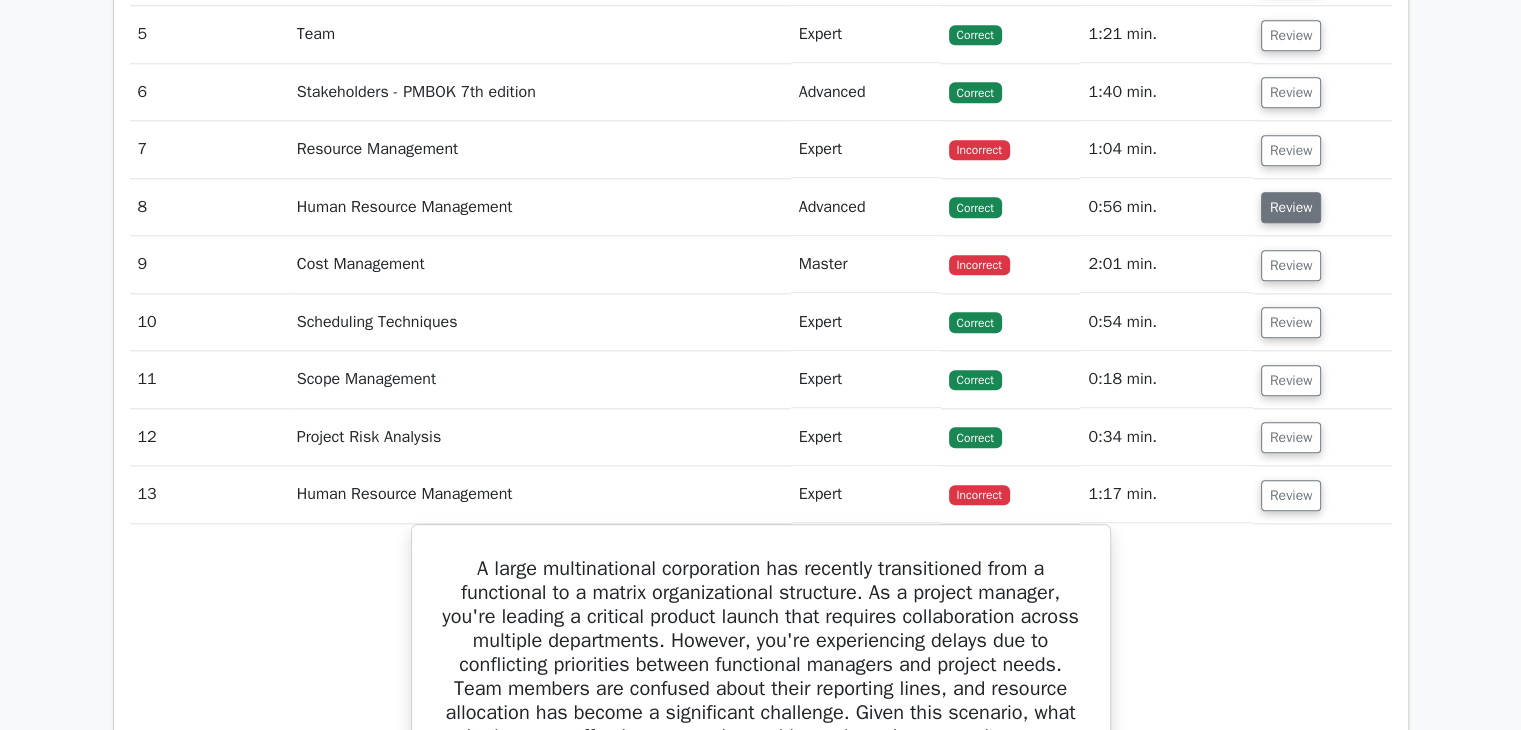 click on "Review" at bounding box center (1291, 207) 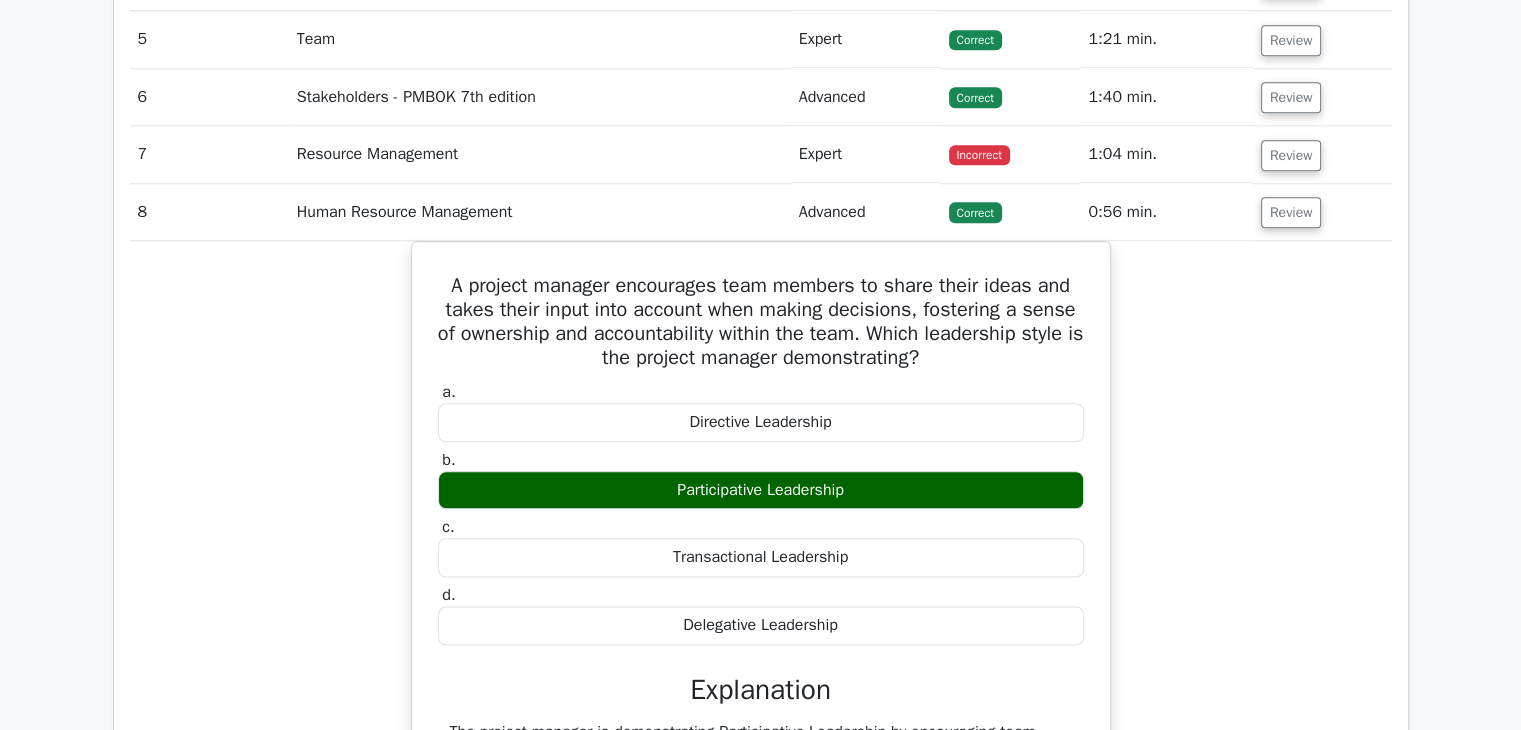 click on "Go Premium
Project Management Professional Preparation Package (2025)
Earn 35 PDUs needed for your PMP certification
12955 Superior-grade  Project Management Professional practice questions.
Accelerated Mastery: Deep dive into critical topics to fast-track your mastery.
Unlock Effortless PMP preparation: 5 full exams.
100% Satisfaction Guaranteed: Full refund with no questions if unsatisfied.
Bonus: all courses" at bounding box center [760, 2153] 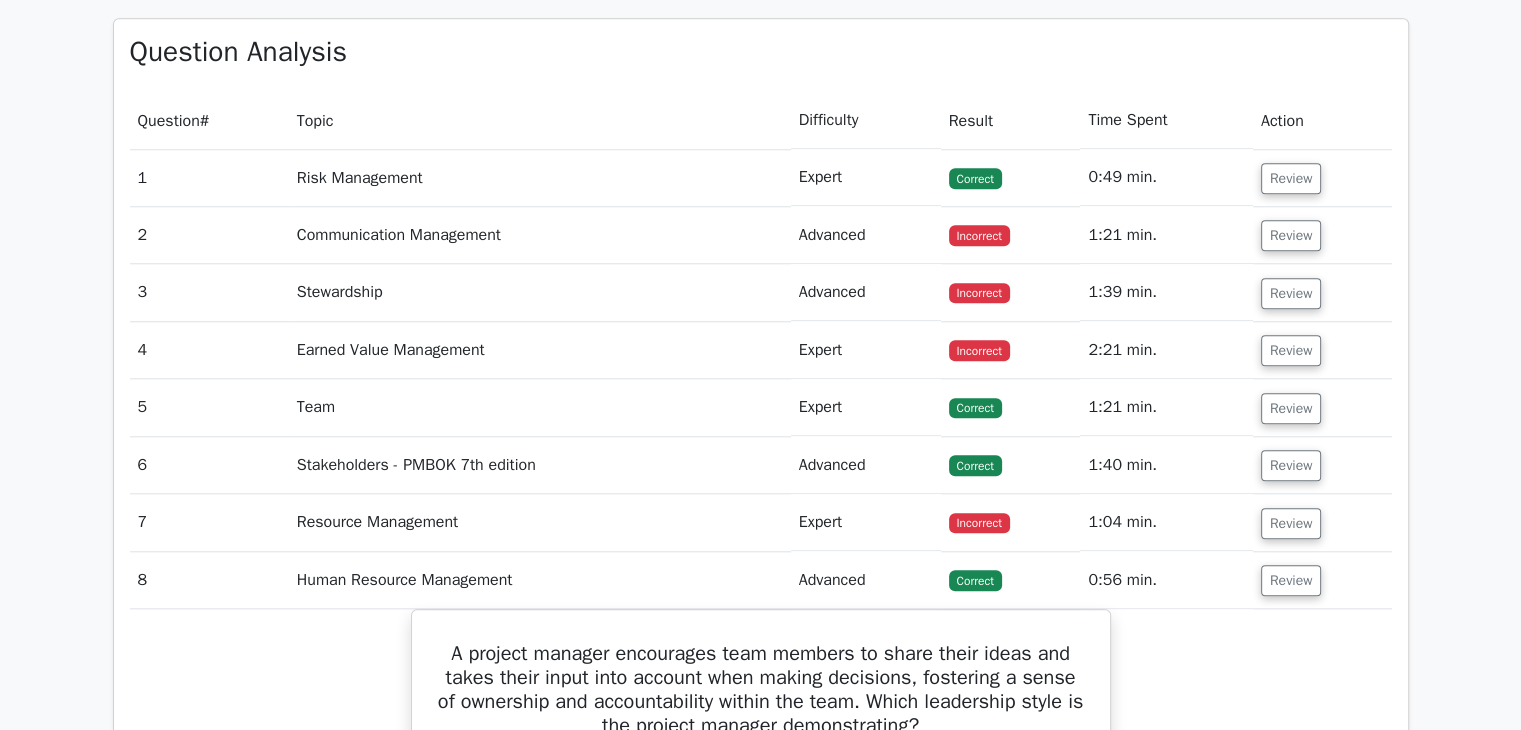 scroll, scrollTop: 1916, scrollLeft: 0, axis: vertical 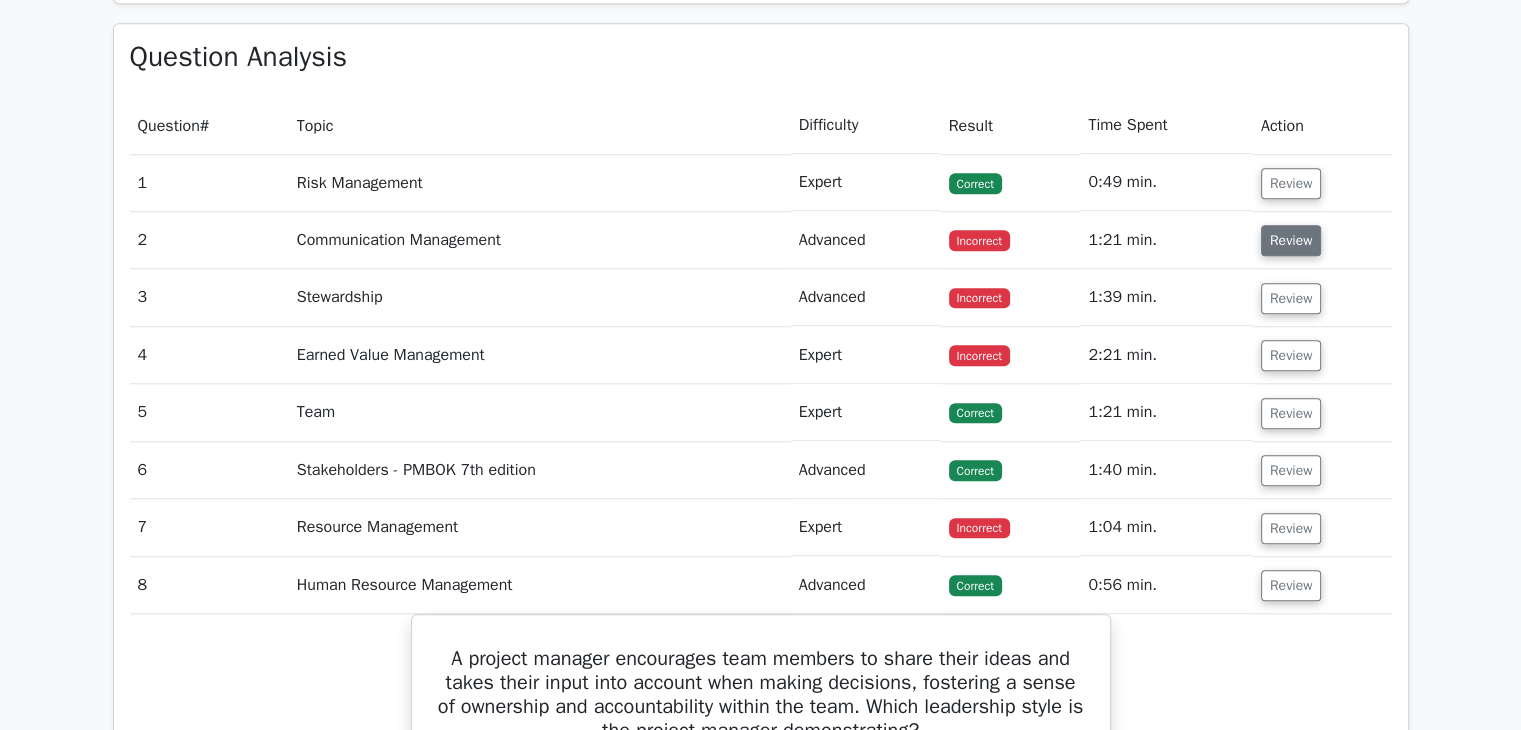 click on "Review" at bounding box center (1291, 240) 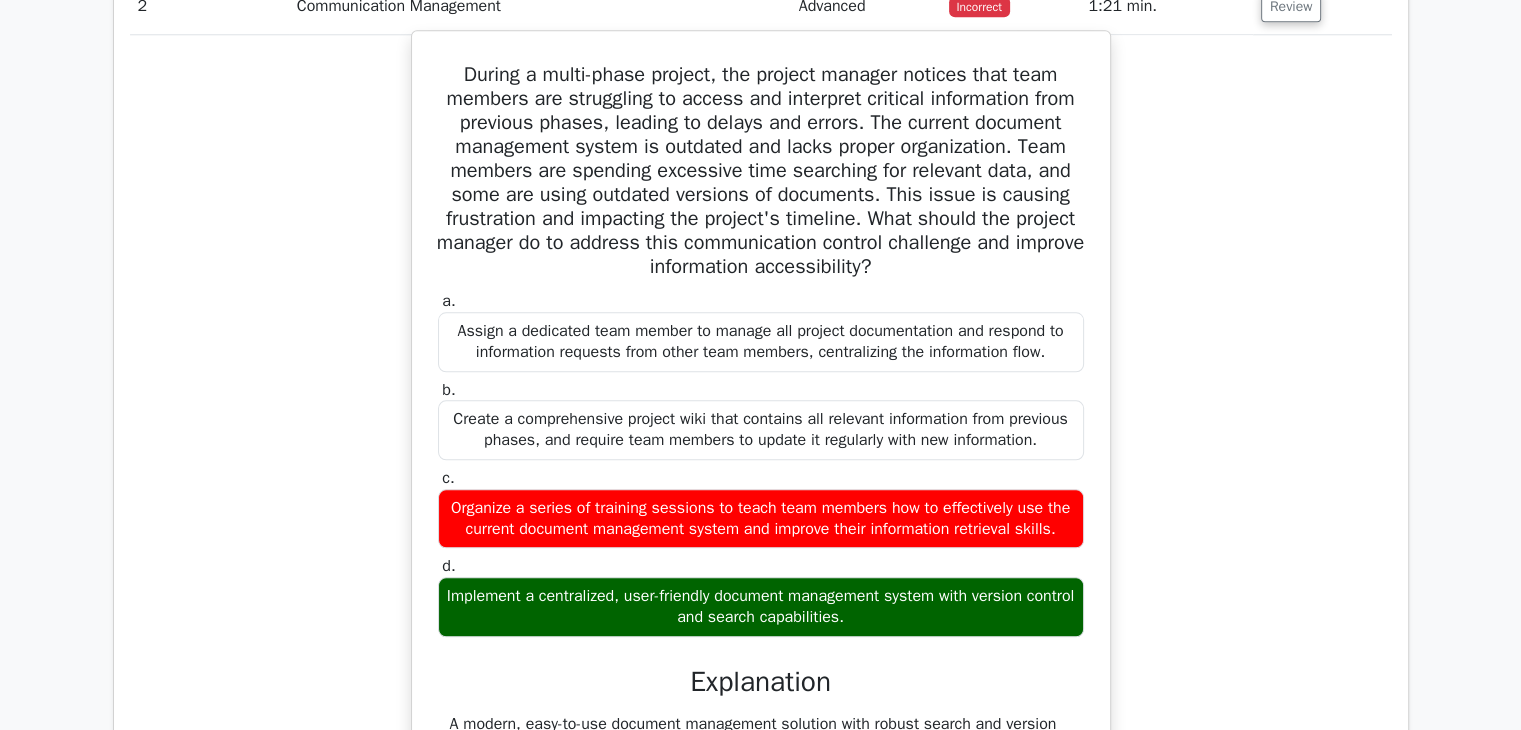 scroll, scrollTop: 2236, scrollLeft: 0, axis: vertical 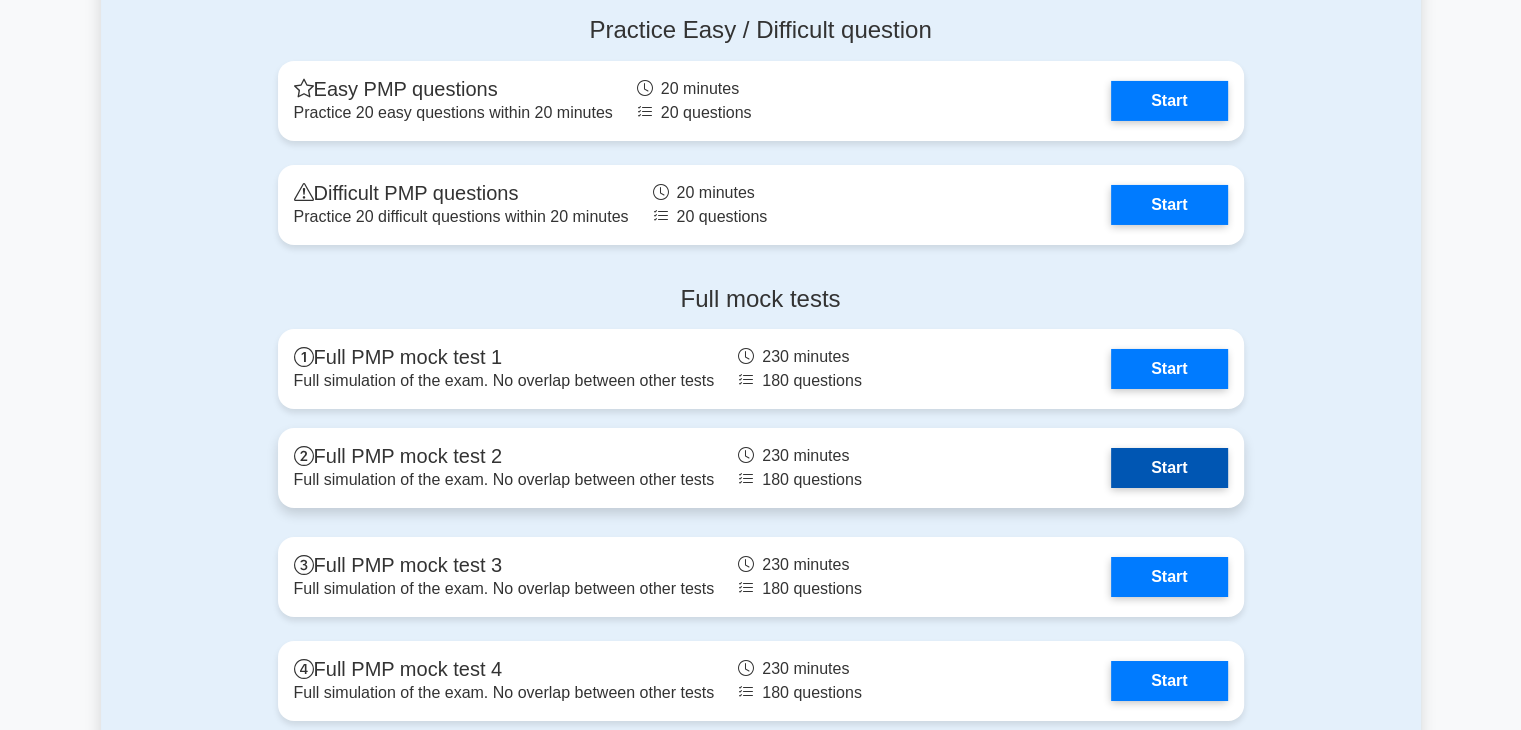 click on "Start" at bounding box center [1169, 468] 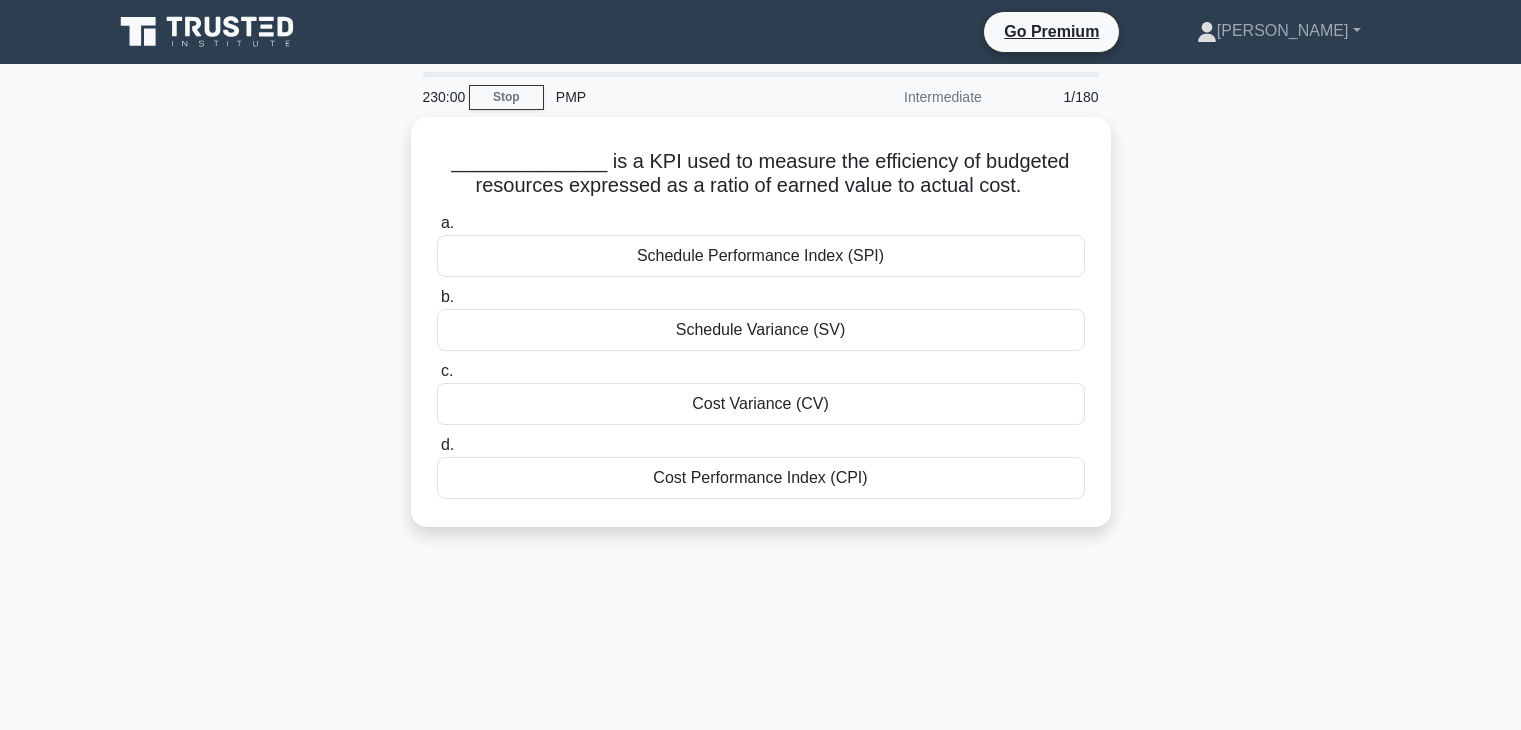 scroll, scrollTop: 0, scrollLeft: 0, axis: both 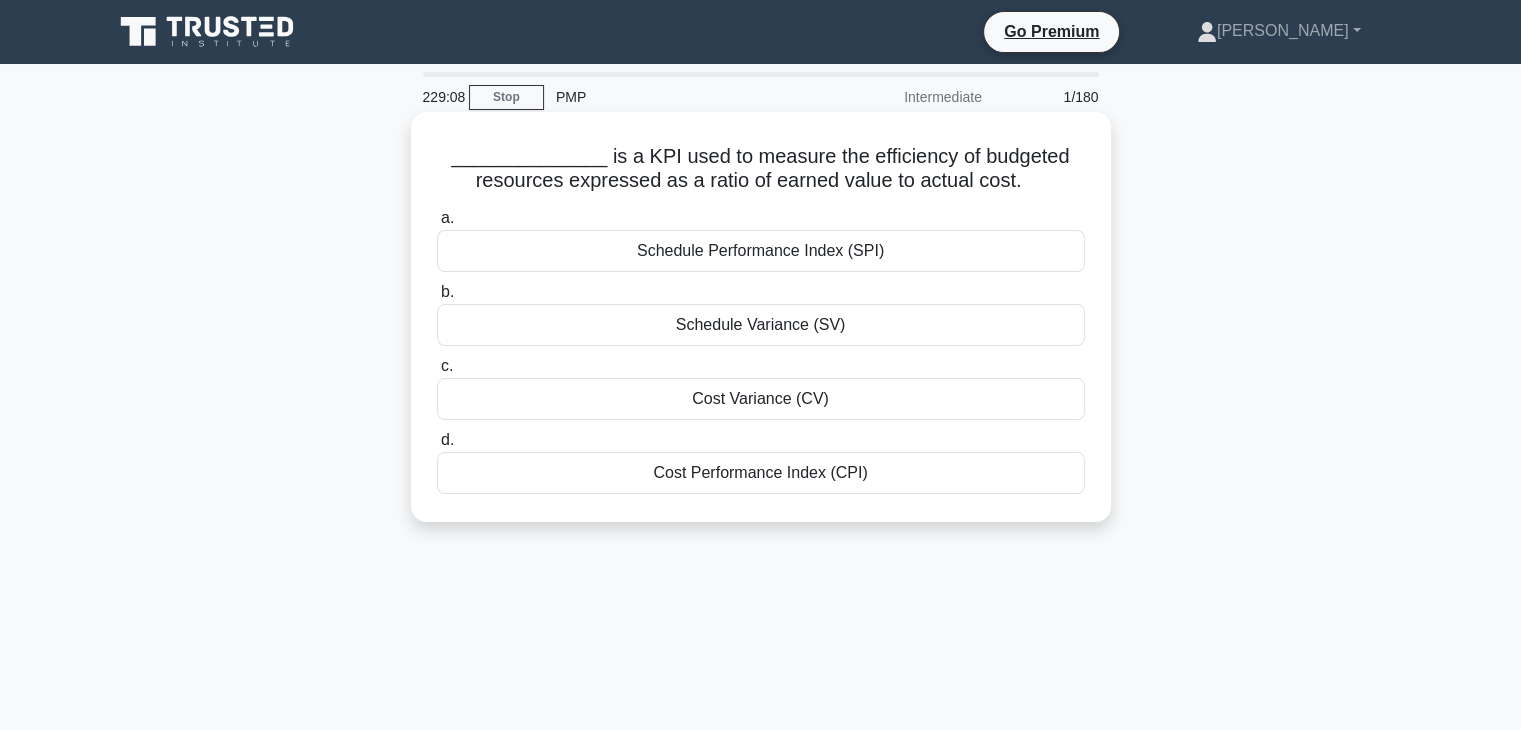 click on "Schedule Performance Index (SPI)" at bounding box center (761, 251) 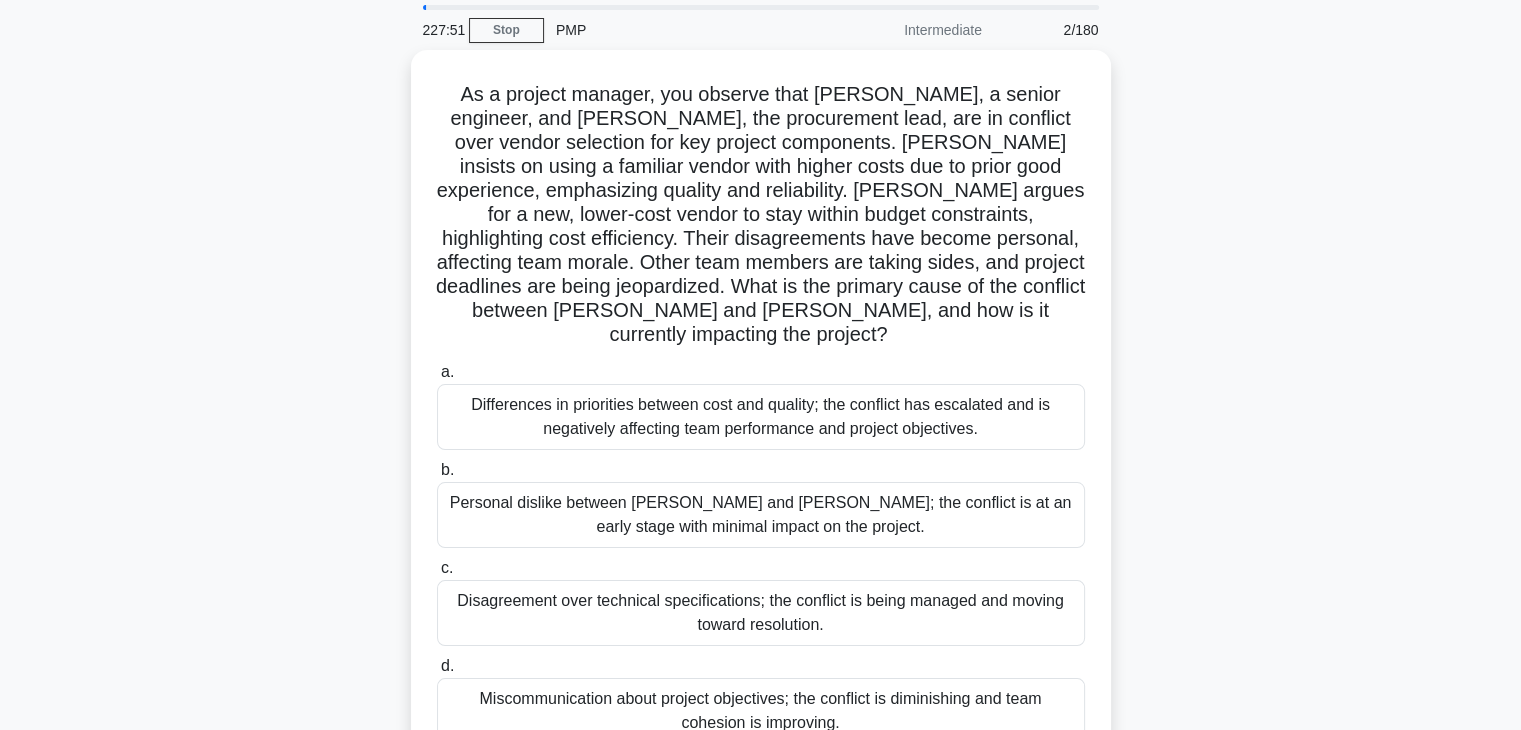 scroll, scrollTop: 80, scrollLeft: 0, axis: vertical 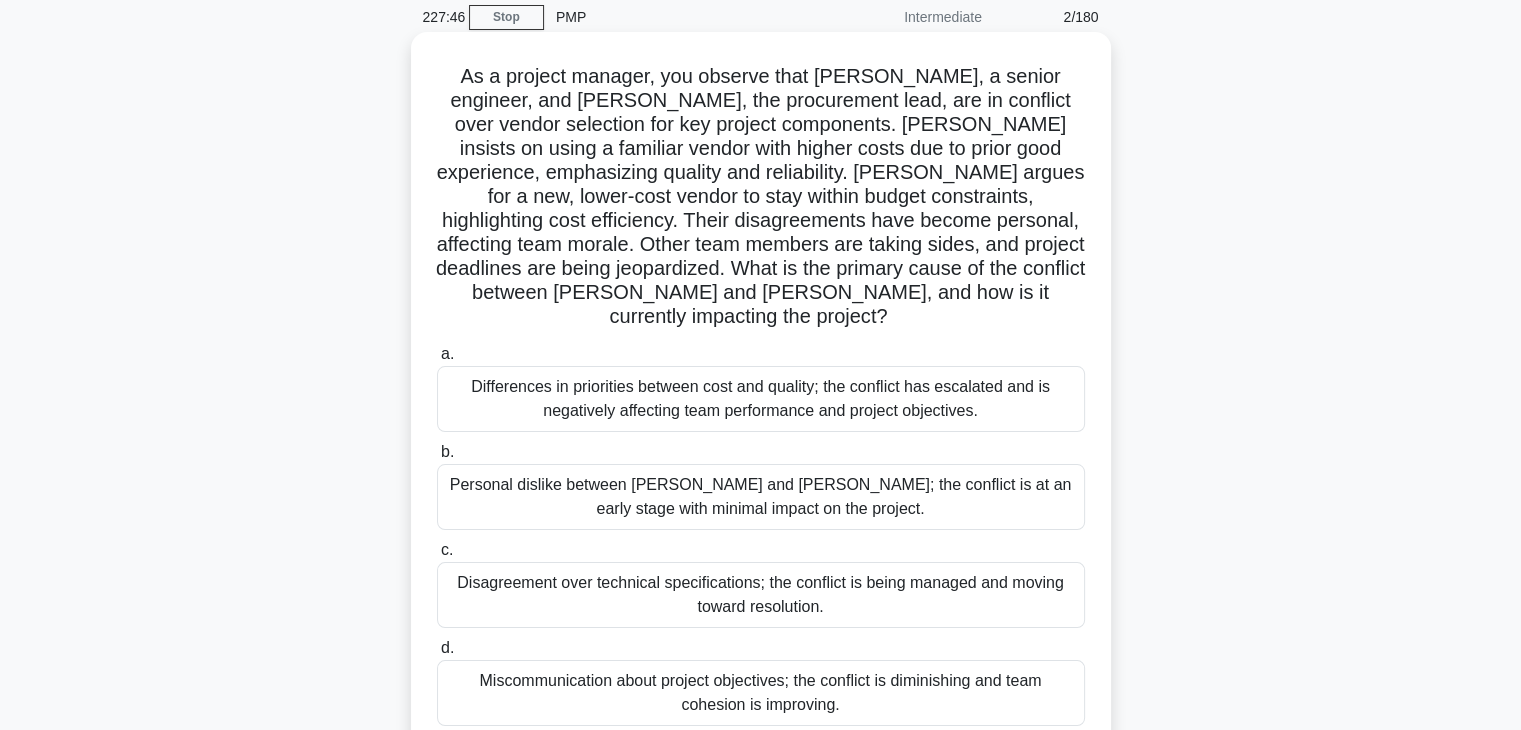 click on "Differences in priorities between cost and quality; the conflict has escalated and is negatively affecting team performance and project objectives." at bounding box center [761, 399] 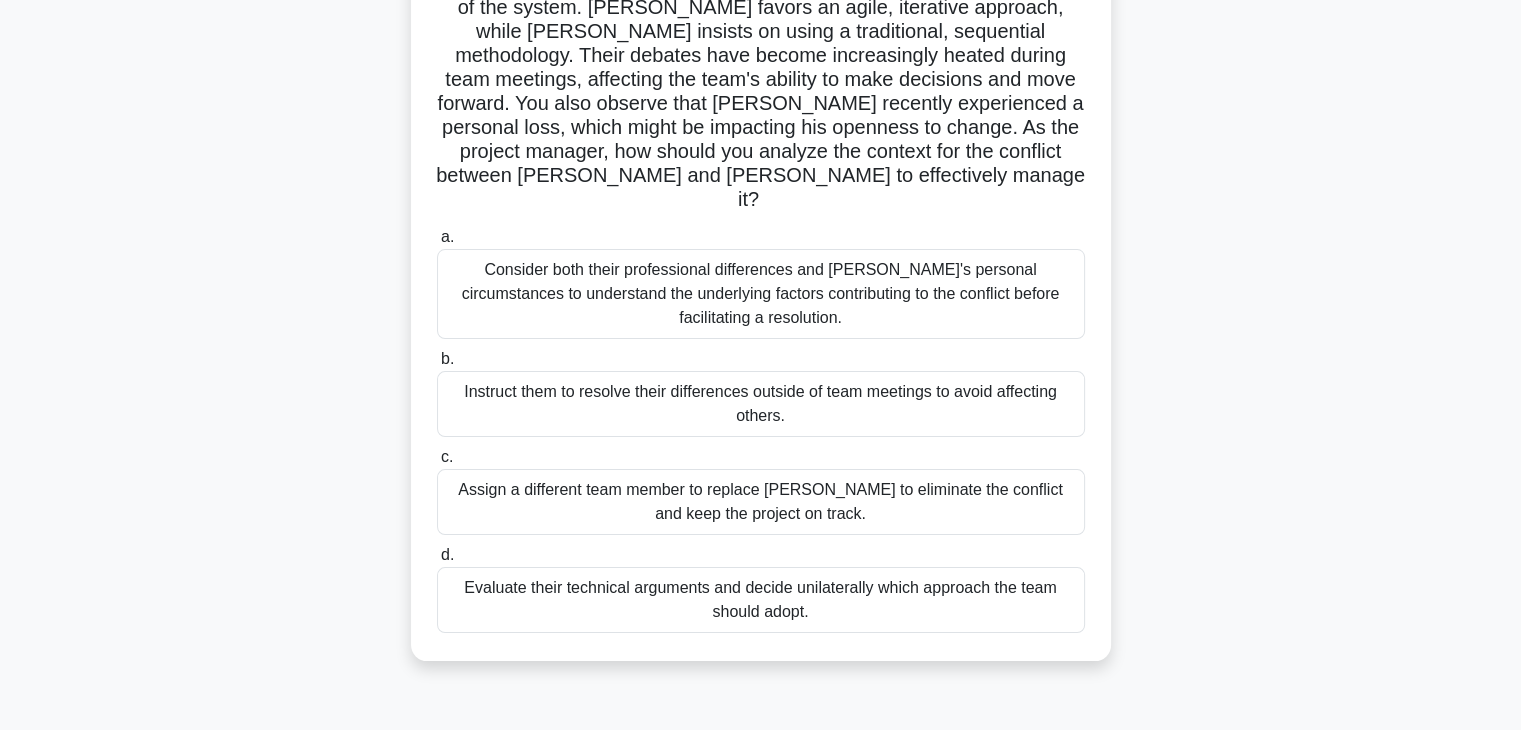 scroll, scrollTop: 280, scrollLeft: 0, axis: vertical 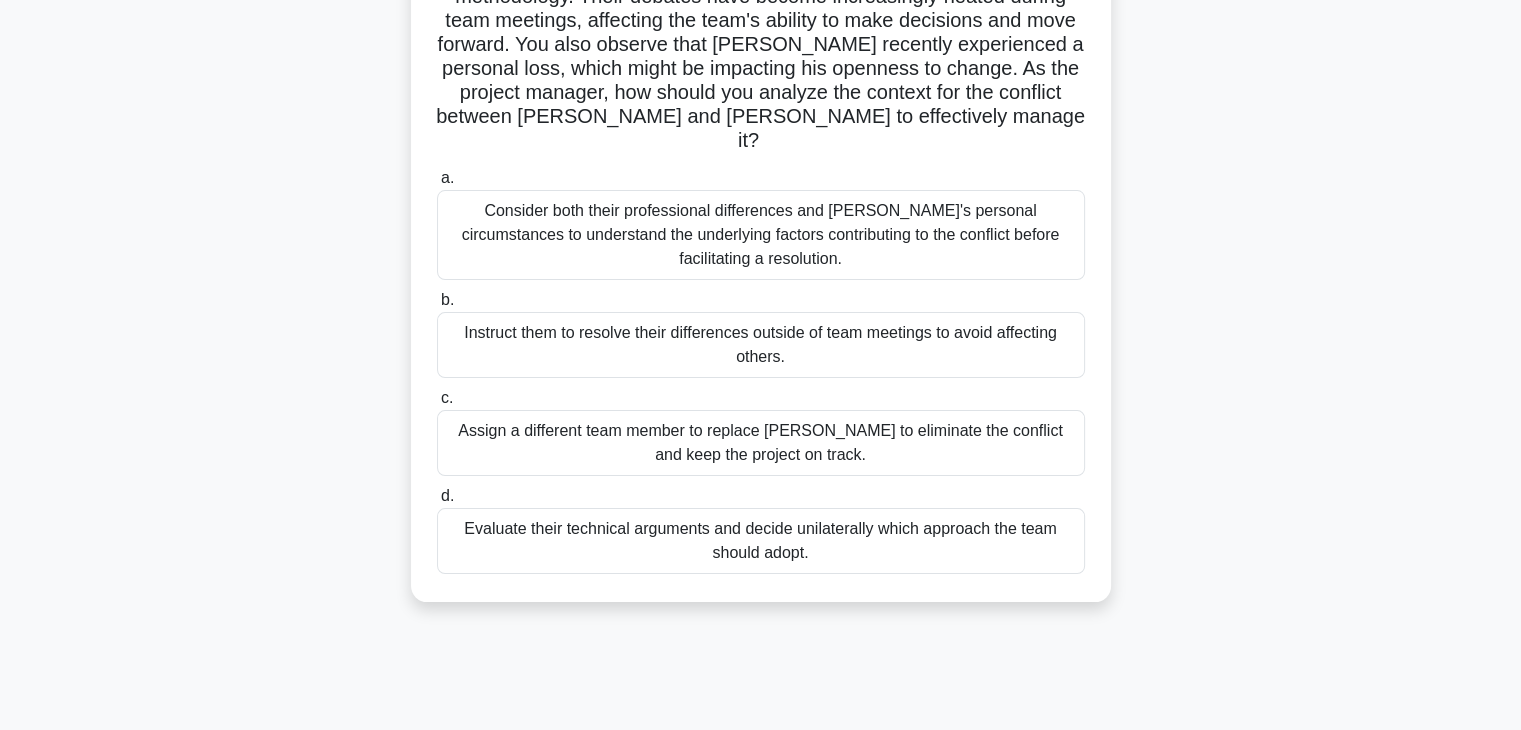 click on "Evaluate their technical arguments and decide unilaterally which approach the team should adopt." at bounding box center [761, 541] 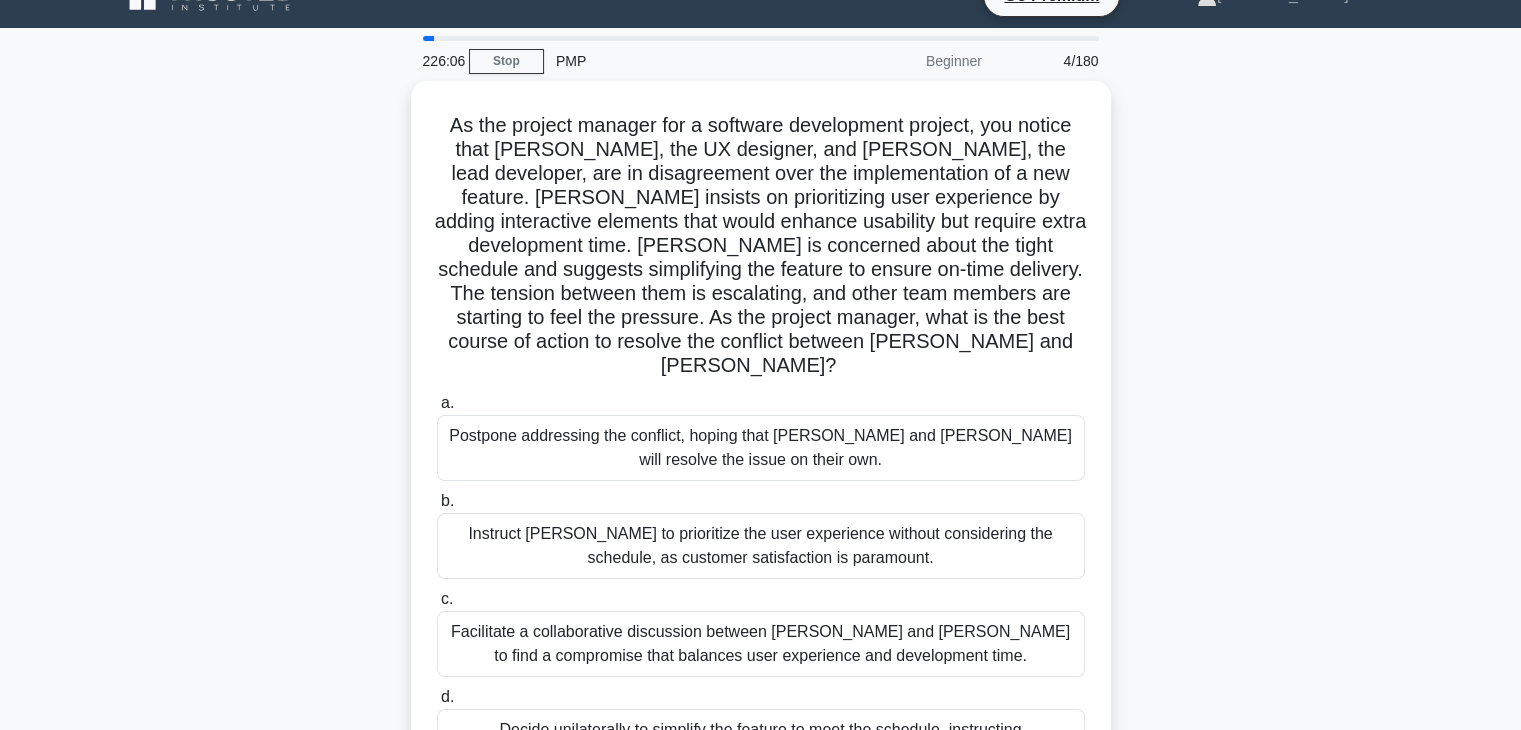 scroll, scrollTop: 0, scrollLeft: 0, axis: both 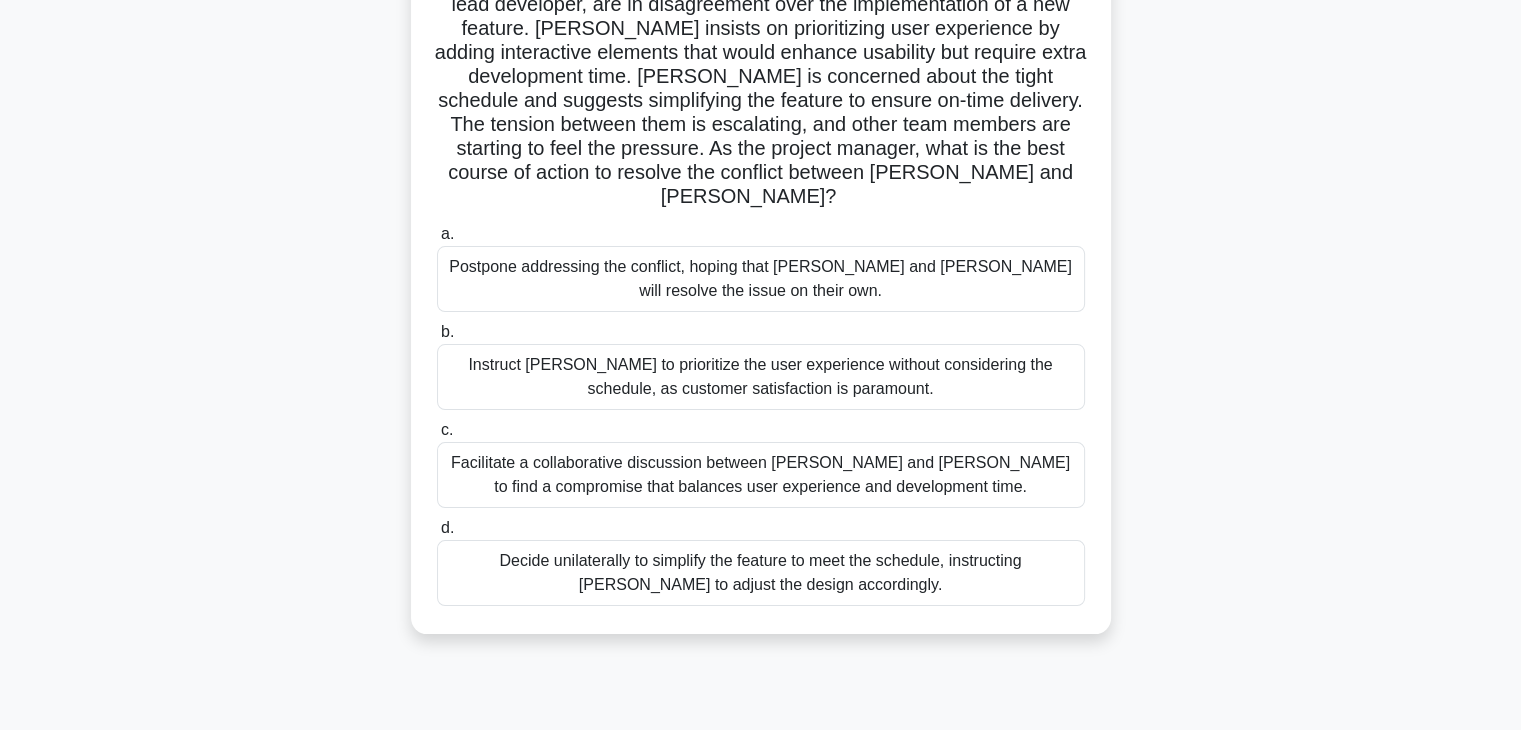click on "Facilitate a collaborative discussion between Alex and Jamie to find a compromise that balances user experience and development time." at bounding box center [761, 475] 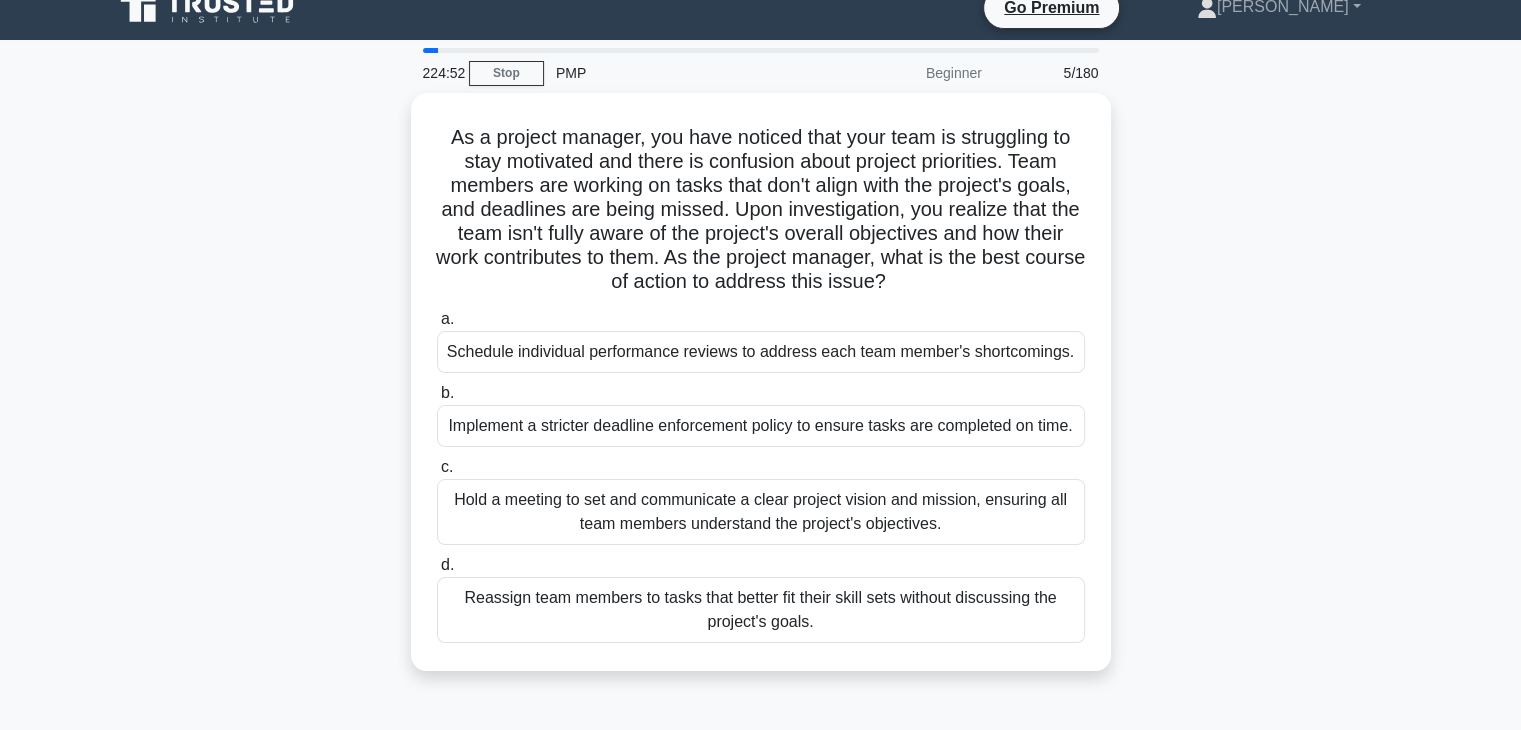 scroll, scrollTop: 0, scrollLeft: 0, axis: both 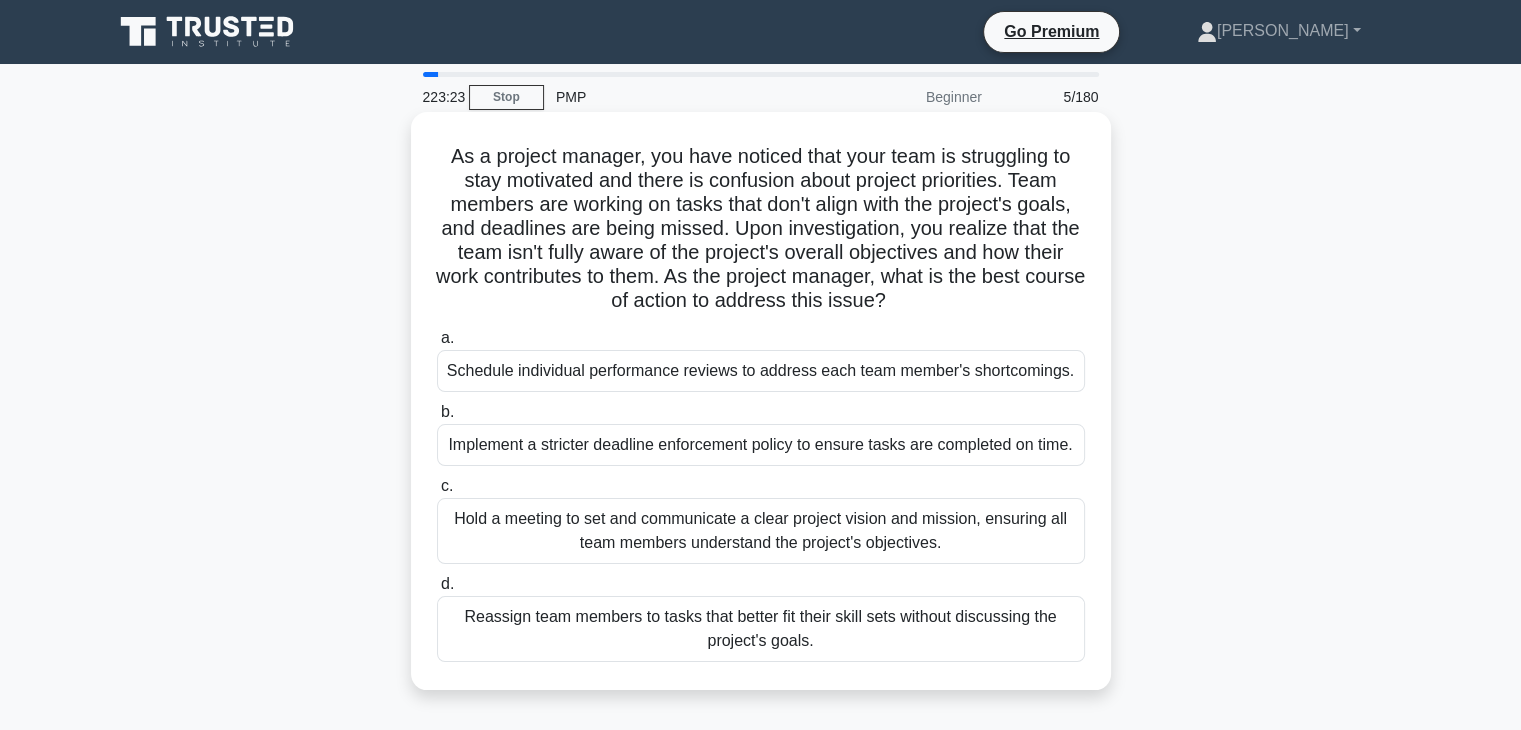 click on "Hold a meeting to set and communicate a clear project vision and mission, ensuring all team members understand the project's objectives." at bounding box center (761, 531) 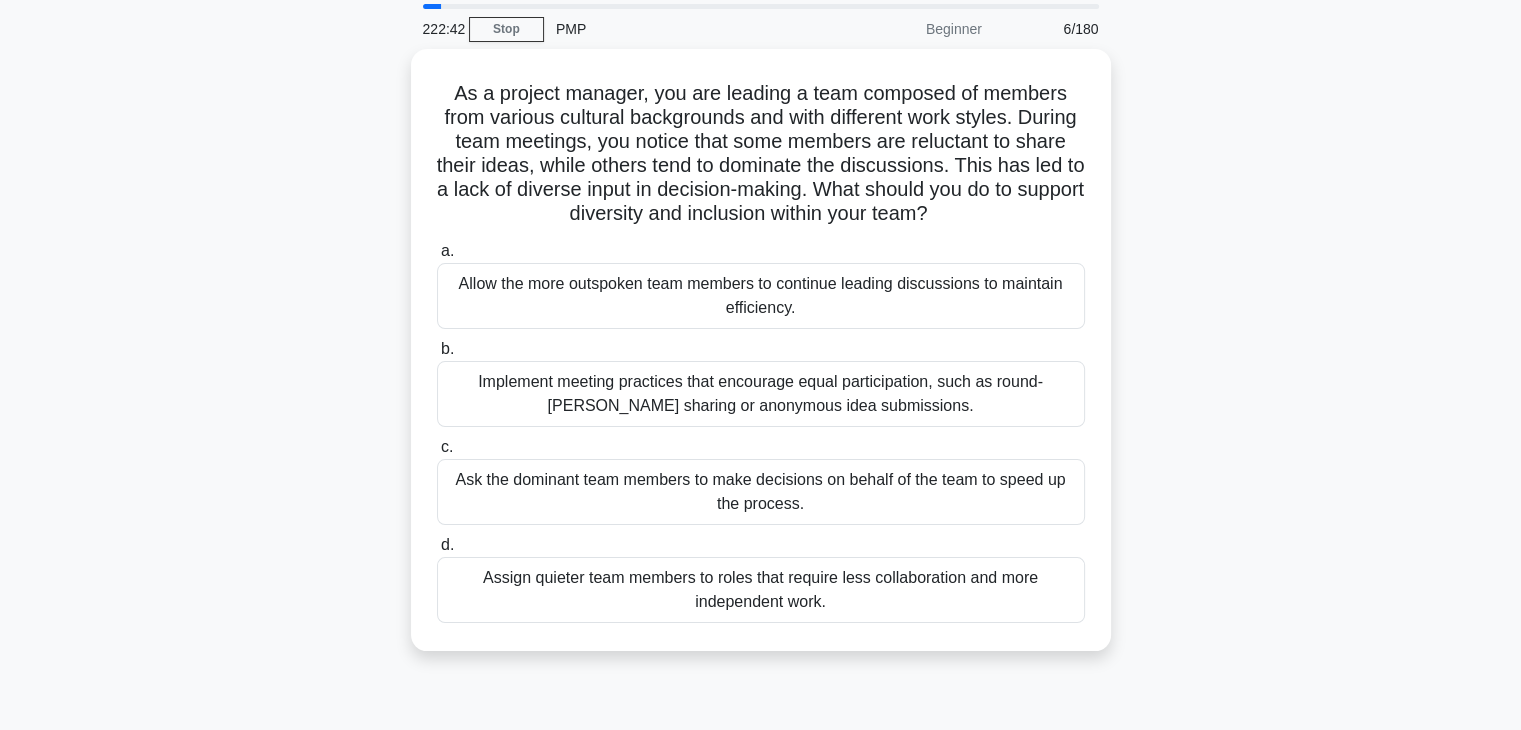 scroll, scrollTop: 80, scrollLeft: 0, axis: vertical 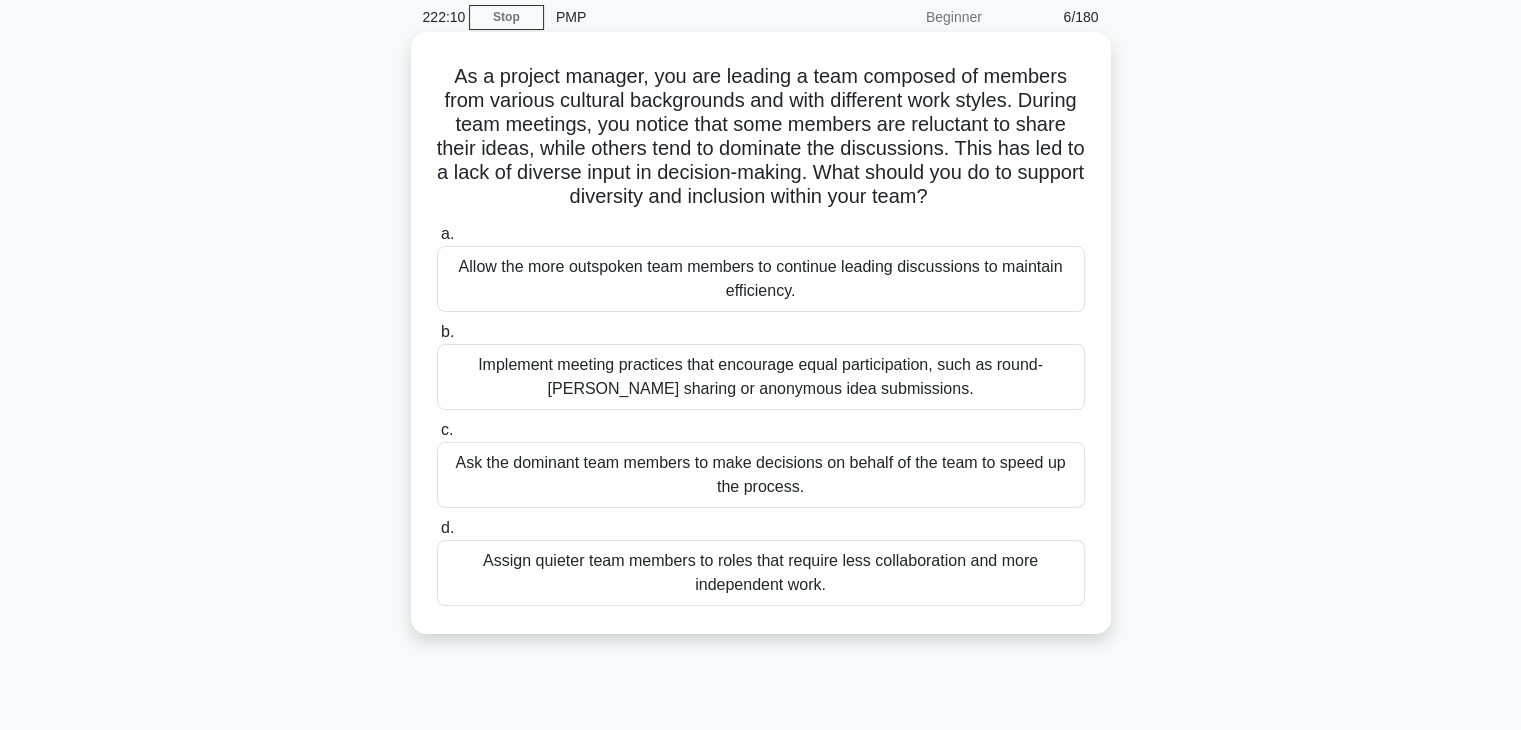 click on "Implement meeting practices that encourage equal participation, such as round-robin sharing or anonymous idea submissions." at bounding box center (761, 377) 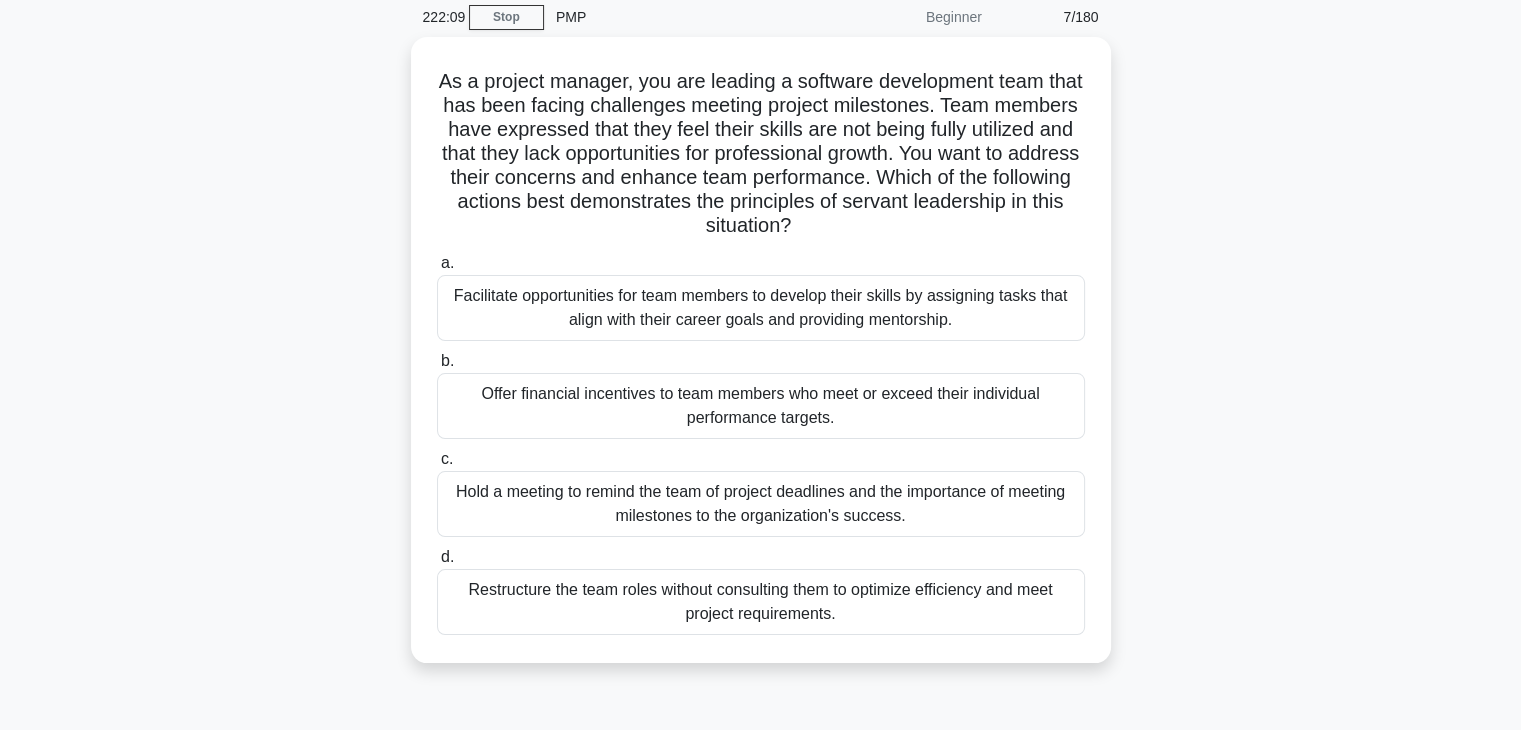 scroll, scrollTop: 0, scrollLeft: 0, axis: both 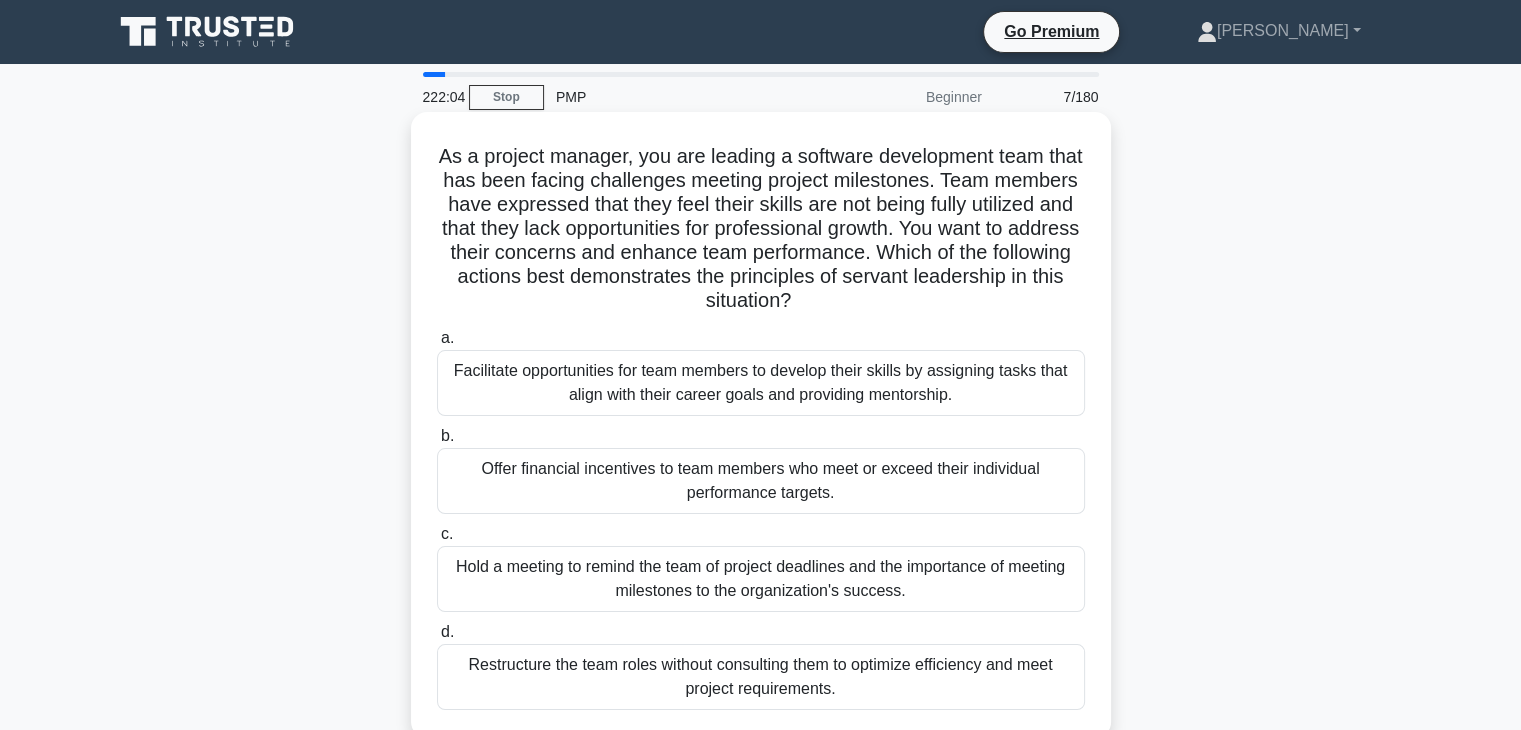click on "As a project manager, you are leading a software development team that has been facing challenges meeting project milestones. Team members have expressed that they feel their skills are not being fully utilized and that they lack opportunities for professional growth. You want to address their concerns and enhance team performance. Which of the following actions best demonstrates the principles of servant leadership in this situation?
.spinner_0XTQ{transform-origin:center;animation:spinner_y6GP .75s linear infinite}@keyframes spinner_y6GP{100%{transform:rotate(360deg)}}" at bounding box center (761, 229) 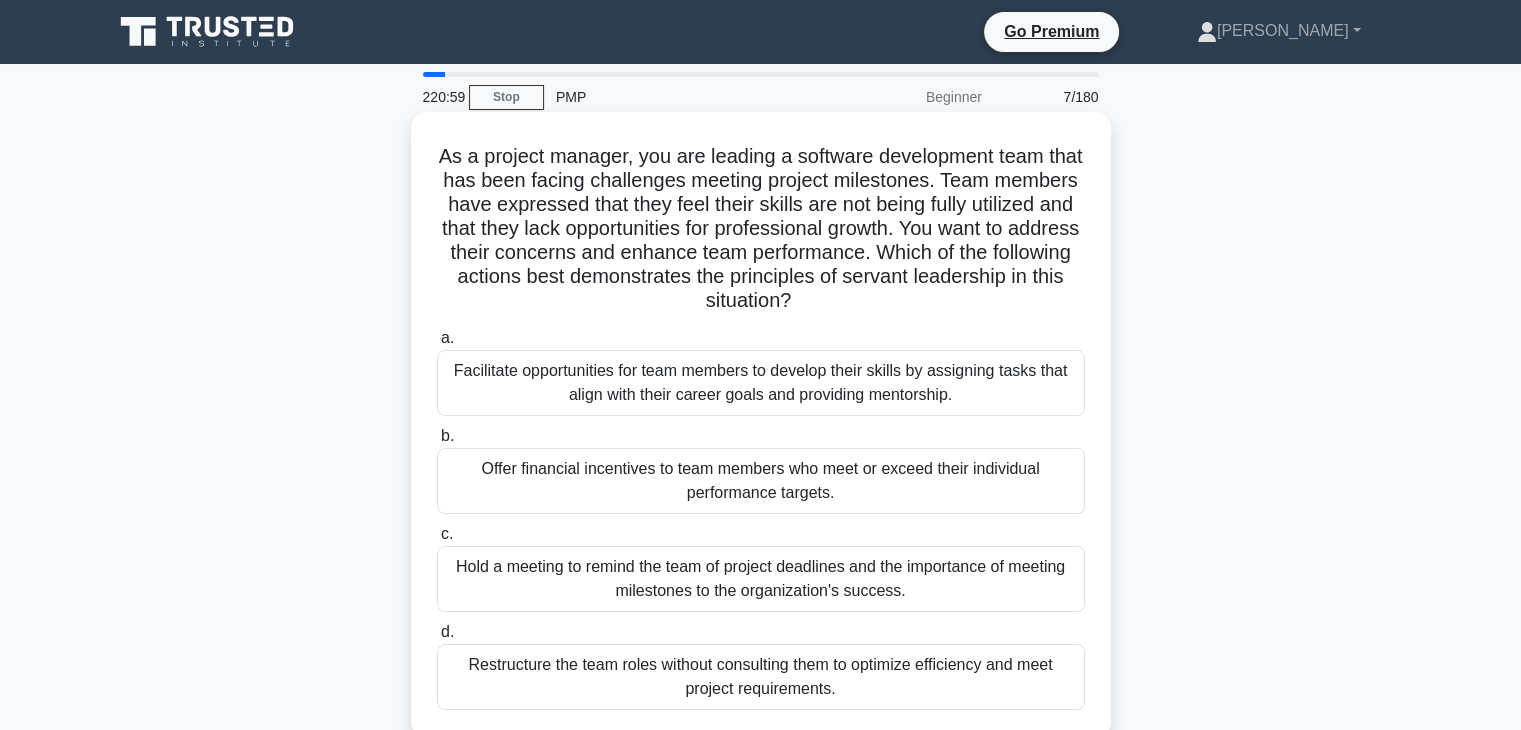 click on "Facilitate opportunities for team members to develop their skills by assigning tasks that align with their career goals and providing mentorship." at bounding box center [761, 383] 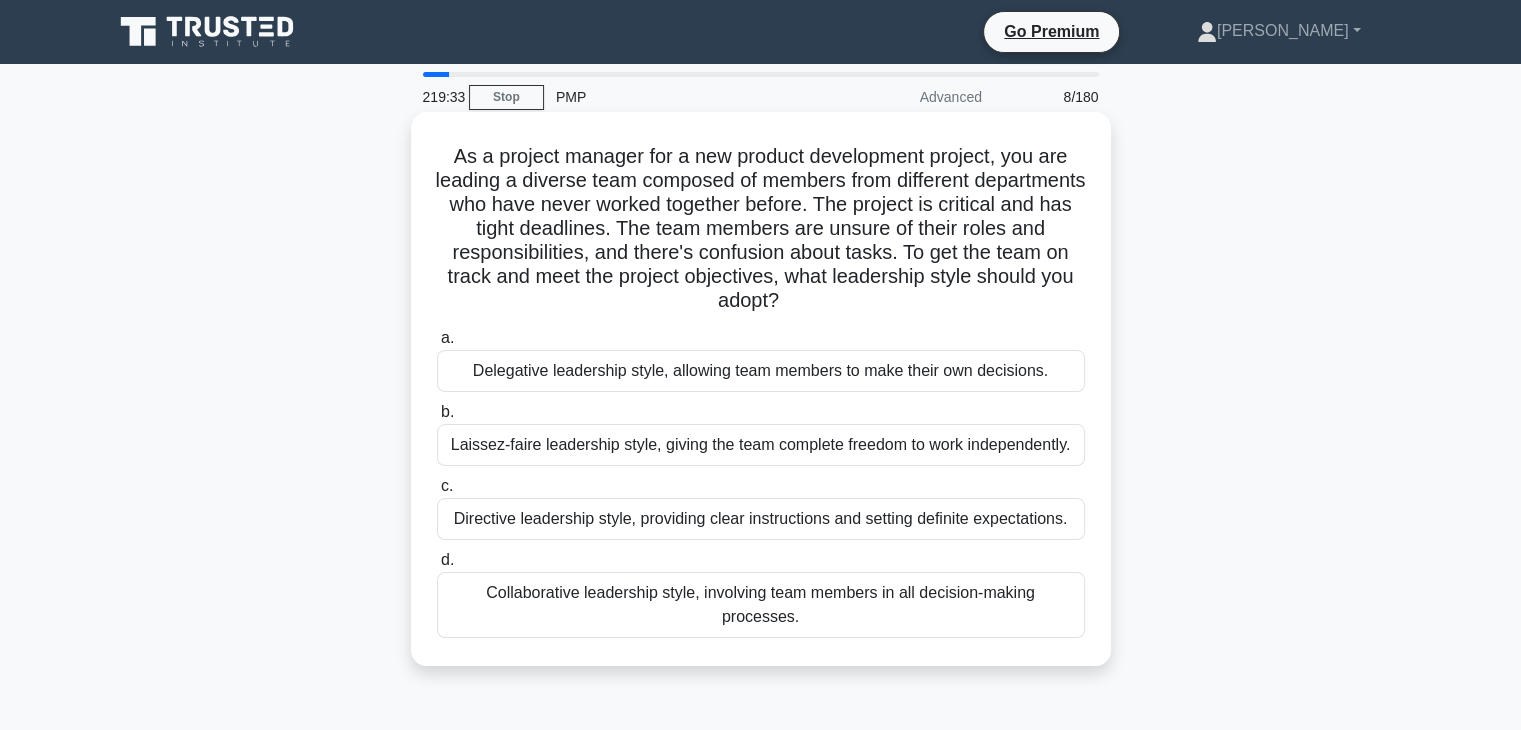 click on "Directive leadership style, providing clear instructions and setting definite expectations." at bounding box center [761, 519] 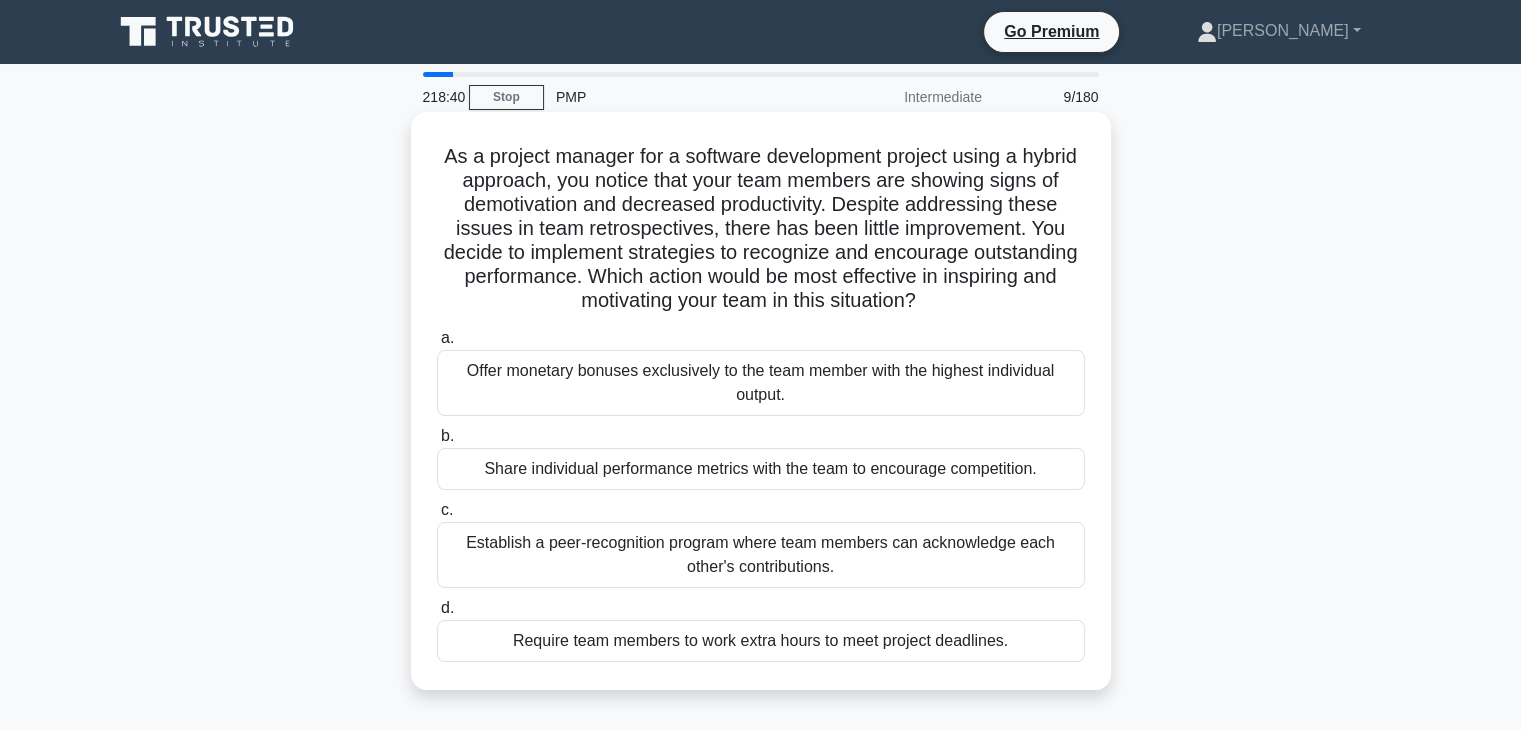 click on "Establish a peer-recognition program where team members can acknowledge each other's contributions." at bounding box center (761, 555) 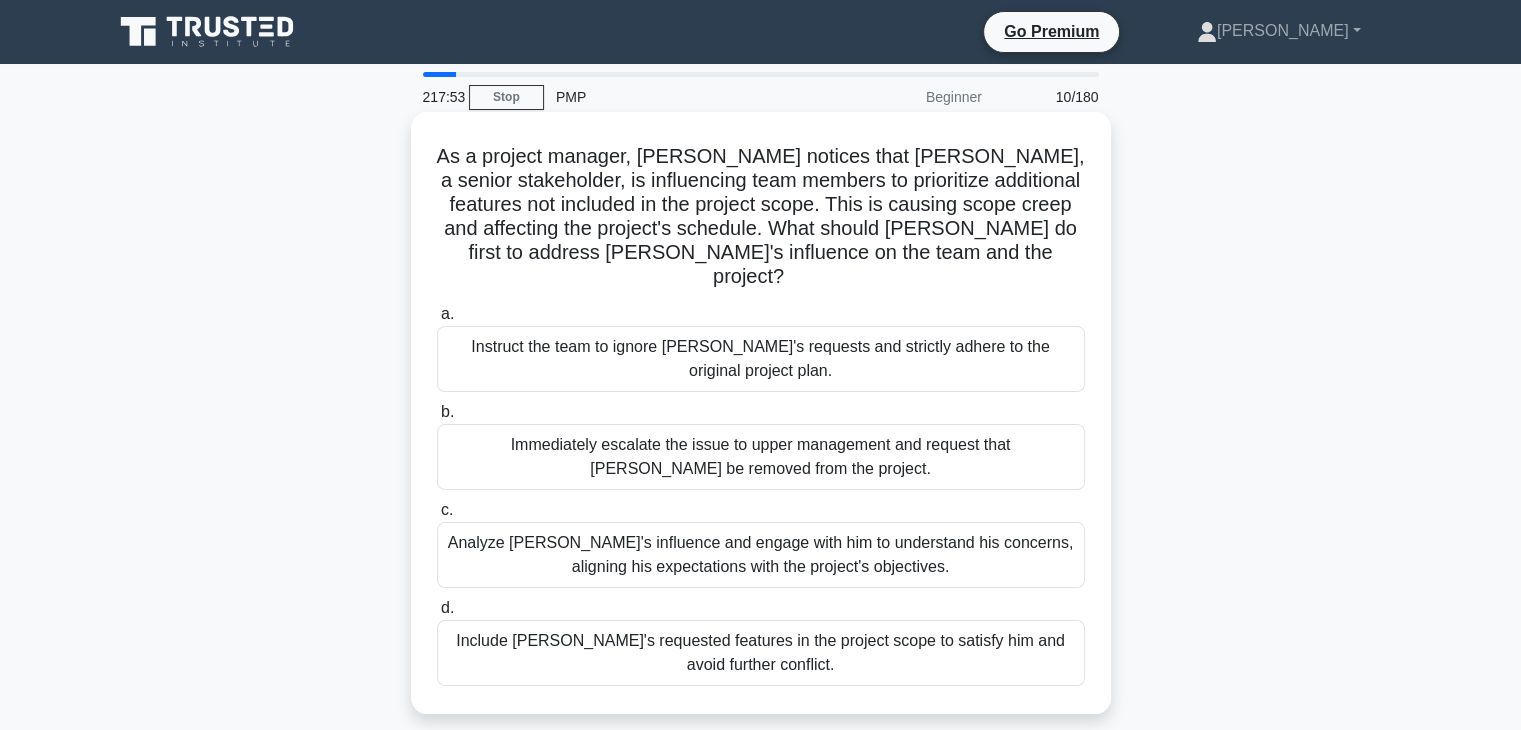 click on "Analyze John's influence and engage with him to understand his concerns, aligning his expectations with the project's objectives." at bounding box center (761, 555) 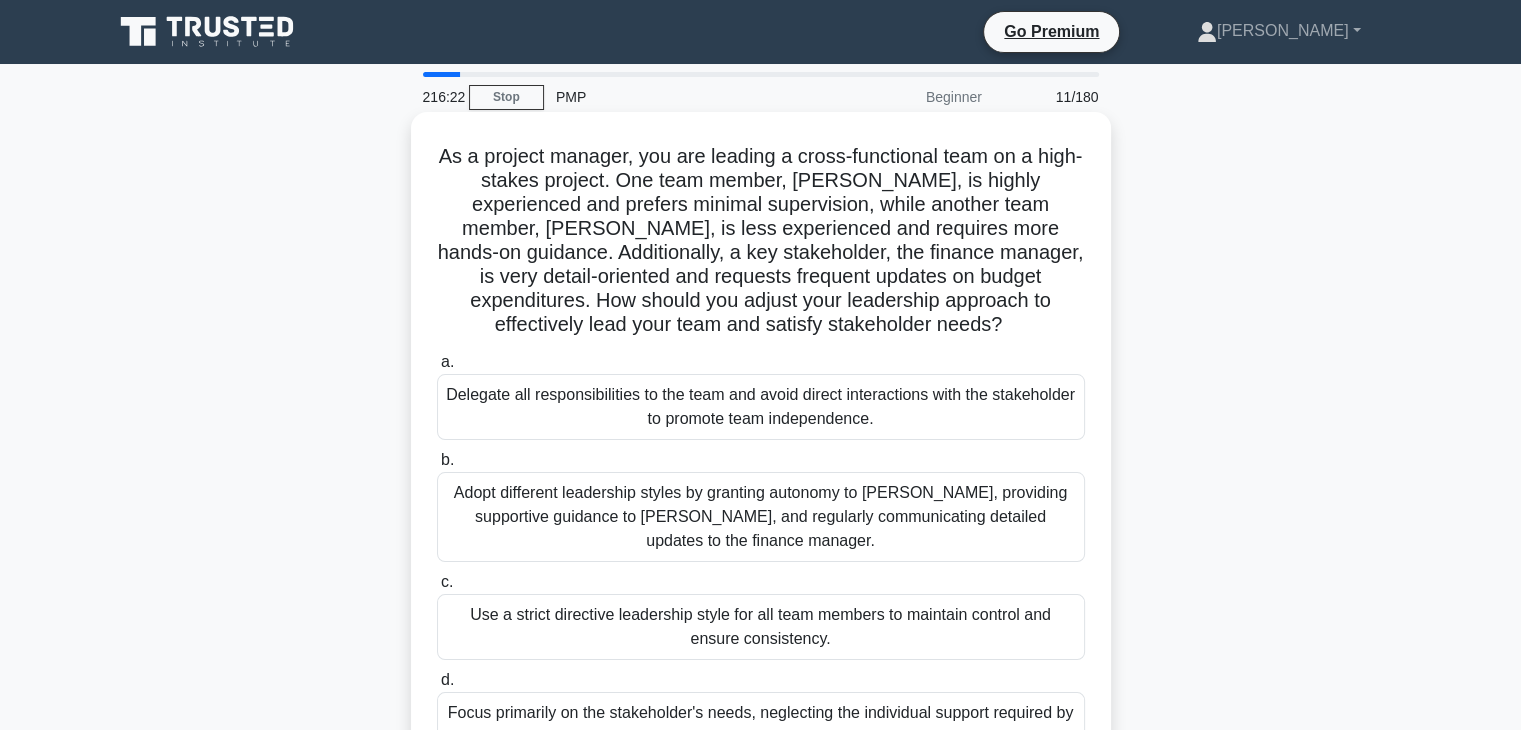 click on "Adopt different leadership styles by granting autonomy to Alex, providing supportive guidance to Jordan, and regularly communicating detailed updates to the finance manager." at bounding box center [761, 517] 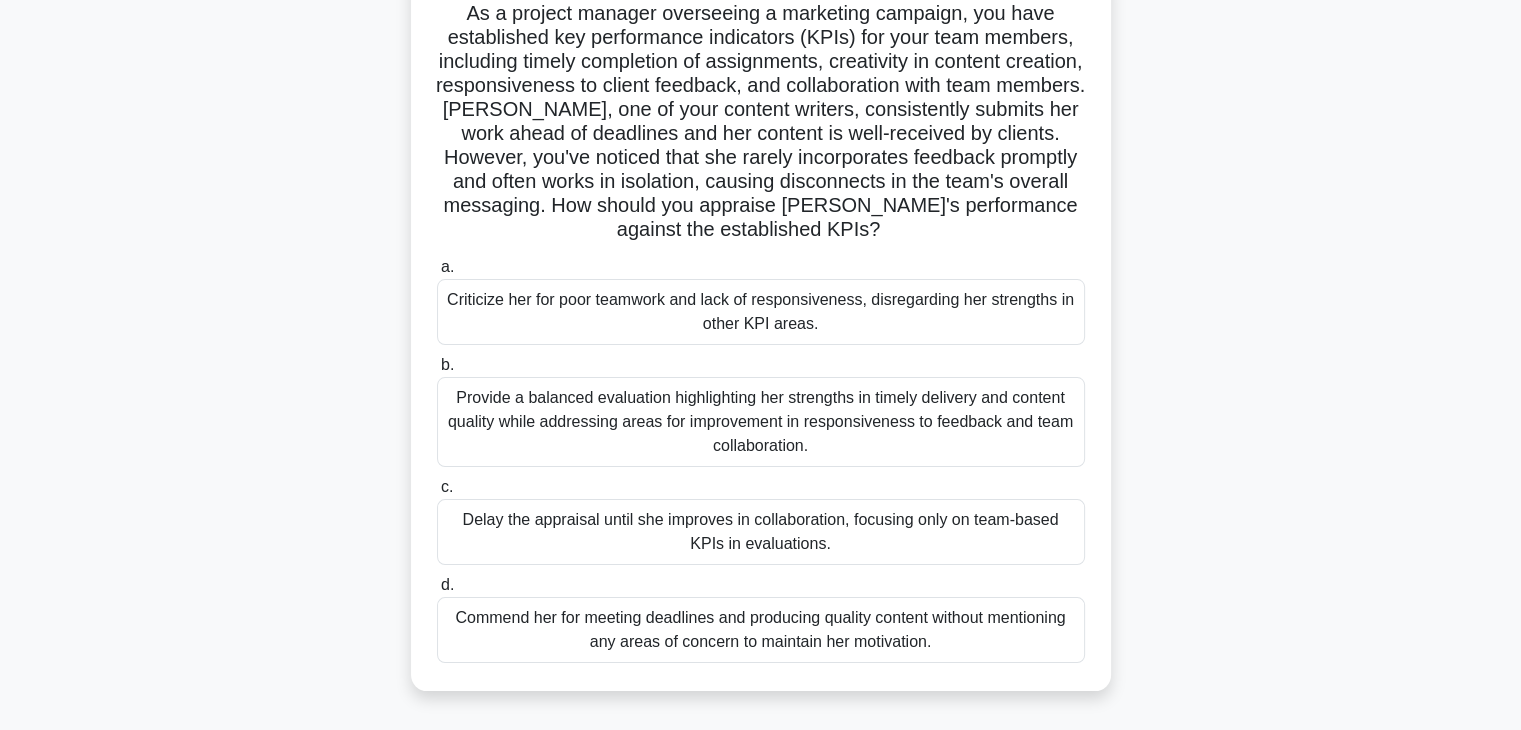 scroll, scrollTop: 160, scrollLeft: 0, axis: vertical 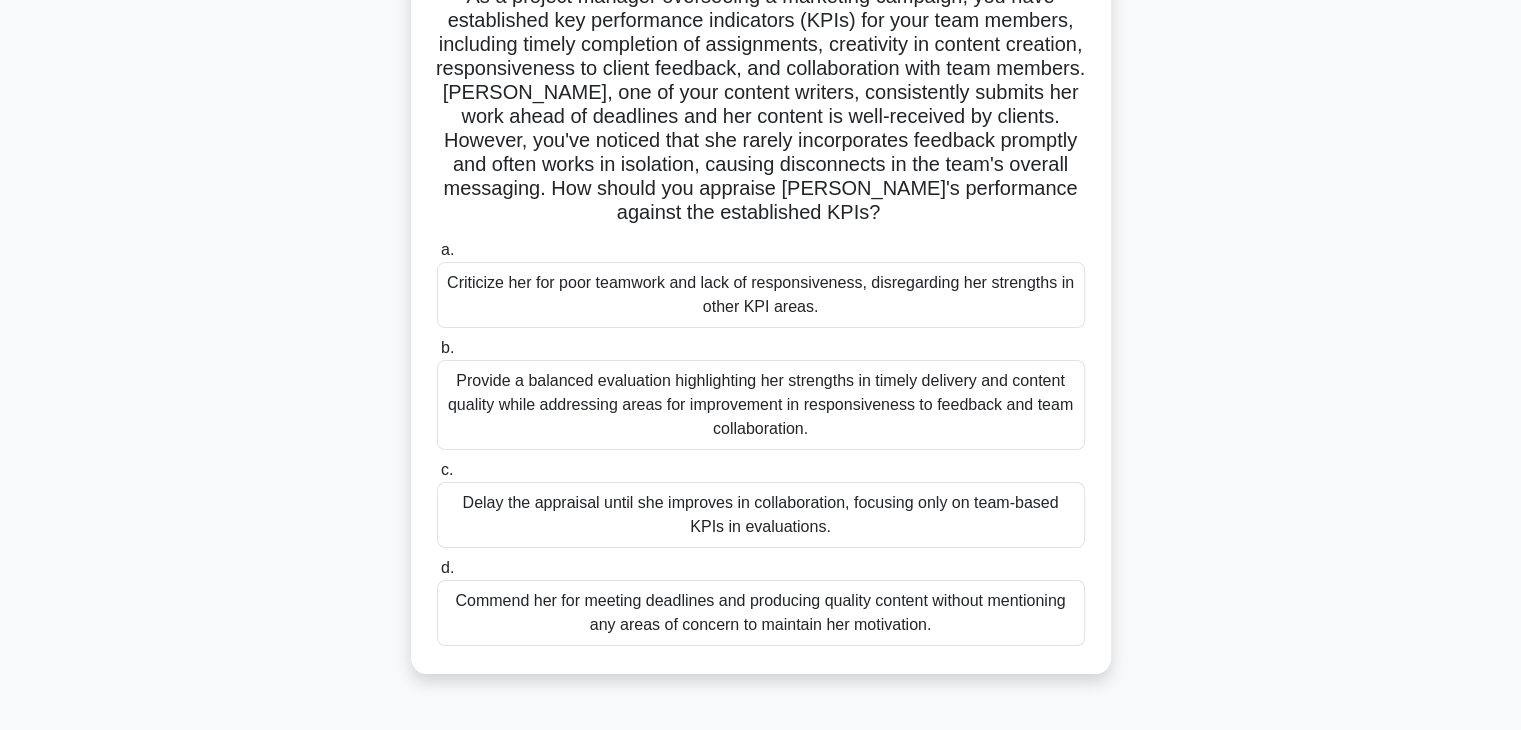 click on "Provide a balanced evaluation highlighting her strengths in timely delivery and content quality while addressing areas for improvement in responsiveness to feedback and team collaboration." at bounding box center (761, 405) 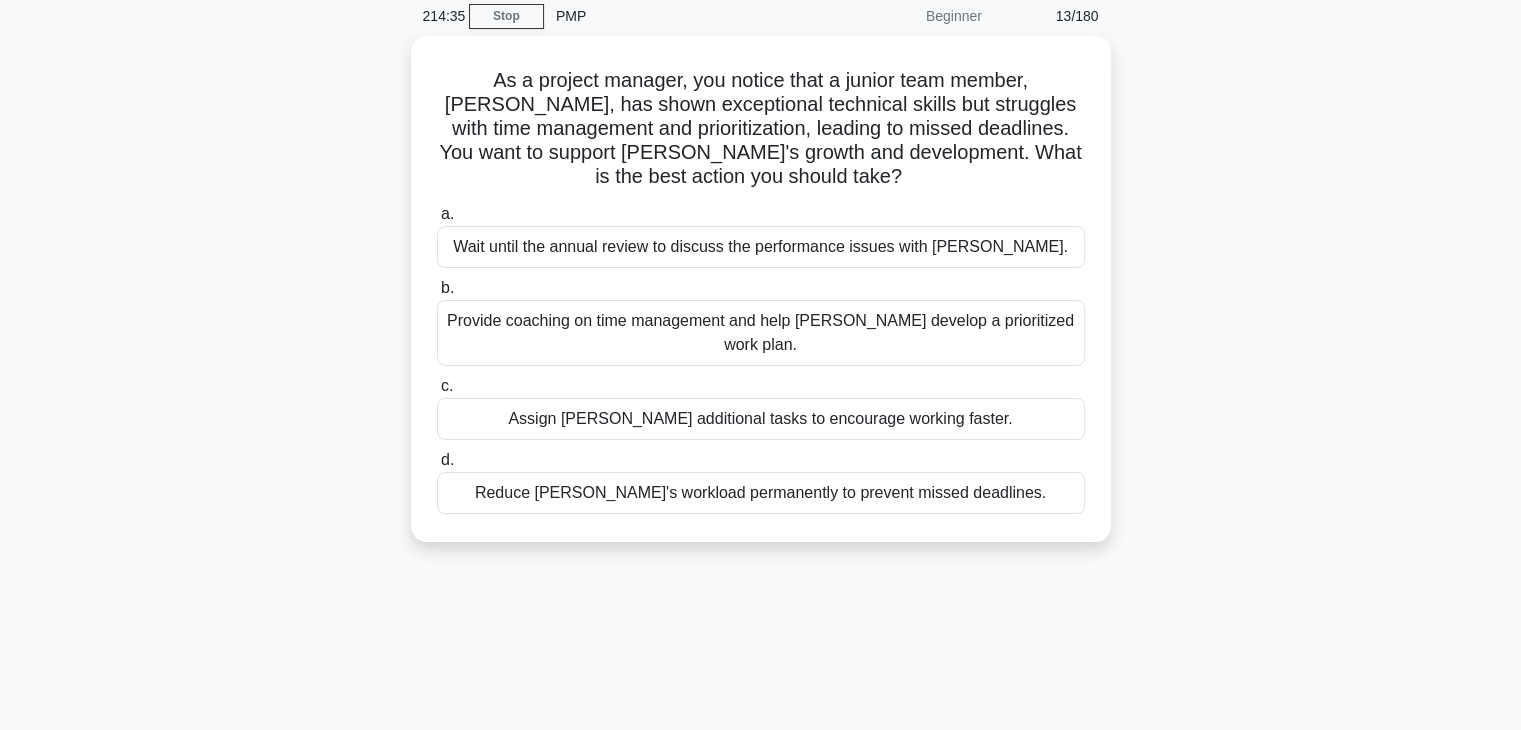 scroll, scrollTop: 0, scrollLeft: 0, axis: both 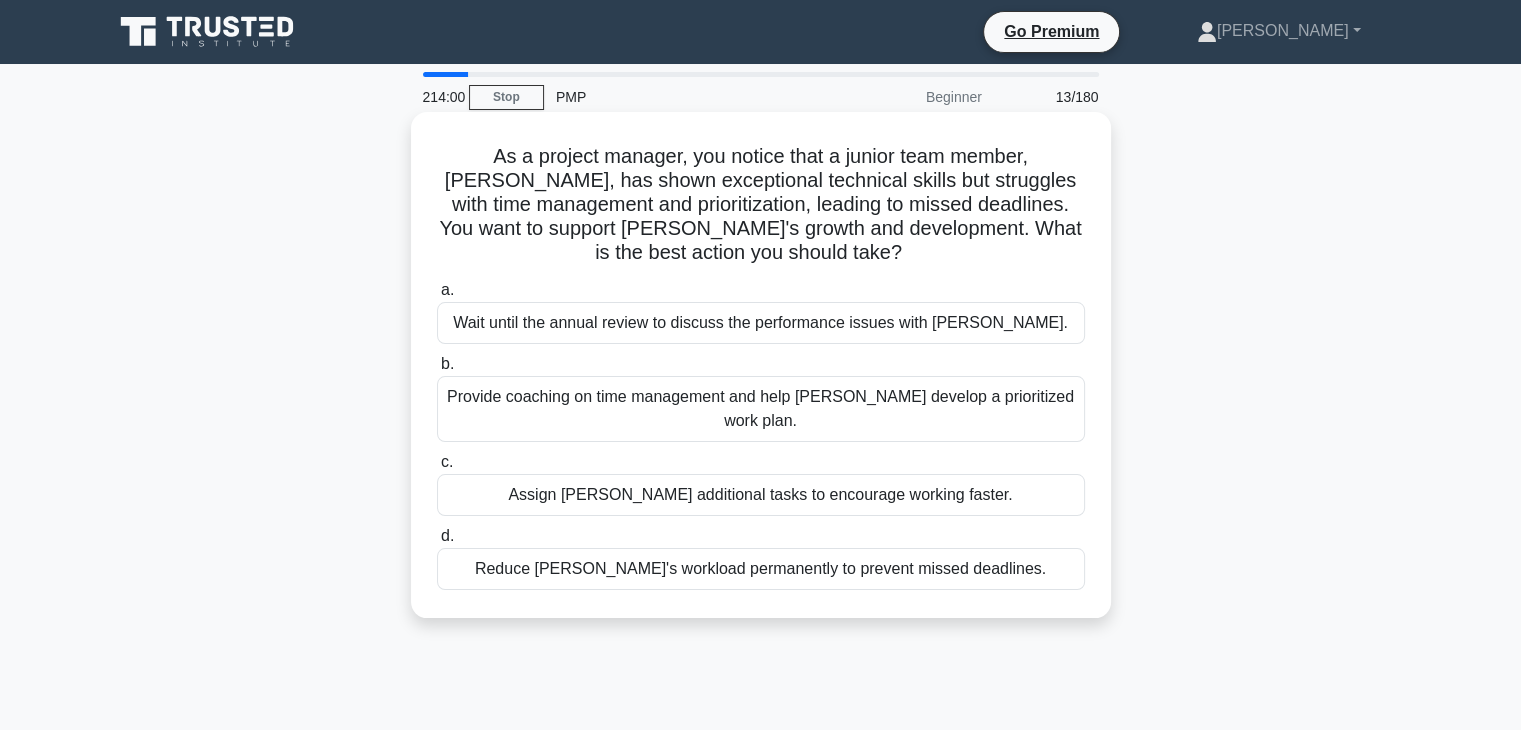 click on "Provide coaching on time management and help Alex develop a prioritized work plan." at bounding box center [761, 409] 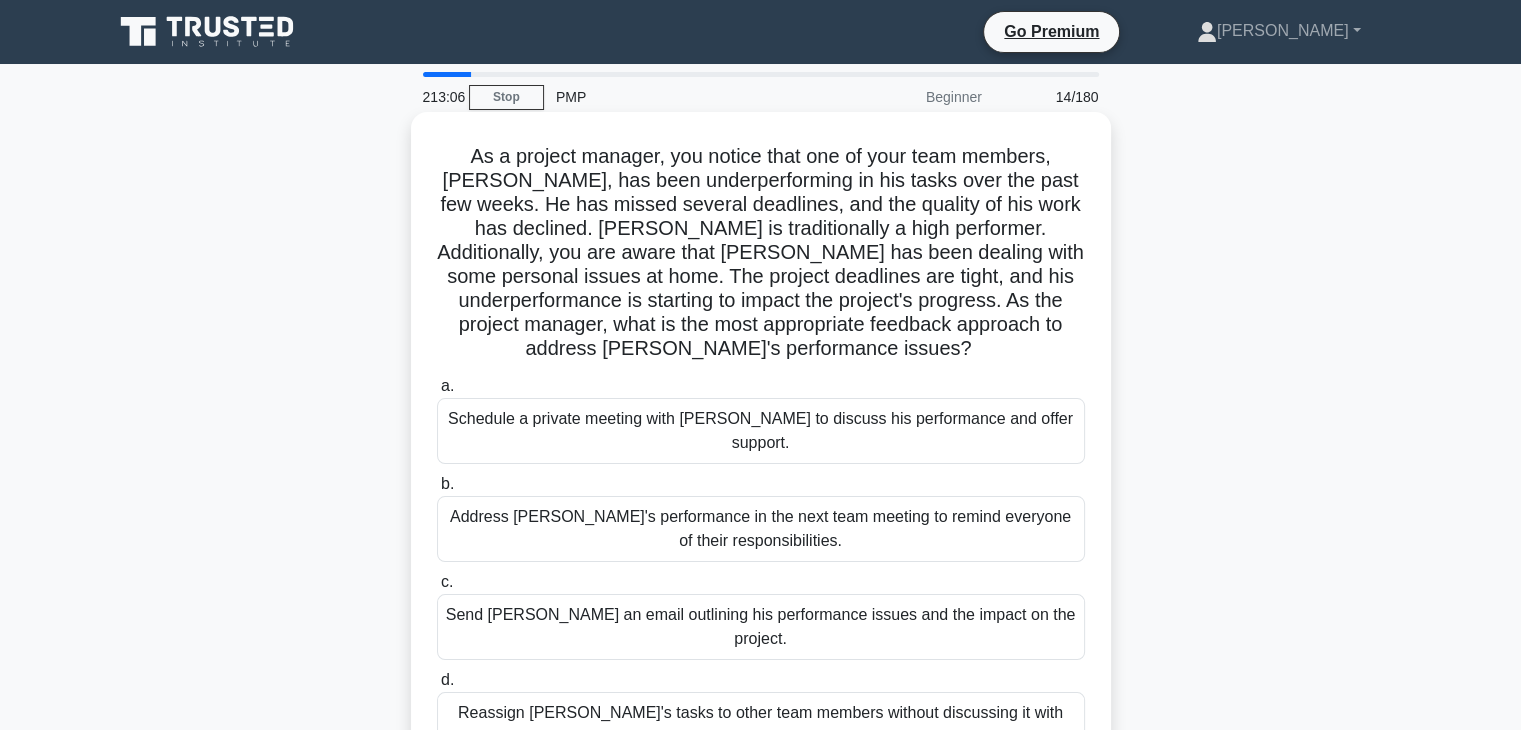 click on "Schedule a private meeting with Carlos to discuss his performance and offer support." at bounding box center (761, 431) 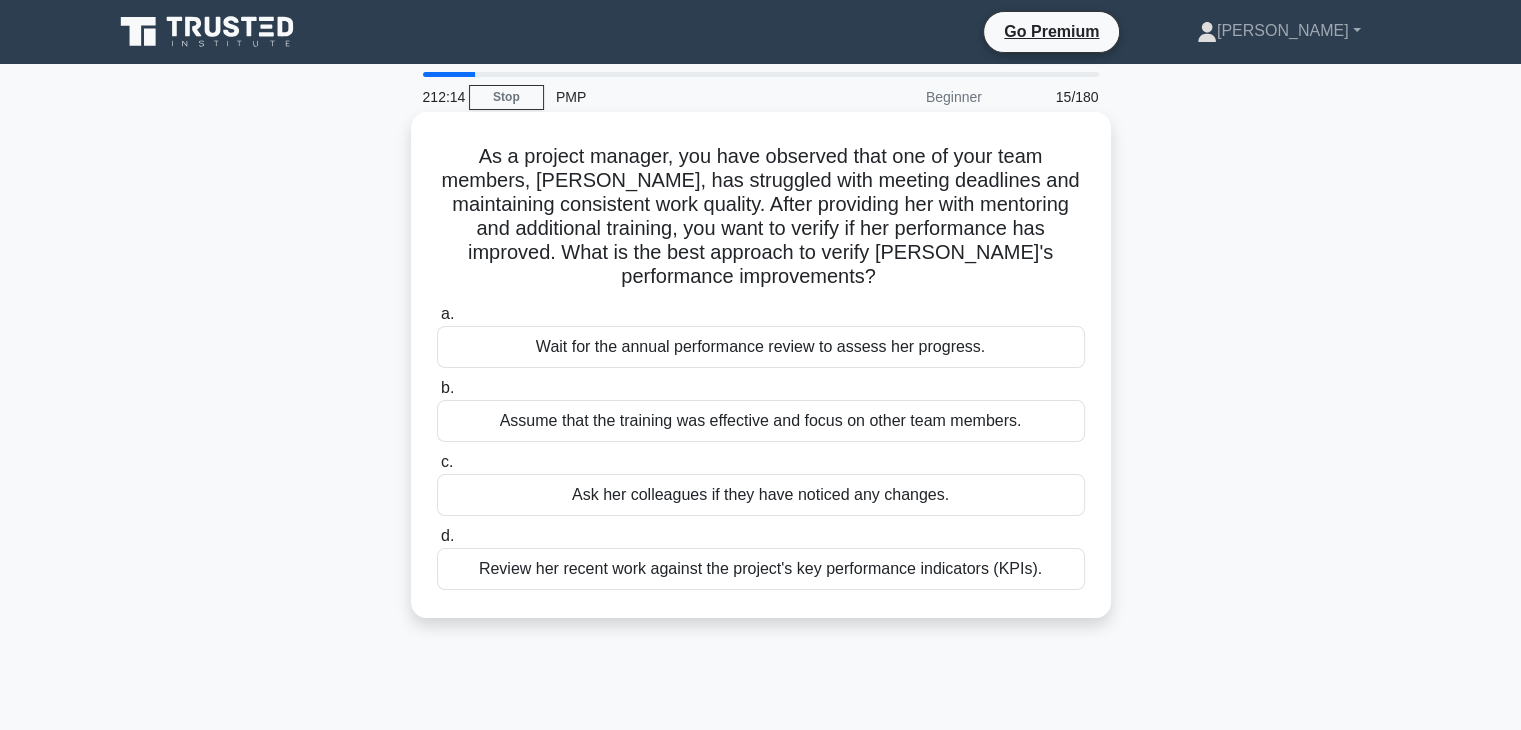 click on "Review her recent work against the project's key performance indicators (KPIs)." at bounding box center [761, 569] 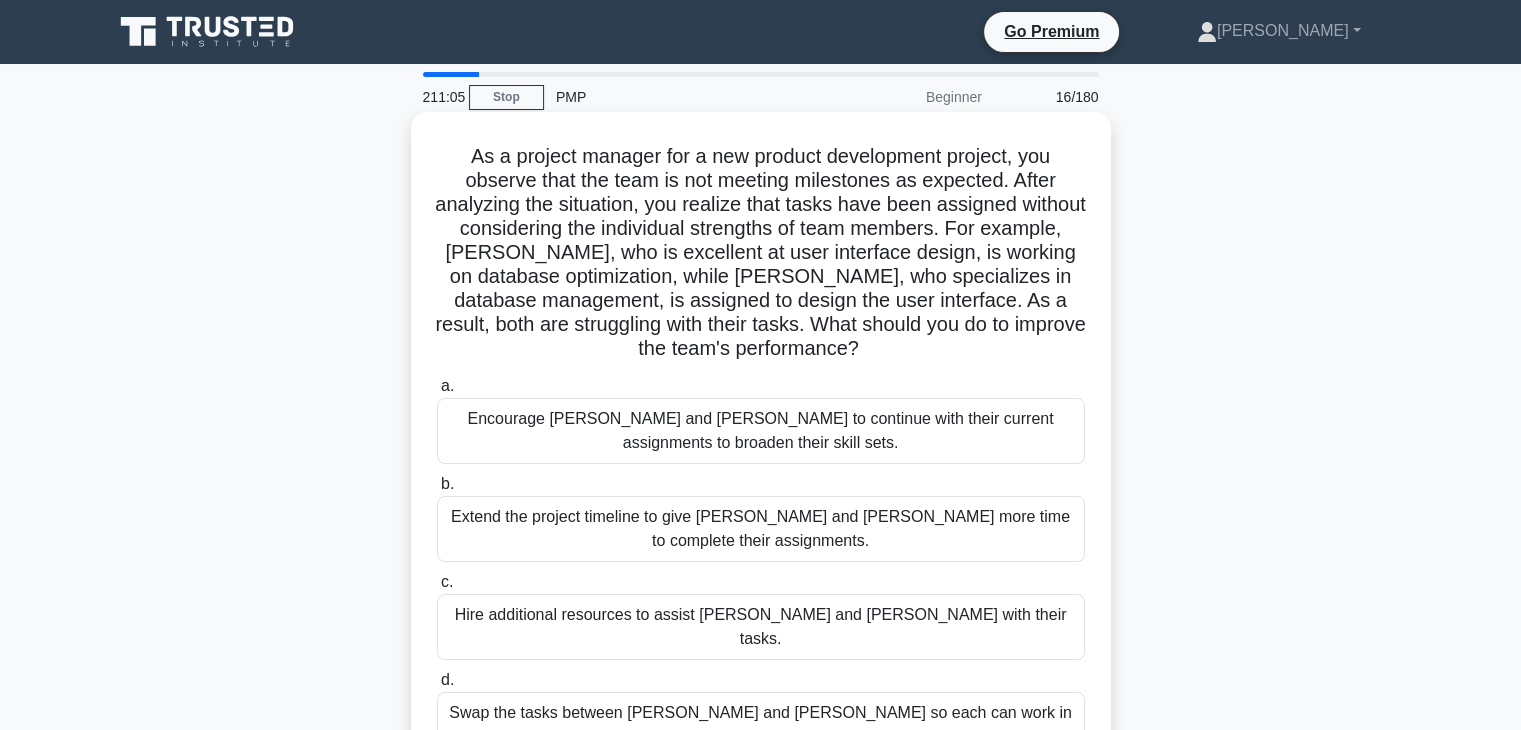 click on "Swap the tasks between Alex and Sam so each can work in their areas of expertise." at bounding box center (761, 725) 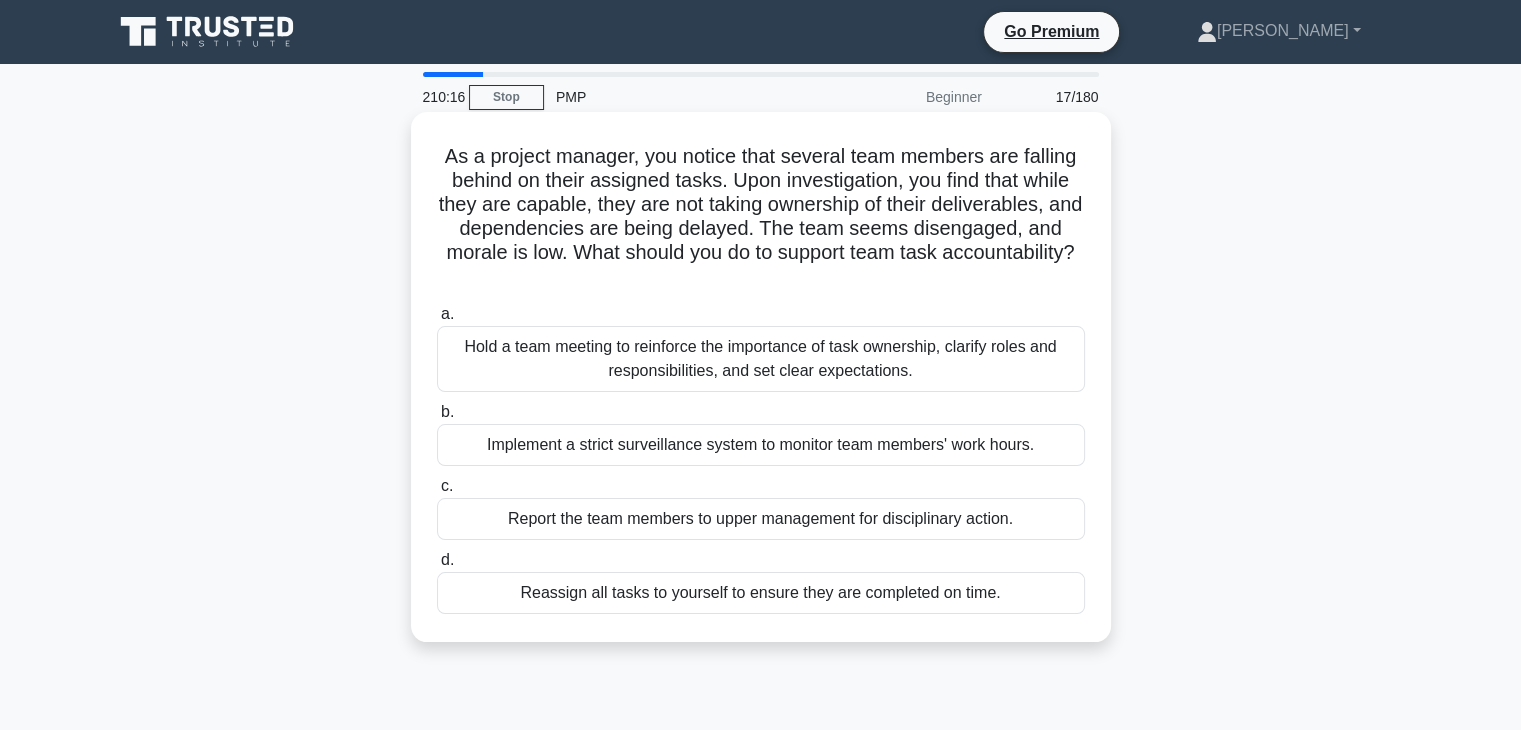click on "Hold a team meeting to reinforce the importance of task ownership, clarify roles and responsibilities, and set clear expectations." at bounding box center (761, 359) 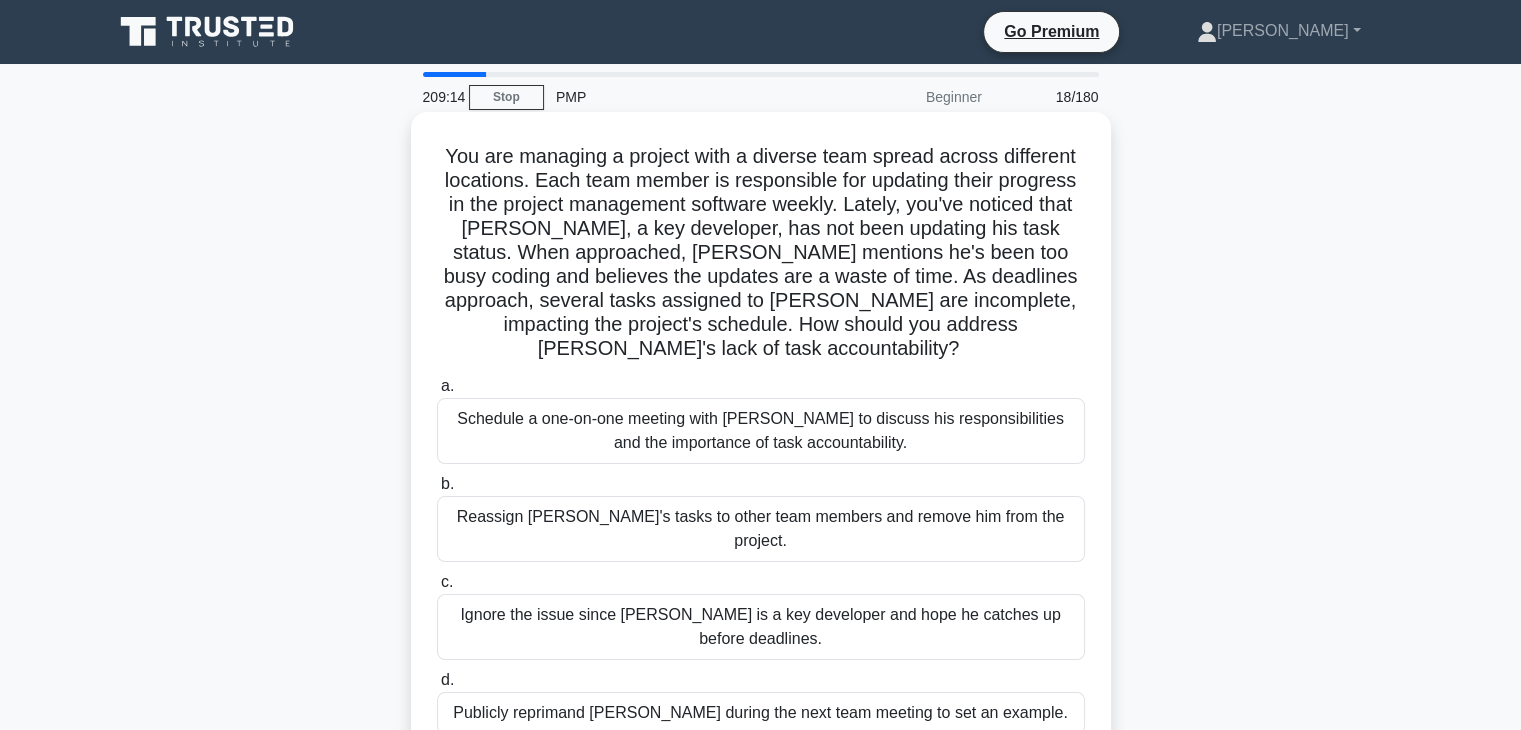 click on "Schedule a one-on-one meeting with Alex to discuss his responsibilities and the importance of task accountability." at bounding box center [761, 431] 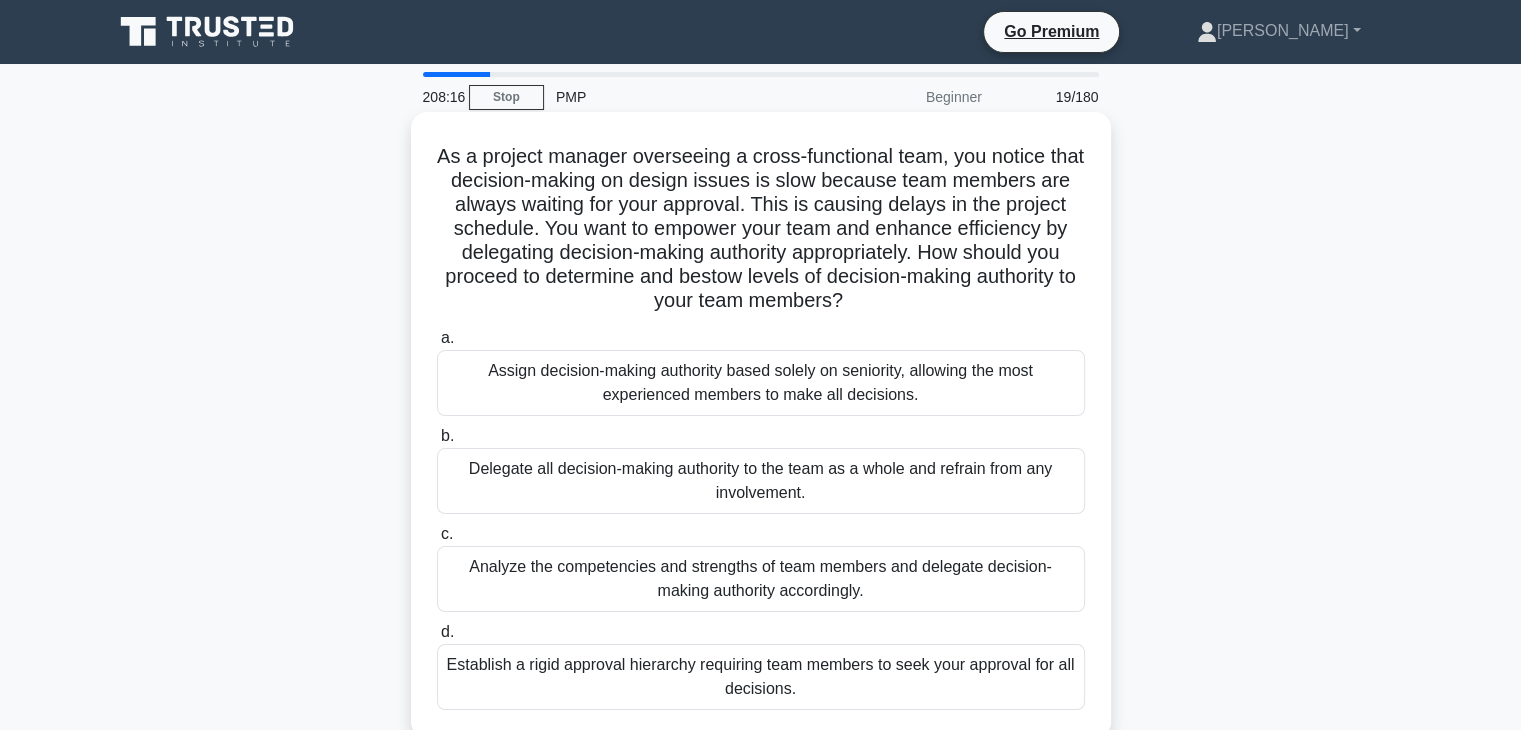 click on "Analyze the competencies and strengths of team members and delegate decision-making authority accordingly." at bounding box center [761, 579] 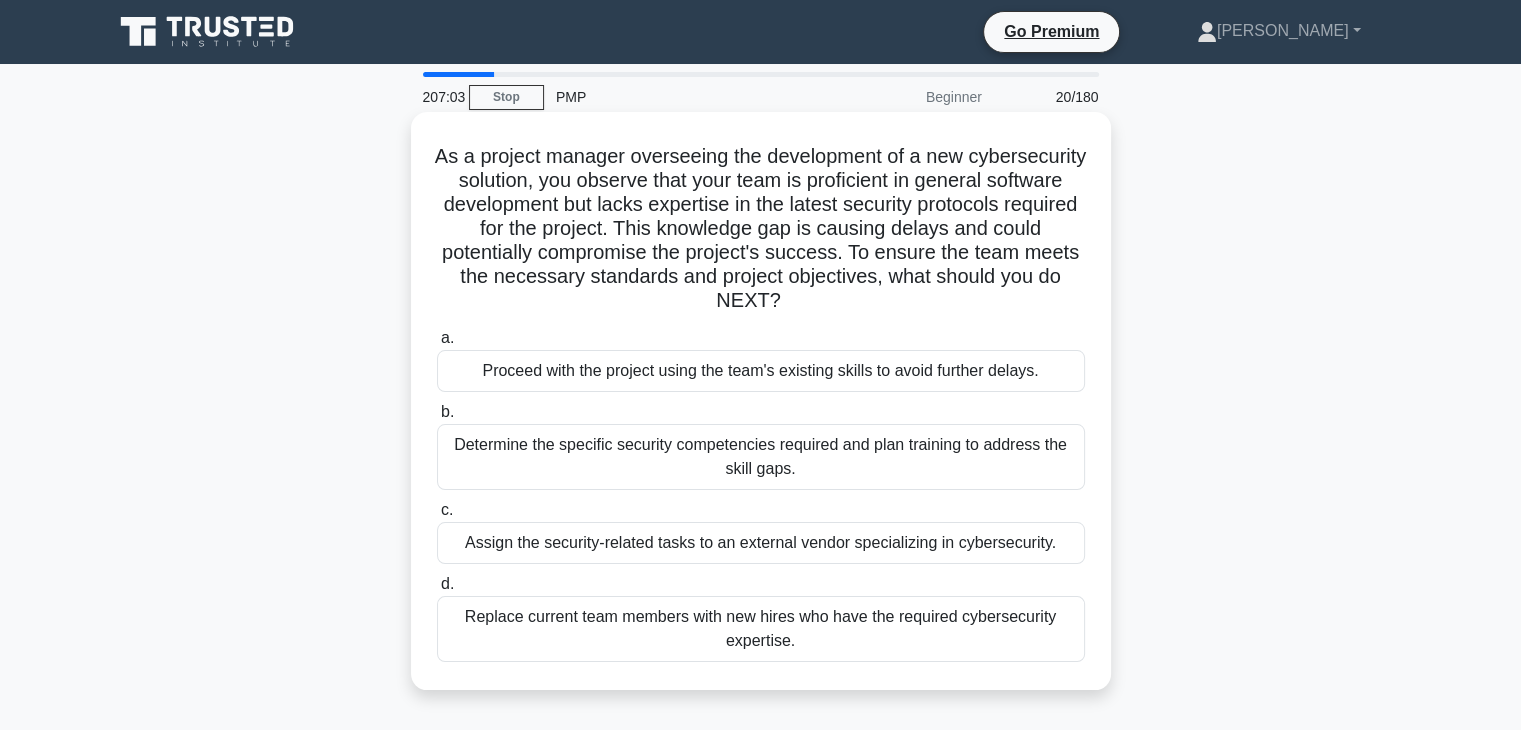 click on "Determine the specific security competencies required and plan training to address the skill gaps." at bounding box center (761, 457) 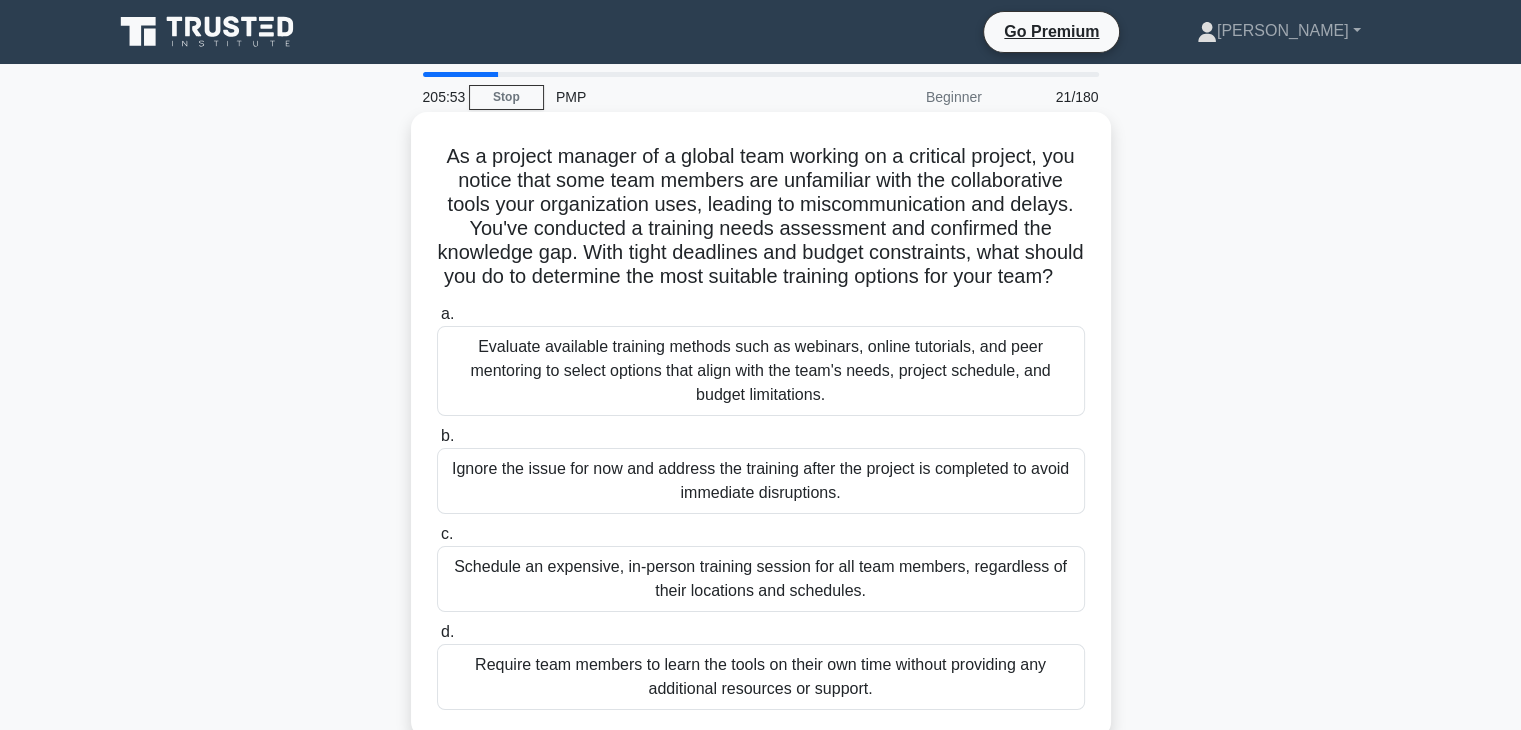 click on "Evaluate available training methods such as webinars, online tutorials, and peer mentoring to select options that align with the team's needs, project schedule, and budget limitations." at bounding box center [761, 371] 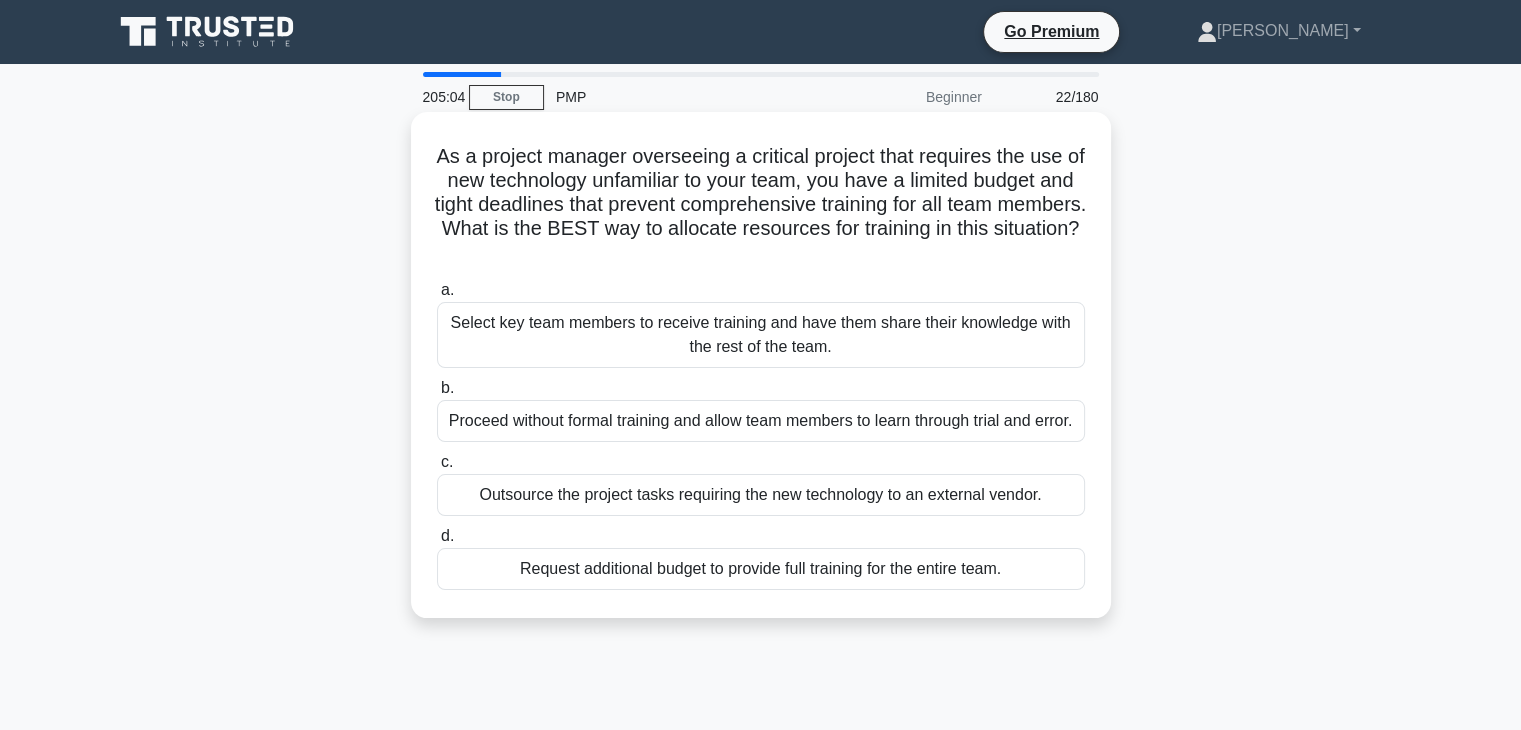 click on "Select key team members to receive training and have them share their knowledge with the rest of the team." at bounding box center [761, 335] 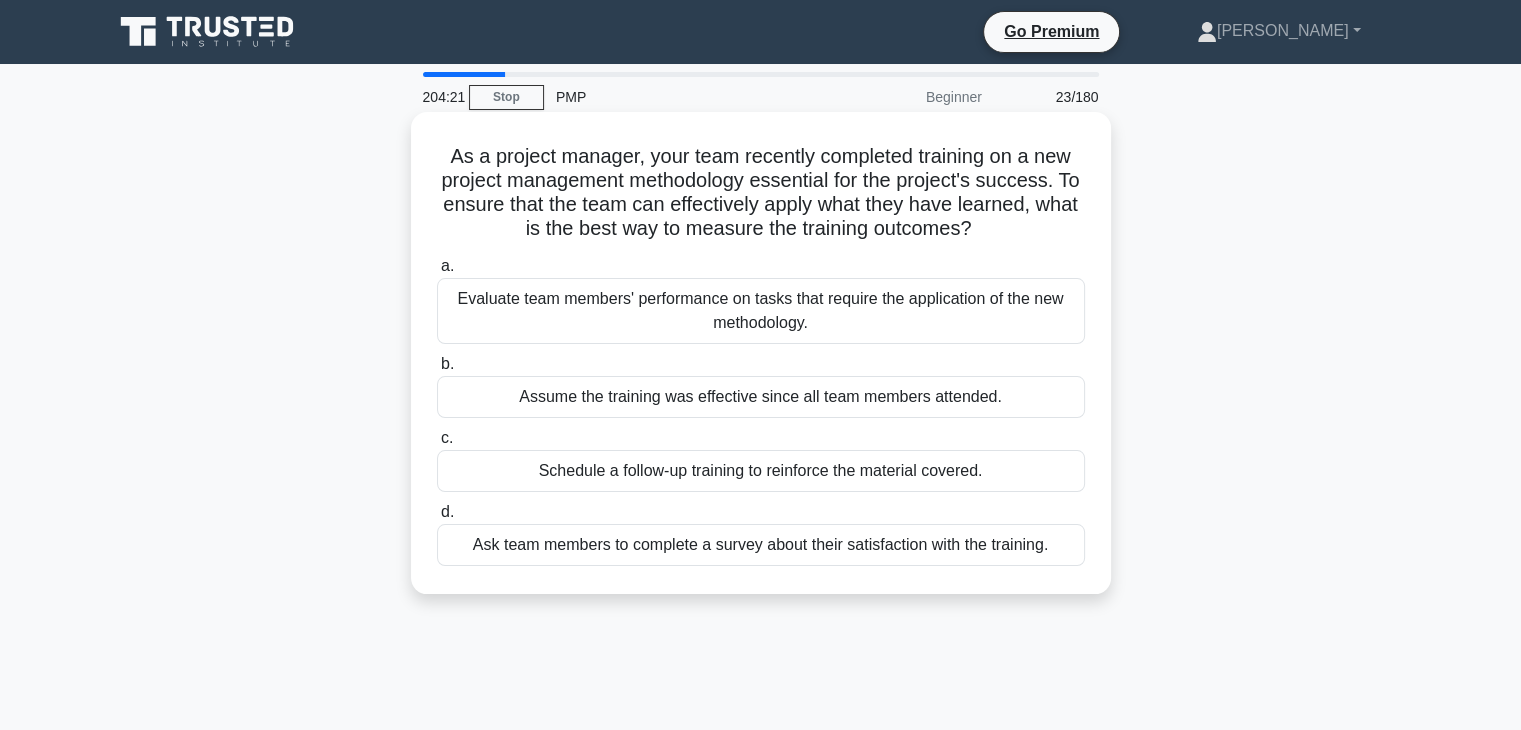 drag, startPoint x: 569, startPoint y: 332, endPoint x: 805, endPoint y: 267, distance: 244.78766 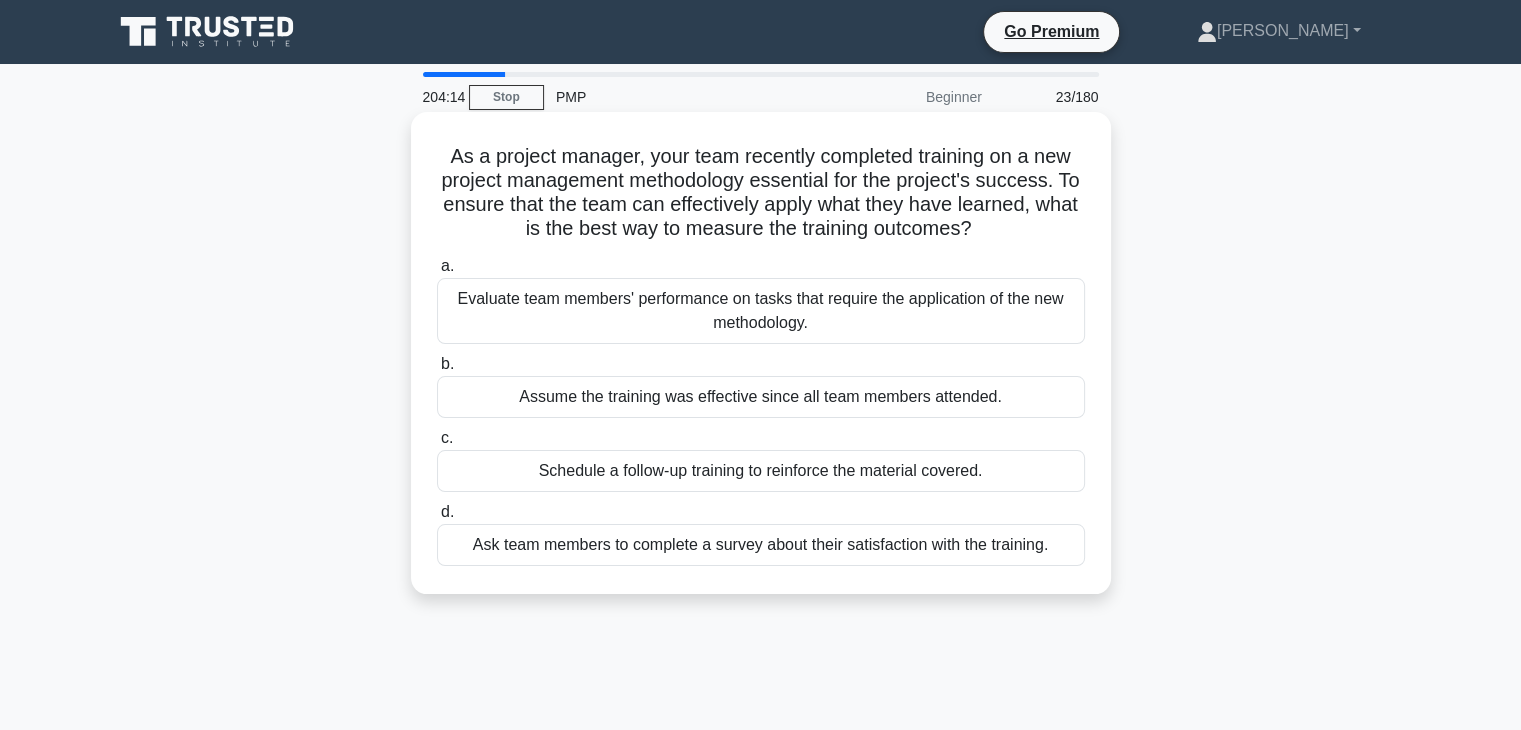 click on "Evaluate team members' performance on tasks that require the application of the new methodology." at bounding box center [761, 311] 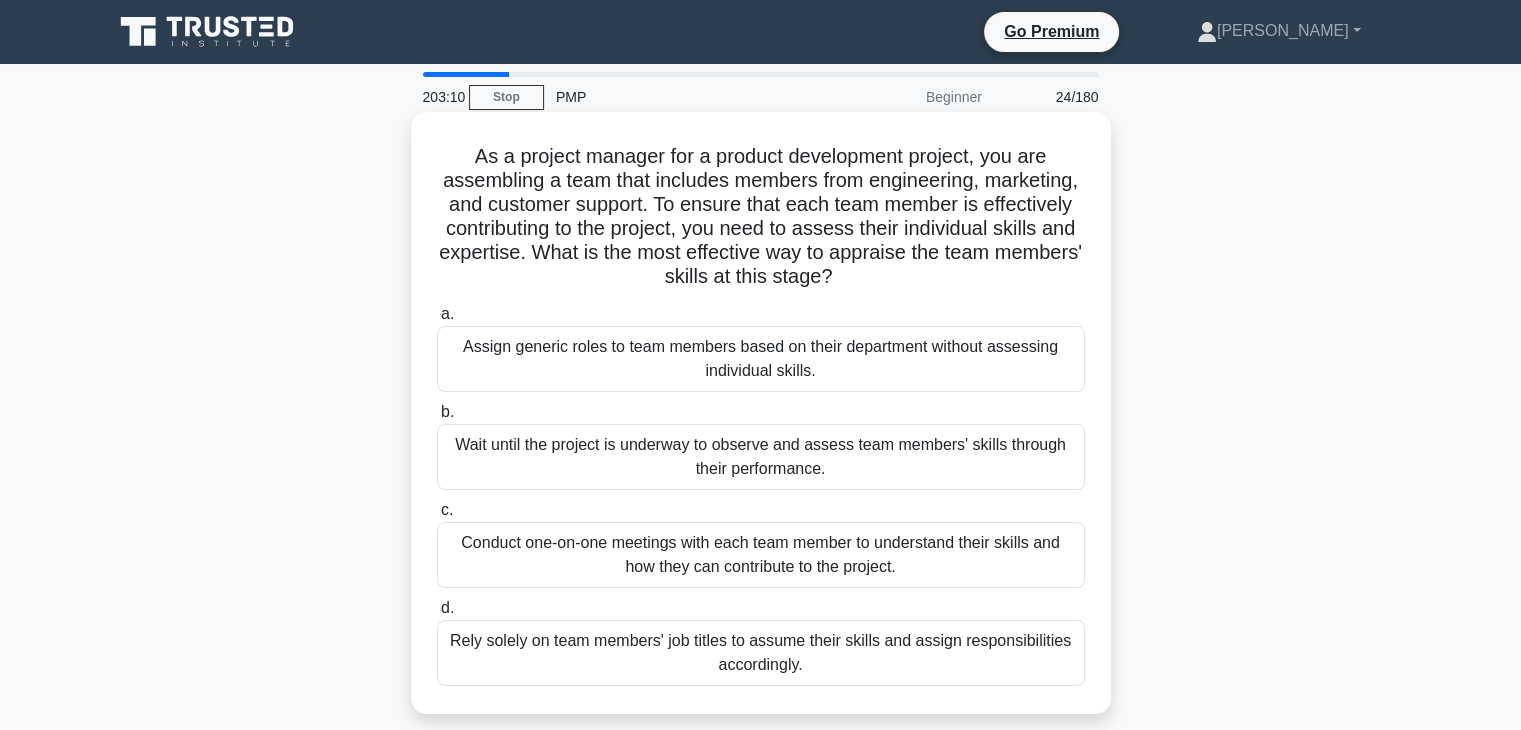 click on "Conduct one-on-one meetings with each team member to understand their skills and how they can contribute to the project." at bounding box center (761, 555) 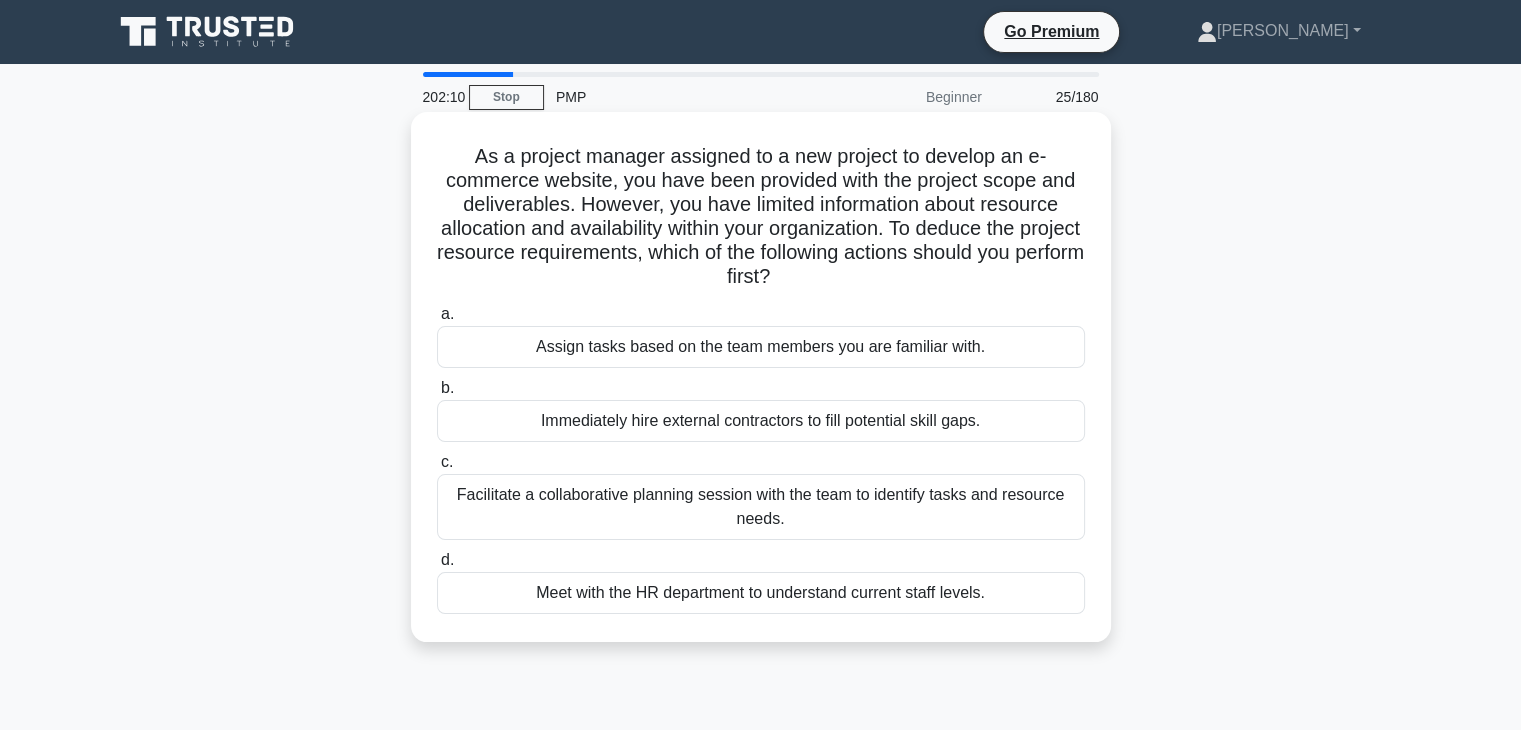 click on "Facilitate a collaborative planning session with the team to identify tasks and resource needs." at bounding box center [761, 507] 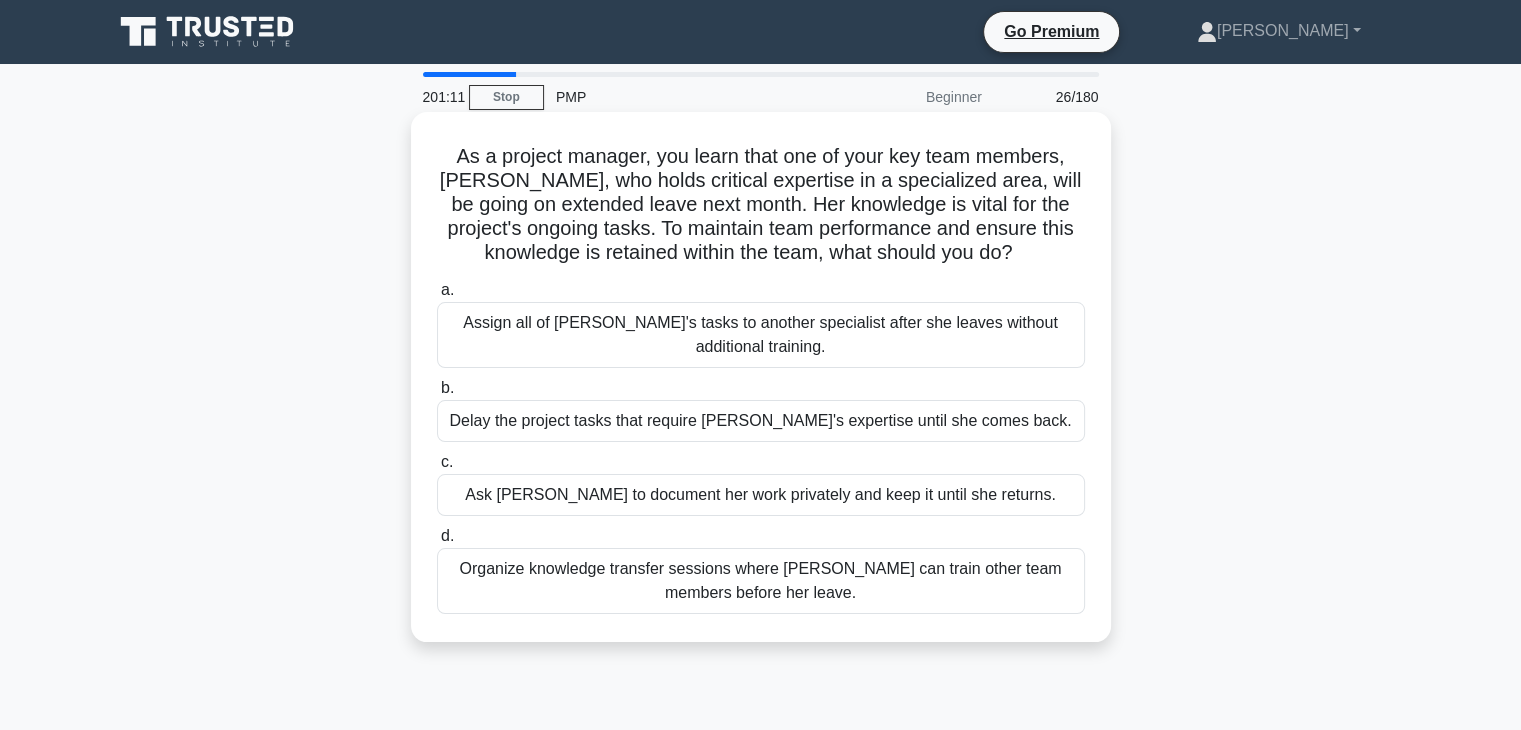 click on "Organize knowledge transfer sessions where Emma can train other team members before her leave." at bounding box center [761, 581] 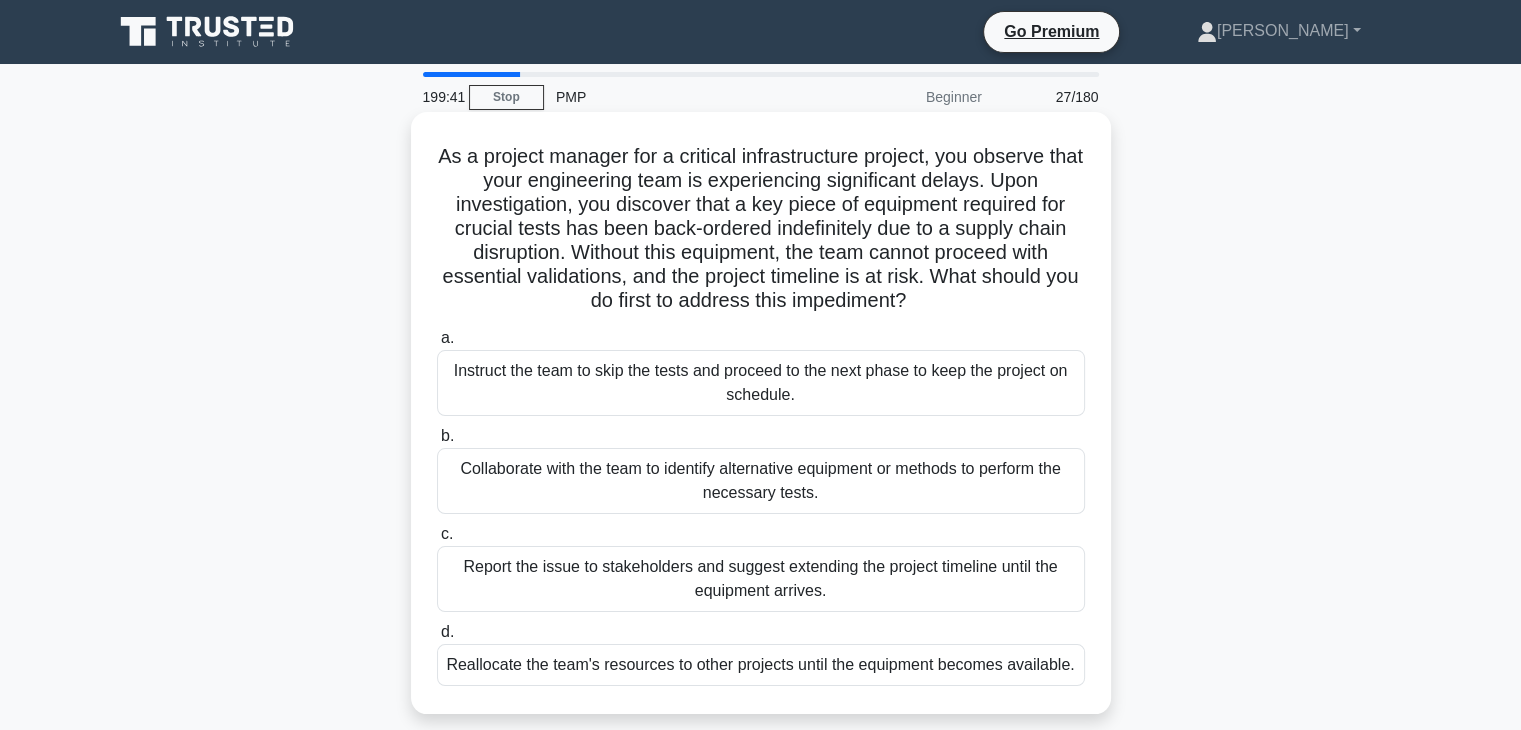 click on "Collaborate with the team to identify alternative equipment or methods to perform the necessary tests." at bounding box center (761, 481) 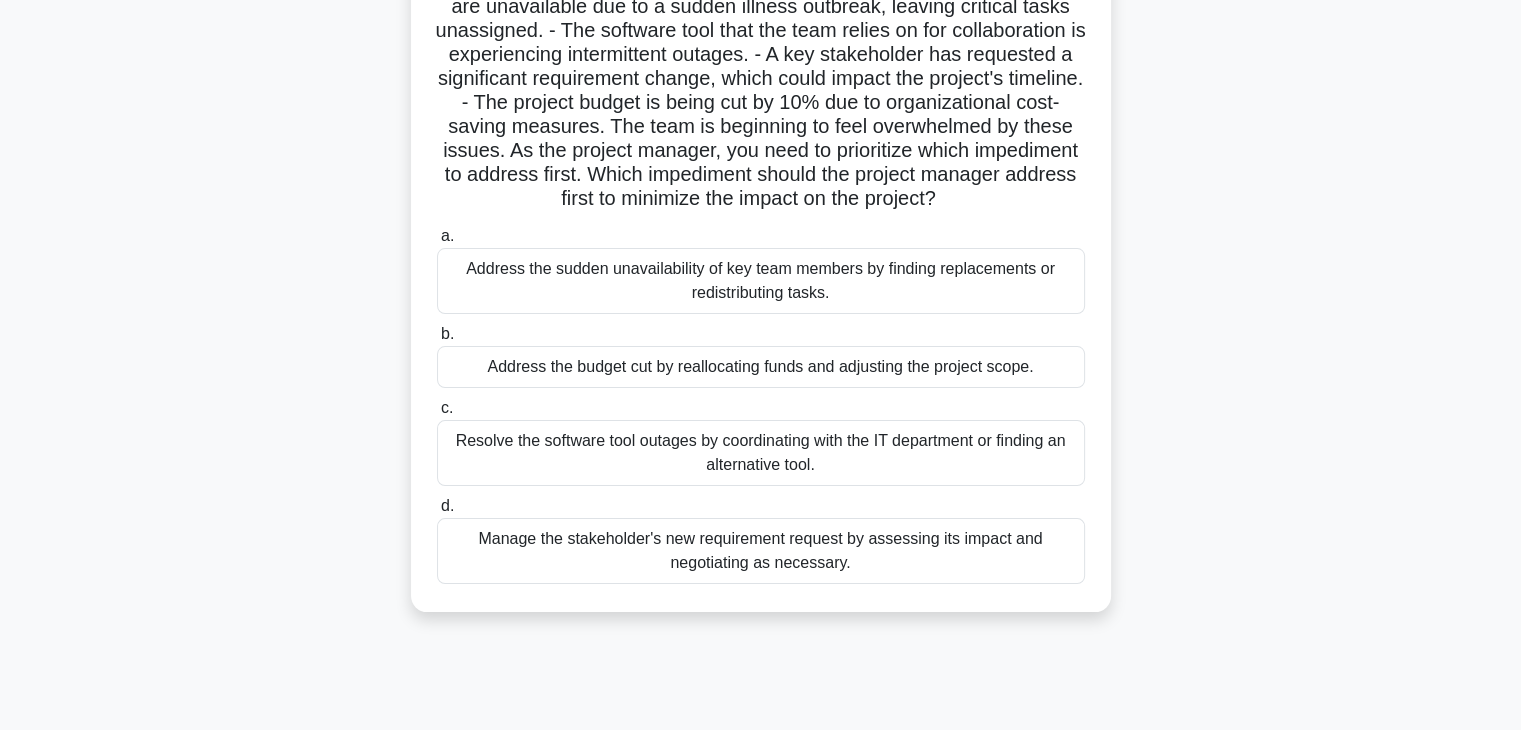 scroll, scrollTop: 200, scrollLeft: 0, axis: vertical 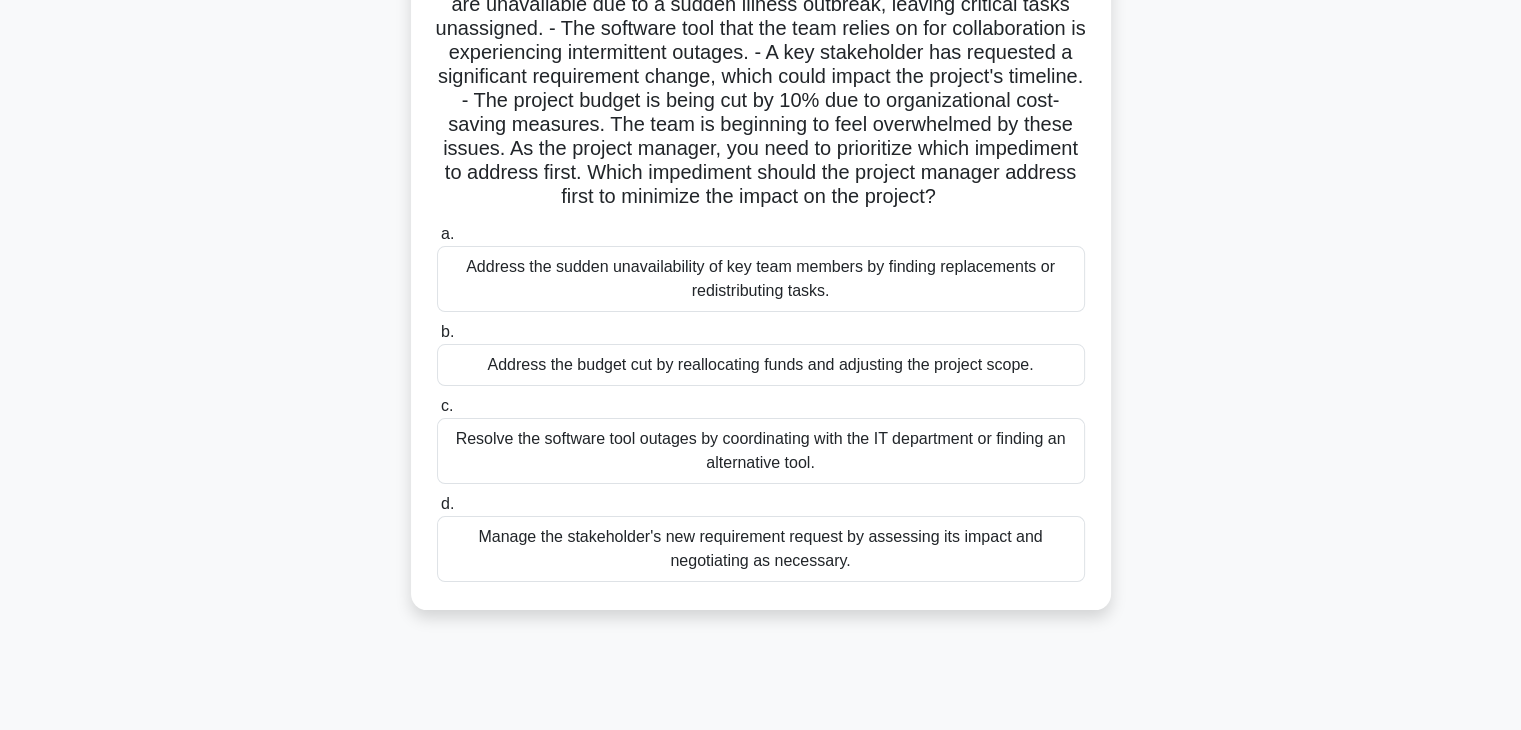 click on "Manage the stakeholder's new requirement request by assessing its impact and negotiating as necessary." at bounding box center (761, 549) 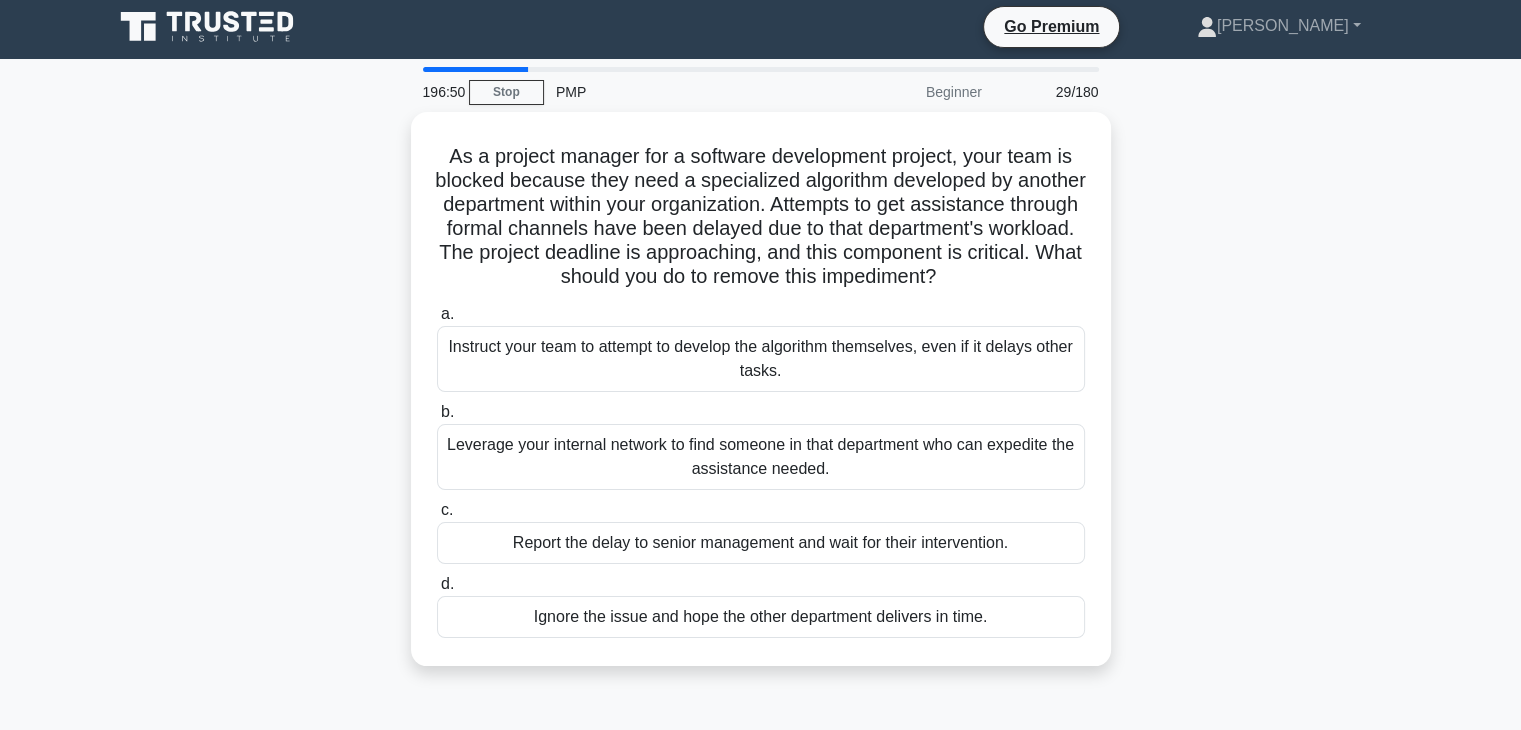 scroll, scrollTop: 0, scrollLeft: 0, axis: both 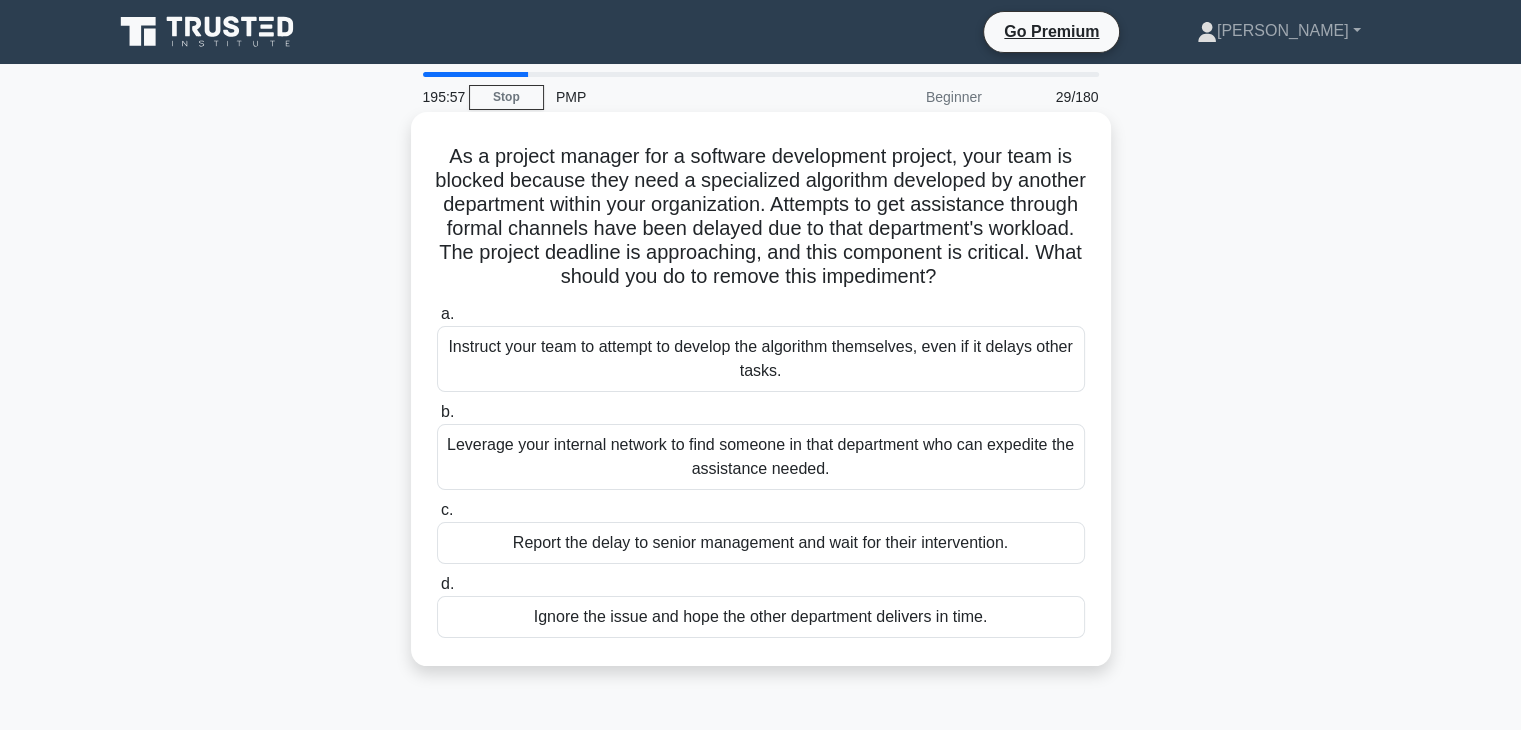 click on "Leverage your internal network to find someone in that department who can expedite the assistance needed." at bounding box center [761, 457] 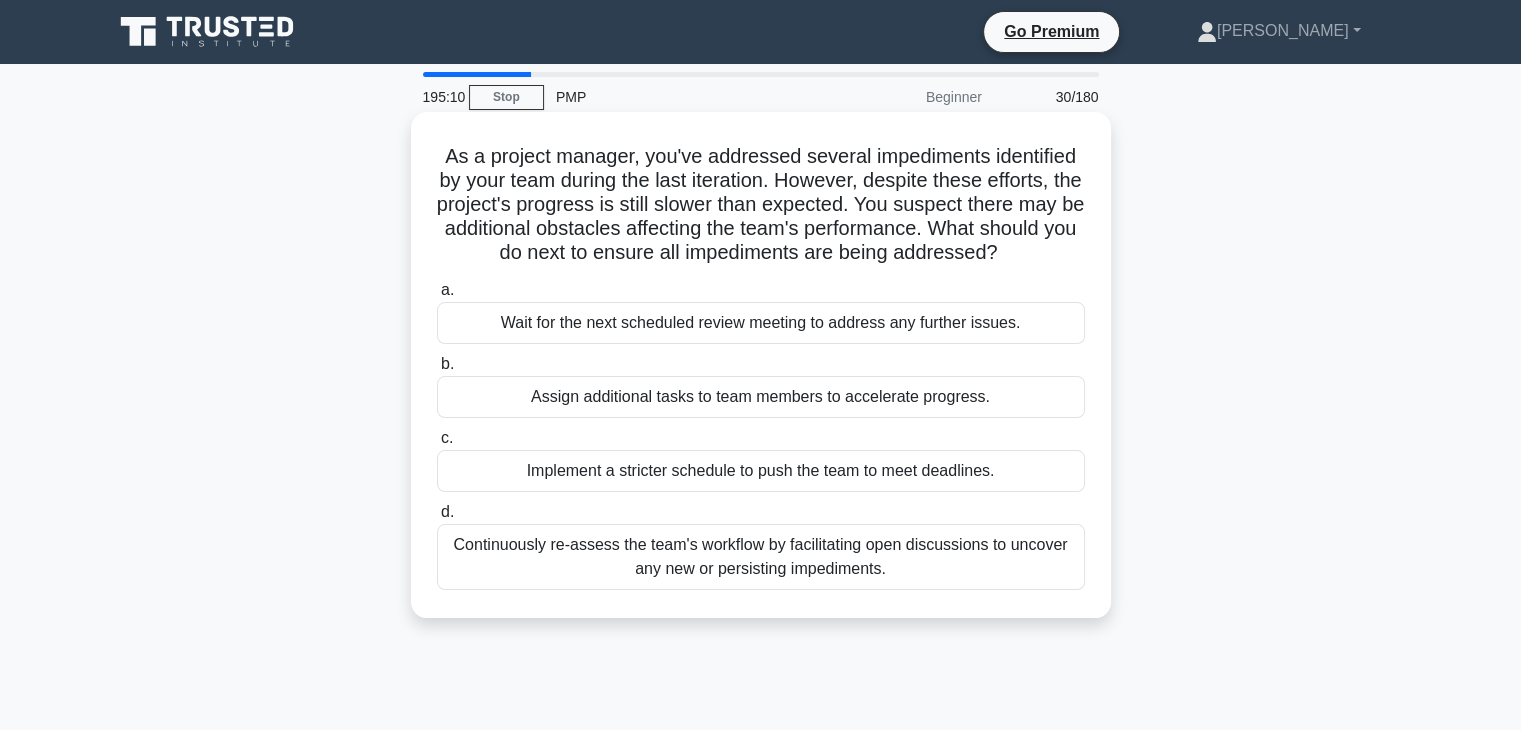 click on "Continuously re-assess the team's workflow by facilitating open discussions to uncover any new or persisting impediments." at bounding box center (761, 557) 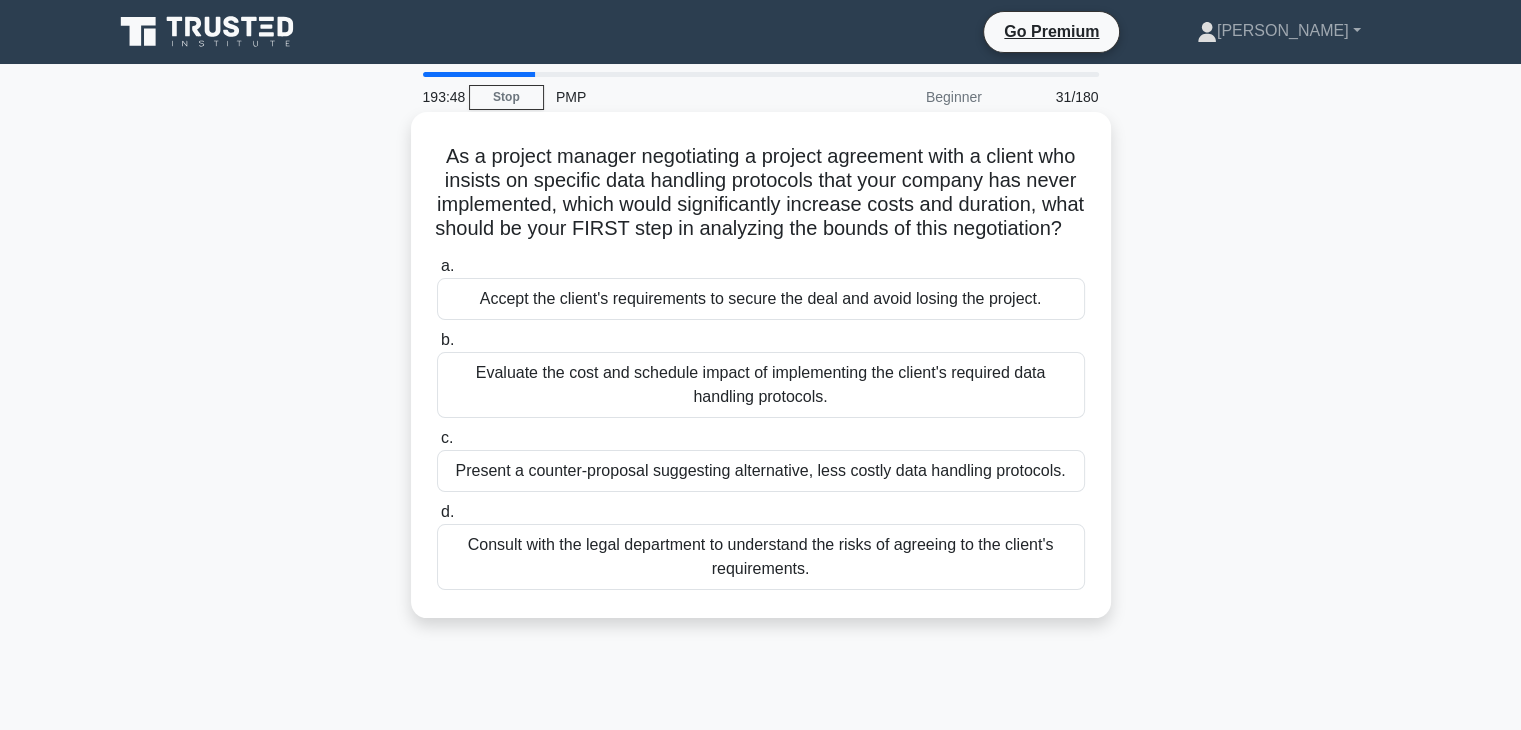 click on "Evaluate the cost and schedule impact of implementing the client's required data handling protocols." at bounding box center [761, 385] 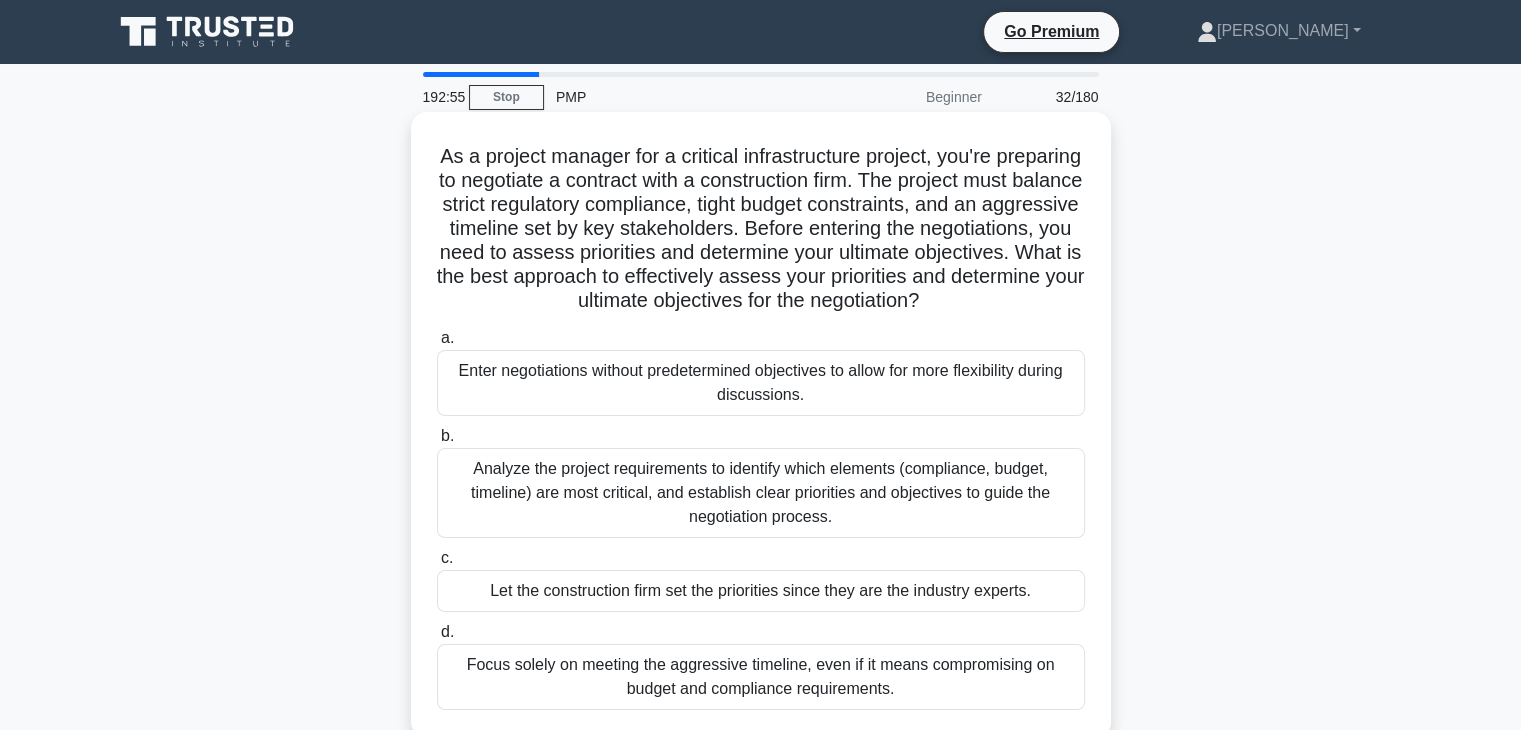 click on "Analyze the project requirements to identify which elements (compliance, budget, timeline) are most critical, and establish clear priorities and objectives to guide the negotiation process." at bounding box center (761, 493) 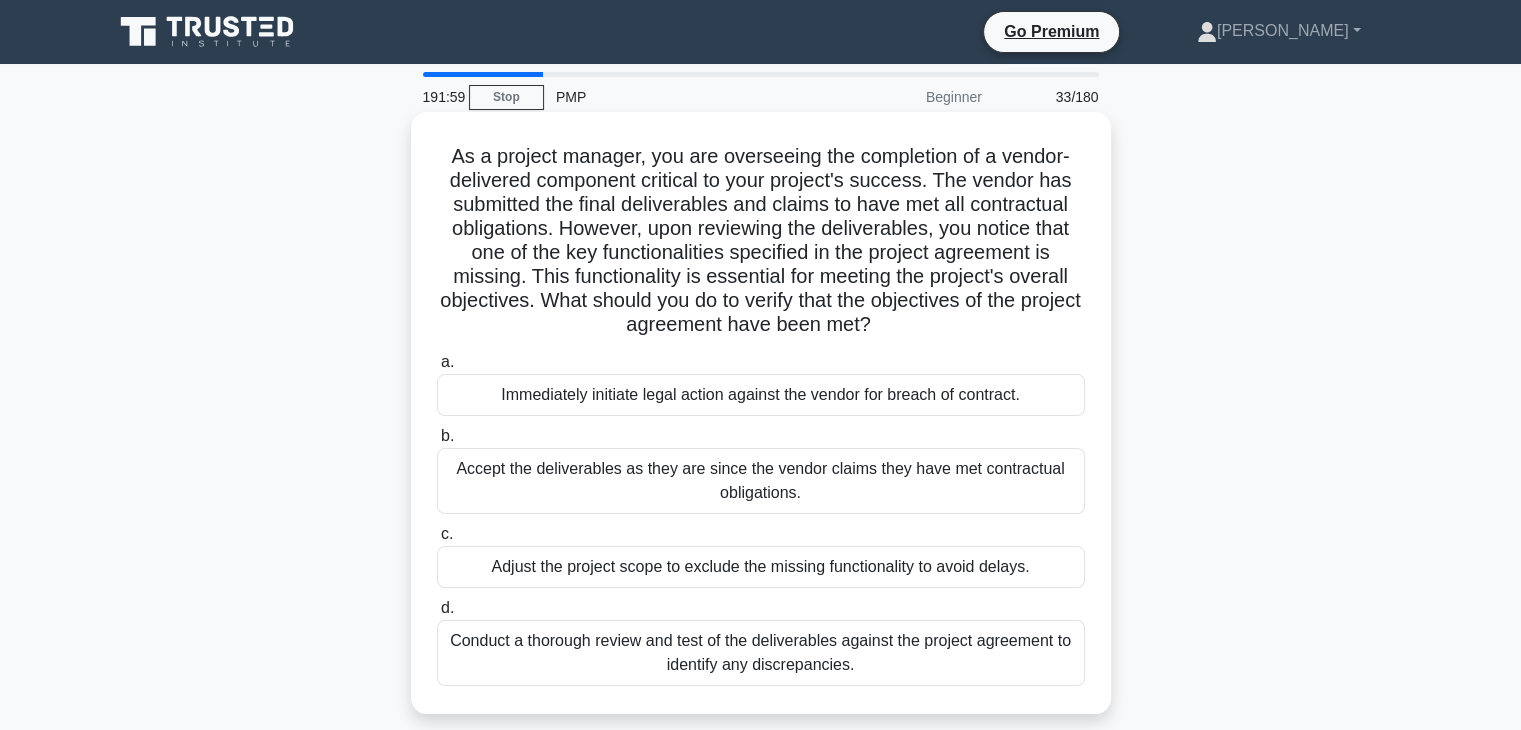 click on "Conduct a thorough review and test of the deliverables against the project agreement to identify any discrepancies." at bounding box center (761, 653) 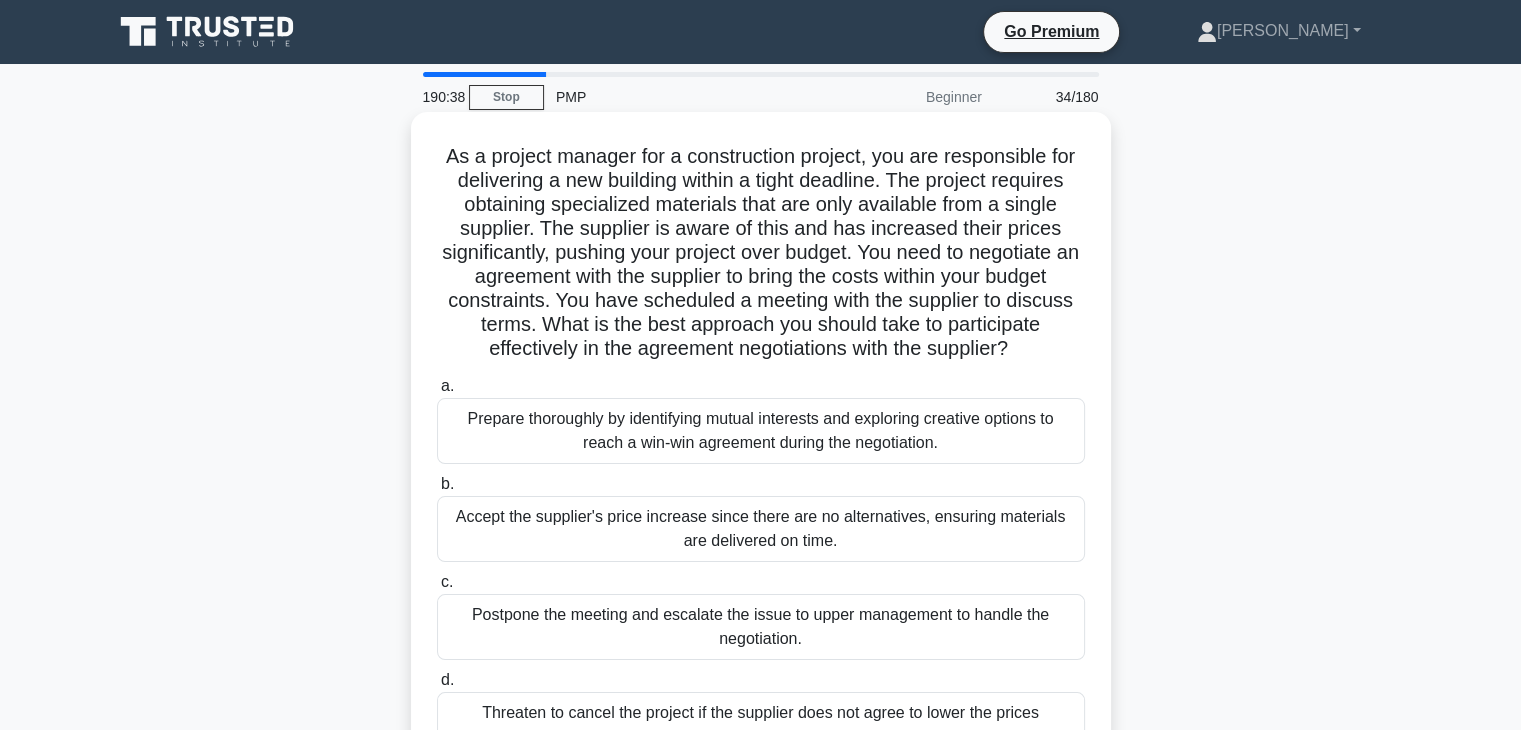 click on "Prepare thoroughly by identifying mutual interests and exploring creative options to reach a win-win agreement during the negotiation." at bounding box center [761, 431] 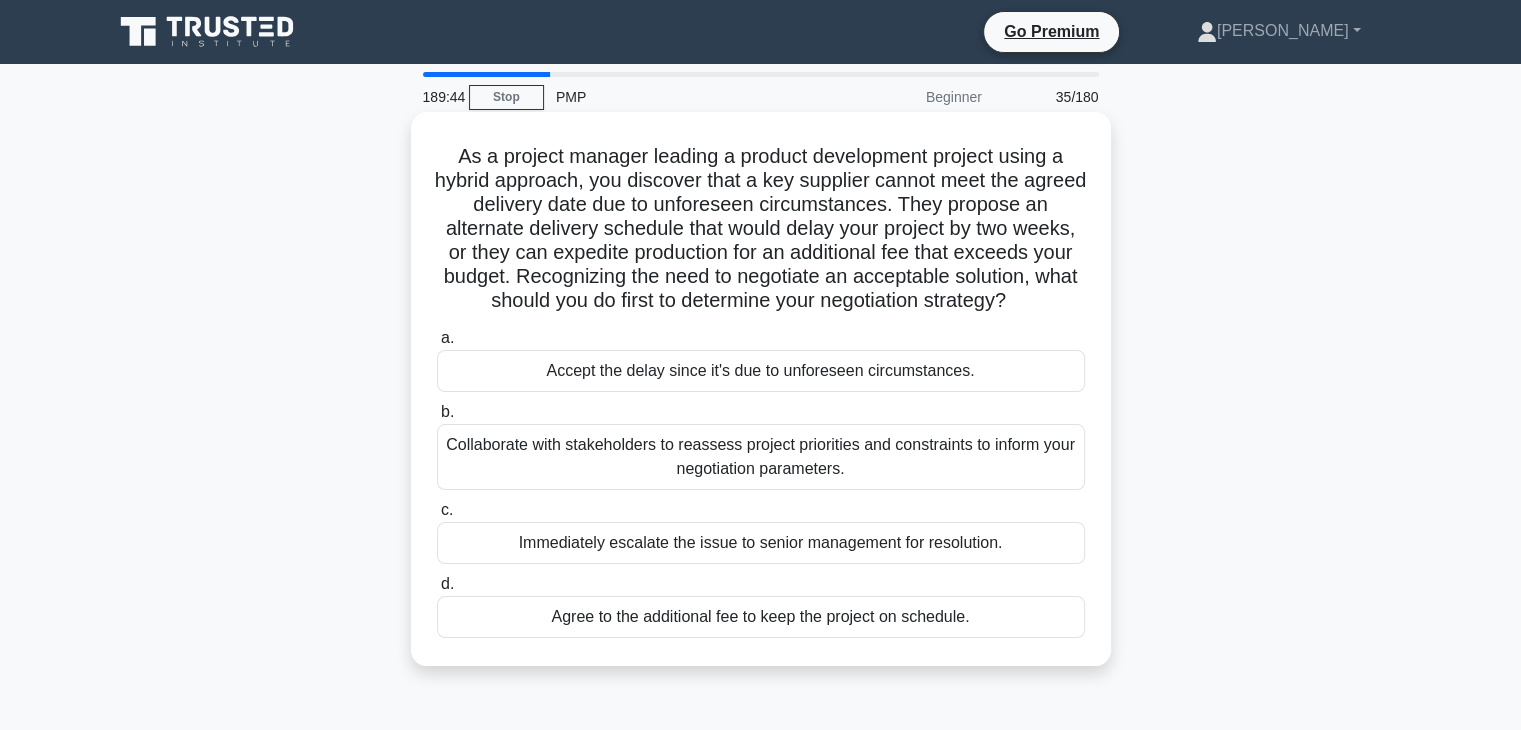 click on "Collaborate with stakeholders to reassess project priorities and constraints to inform your negotiation parameters." at bounding box center (761, 457) 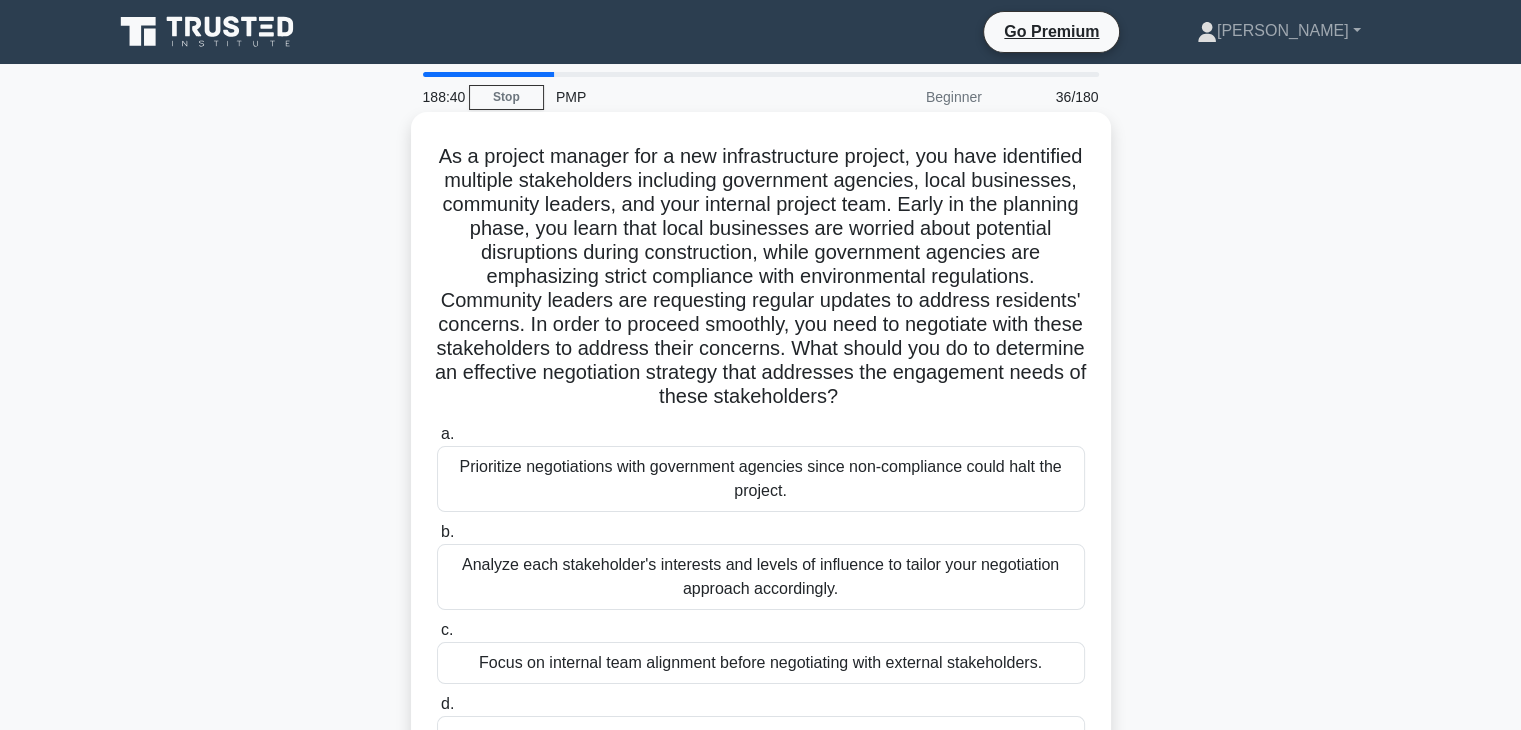 click on "Analyze each stakeholder's interests and levels of influence to tailor your negotiation approach accordingly." at bounding box center [761, 577] 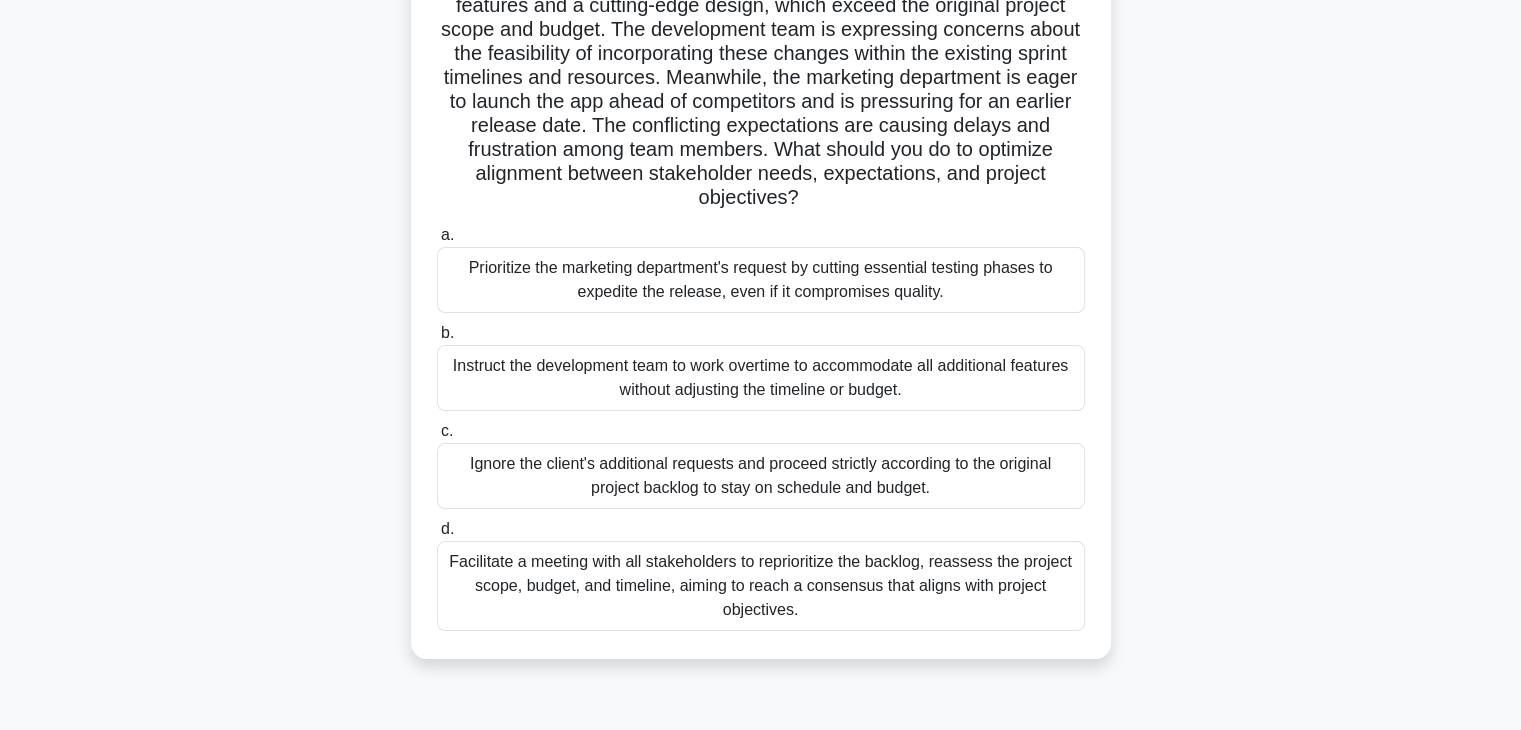 scroll, scrollTop: 240, scrollLeft: 0, axis: vertical 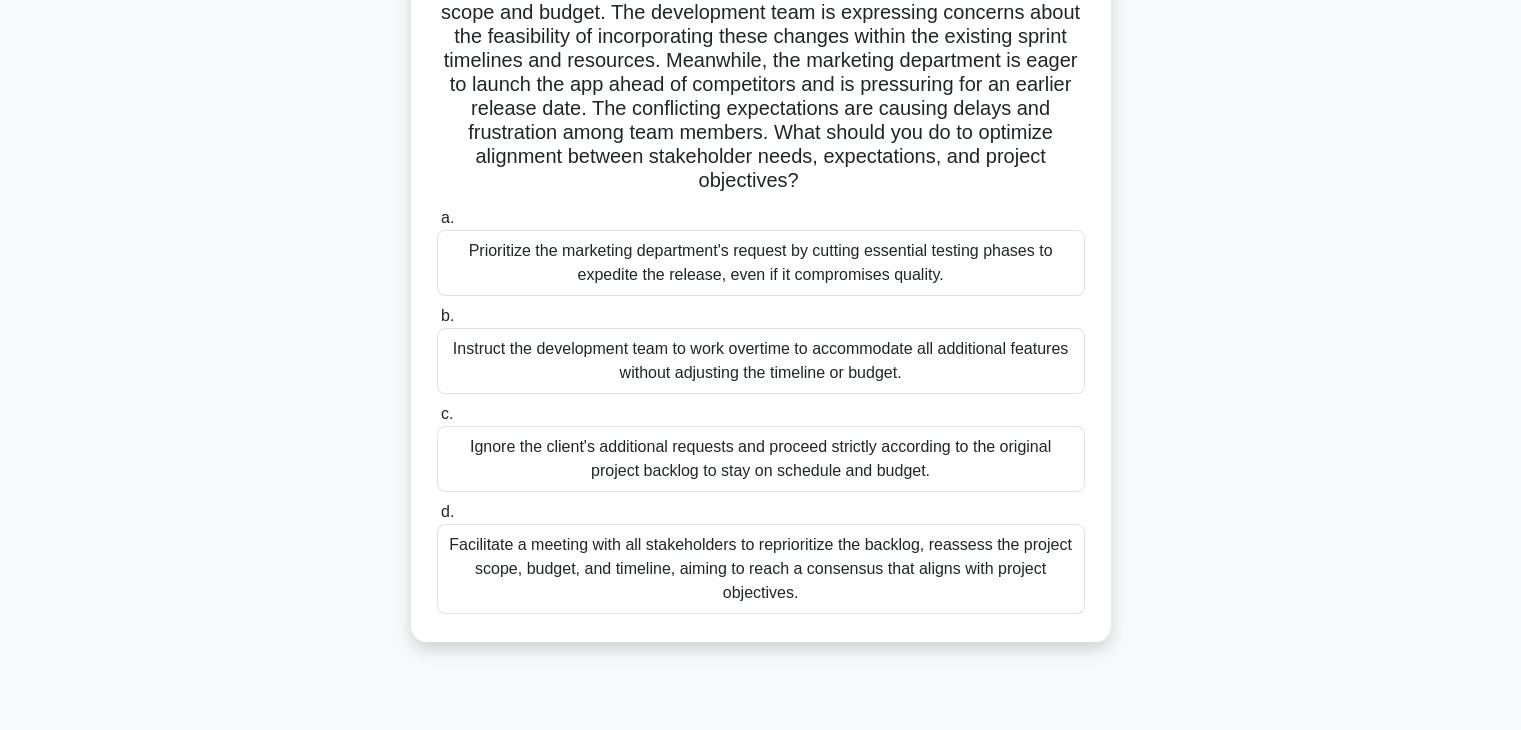 click on "Facilitate a meeting with all stakeholders to reprioritize the backlog, reassess the project scope, budget, and timeline, aiming to reach a consensus that aligns with project objectives." at bounding box center (761, 569) 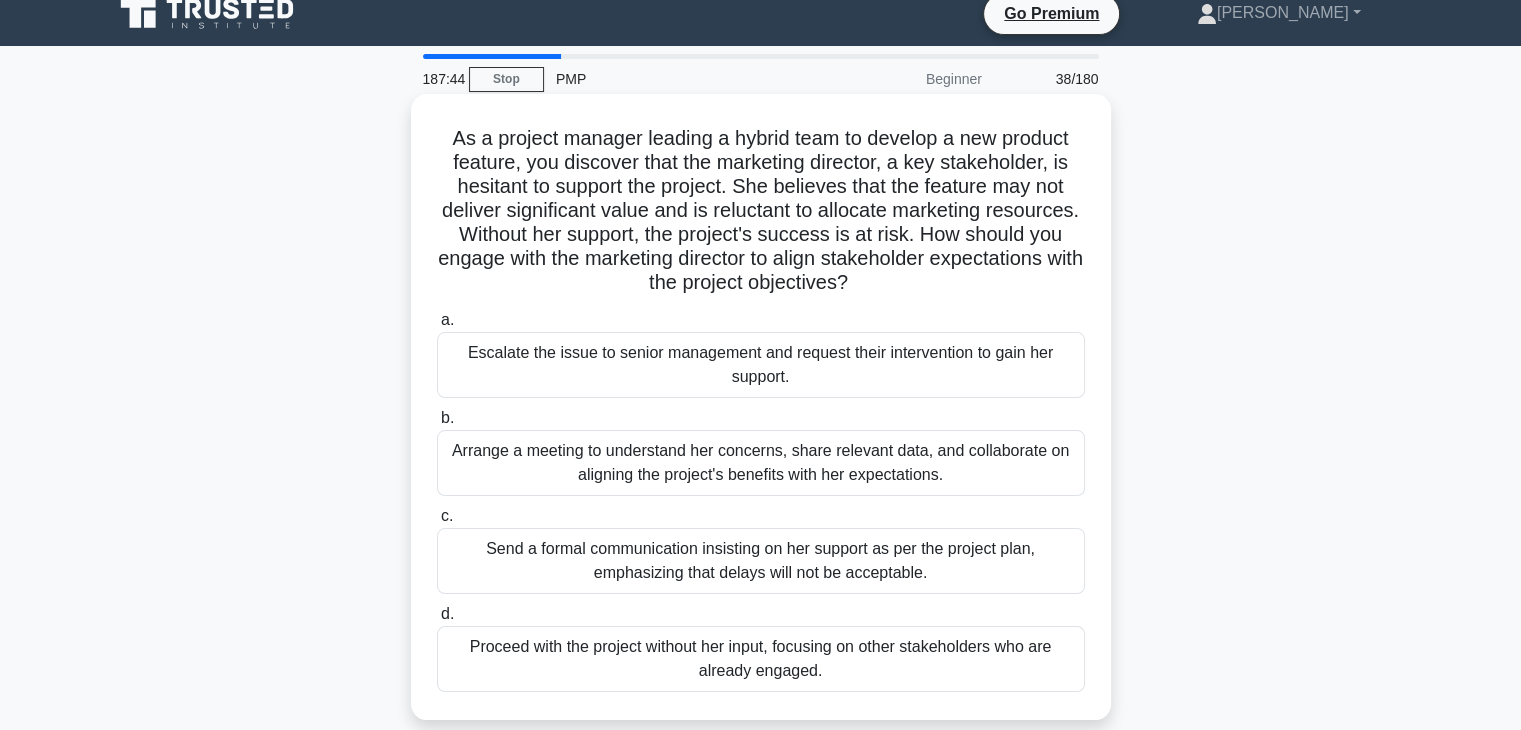 scroll, scrollTop: 0, scrollLeft: 0, axis: both 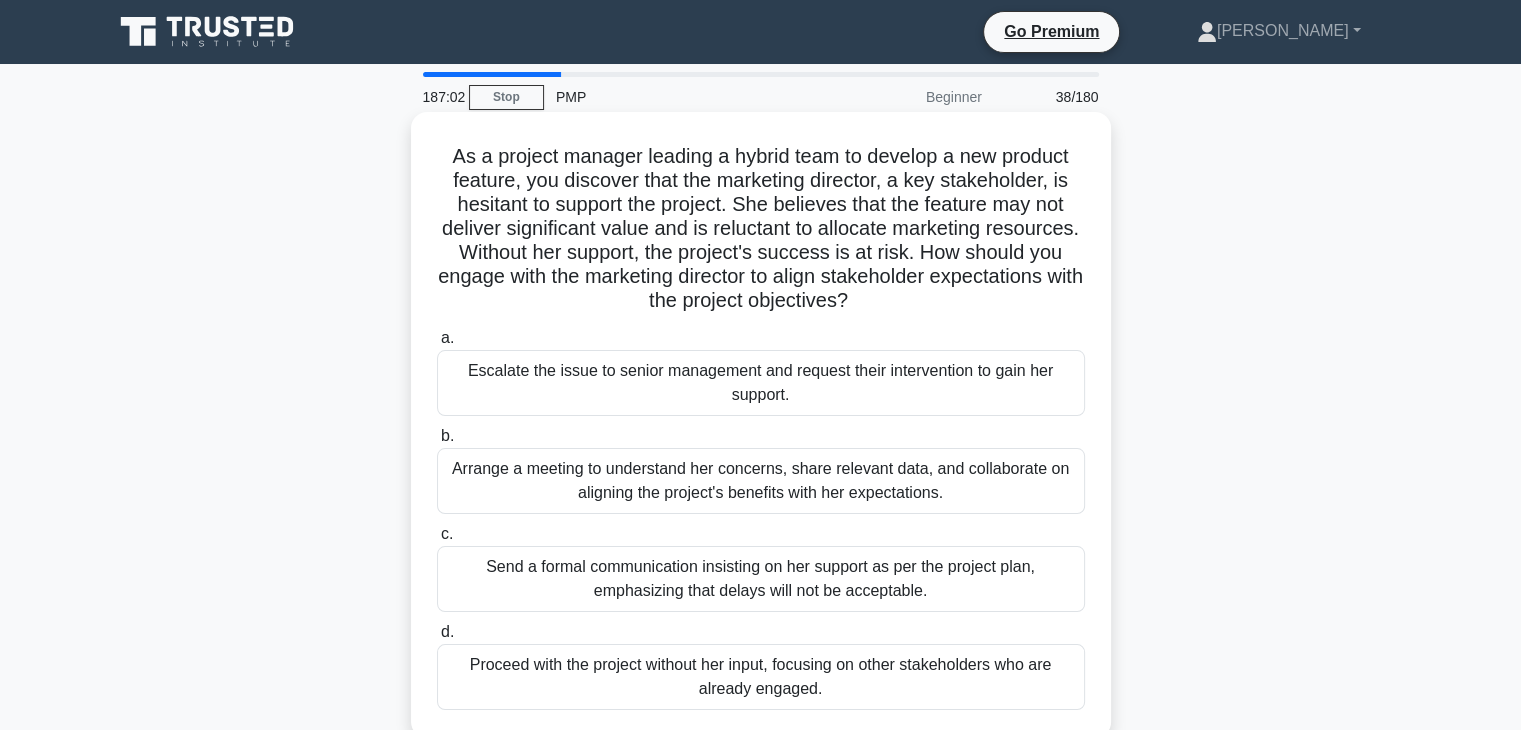 click on "Arrange a meeting to understand her concerns, share relevant data, and collaborate on aligning the project's benefits with her expectations." at bounding box center (761, 481) 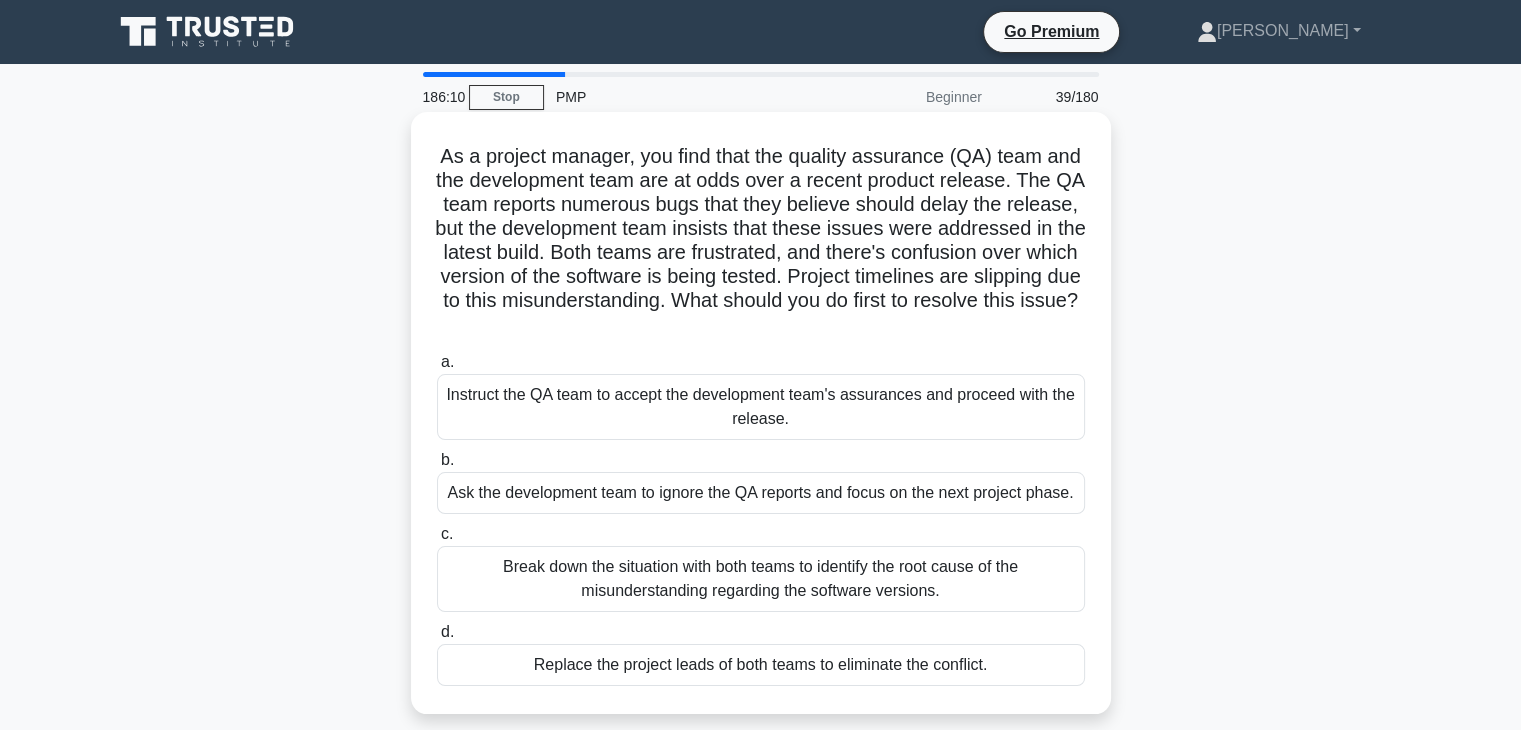 click on "Break down the situation with both teams to identify the root cause of the misunderstanding regarding the software versions." at bounding box center (761, 579) 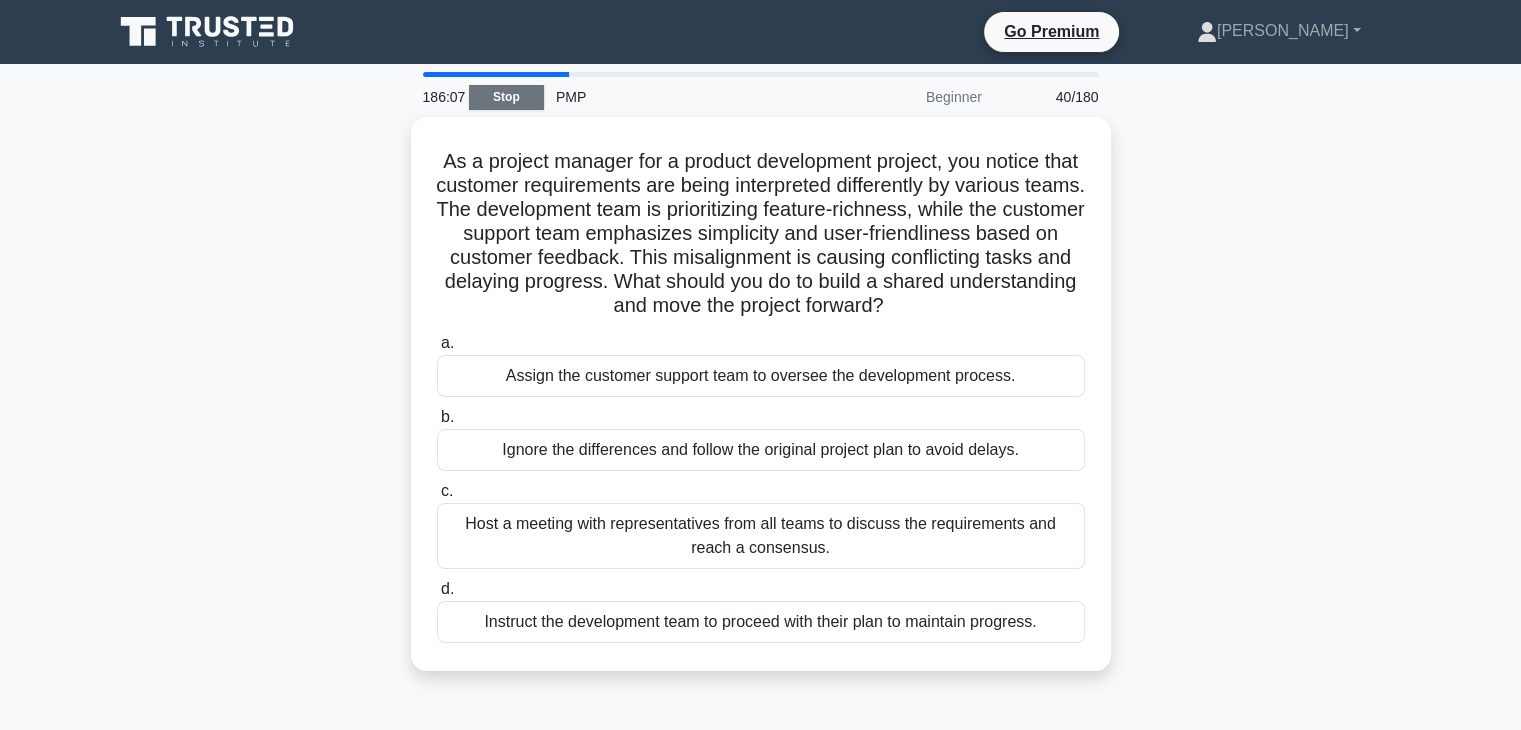 click on "Stop" at bounding box center (506, 97) 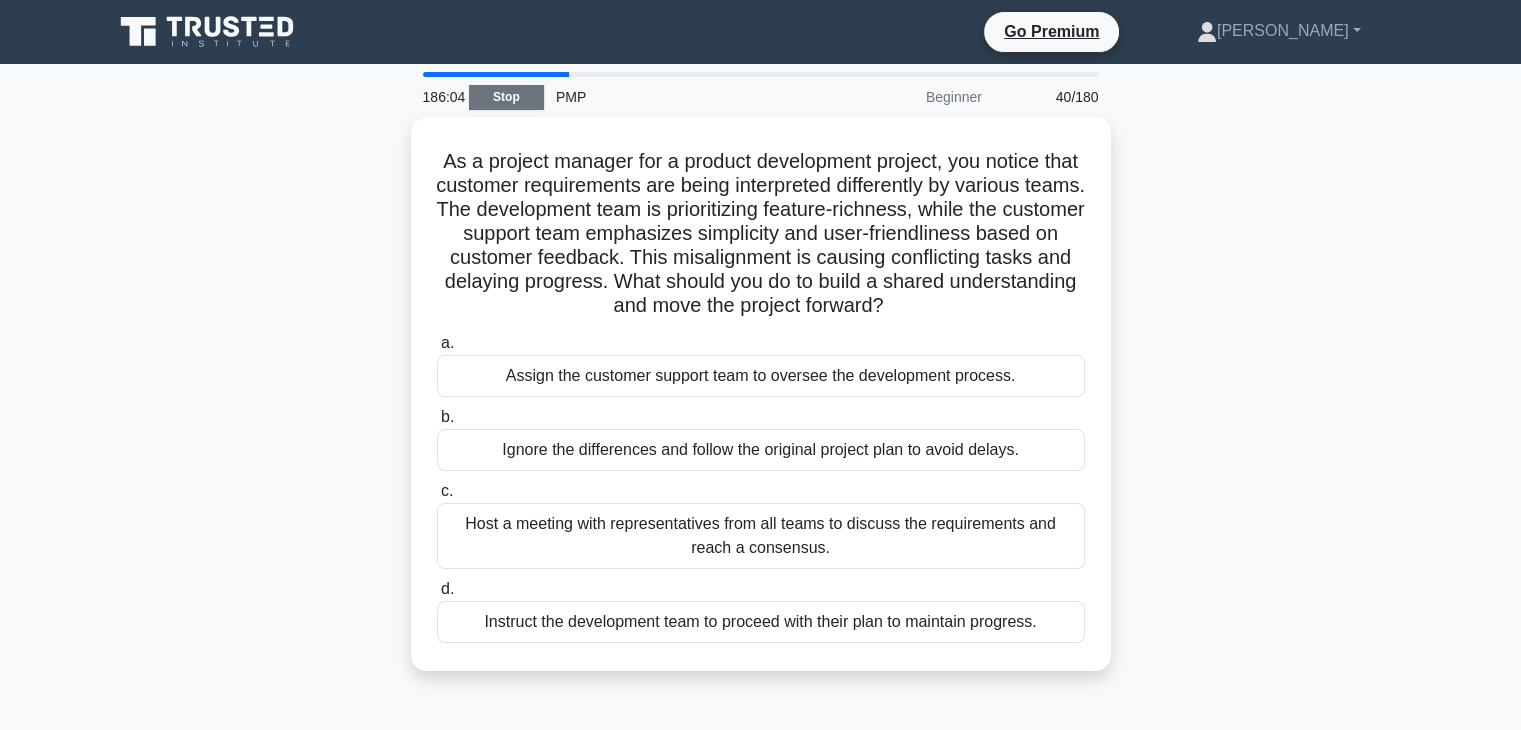 click on "Stop" at bounding box center (506, 97) 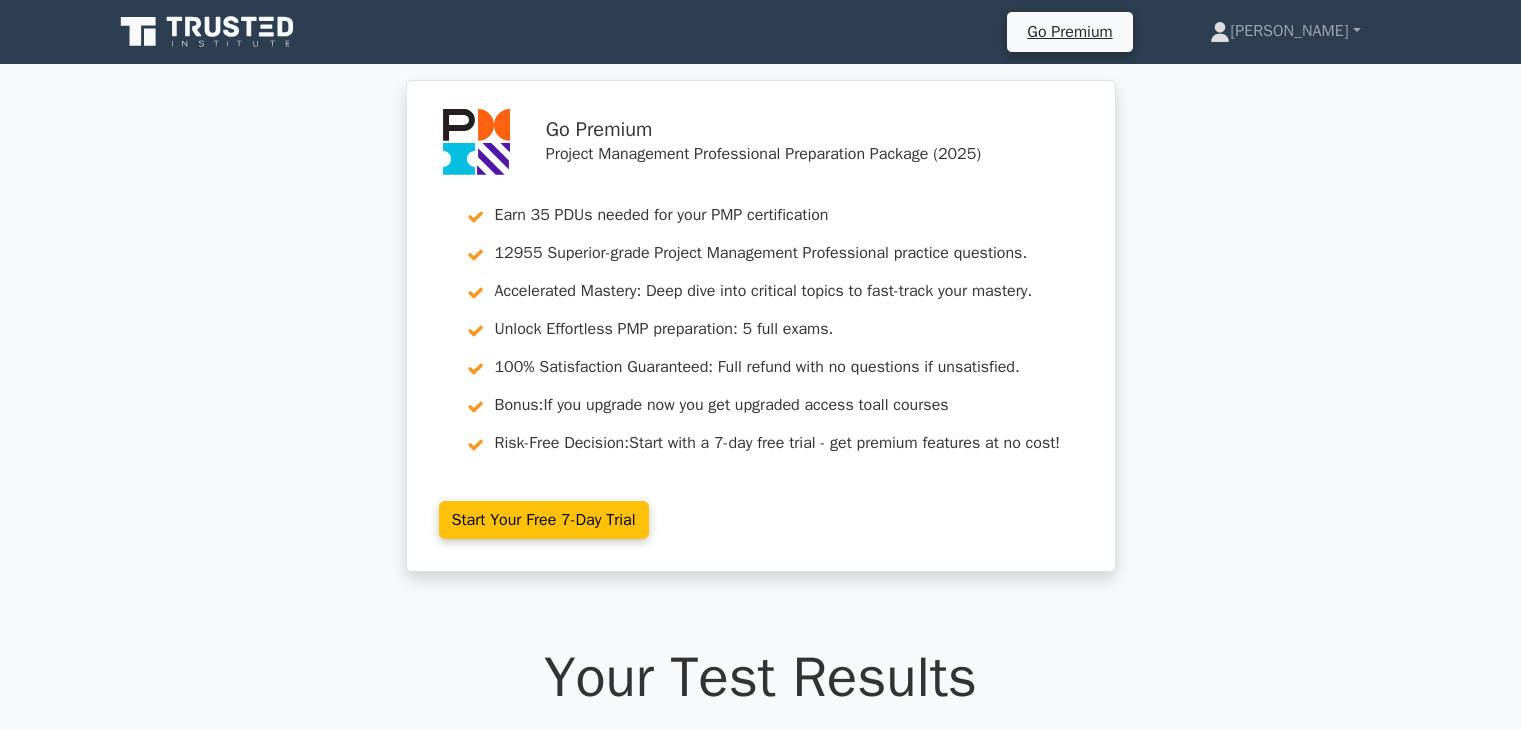scroll, scrollTop: 0, scrollLeft: 0, axis: both 